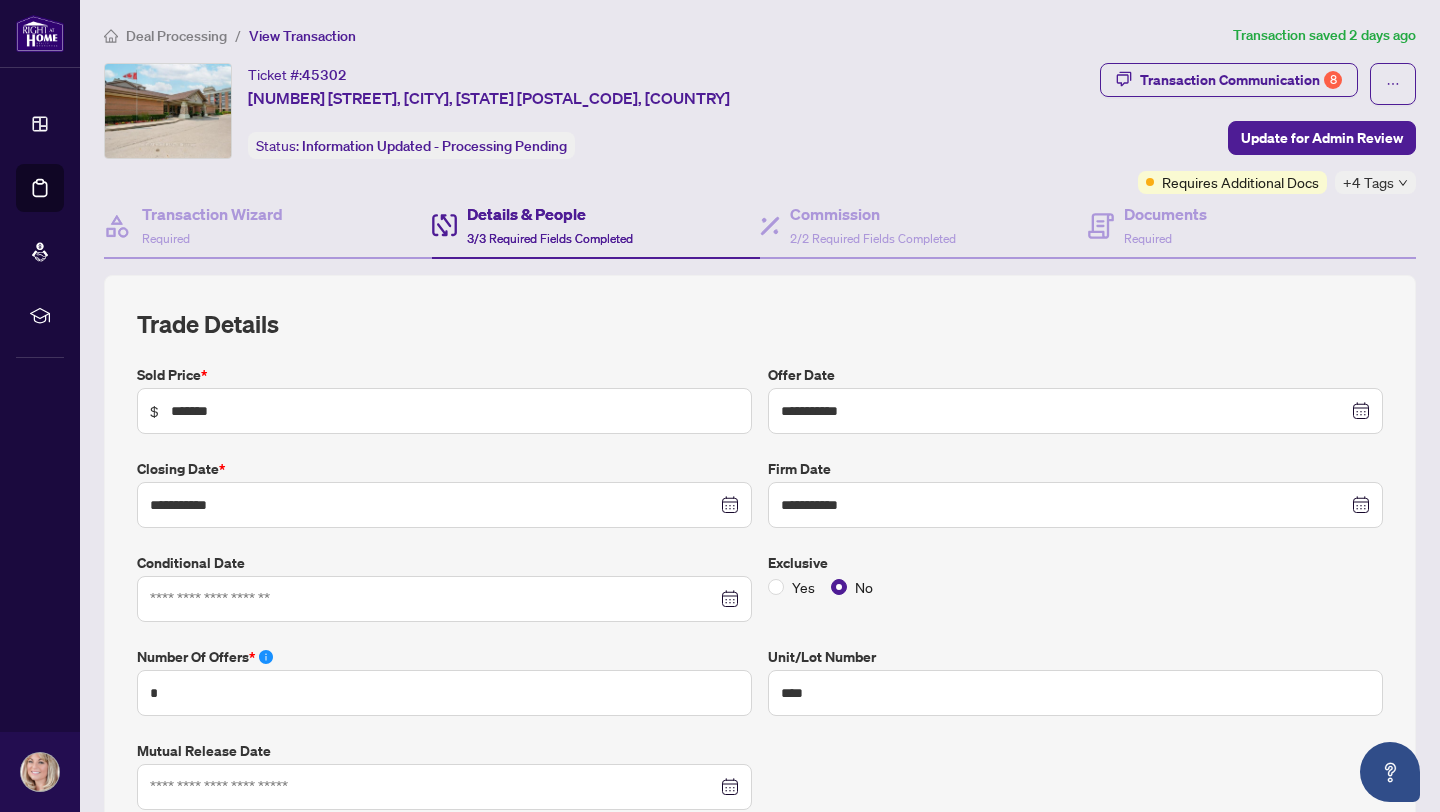scroll, scrollTop: 0, scrollLeft: 0, axis: both 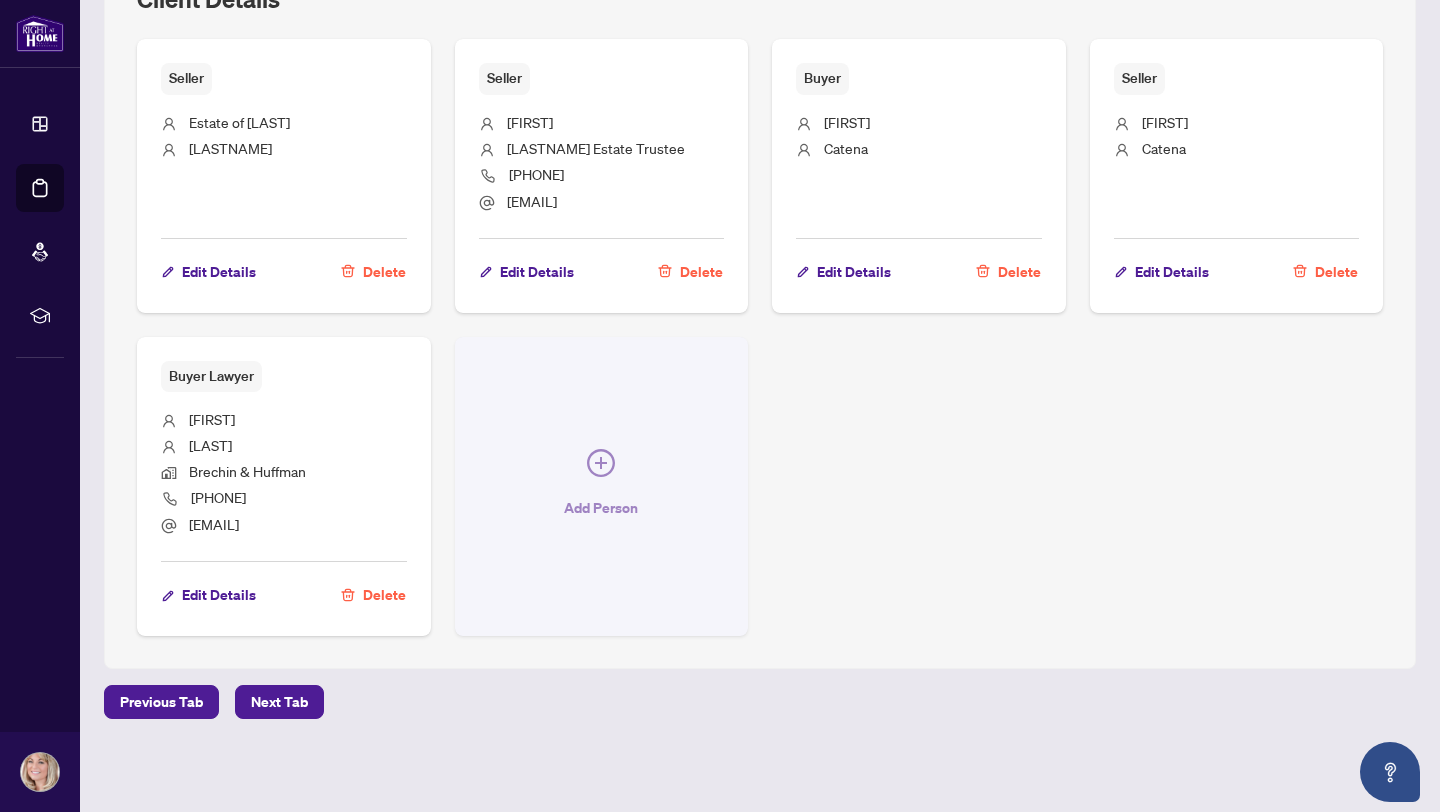 click 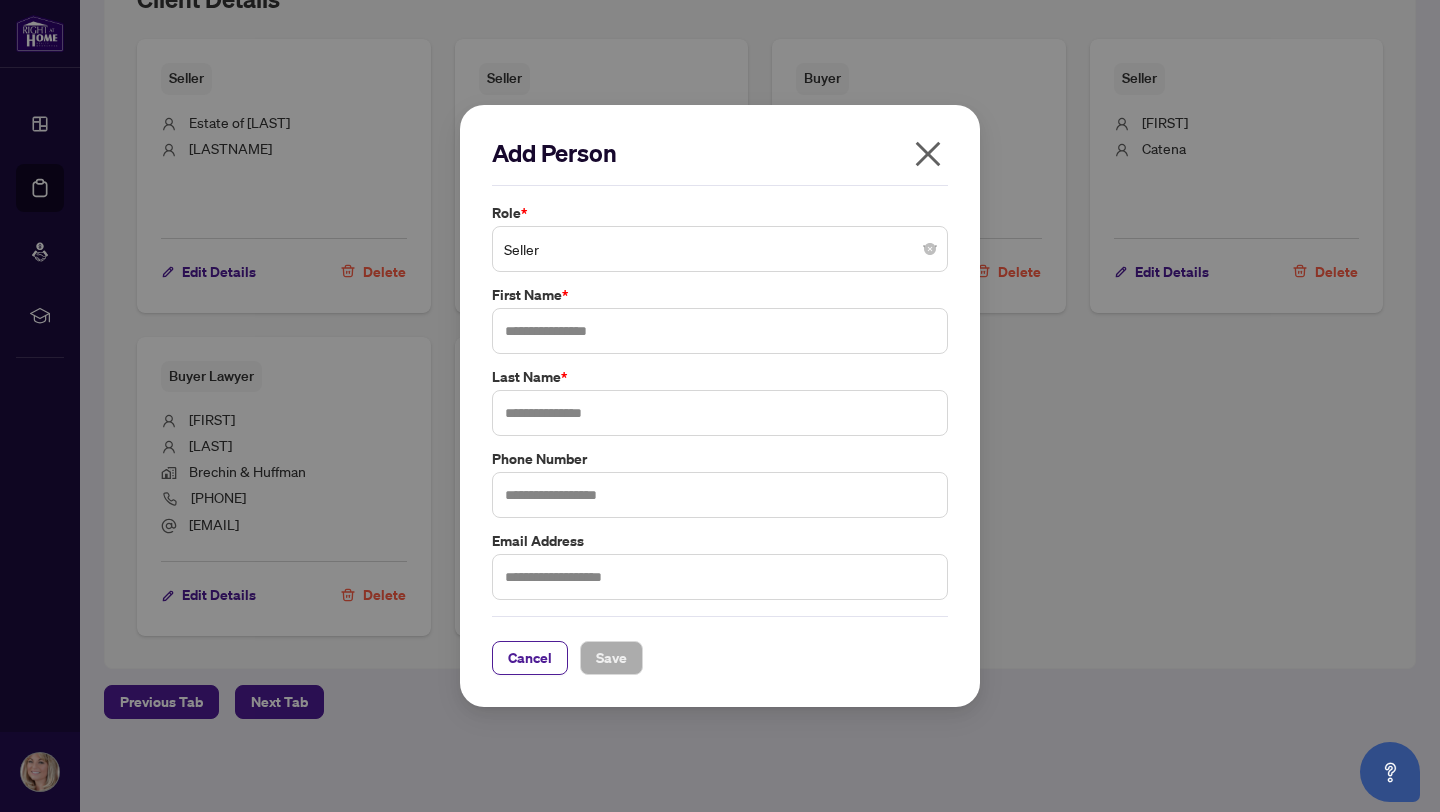 click on "Seller" at bounding box center (720, 249) 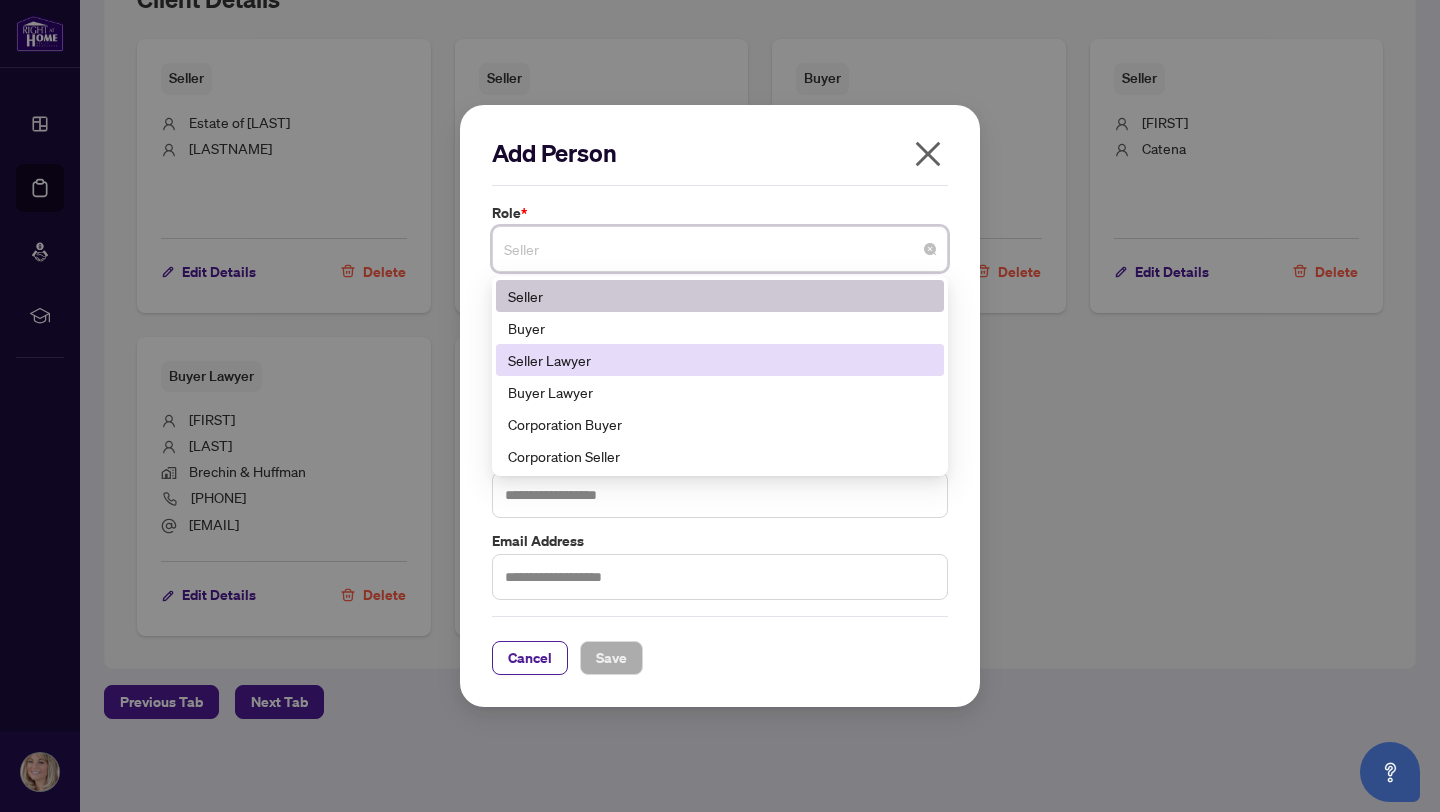 click on "Seller Lawyer" at bounding box center (720, 360) 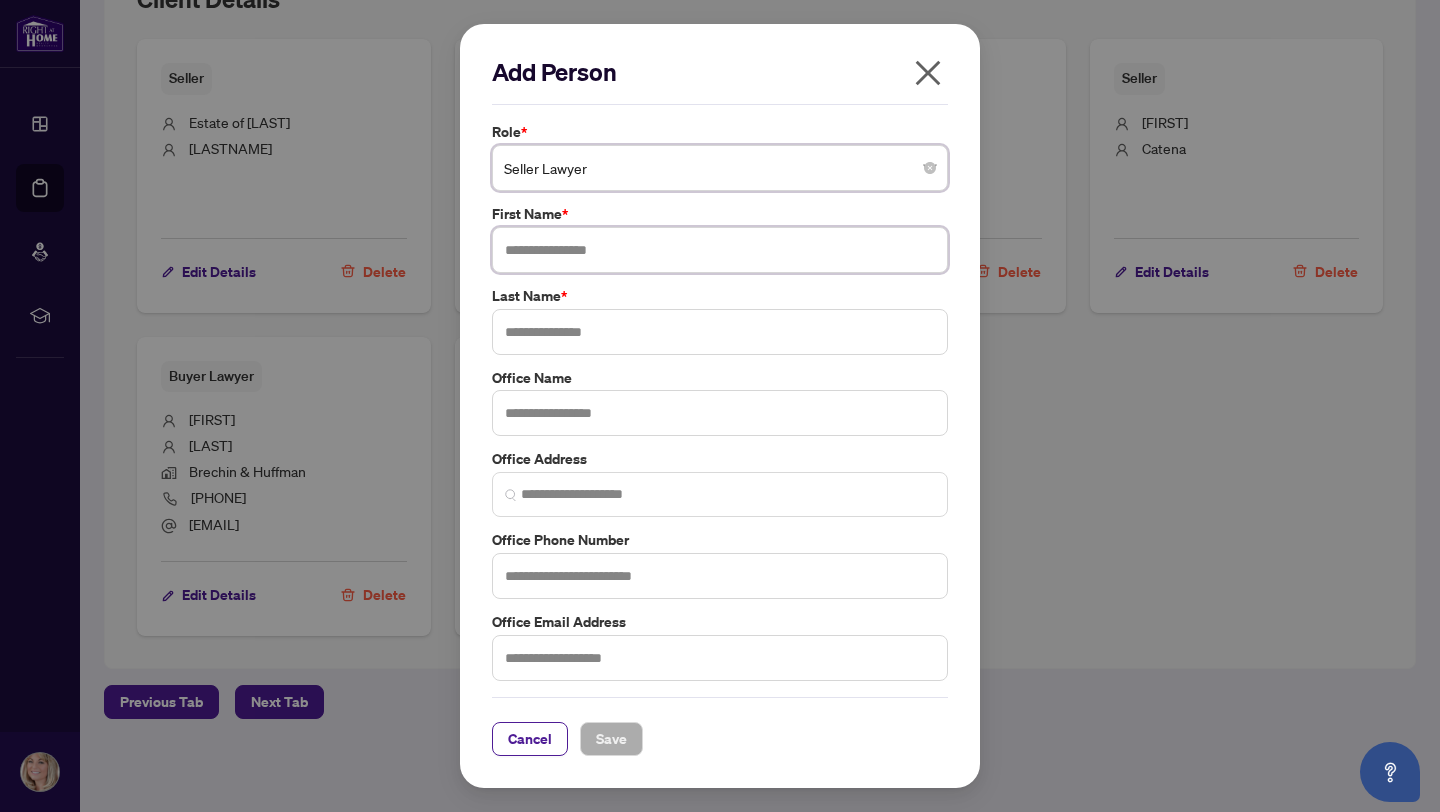 click at bounding box center (720, 250) 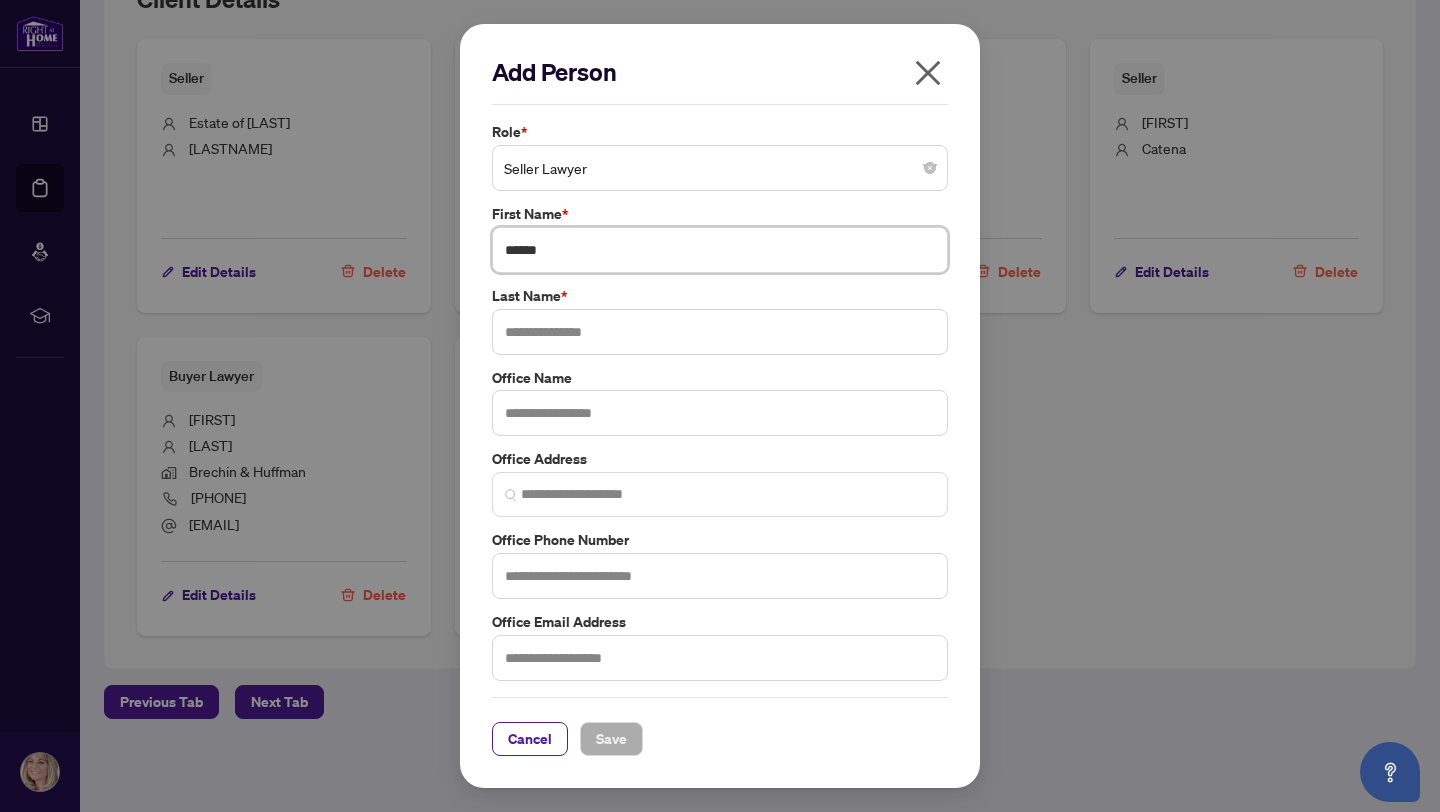 type on "******" 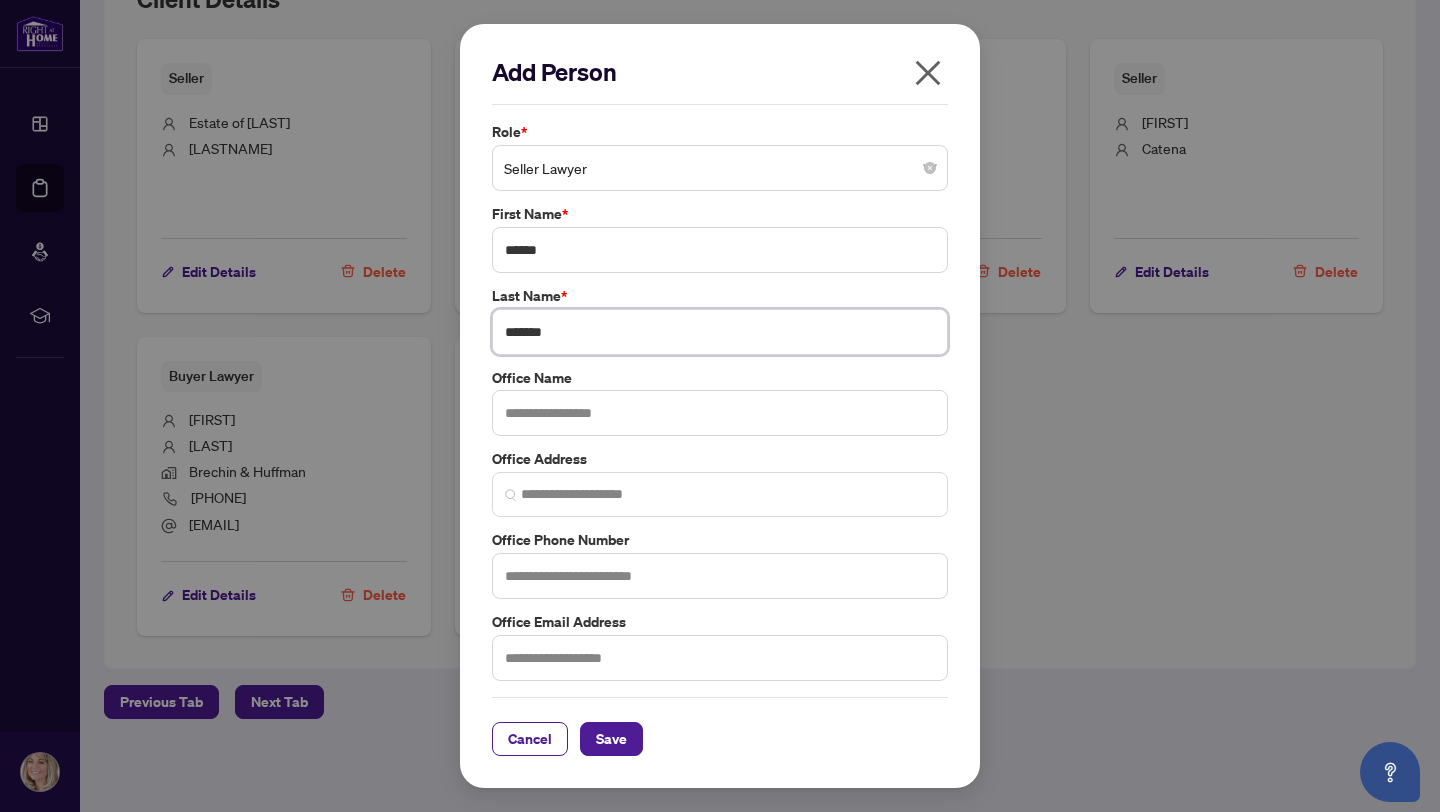 type on "*******" 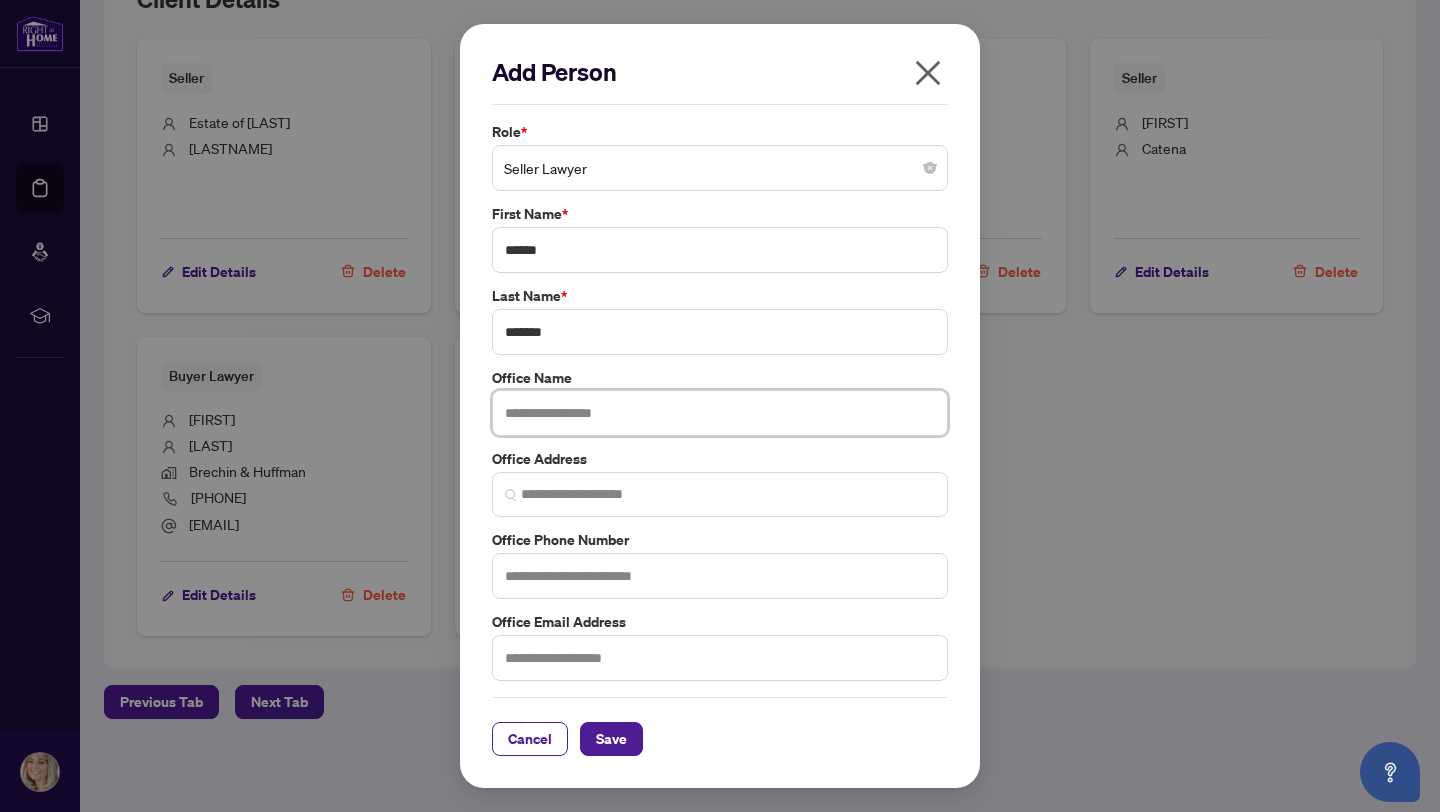 click at bounding box center (720, 413) 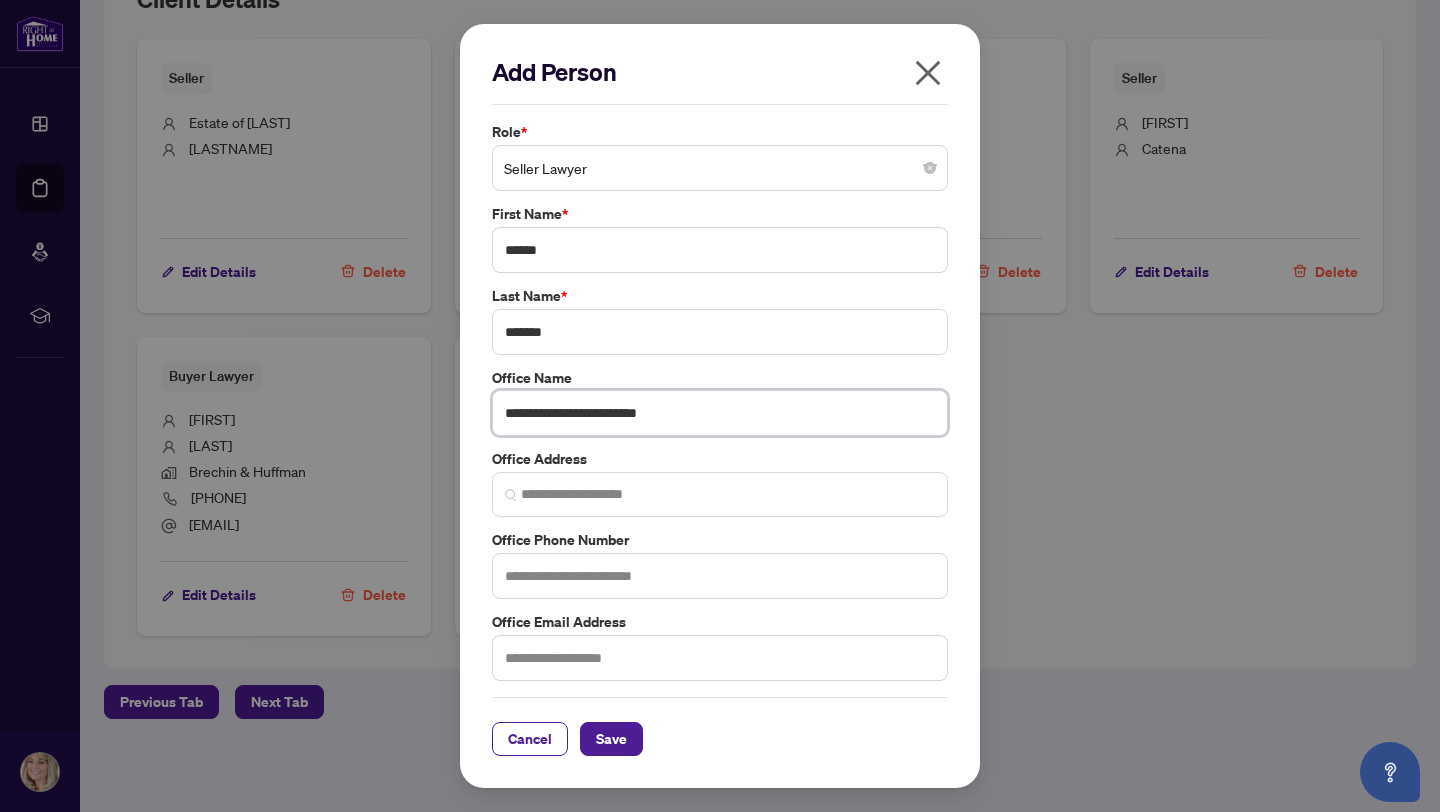 type on "**********" 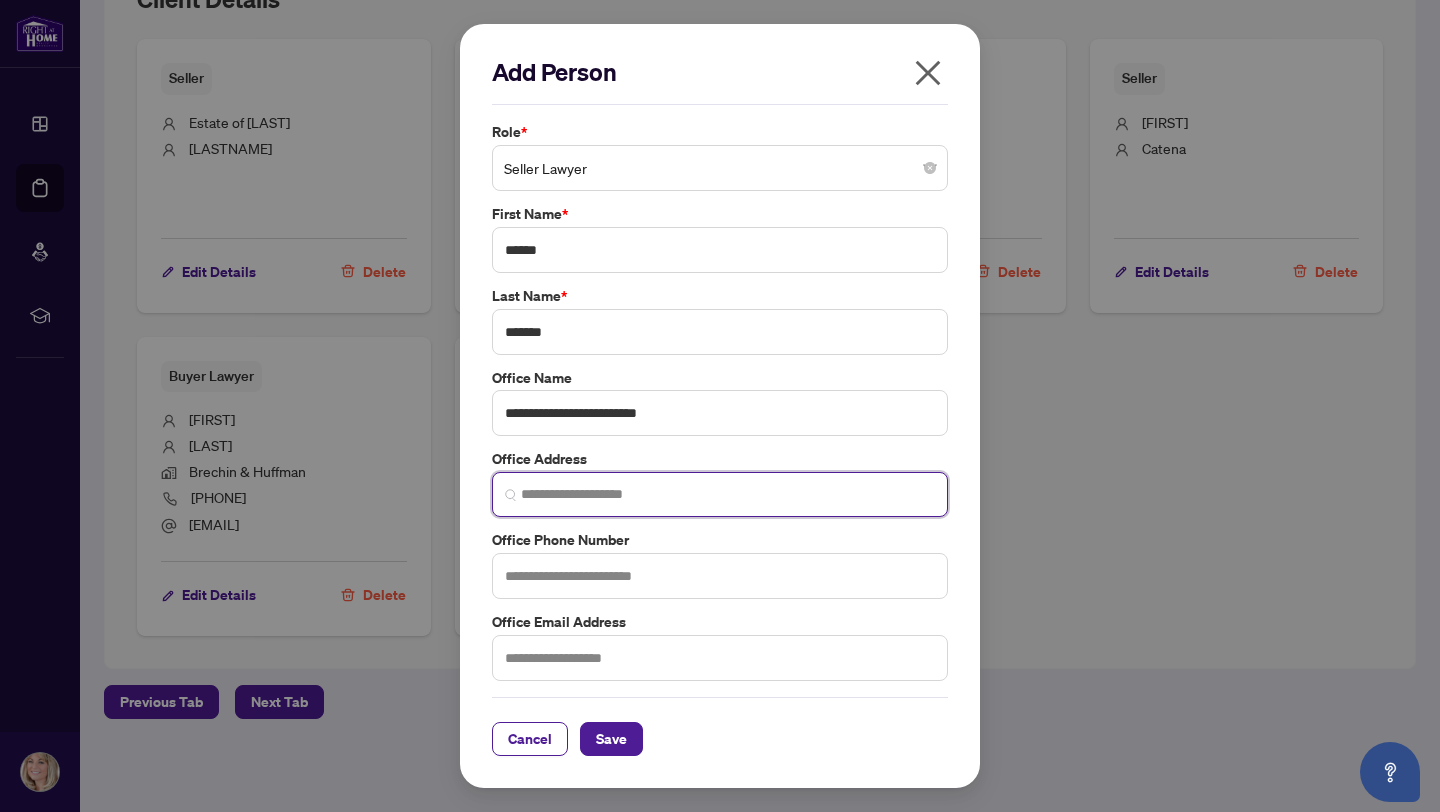 click at bounding box center [728, 494] 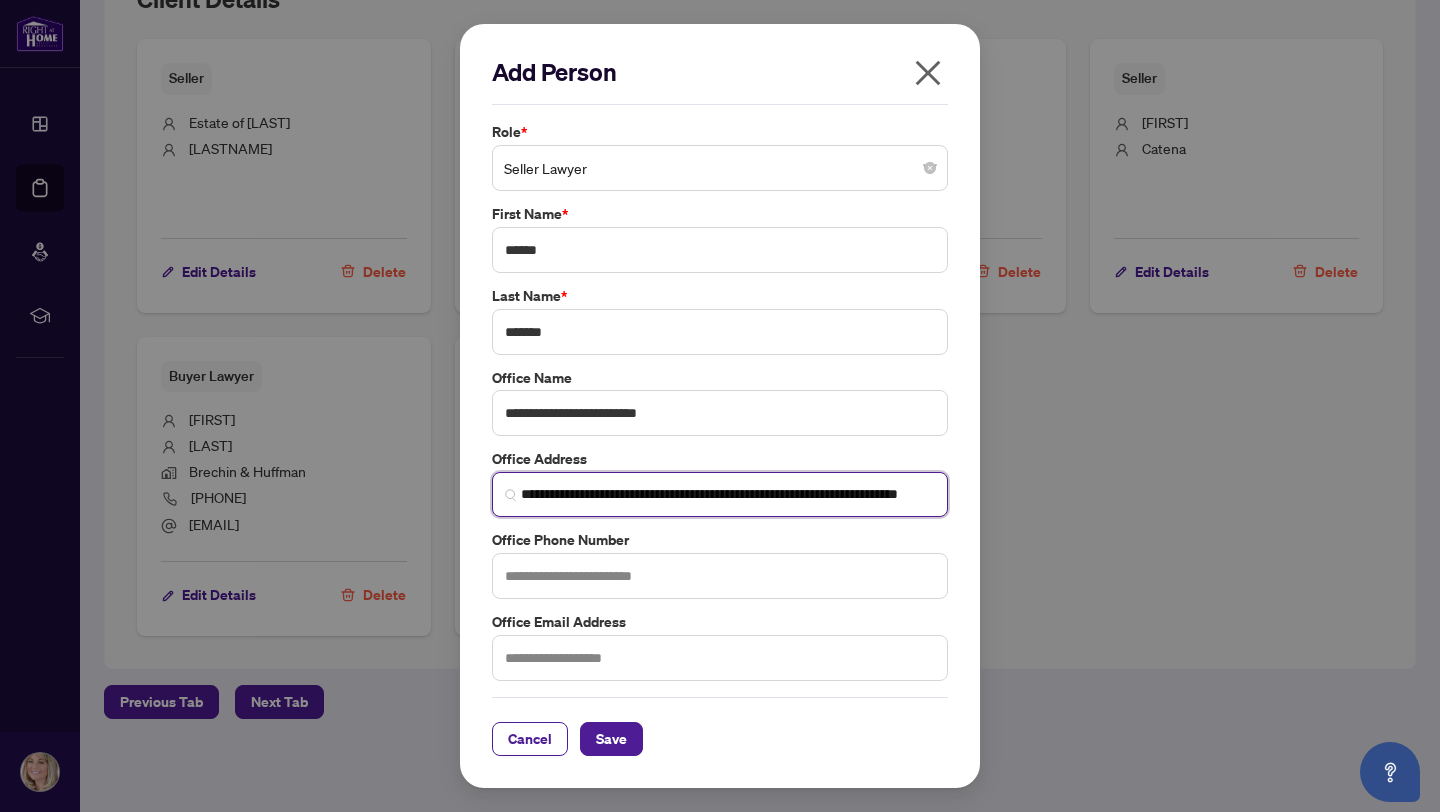 scroll, scrollTop: 0, scrollLeft: 66, axis: horizontal 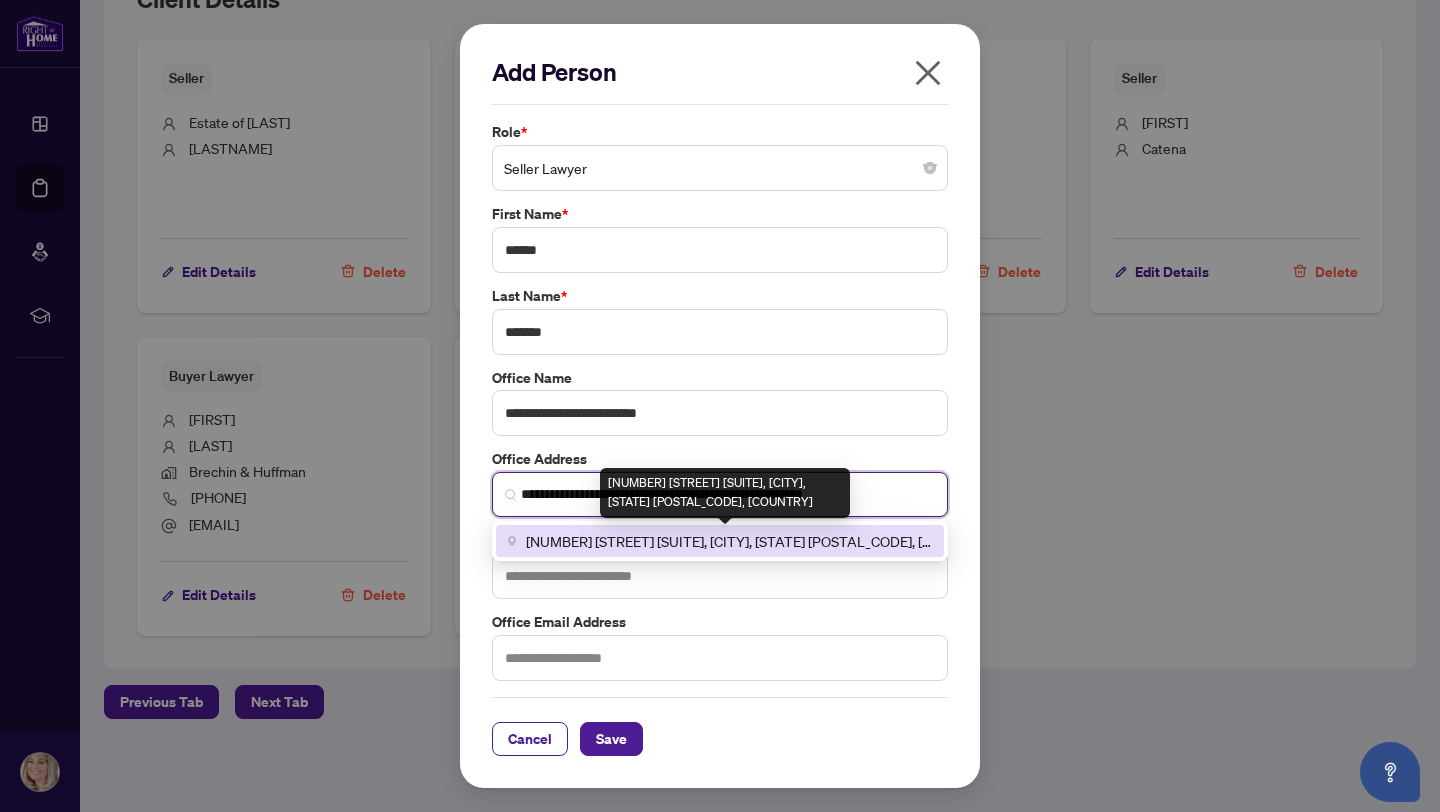 click on "[NUMBER] [STREET] [SUITE], [CITY], [STATE] [POSTAL_CODE], [COUNTRY]" at bounding box center (729, 541) 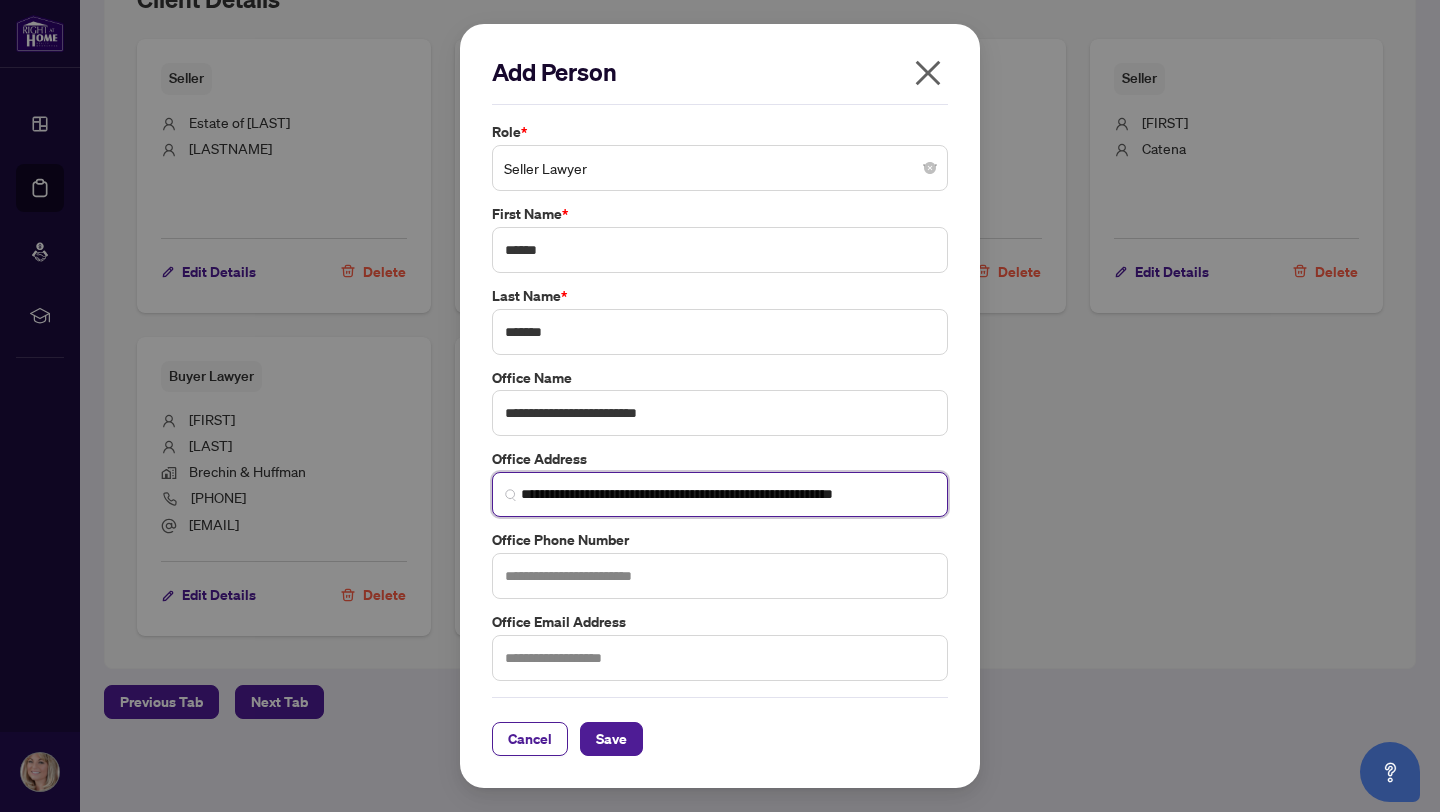 type on "**********" 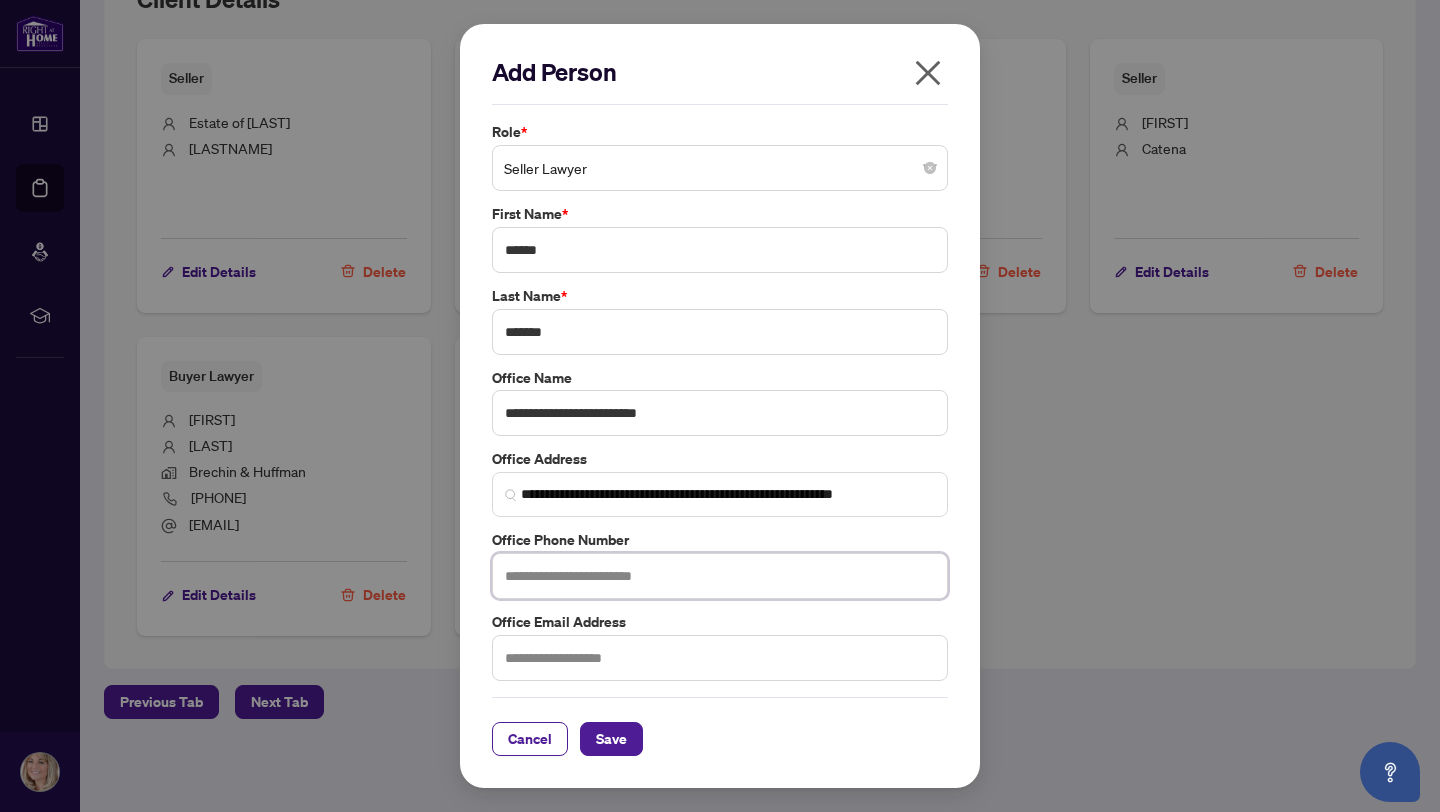 click at bounding box center (720, 576) 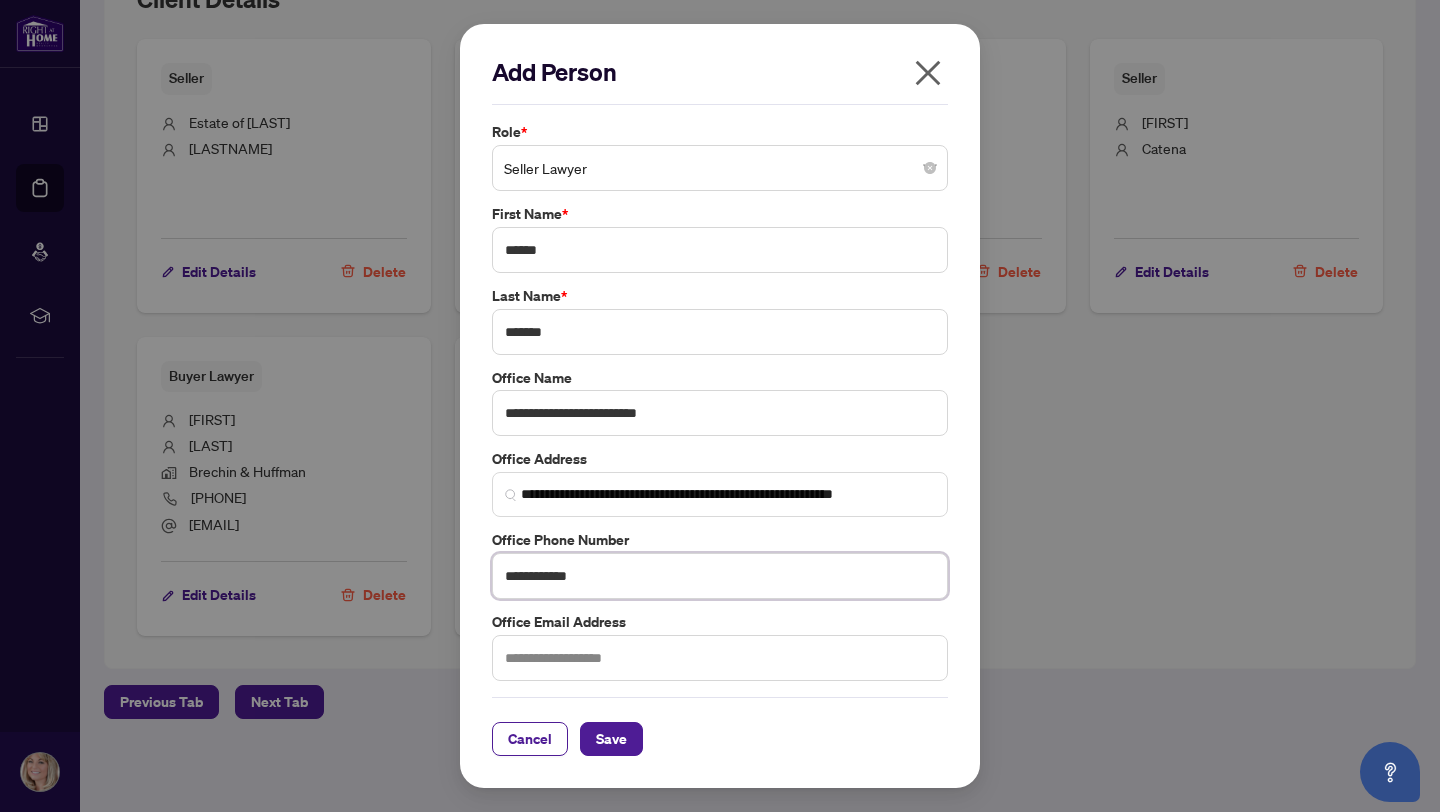 type on "**********" 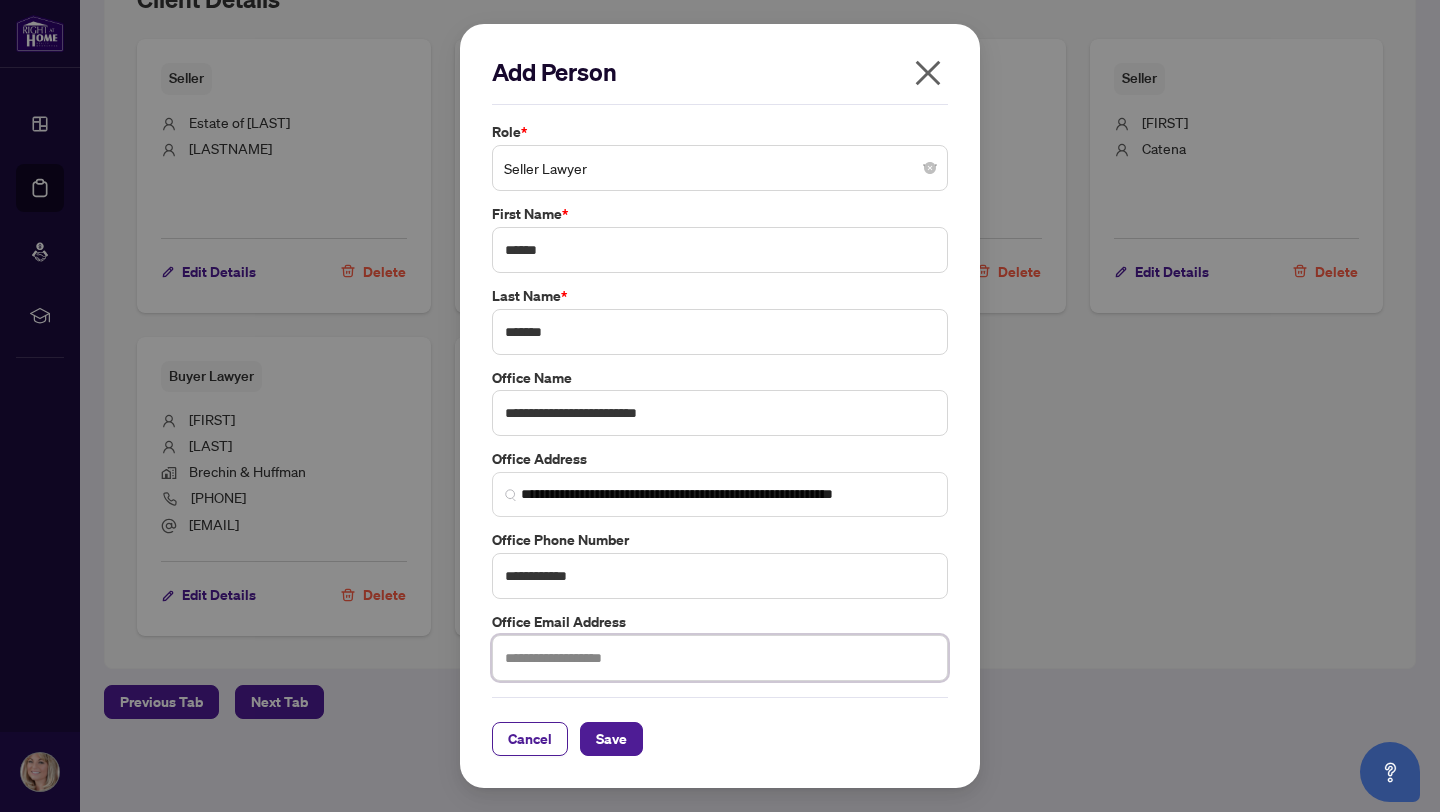 click at bounding box center [720, 658] 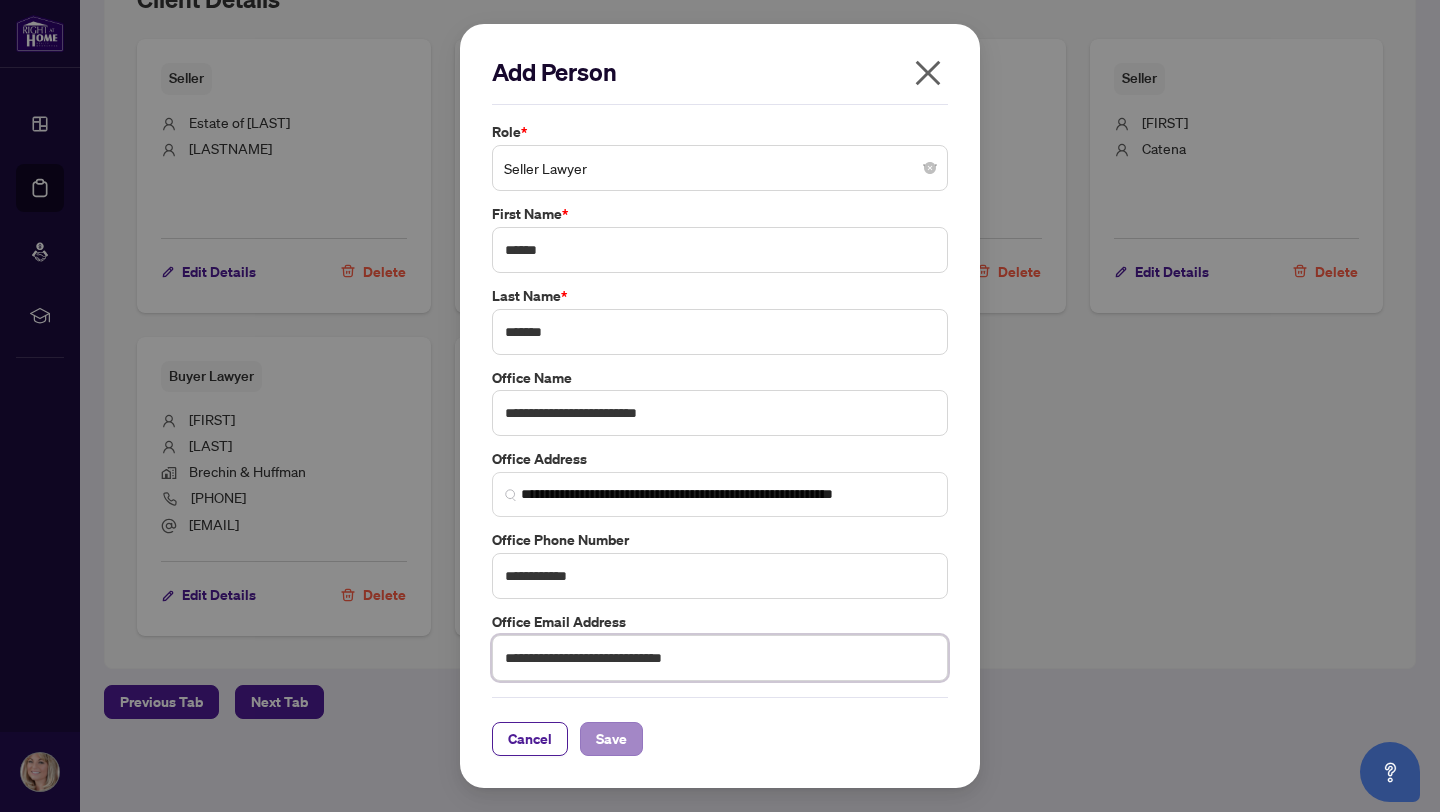 type on "**********" 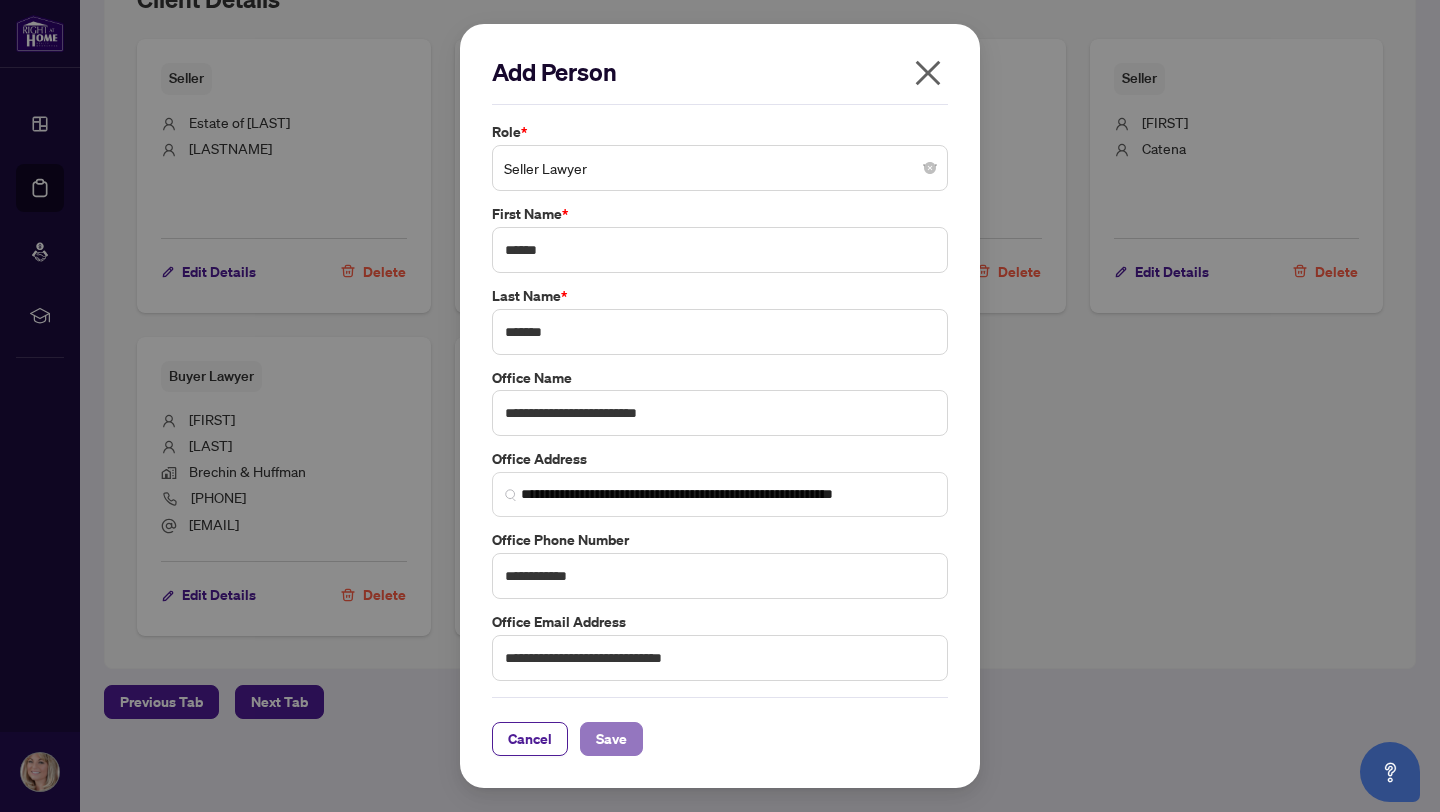 click on "Save" at bounding box center [611, 739] 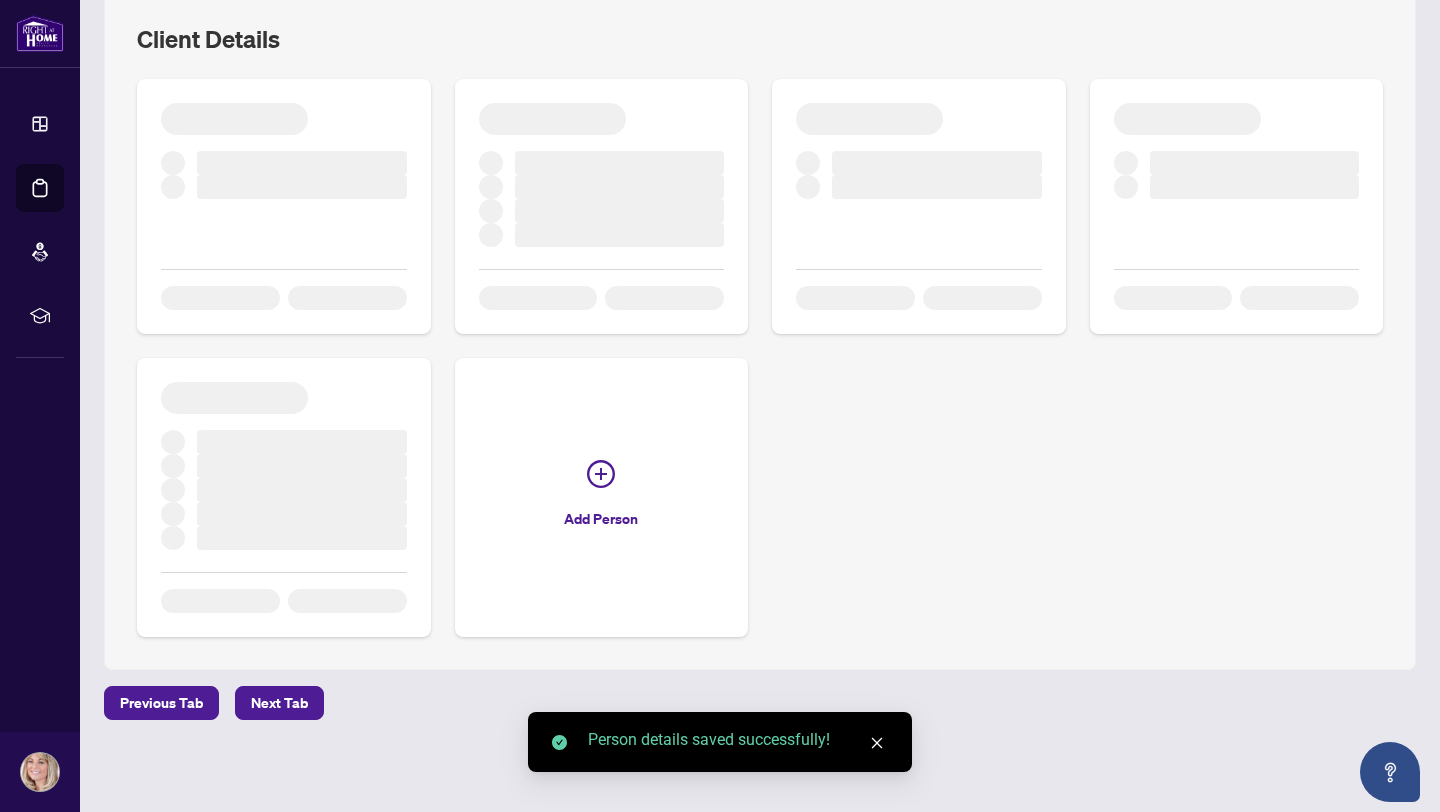 scroll, scrollTop: 1327, scrollLeft: 0, axis: vertical 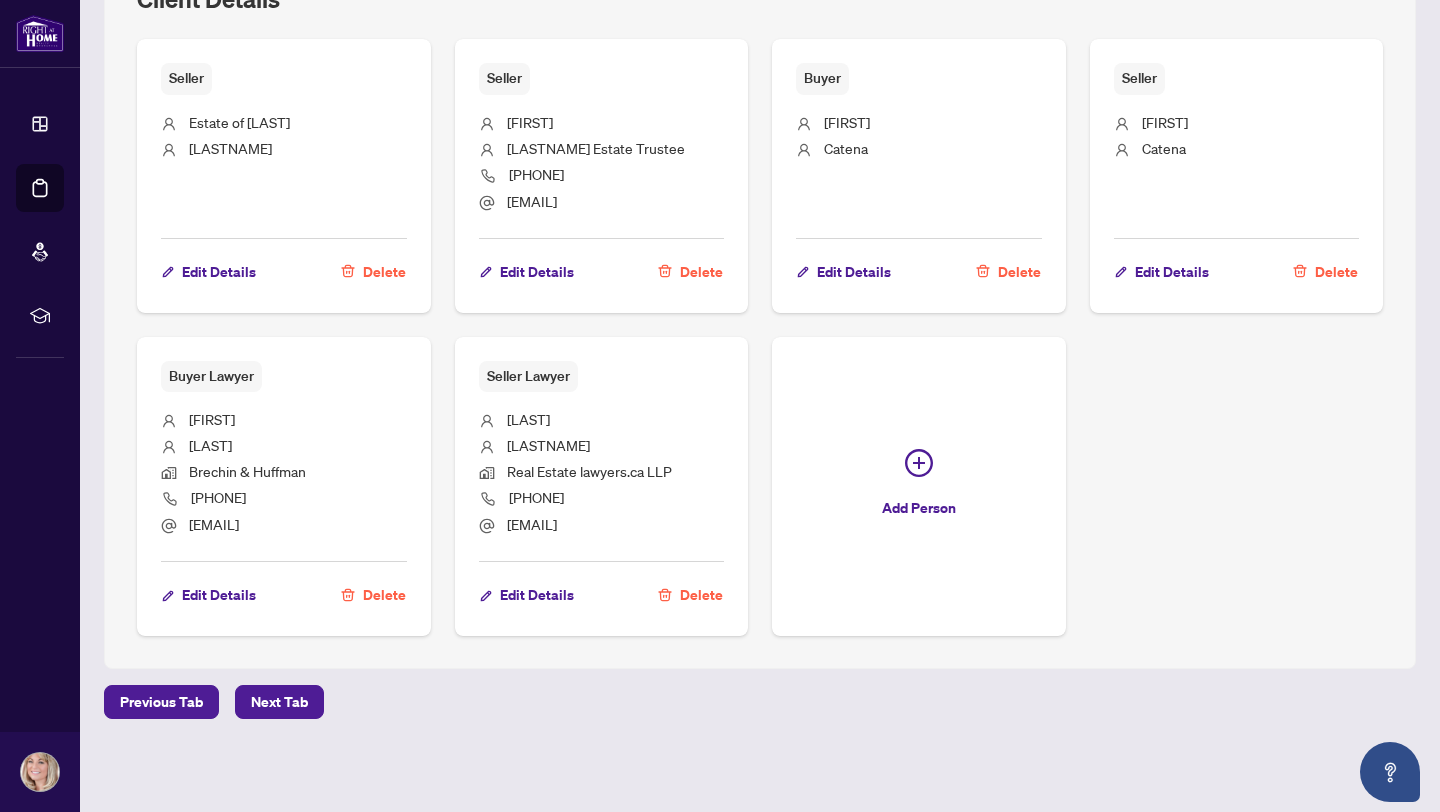 drag, startPoint x: 287, startPoint y: 494, endPoint x: 189, endPoint y: 494, distance: 98 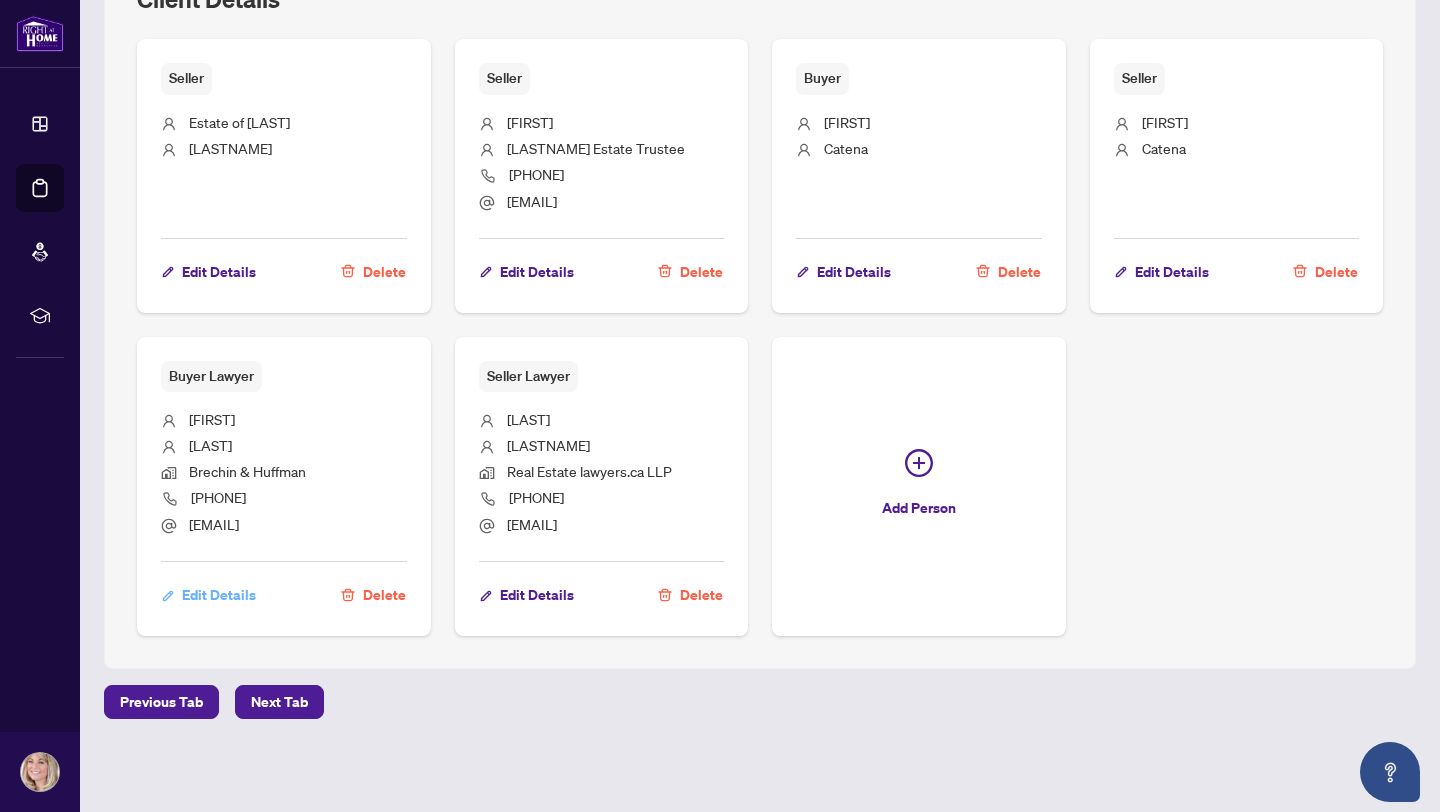 click on "Edit Details" at bounding box center [219, 595] 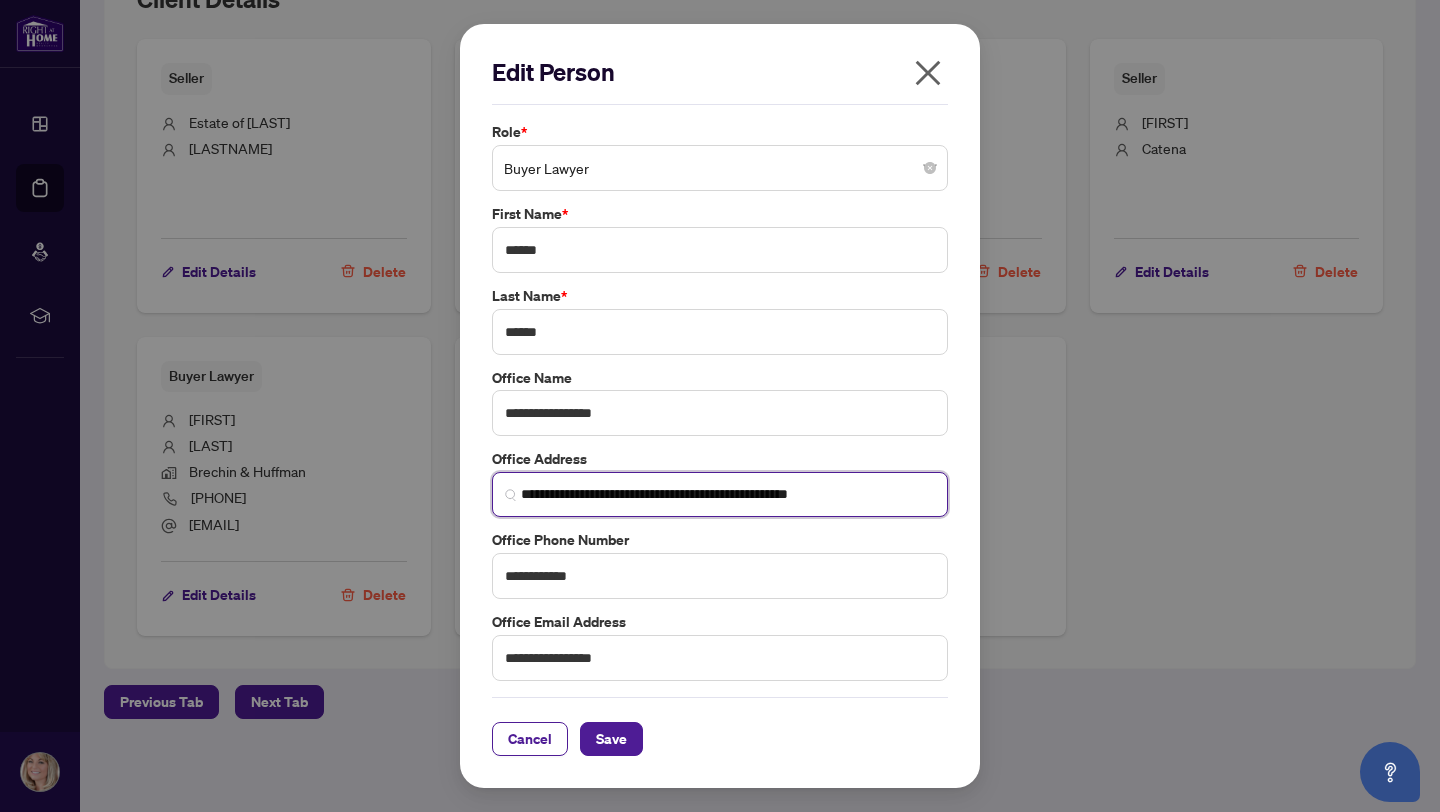 drag, startPoint x: 897, startPoint y: 495, endPoint x: 508, endPoint y: 500, distance: 389.03214 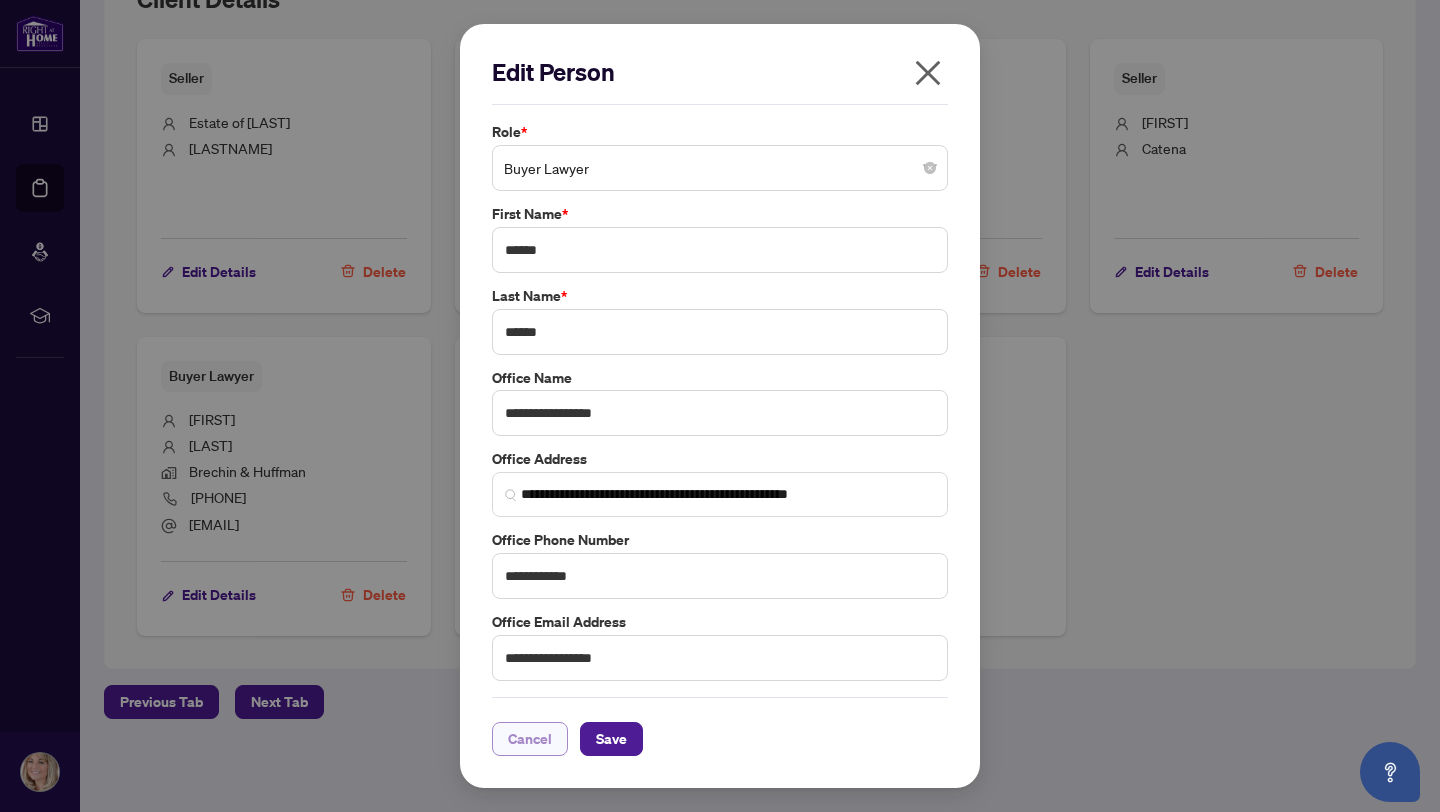 click on "Cancel" at bounding box center [530, 739] 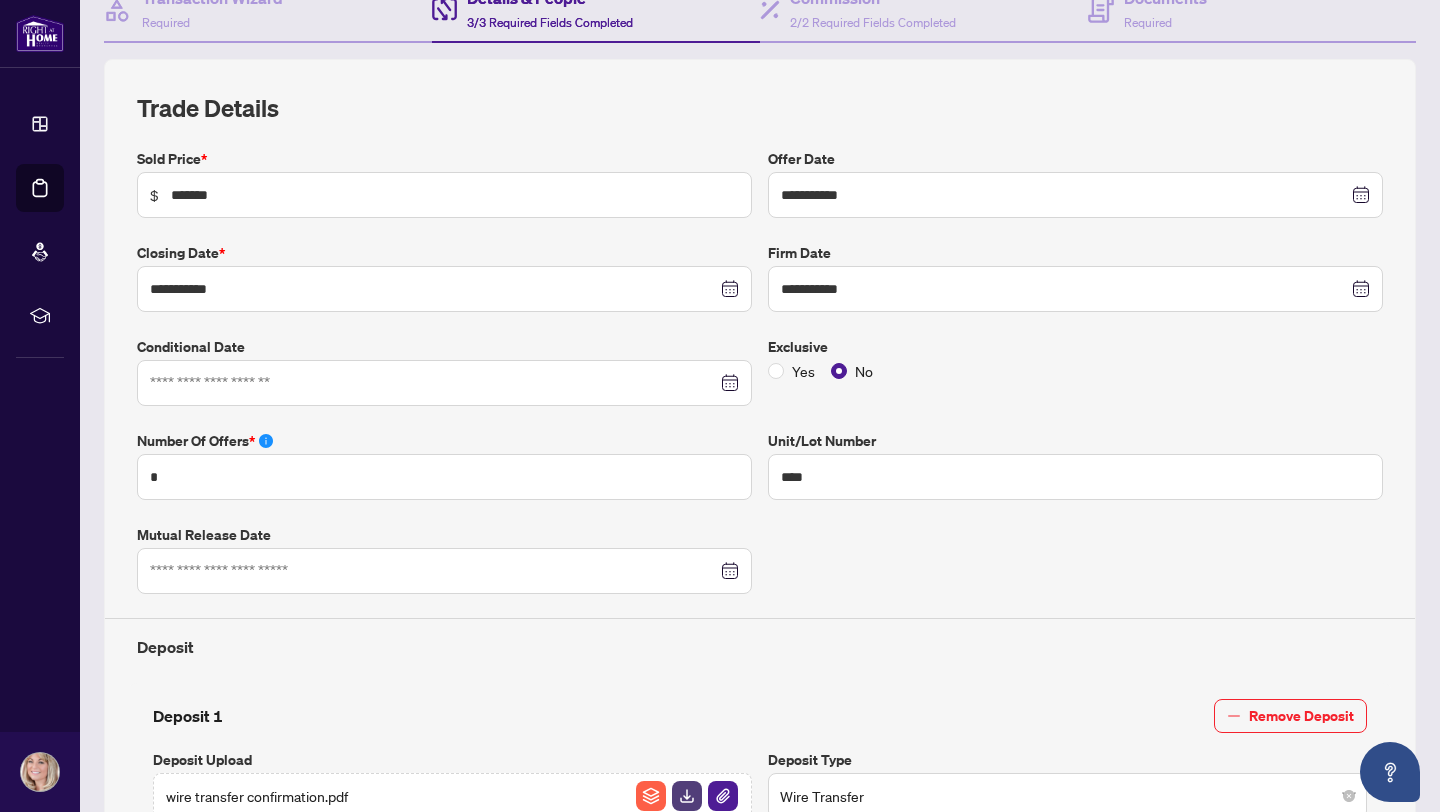scroll, scrollTop: 0, scrollLeft: 0, axis: both 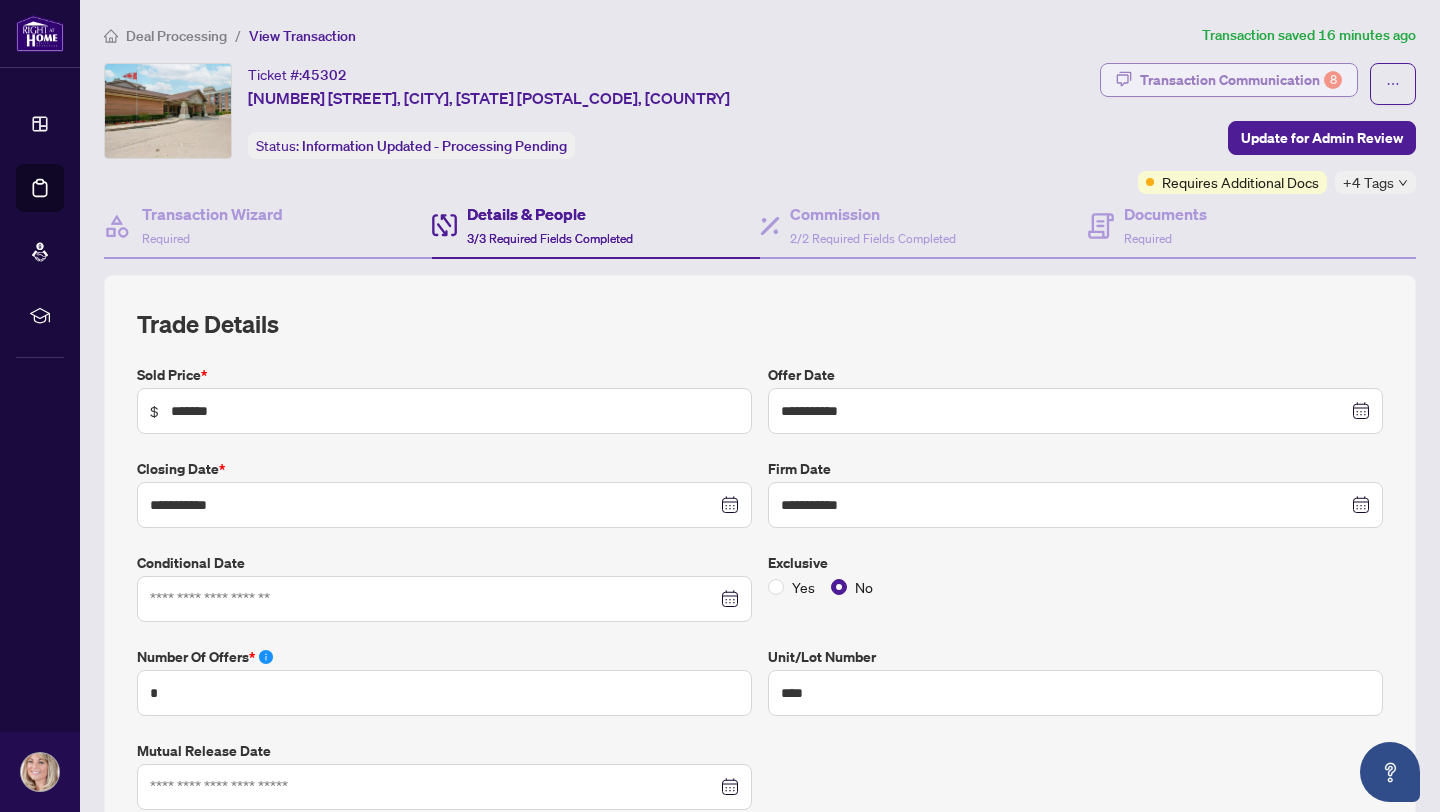 click on "Transaction Communication 8" at bounding box center (1241, 80) 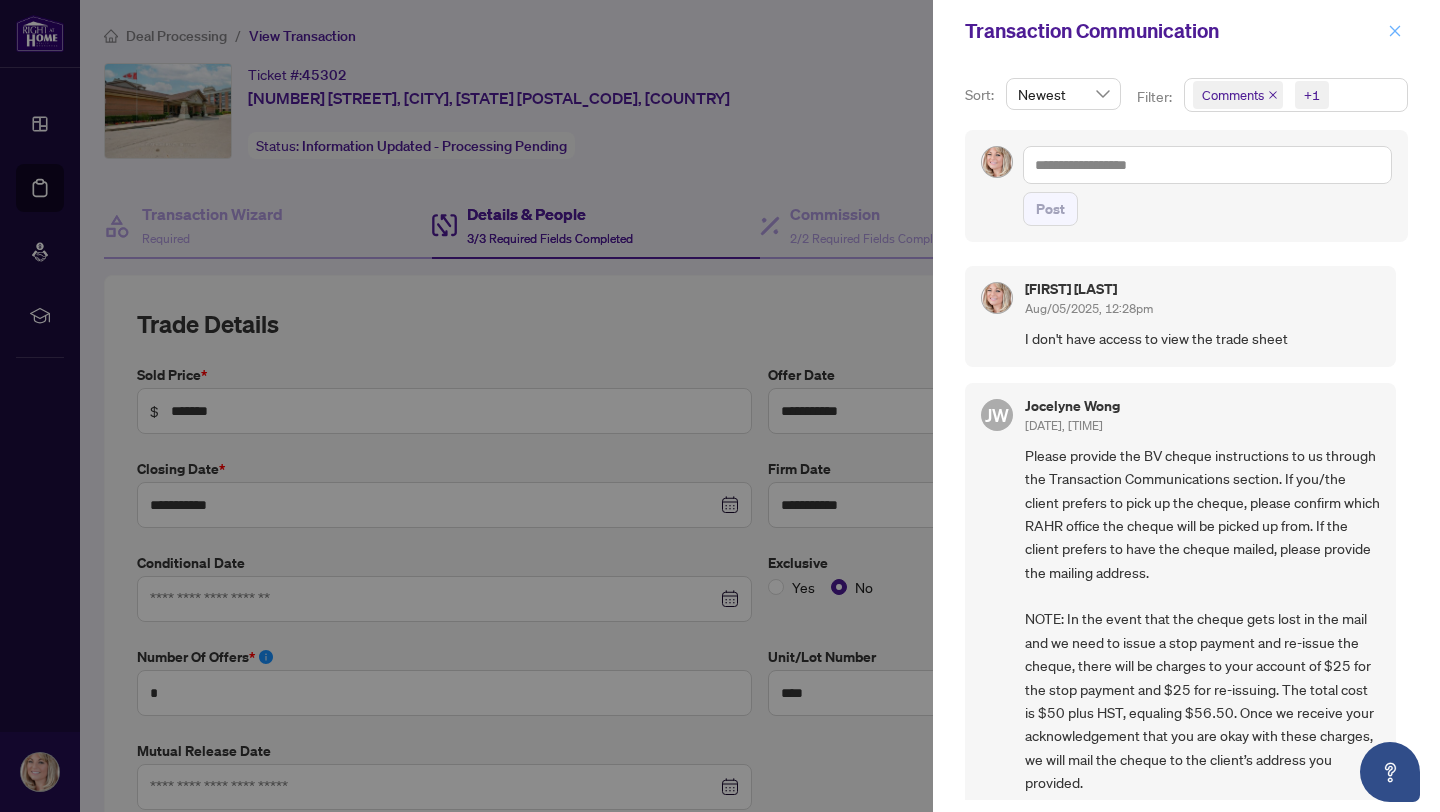 click 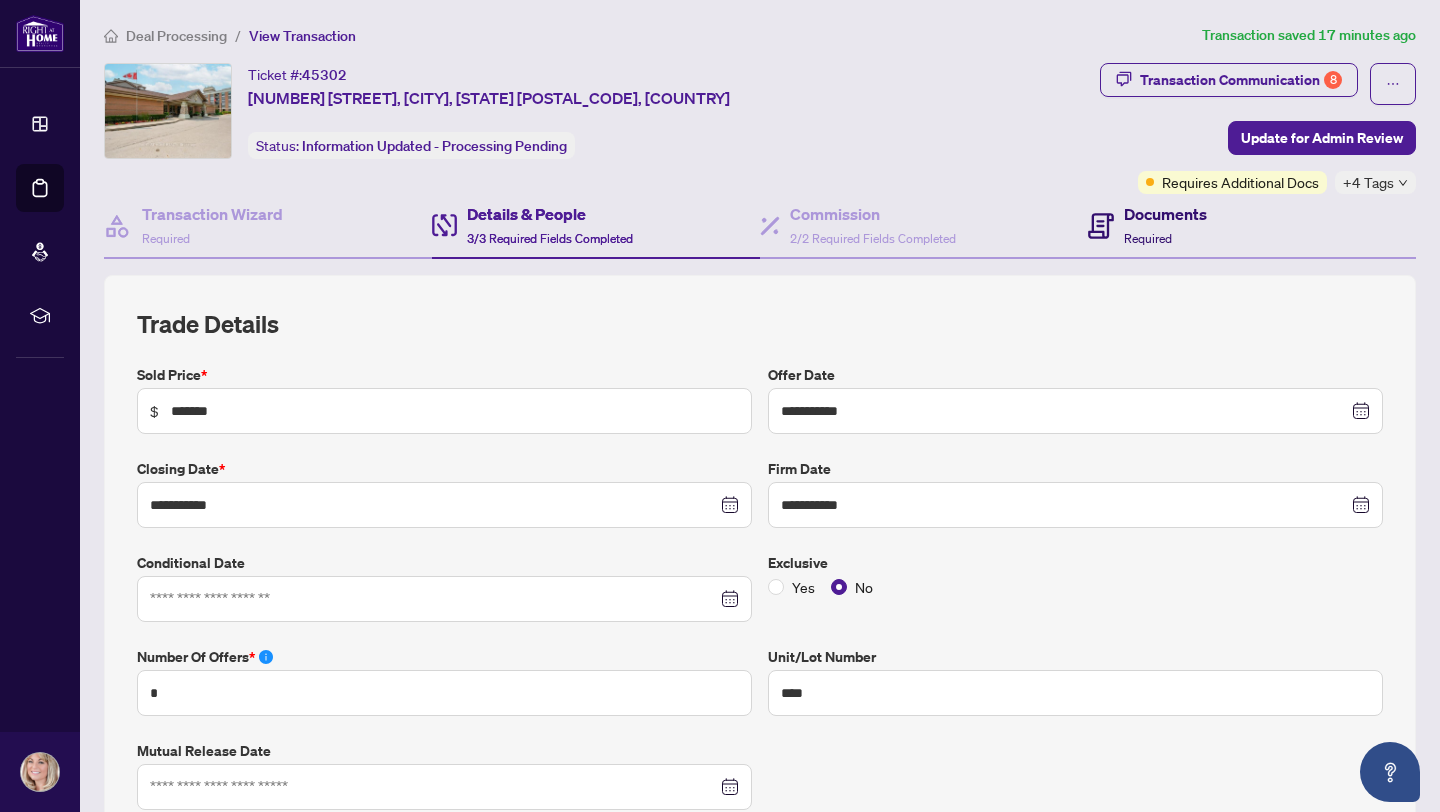 click on "Documents Required" at bounding box center [1165, 225] 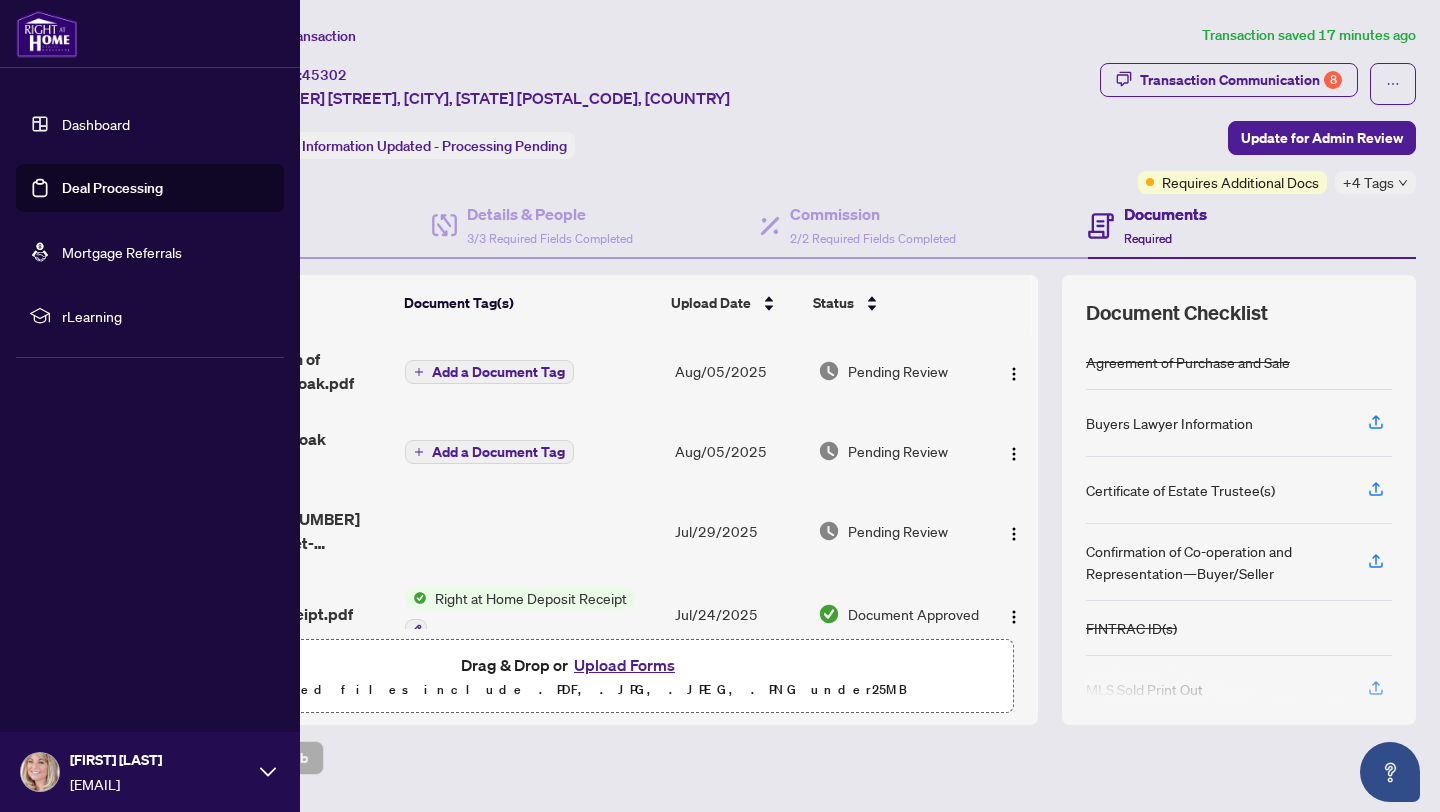 click on "Deal Processing" at bounding box center (112, 188) 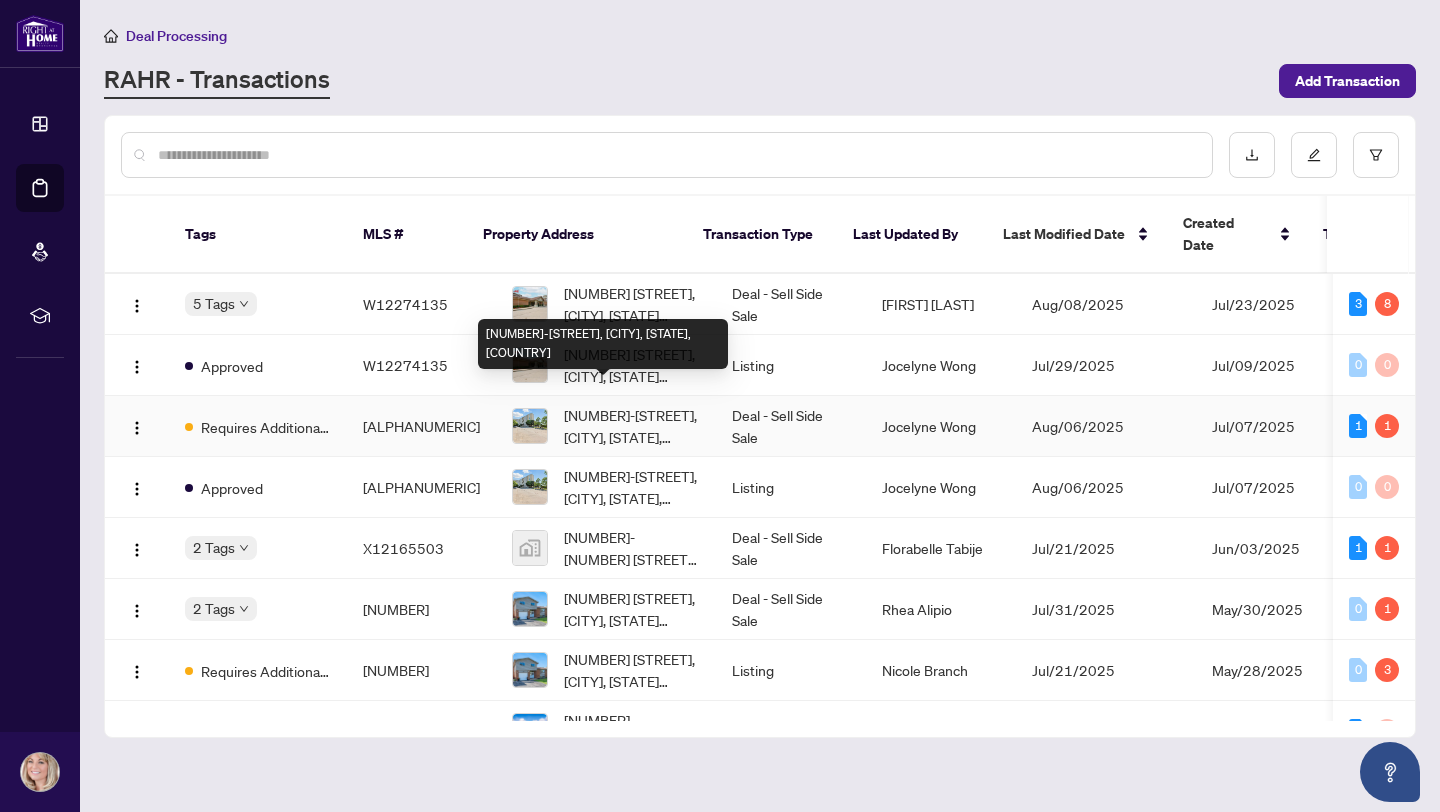 click on "[NUMBER]-[STREET], [CITY], [STATE], [COUNTRY]" at bounding box center (632, 426) 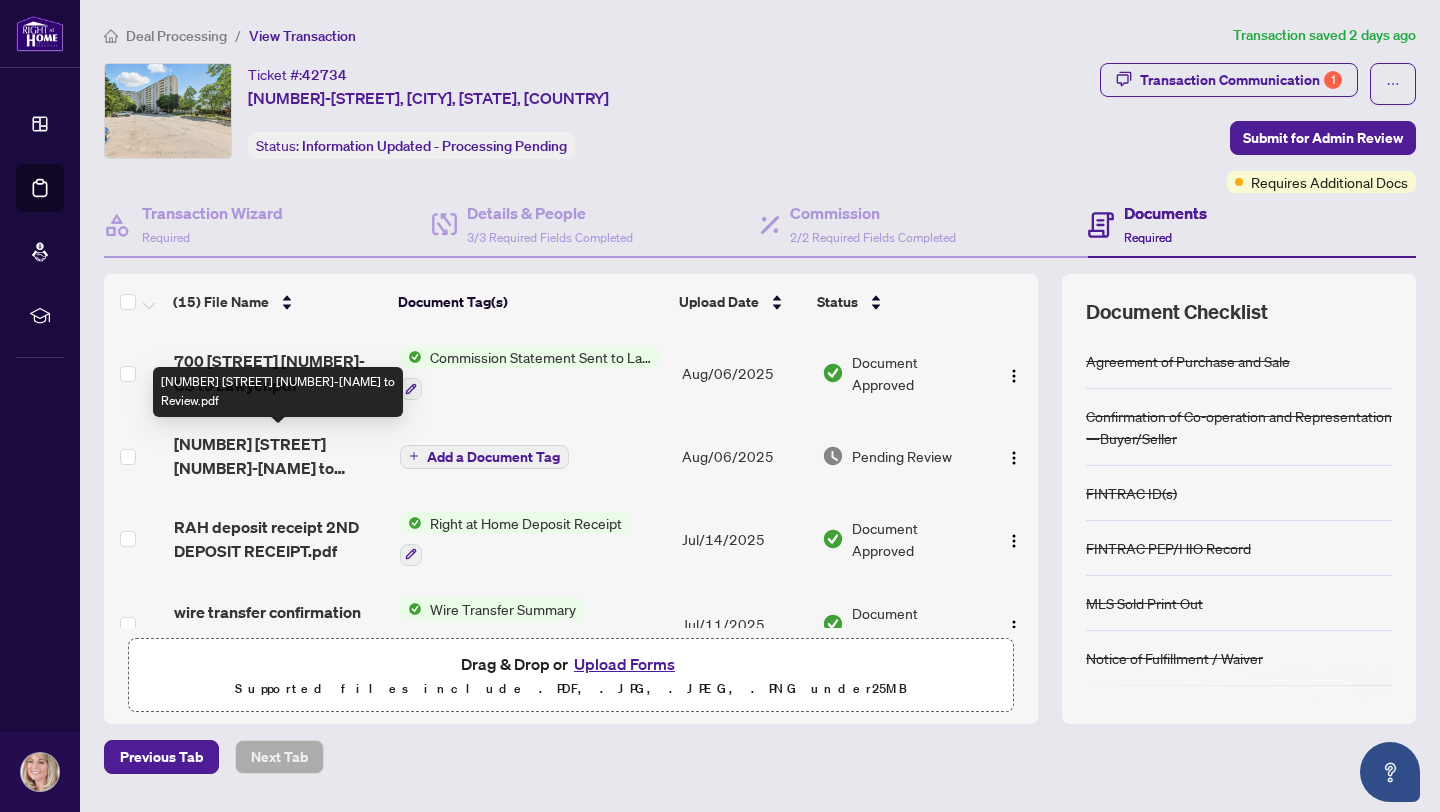 click on "[NUMBER] [STREET] [NUMBER]-[NAME] to Review.pdf" at bounding box center (279, 456) 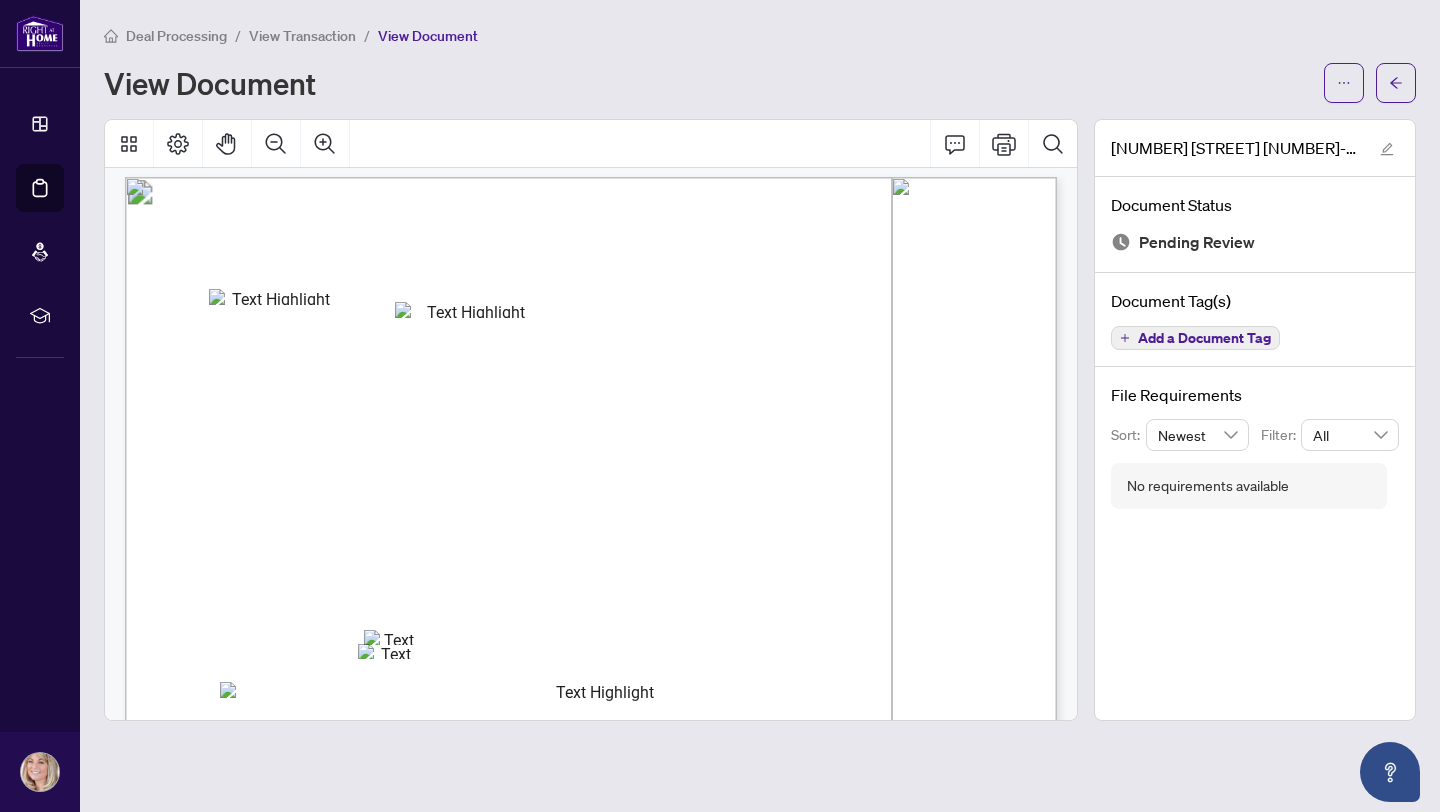 scroll, scrollTop: 0, scrollLeft: 0, axis: both 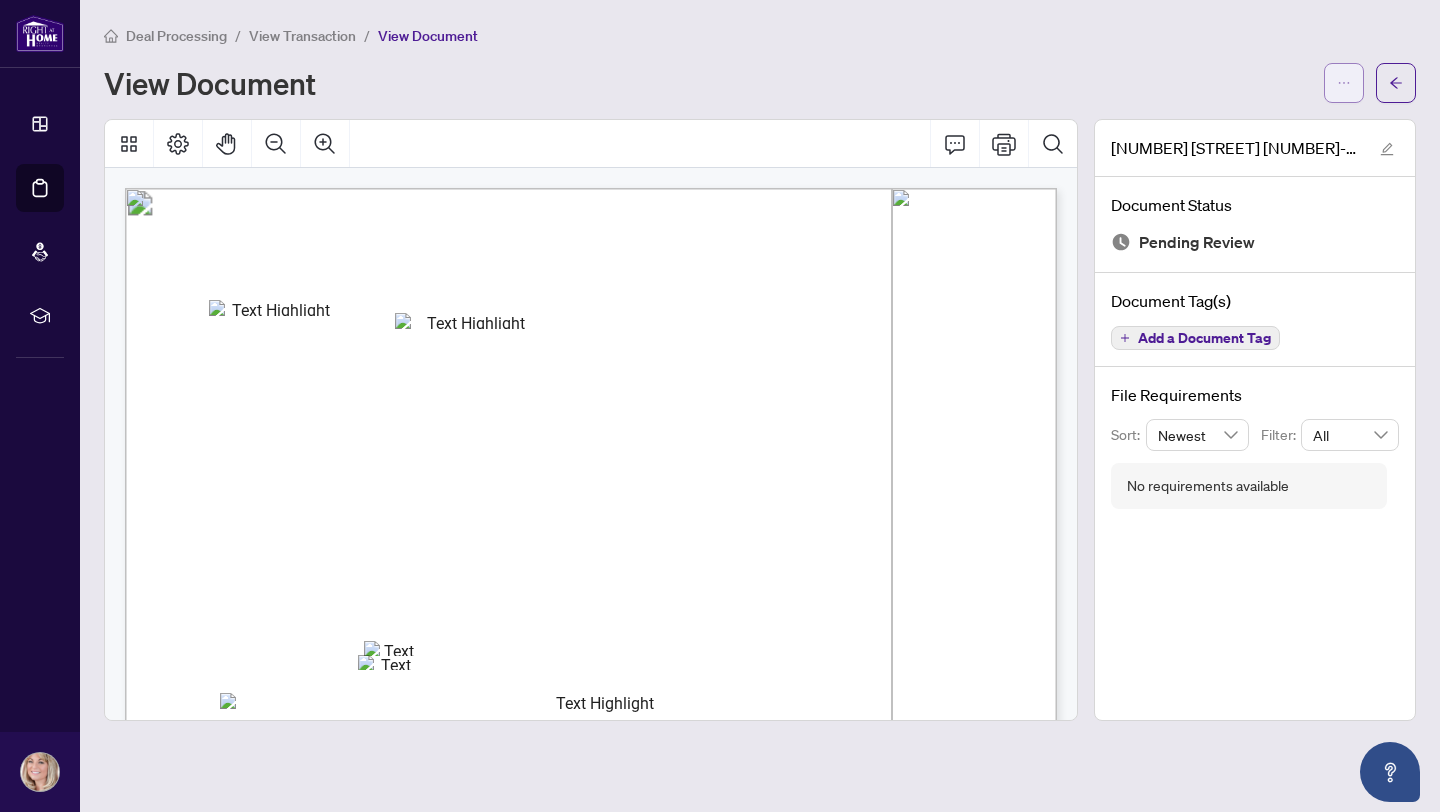 click at bounding box center [1344, 83] 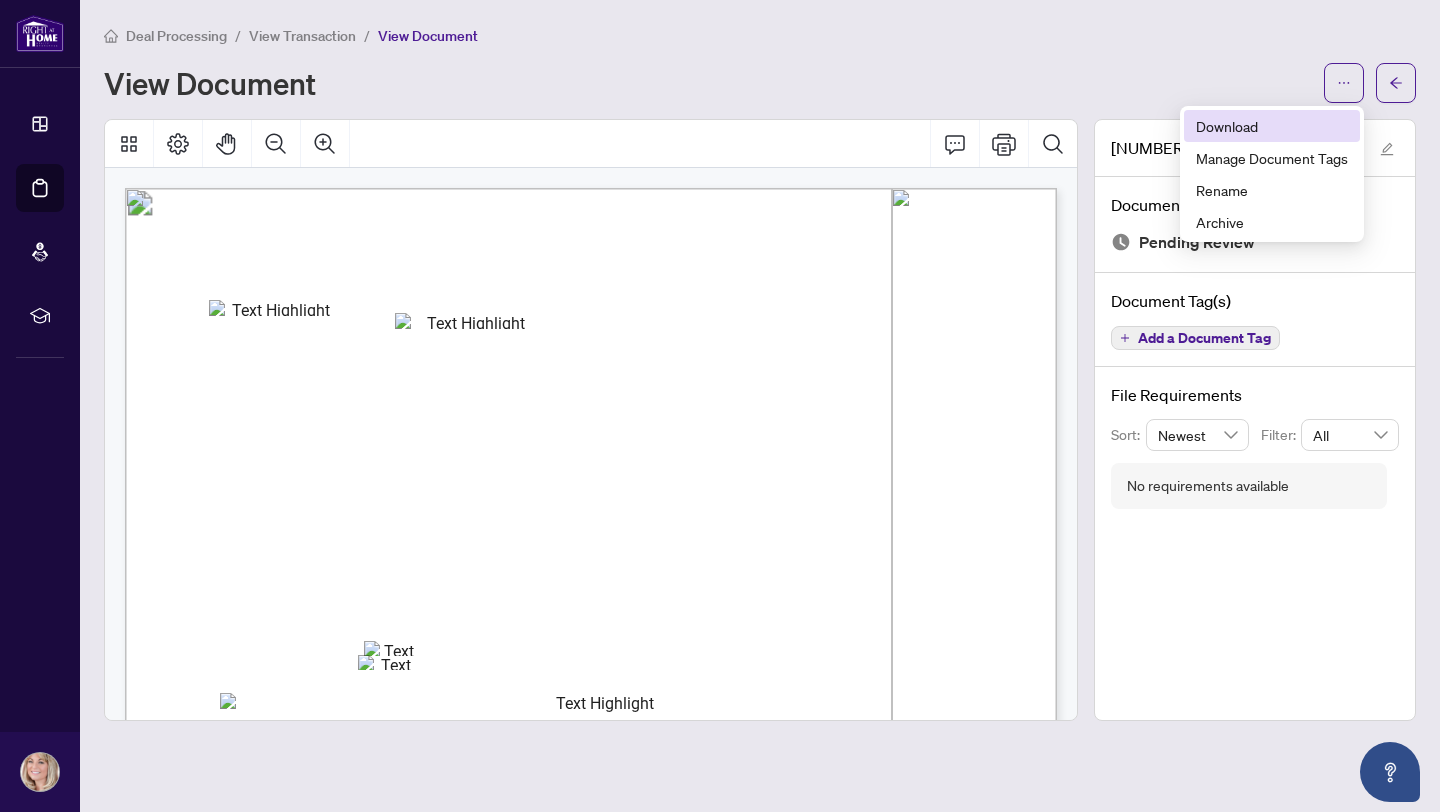 click on "Download" at bounding box center (1272, 126) 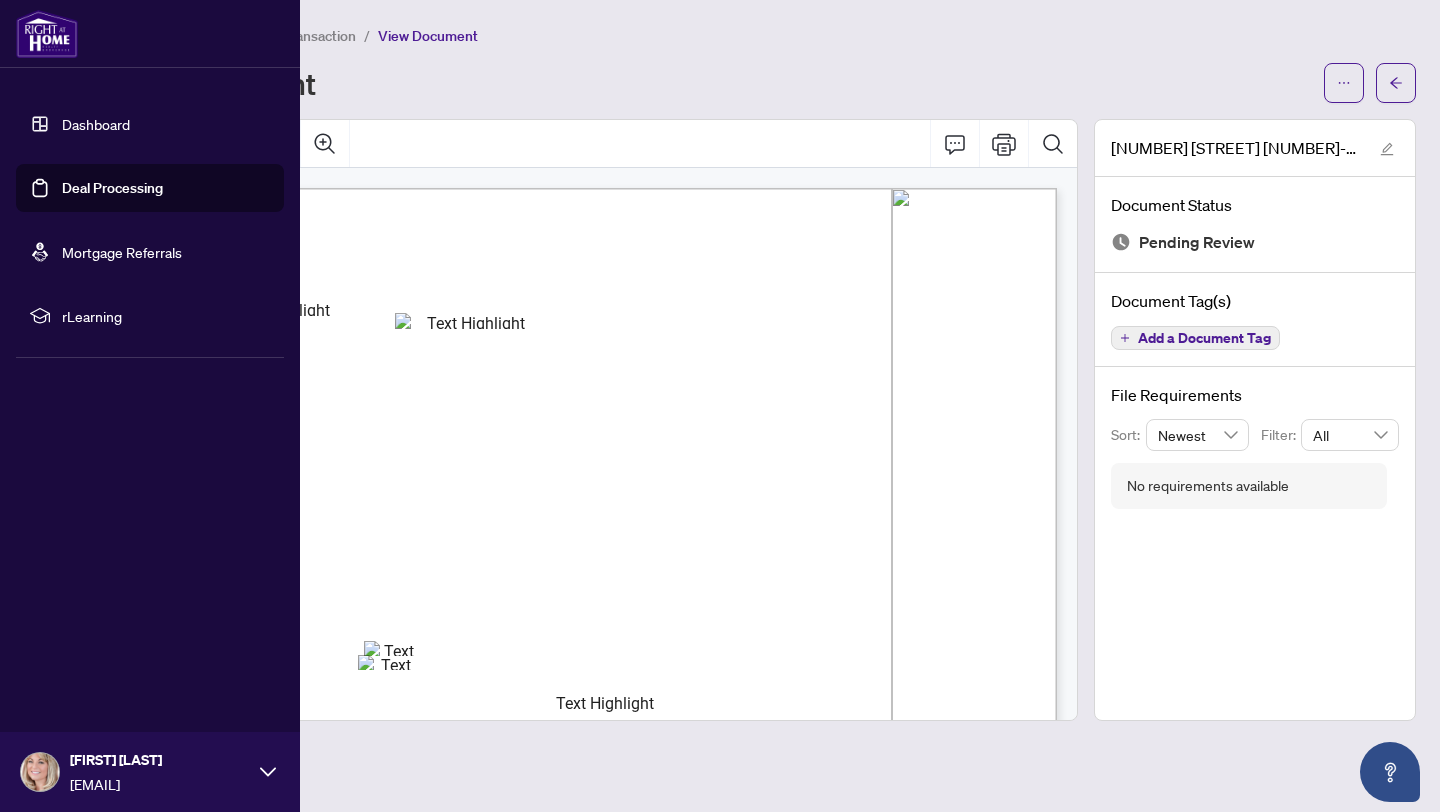 click on "Deal Processing" at bounding box center (112, 188) 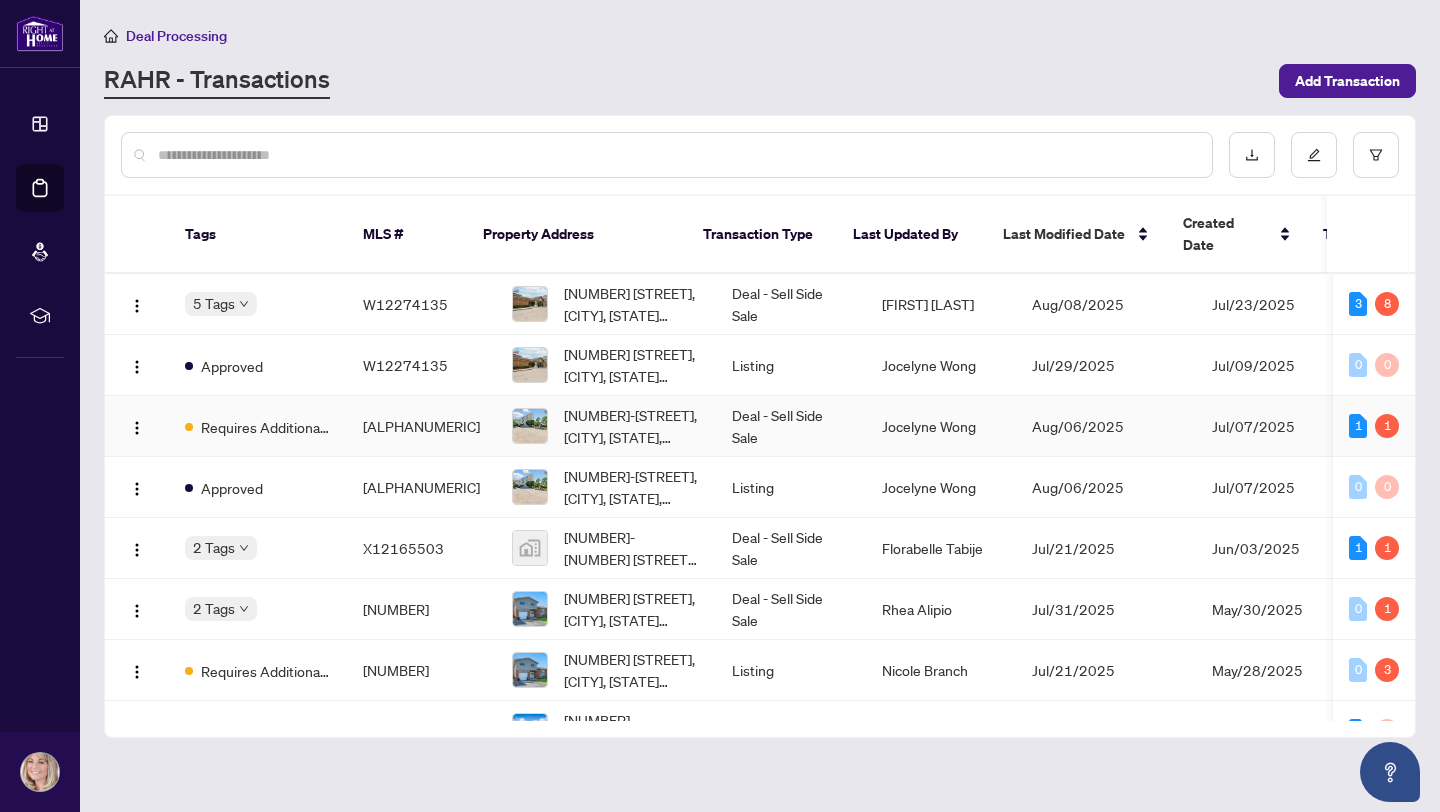 click on "[ALPHANUMERIC]" at bounding box center [421, 426] 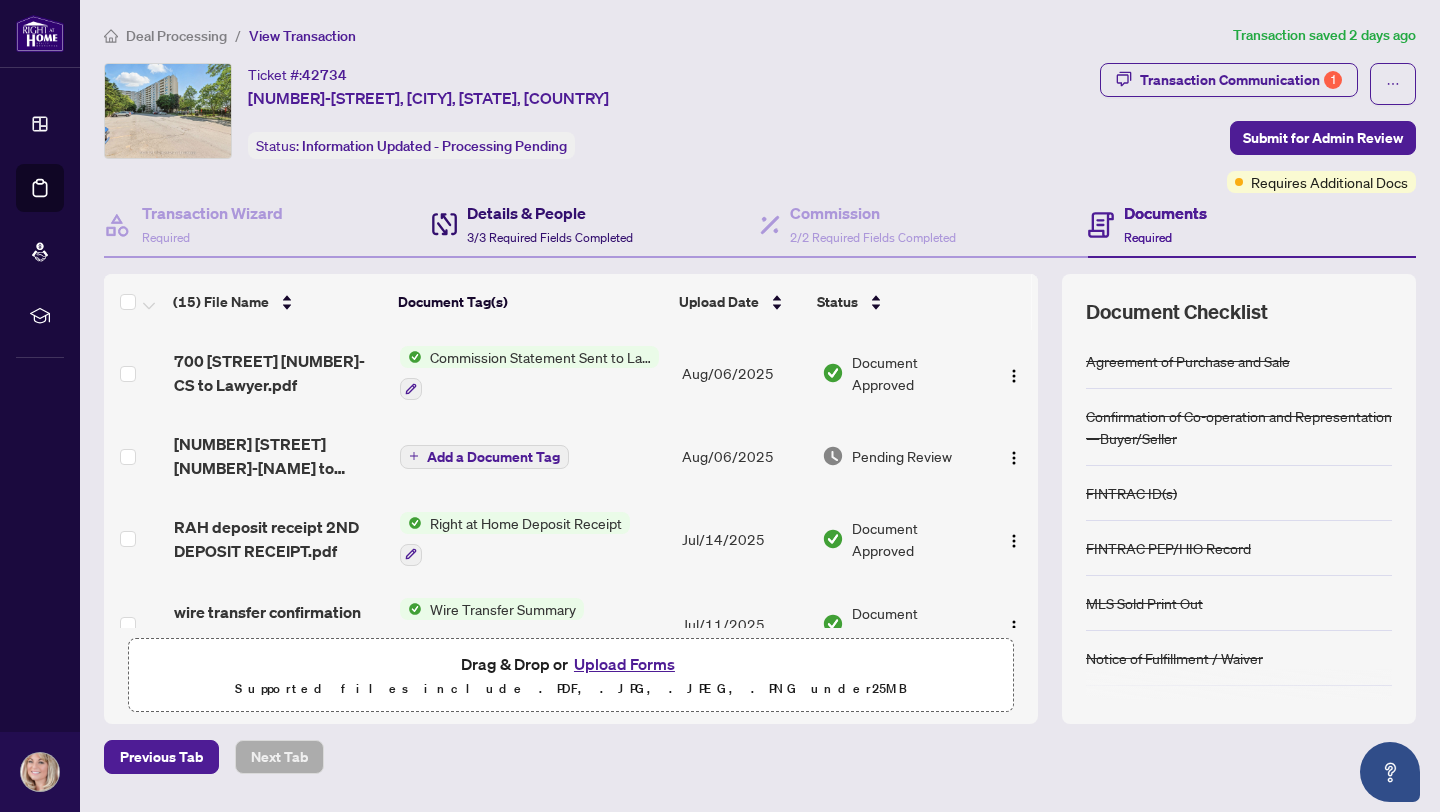 click on "Details & People" at bounding box center (550, 213) 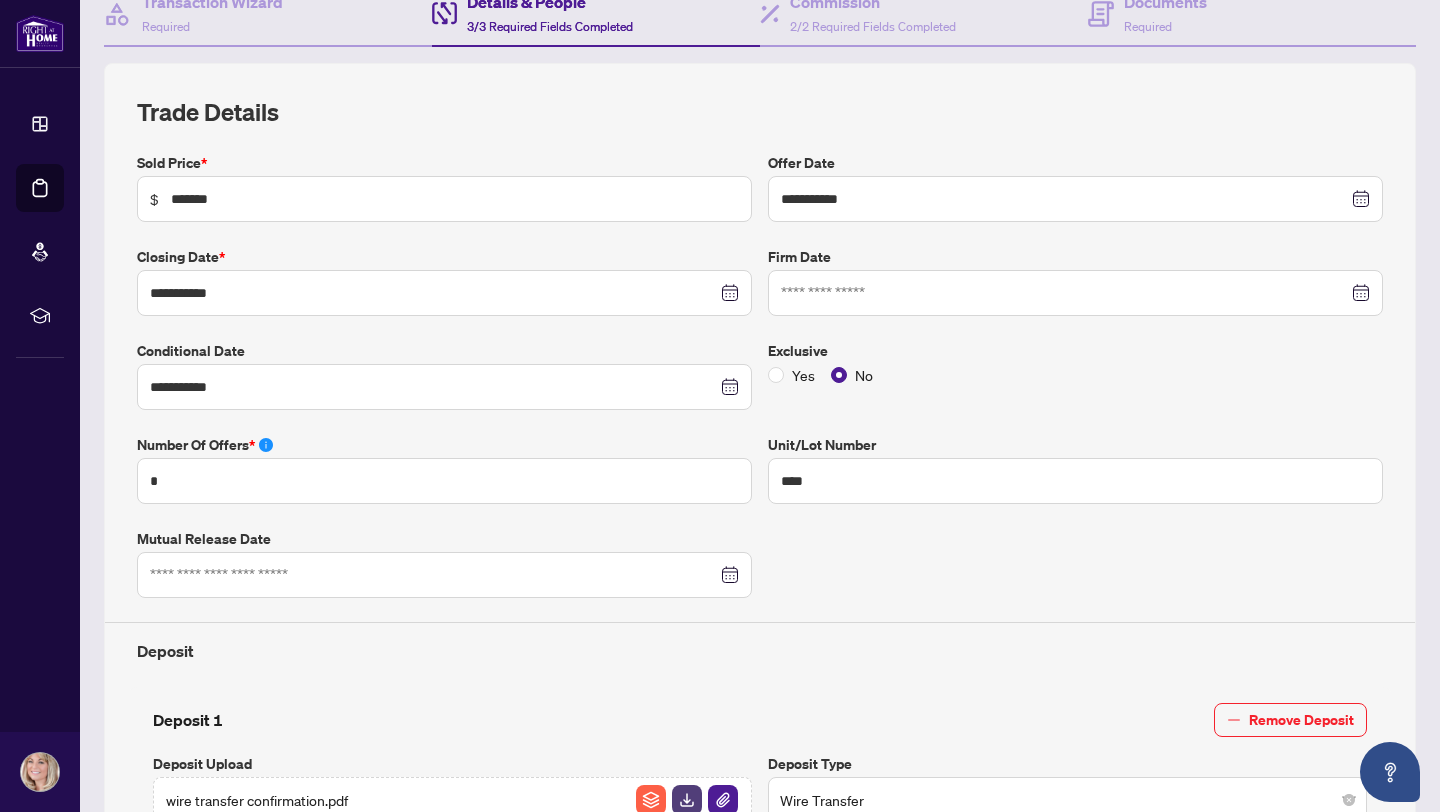 scroll, scrollTop: 0, scrollLeft: 0, axis: both 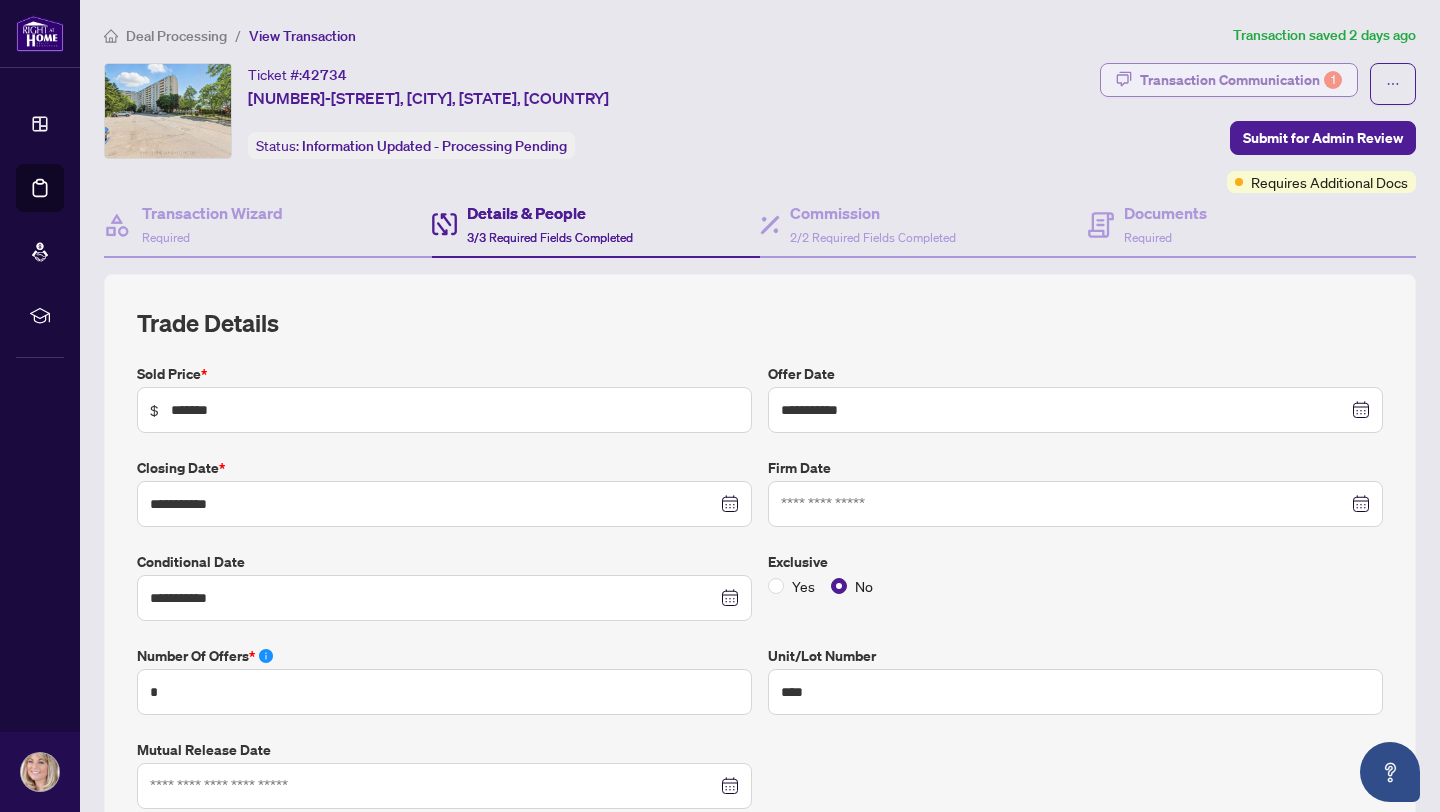 click on "Transaction Communication 1" at bounding box center [1241, 80] 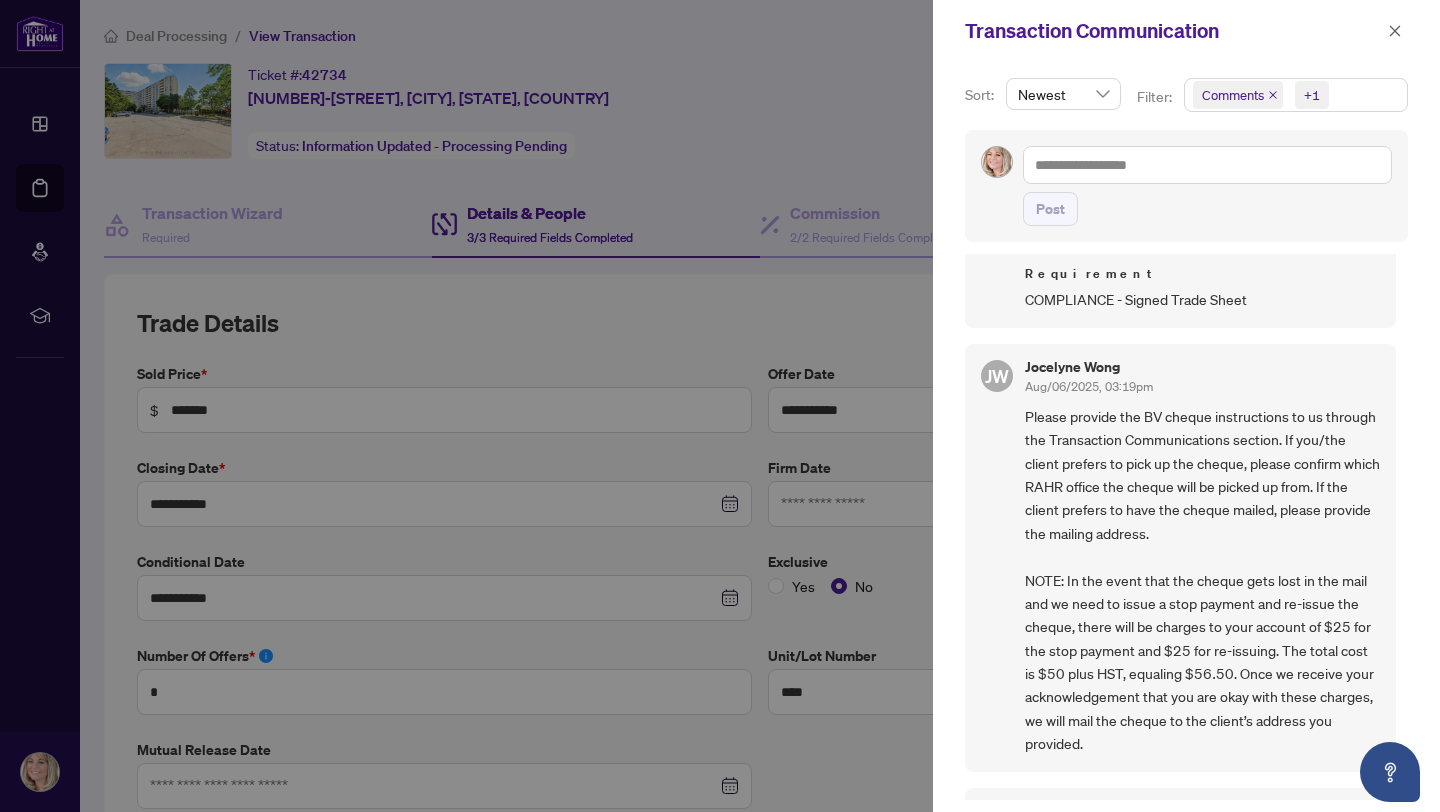 scroll, scrollTop: 0, scrollLeft: 0, axis: both 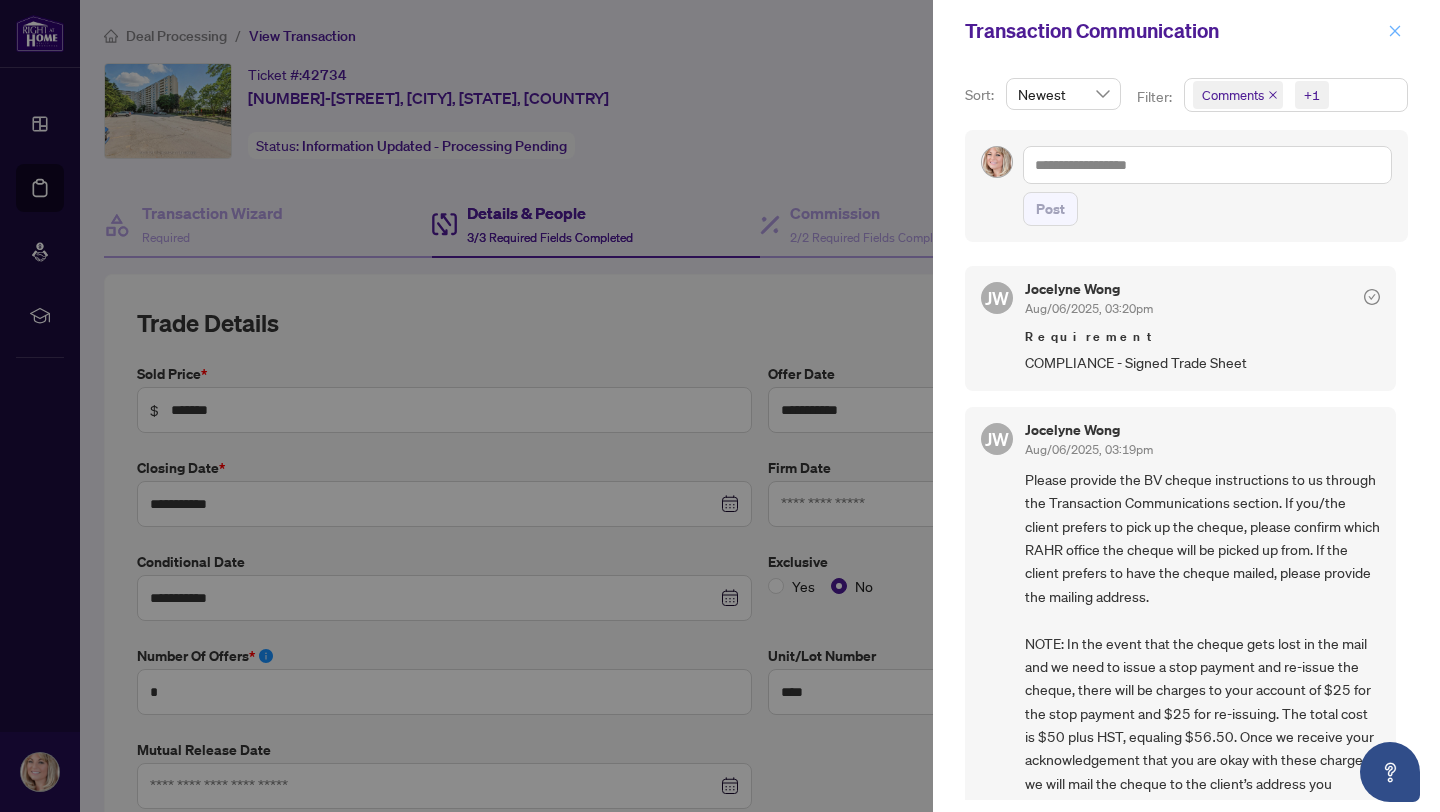click 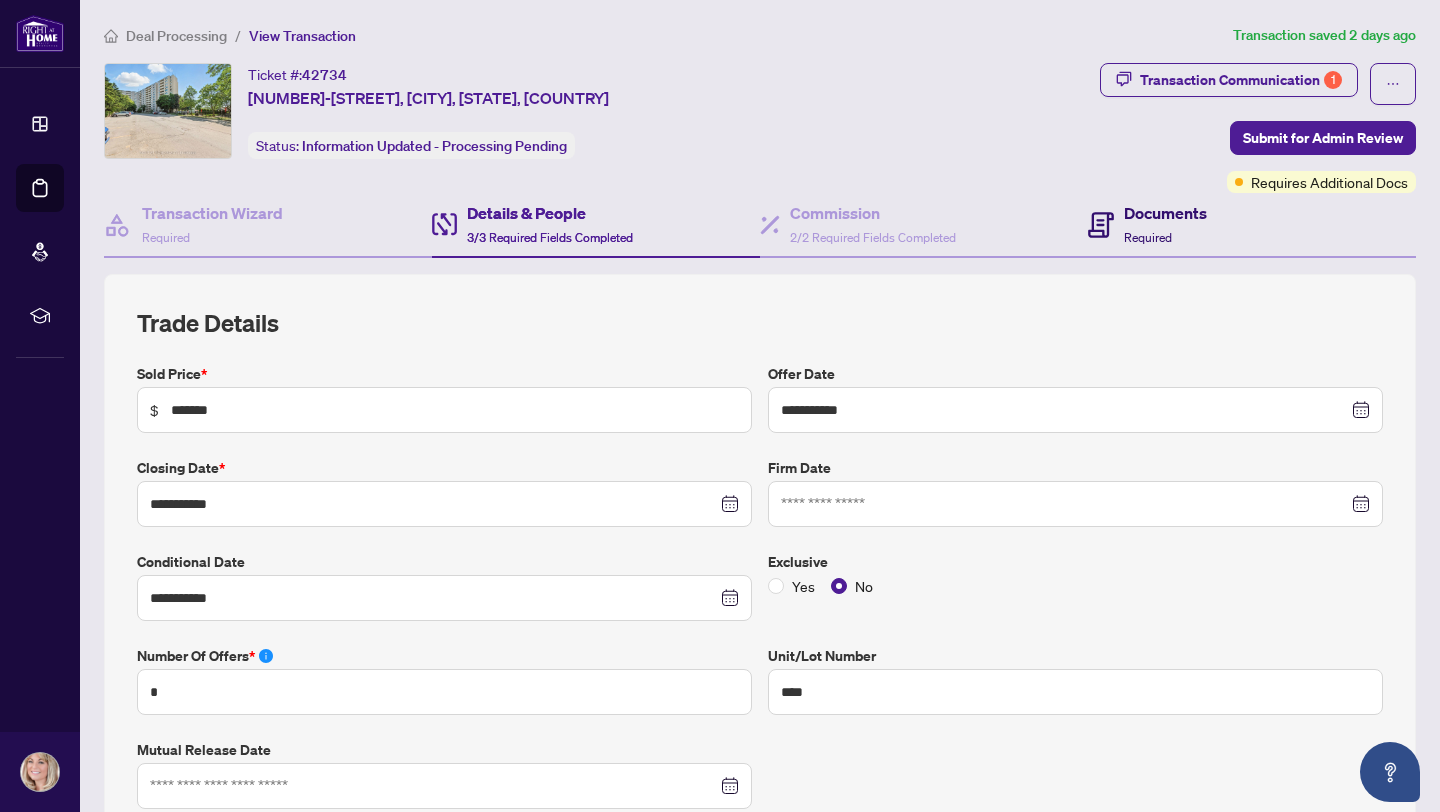click 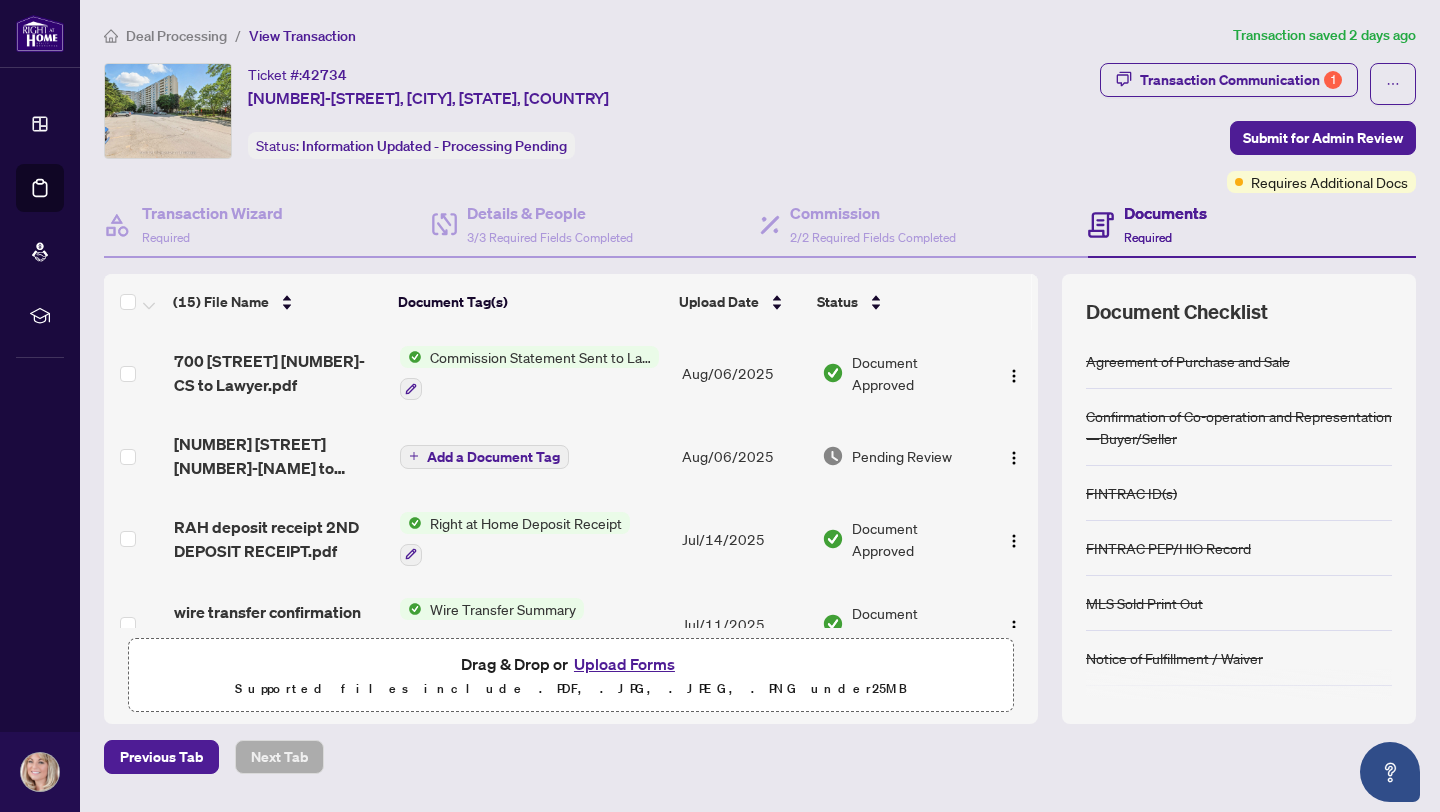 click on "Upload Forms" at bounding box center [624, 664] 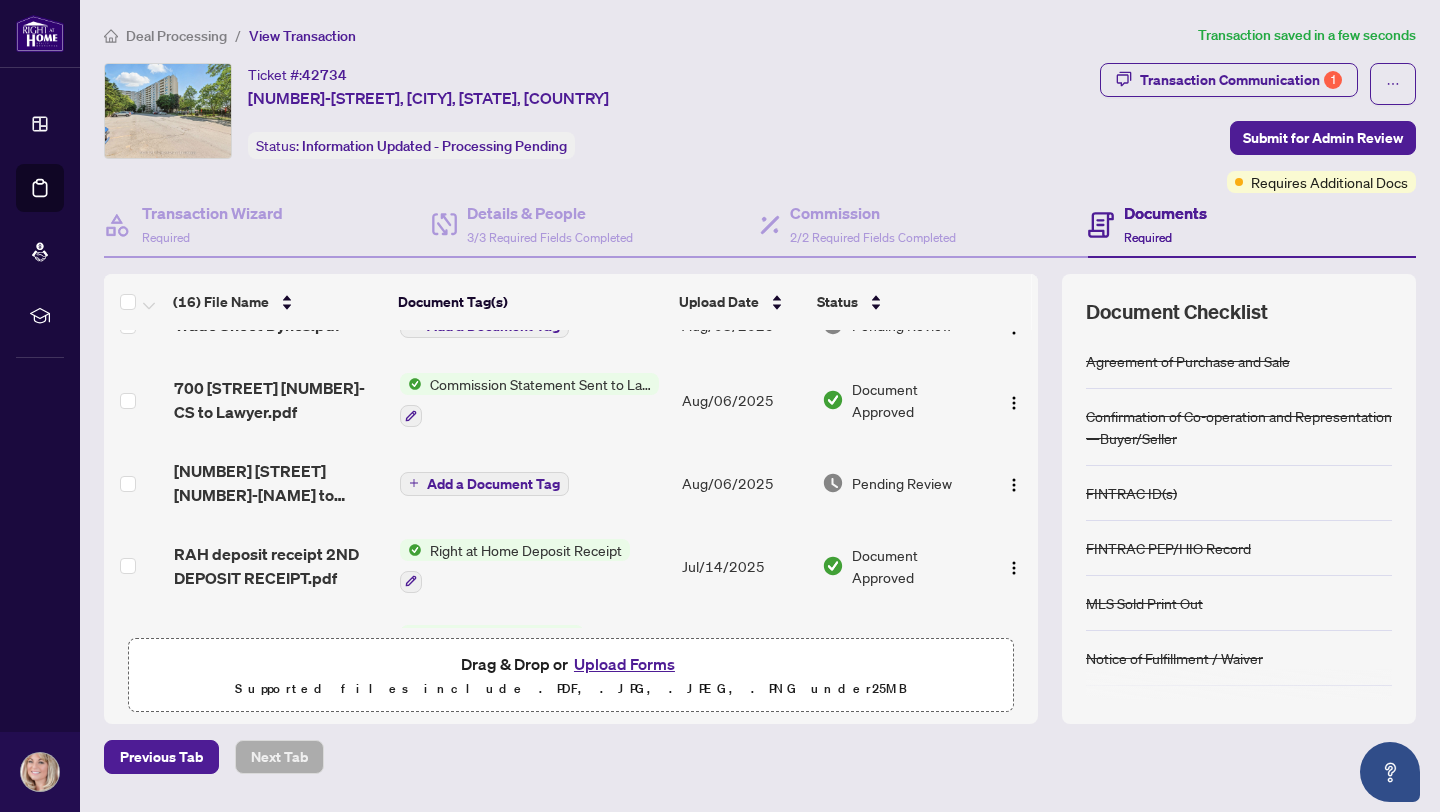 scroll, scrollTop: 0, scrollLeft: 0, axis: both 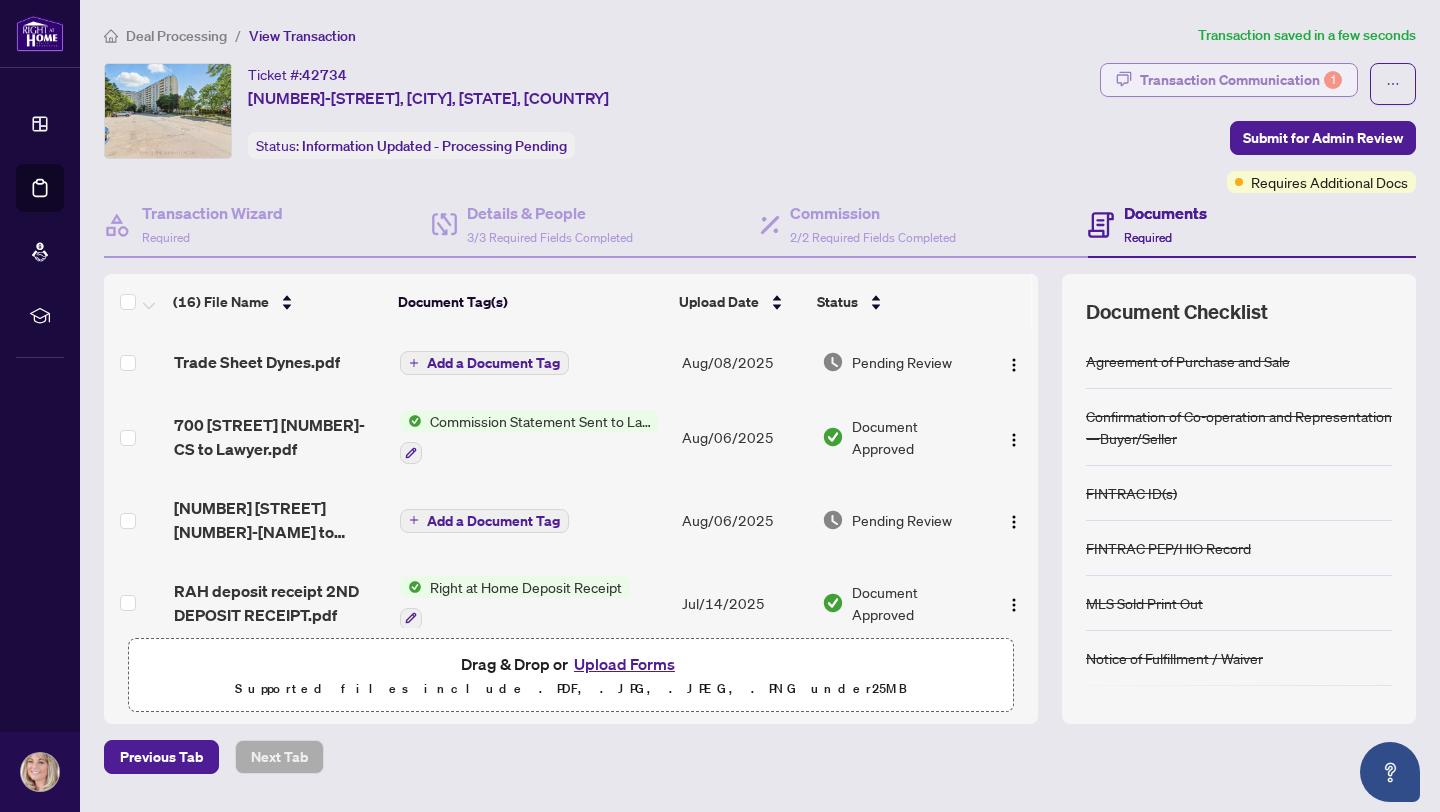 click on "Transaction Communication 1" at bounding box center [1241, 80] 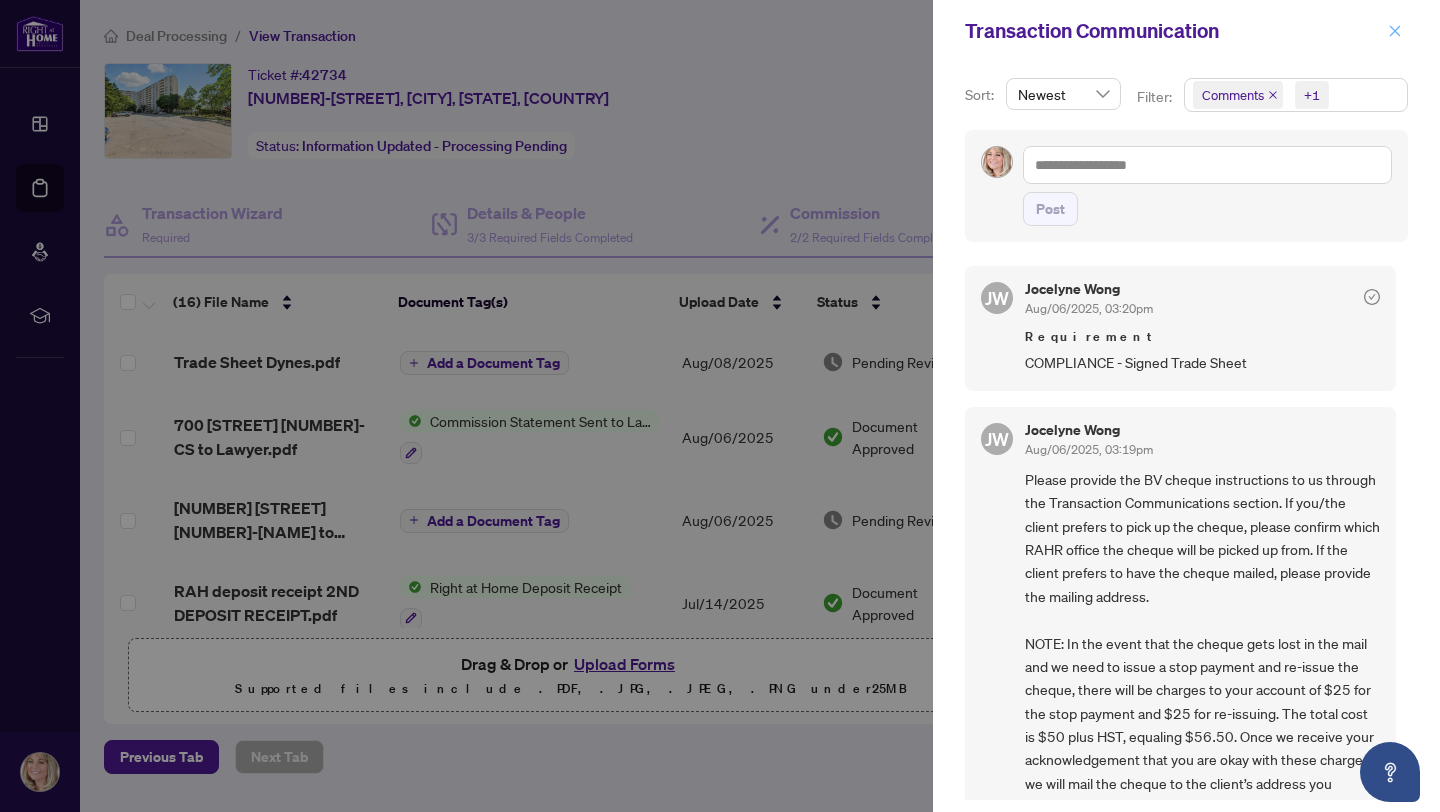 click 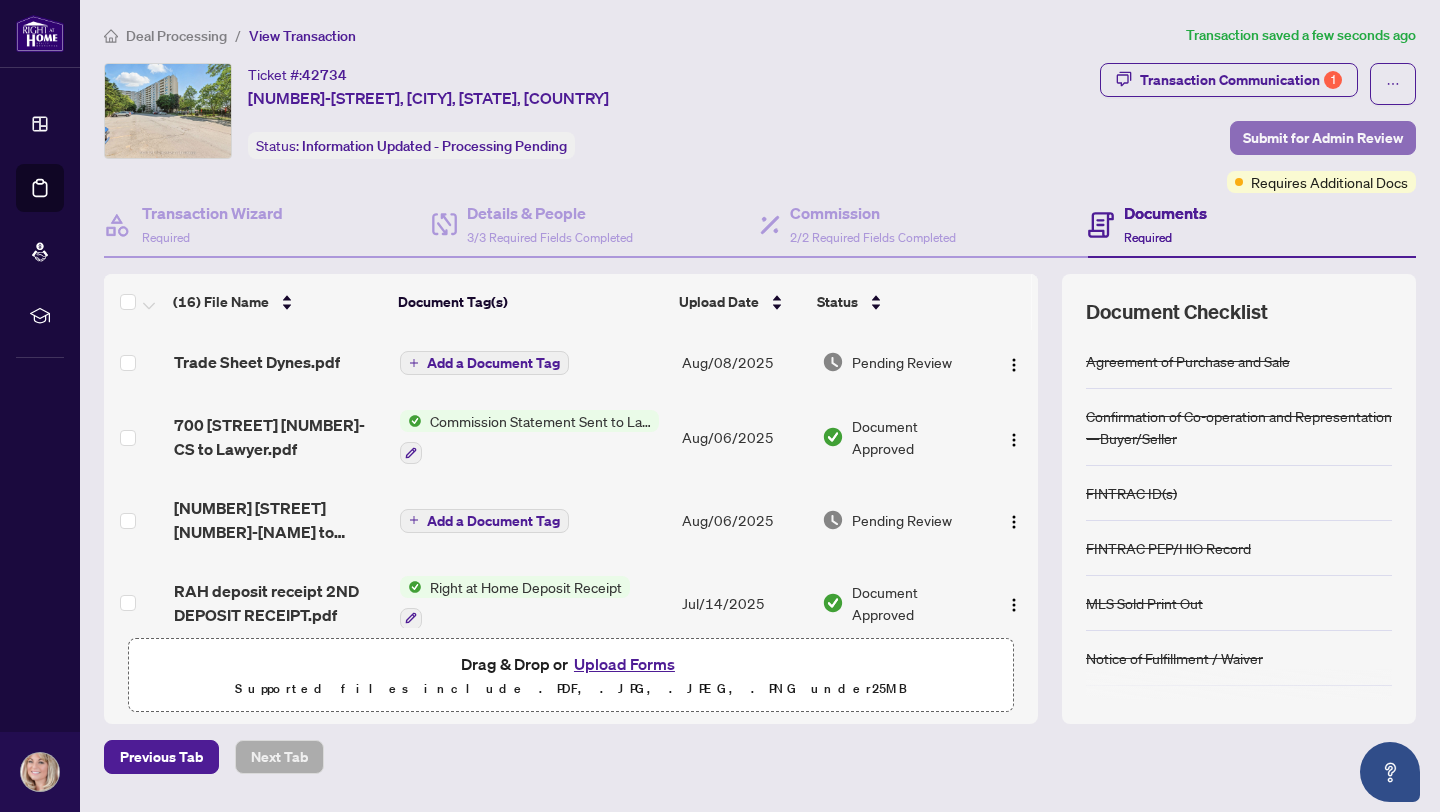 click on "Submit for Admin Review" at bounding box center (1323, 138) 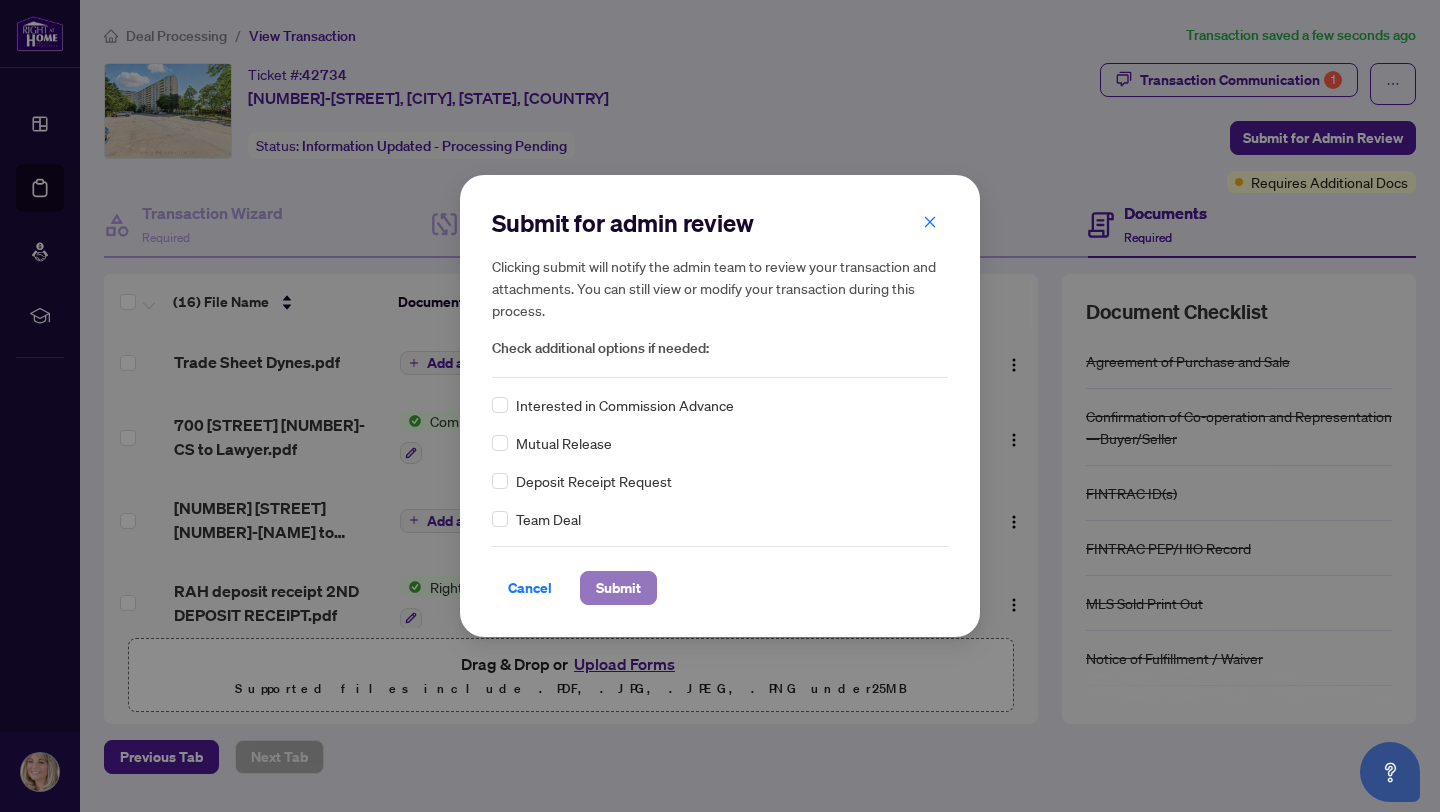 click on "Submit" at bounding box center (618, 588) 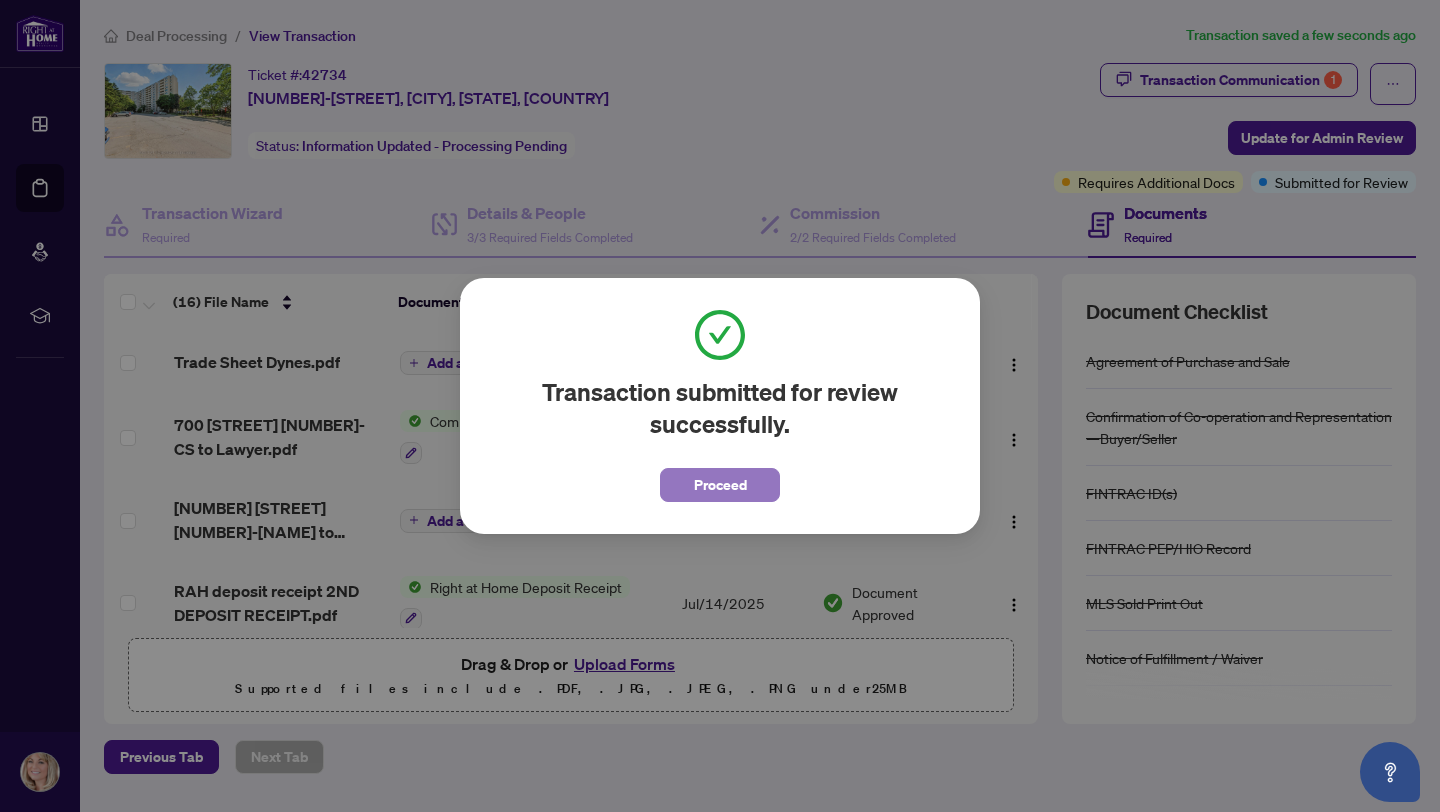 click on "Proceed" at bounding box center [720, 485] 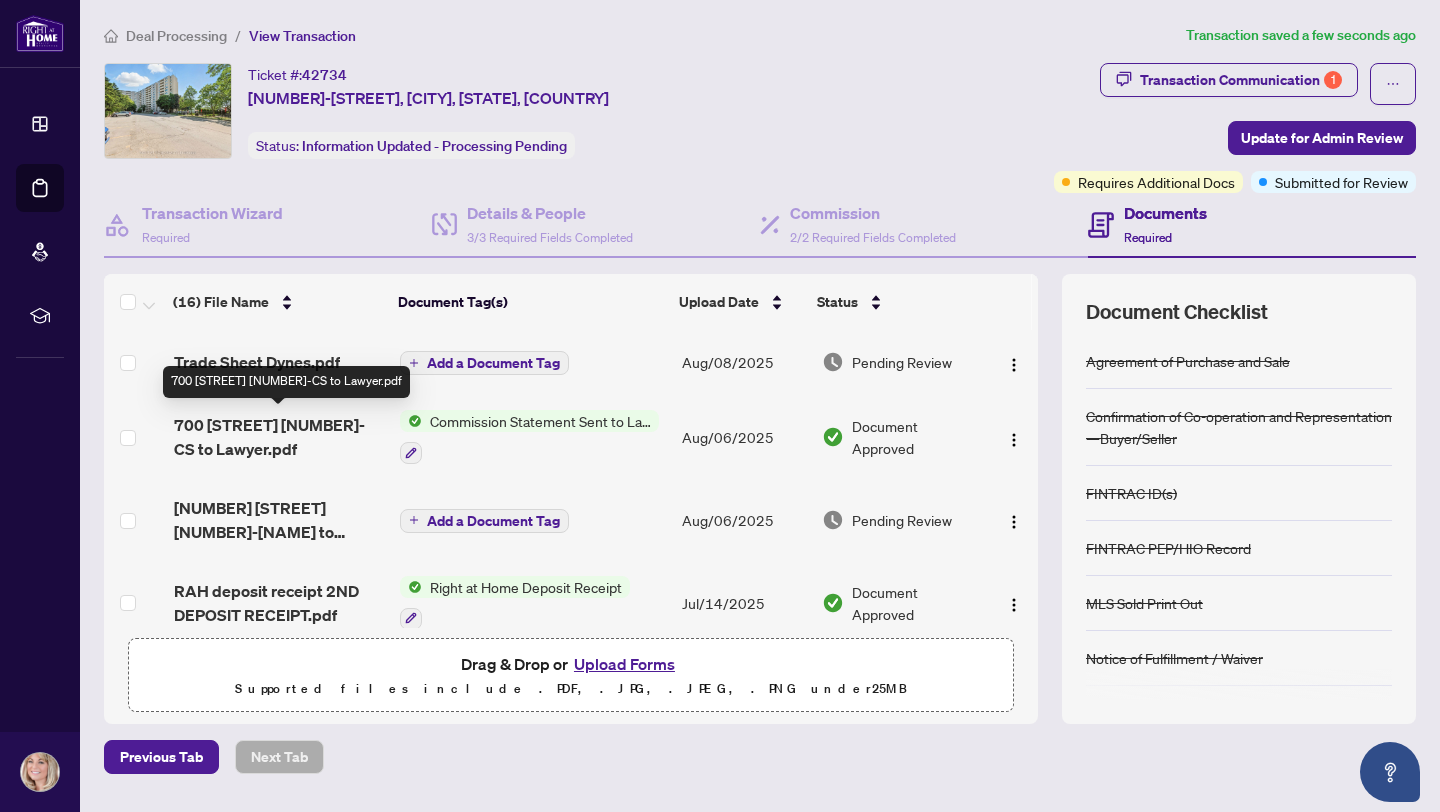 click on "700 [STREET] [NUMBER]-CS to Lawyer.pdf" at bounding box center [279, 437] 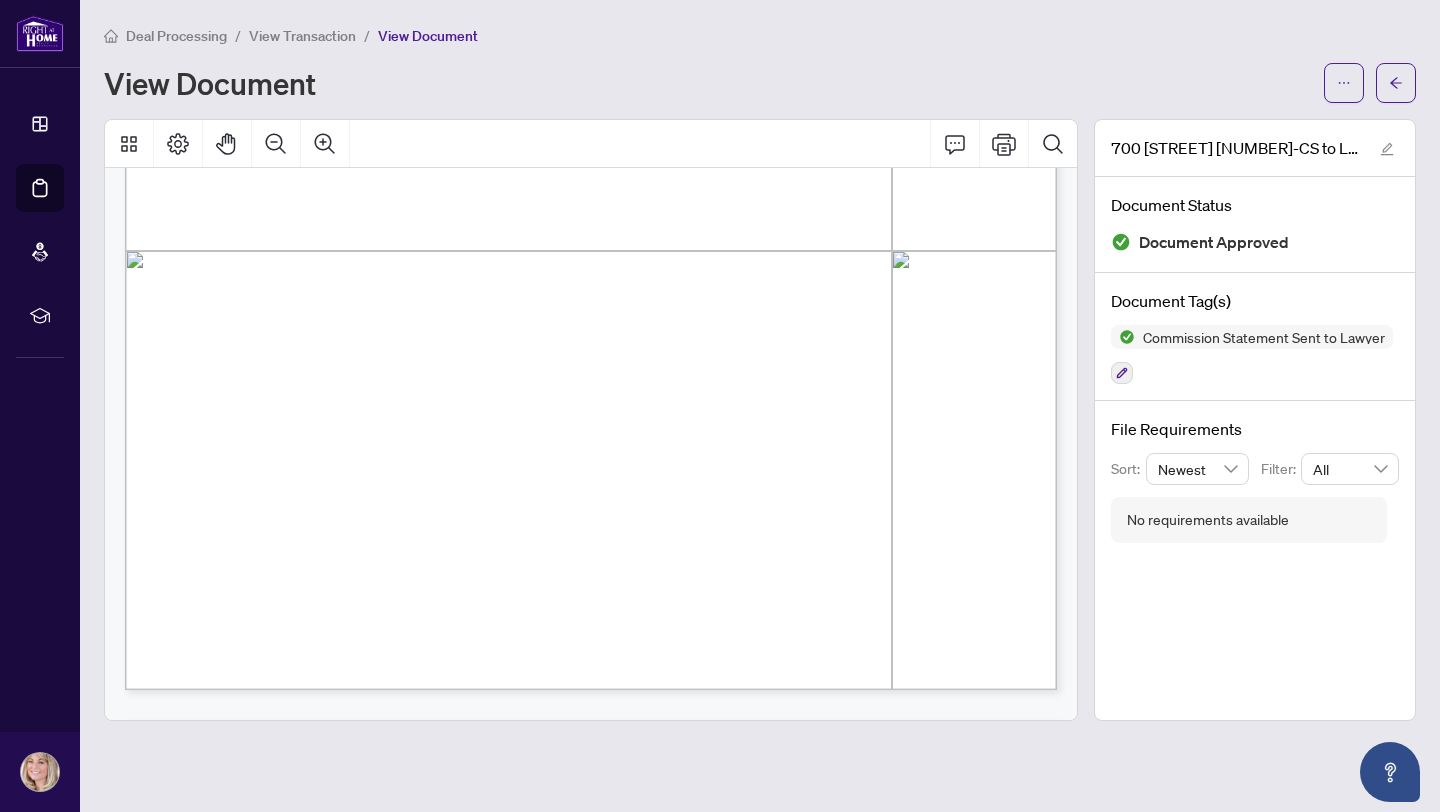 scroll, scrollTop: 0, scrollLeft: 0, axis: both 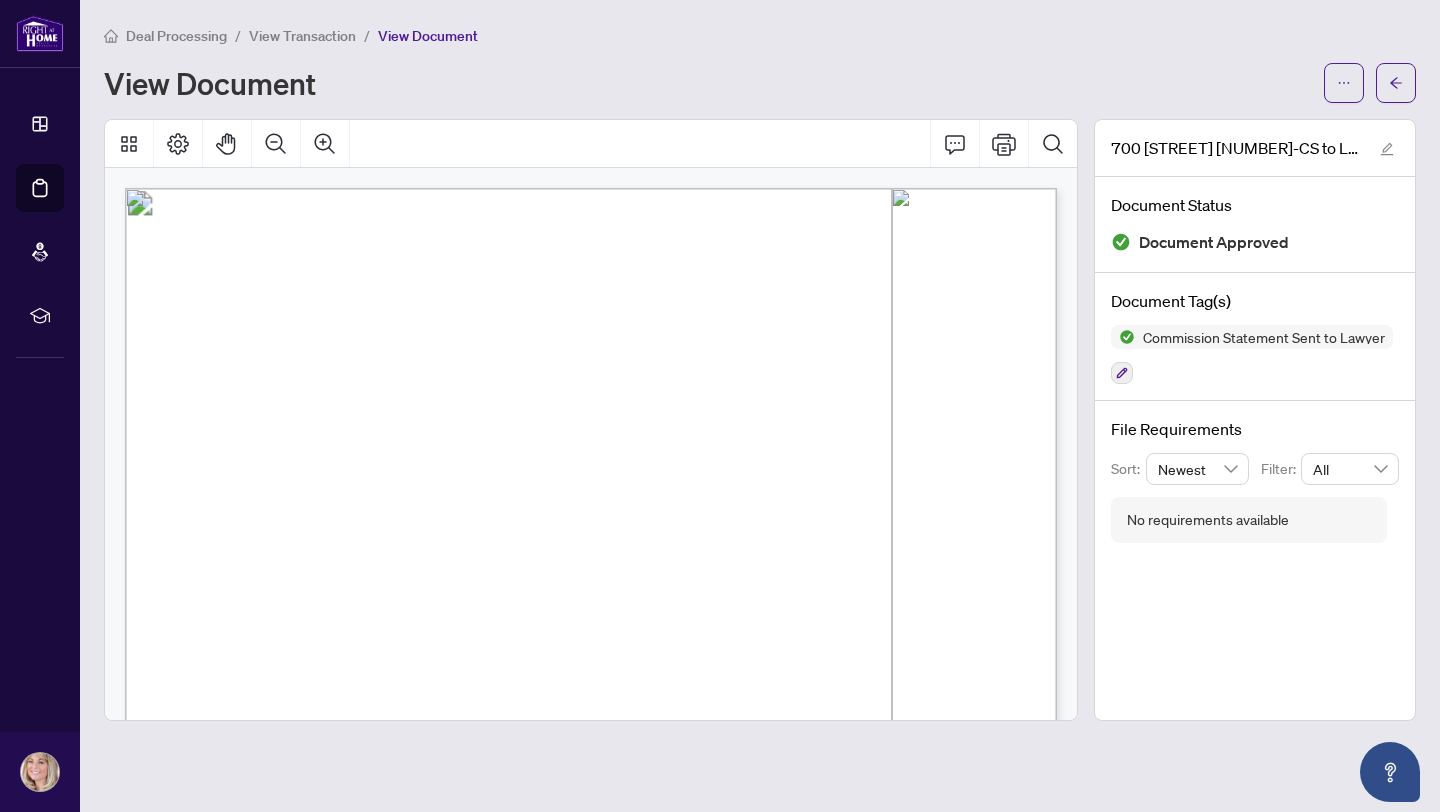 click on "View Transaction" at bounding box center (302, 36) 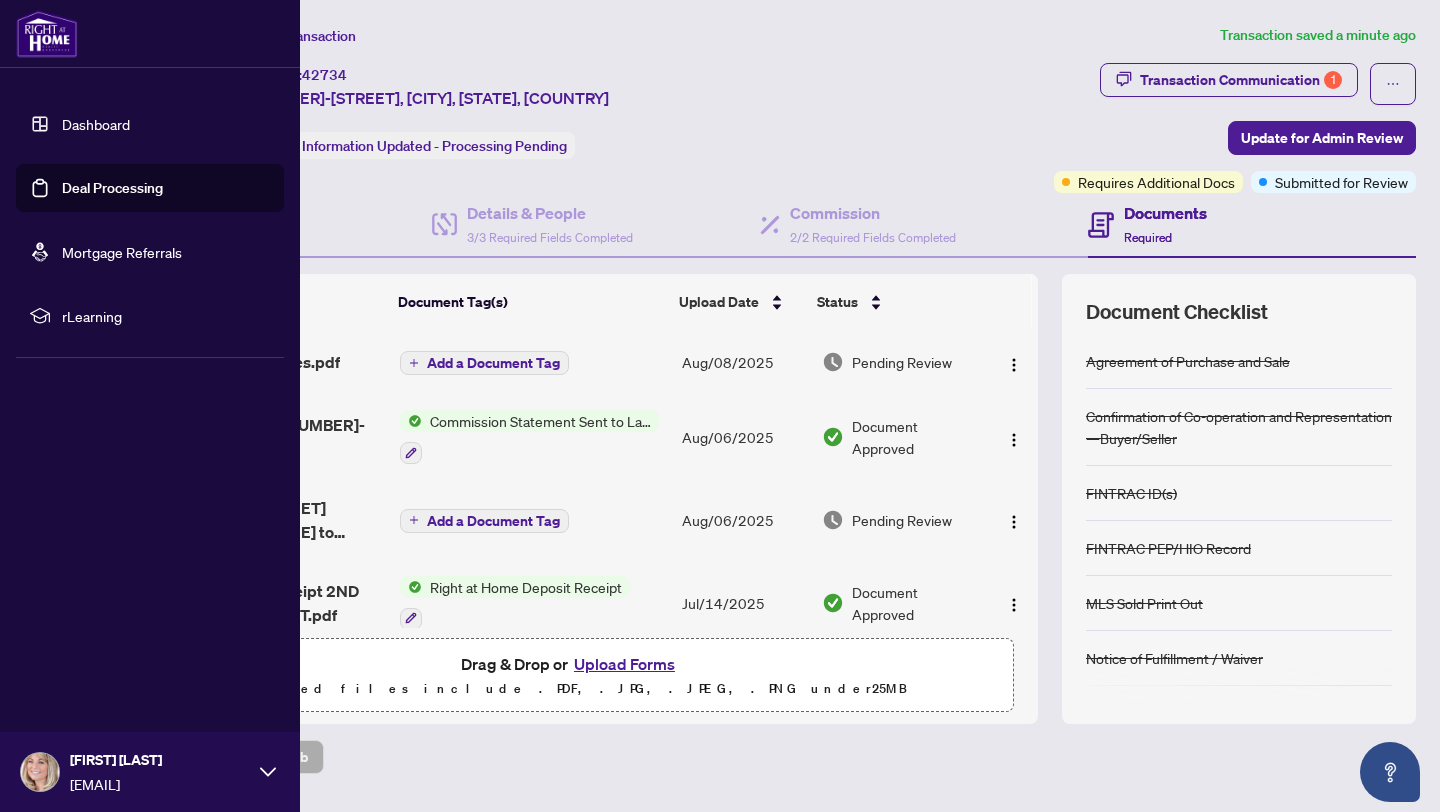 click on "Deal Processing" at bounding box center (112, 188) 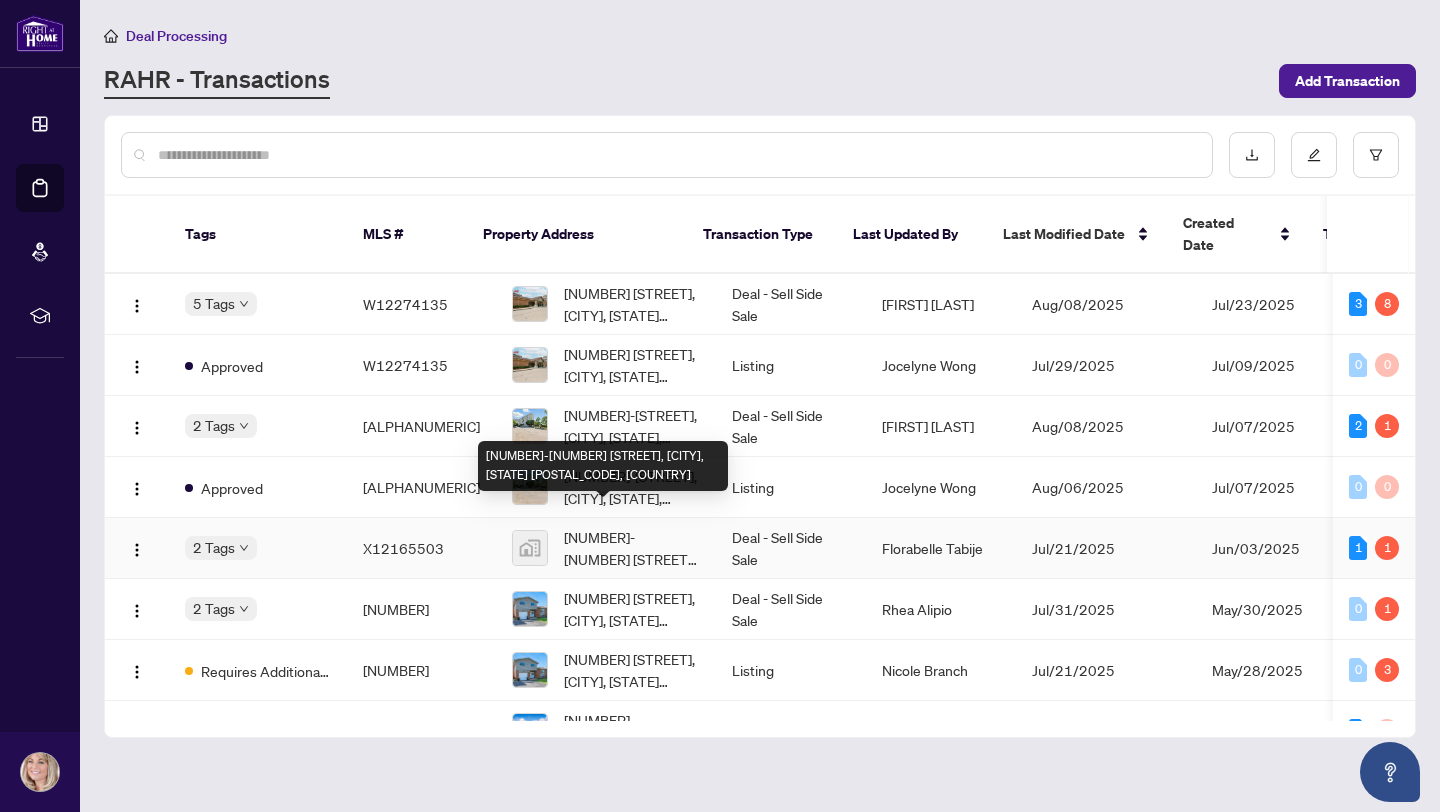 click on "[NUMBER]-[NUMBER] [STREET], [CITY], [STATE] [POSTAL_CODE], [COUNTRY]" at bounding box center [632, 548] 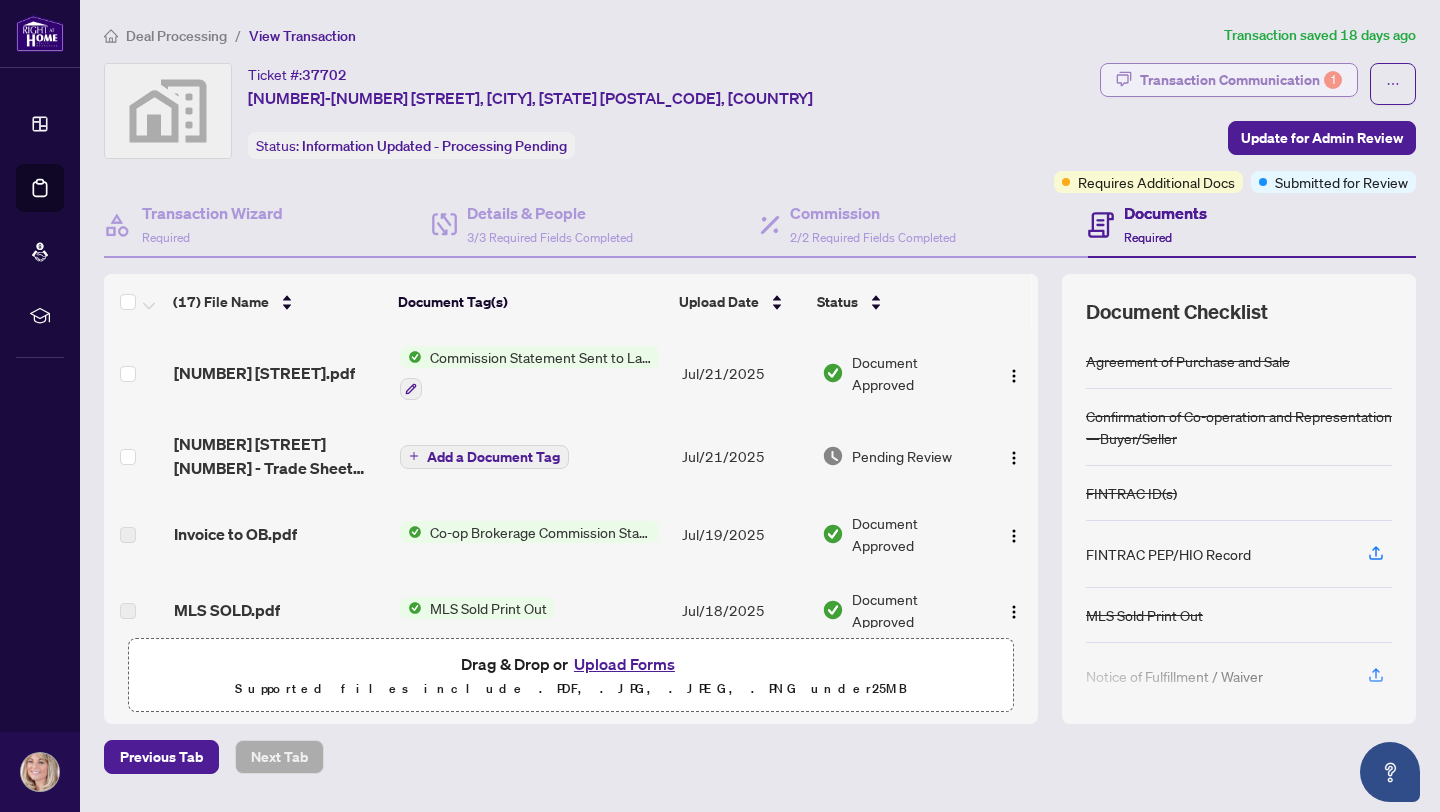 click on "Transaction Communication 1" at bounding box center (1241, 80) 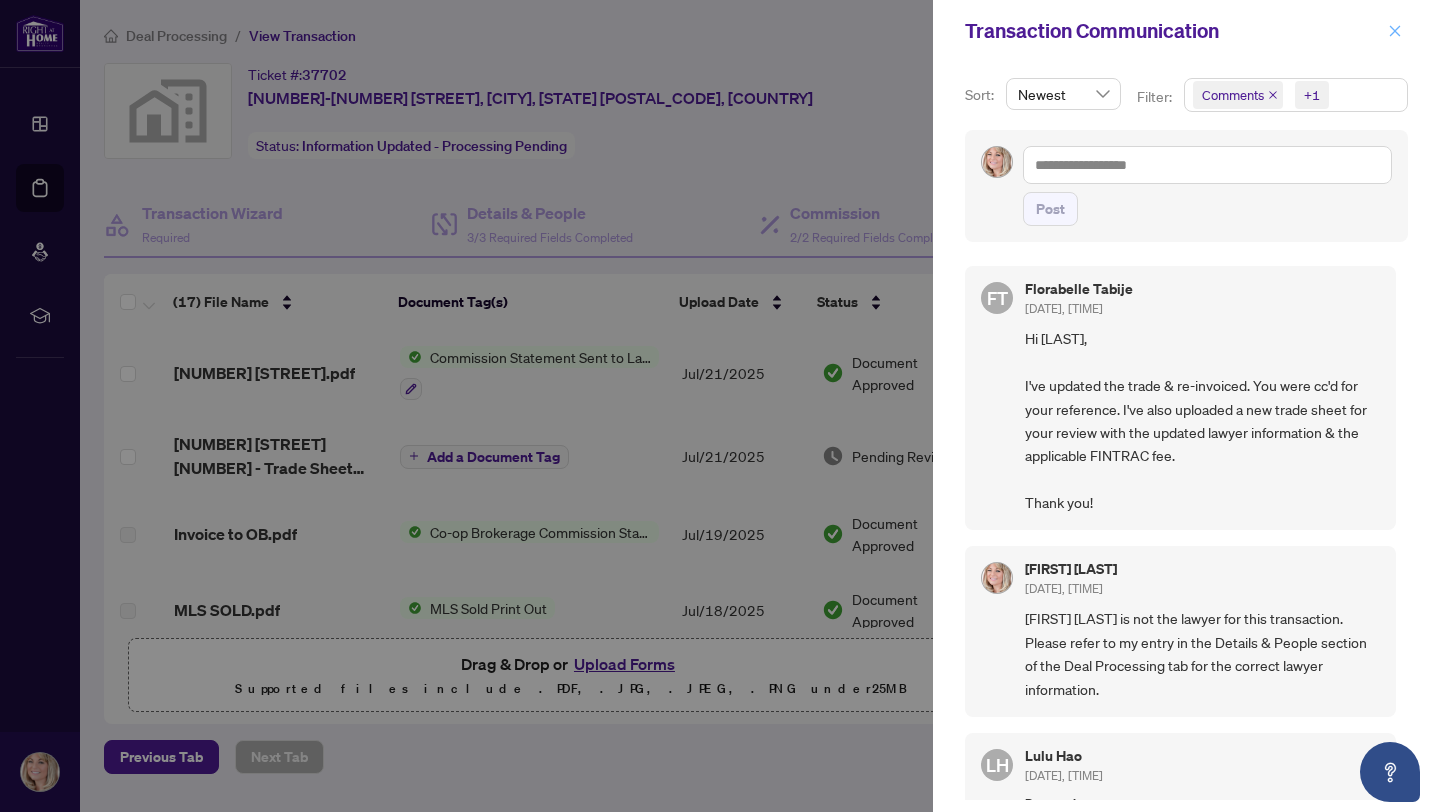 click 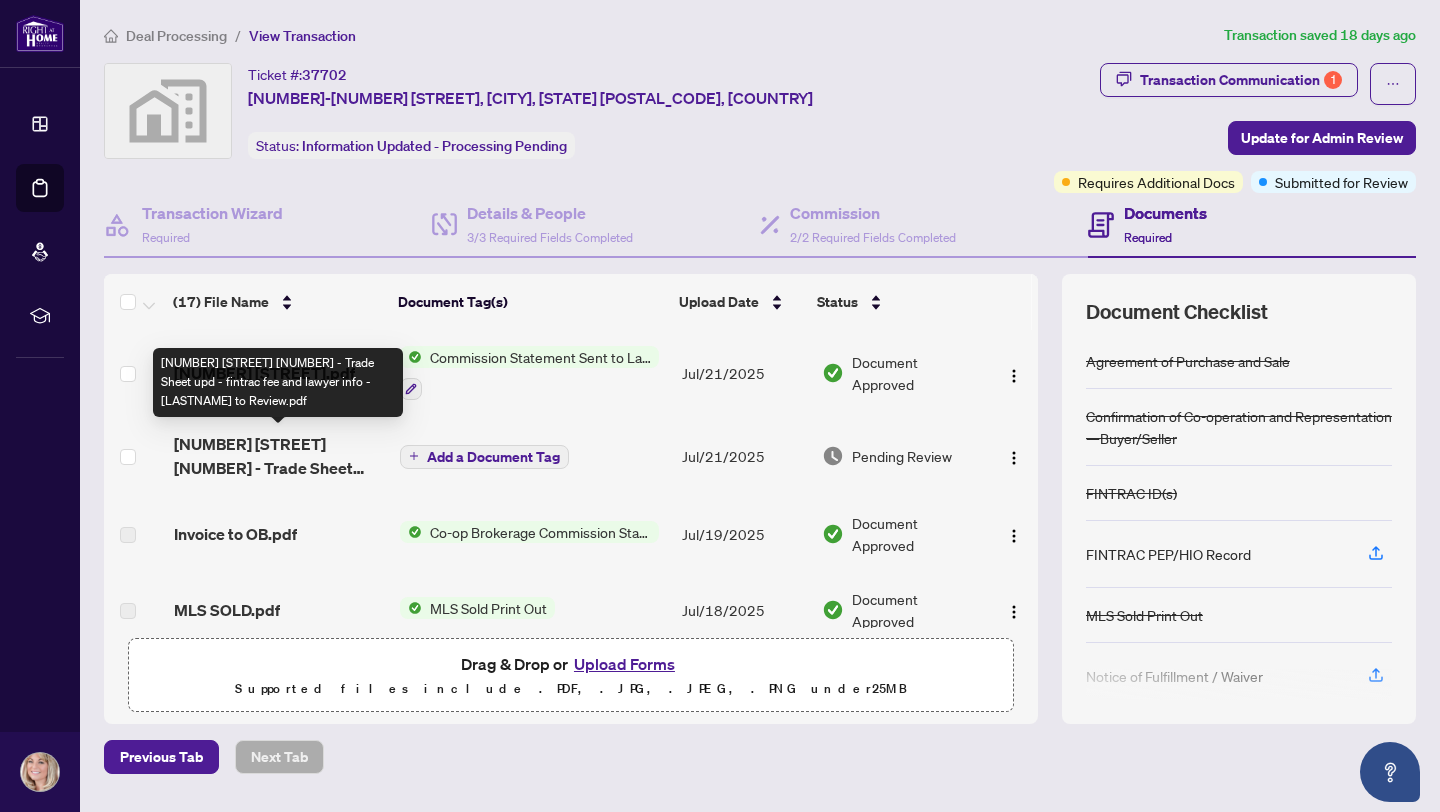 click on "[NUMBER] [STREET] [NUMBER] - Trade Sheet upd - fintrac fee and lawyer info - [LASTNAME] to Review.pdf" at bounding box center (279, 456) 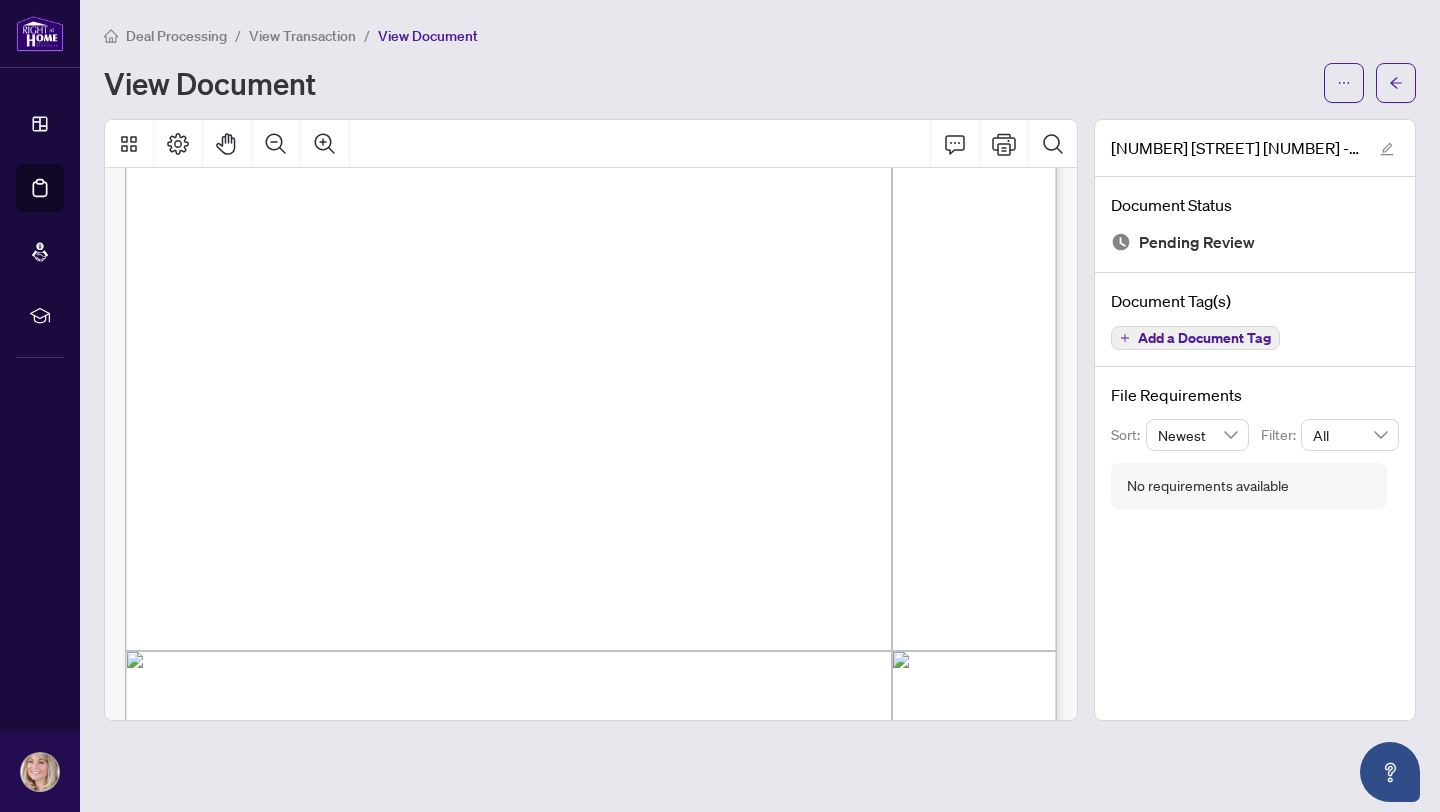 scroll, scrollTop: 0, scrollLeft: 0, axis: both 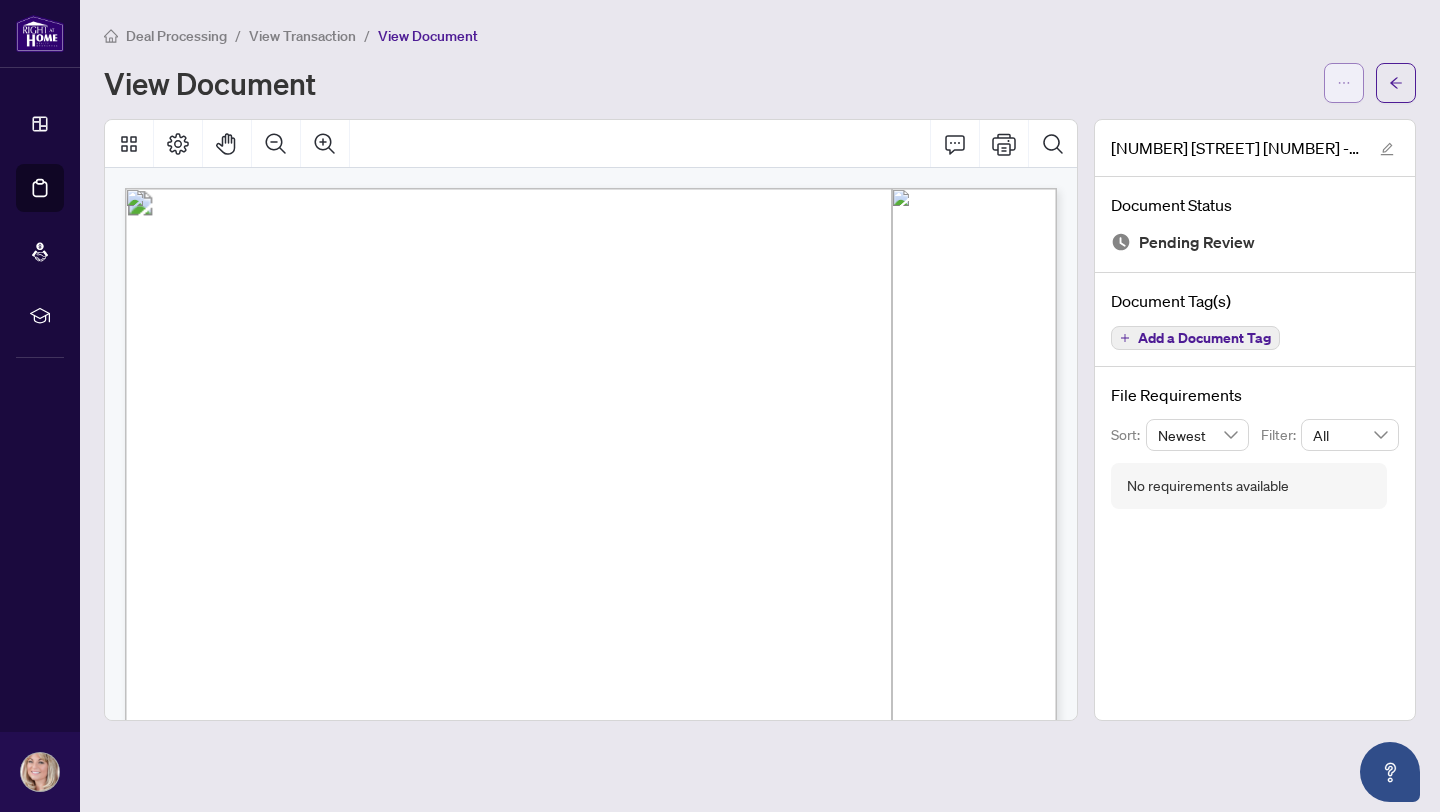 click at bounding box center [1344, 83] 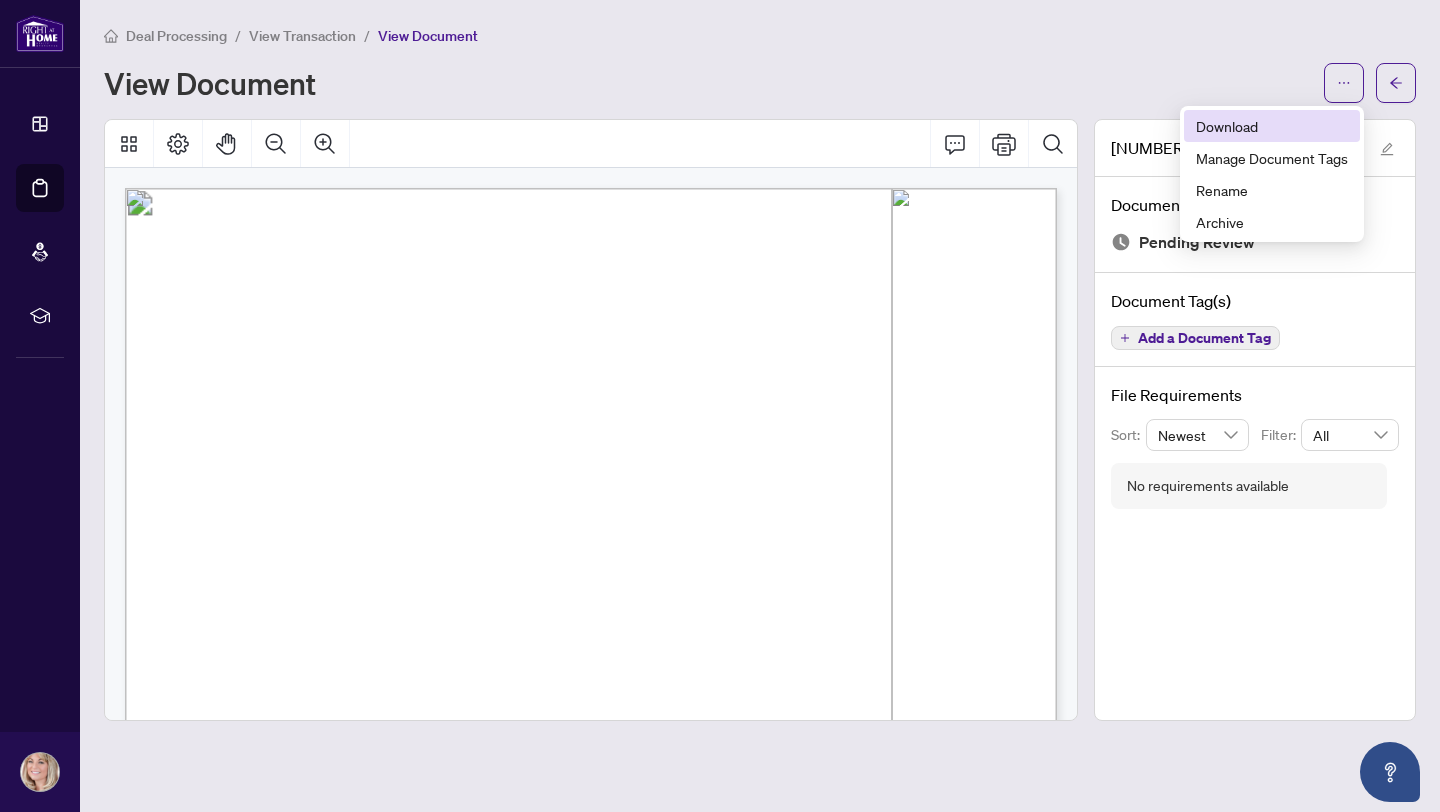 click on "Download" at bounding box center (1272, 126) 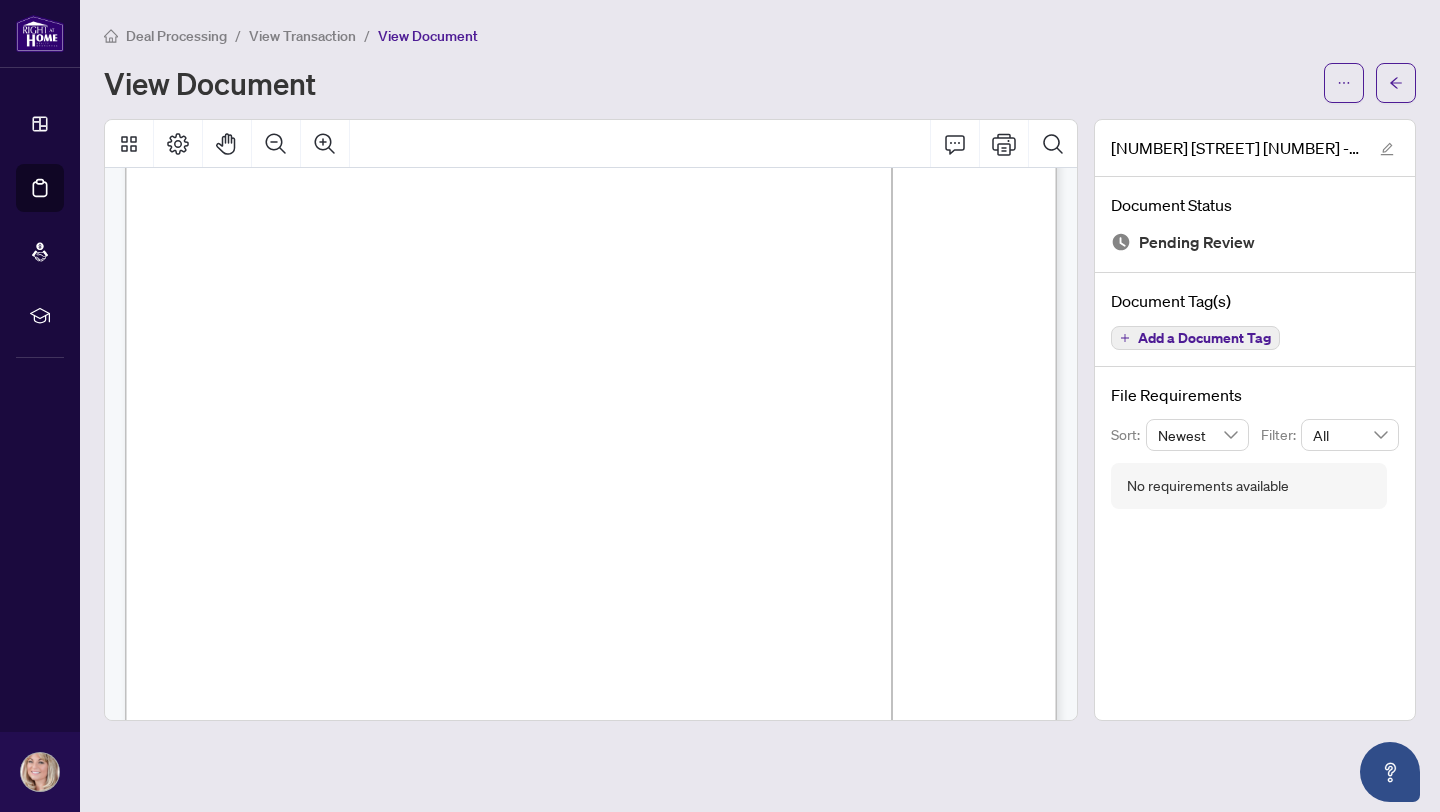 scroll, scrollTop: 0, scrollLeft: 0, axis: both 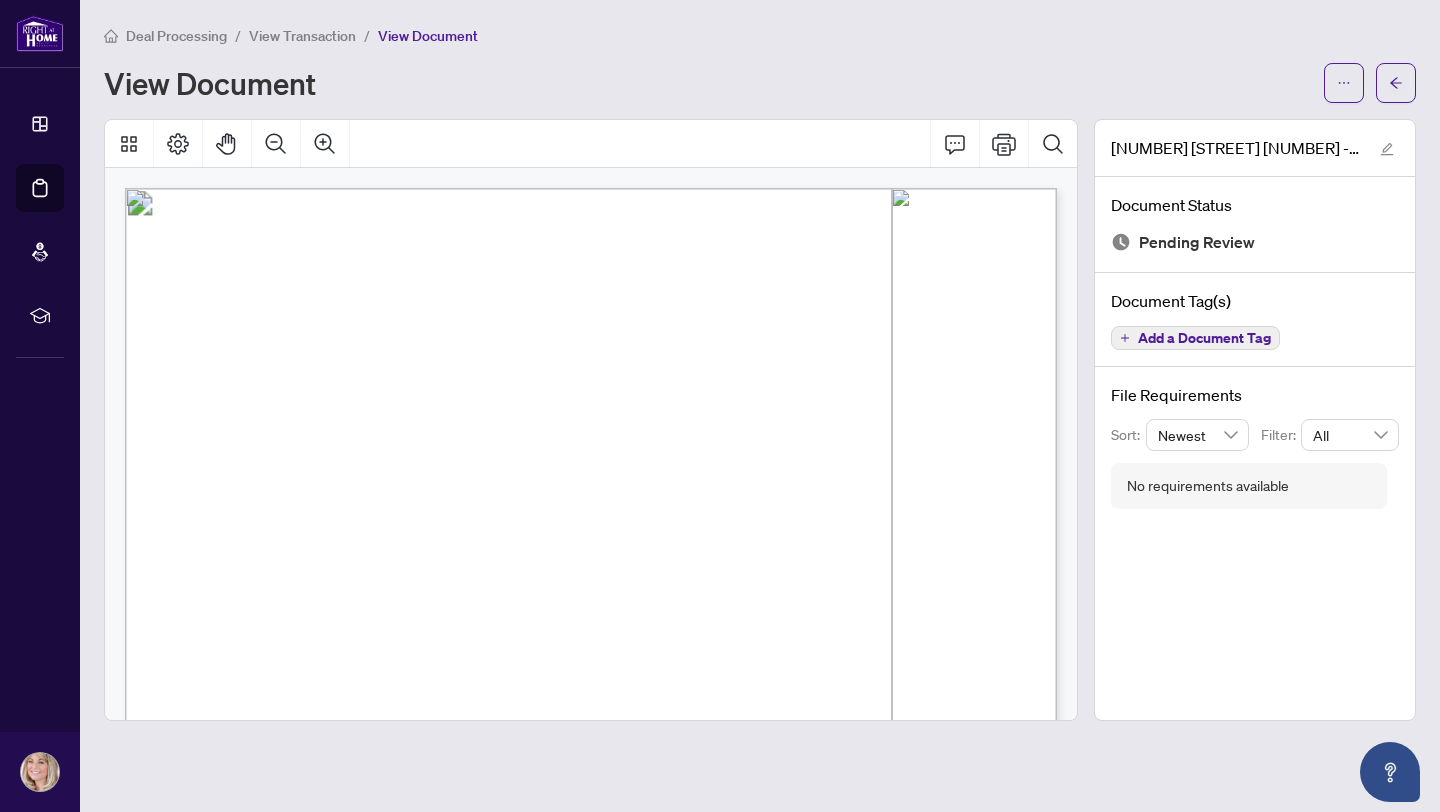 click on "View Transaction" at bounding box center [302, 36] 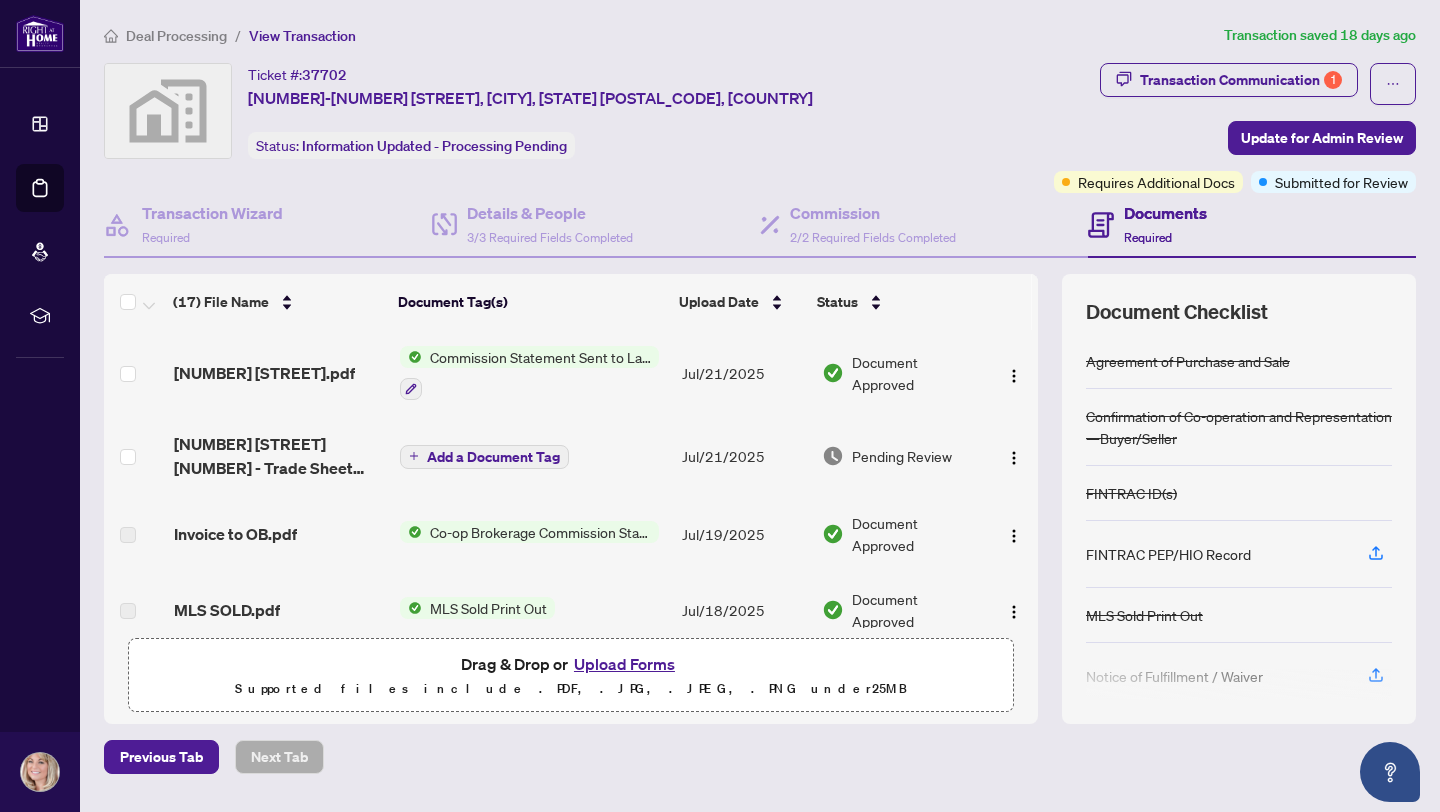 click on "Upload Forms" at bounding box center (624, 664) 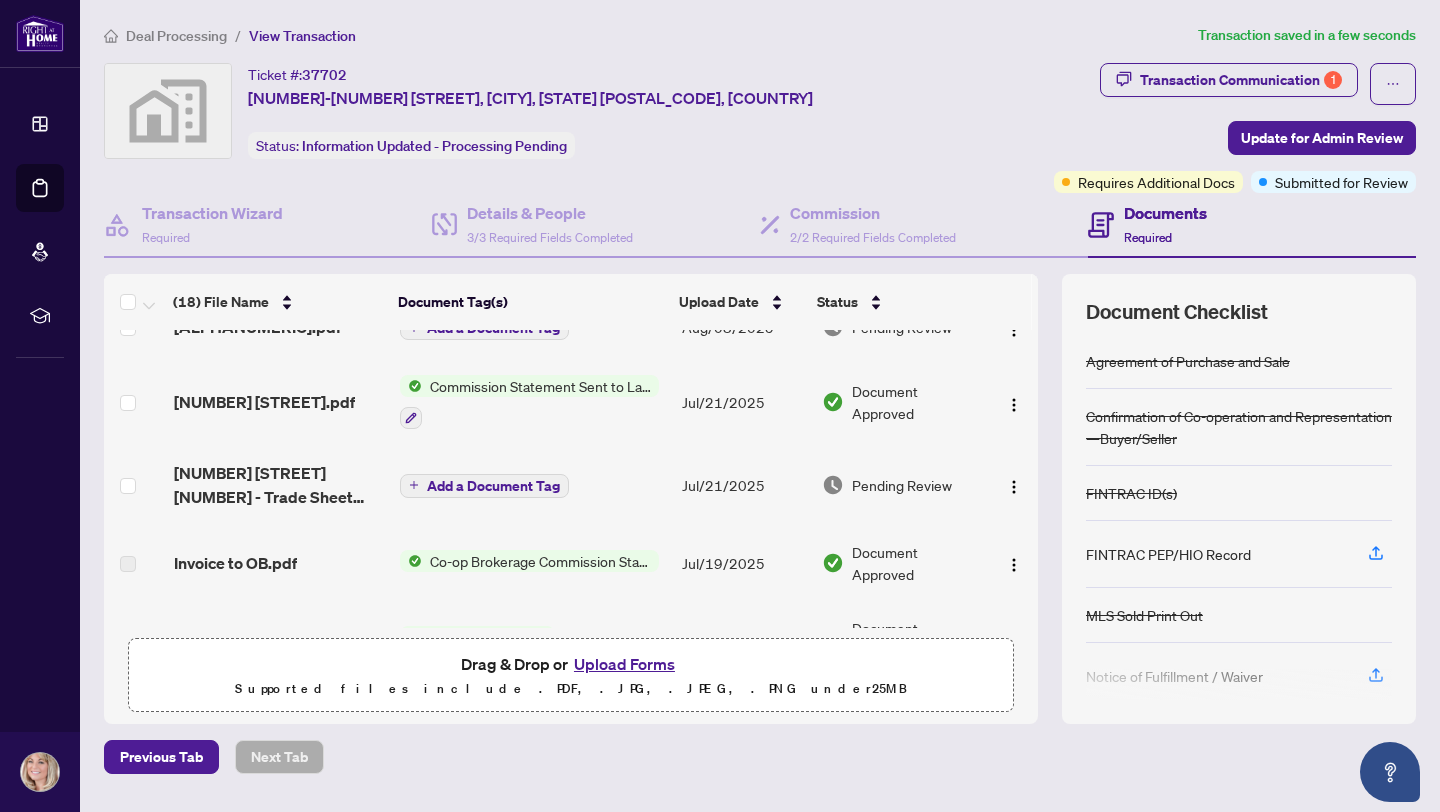 scroll, scrollTop: 0, scrollLeft: 0, axis: both 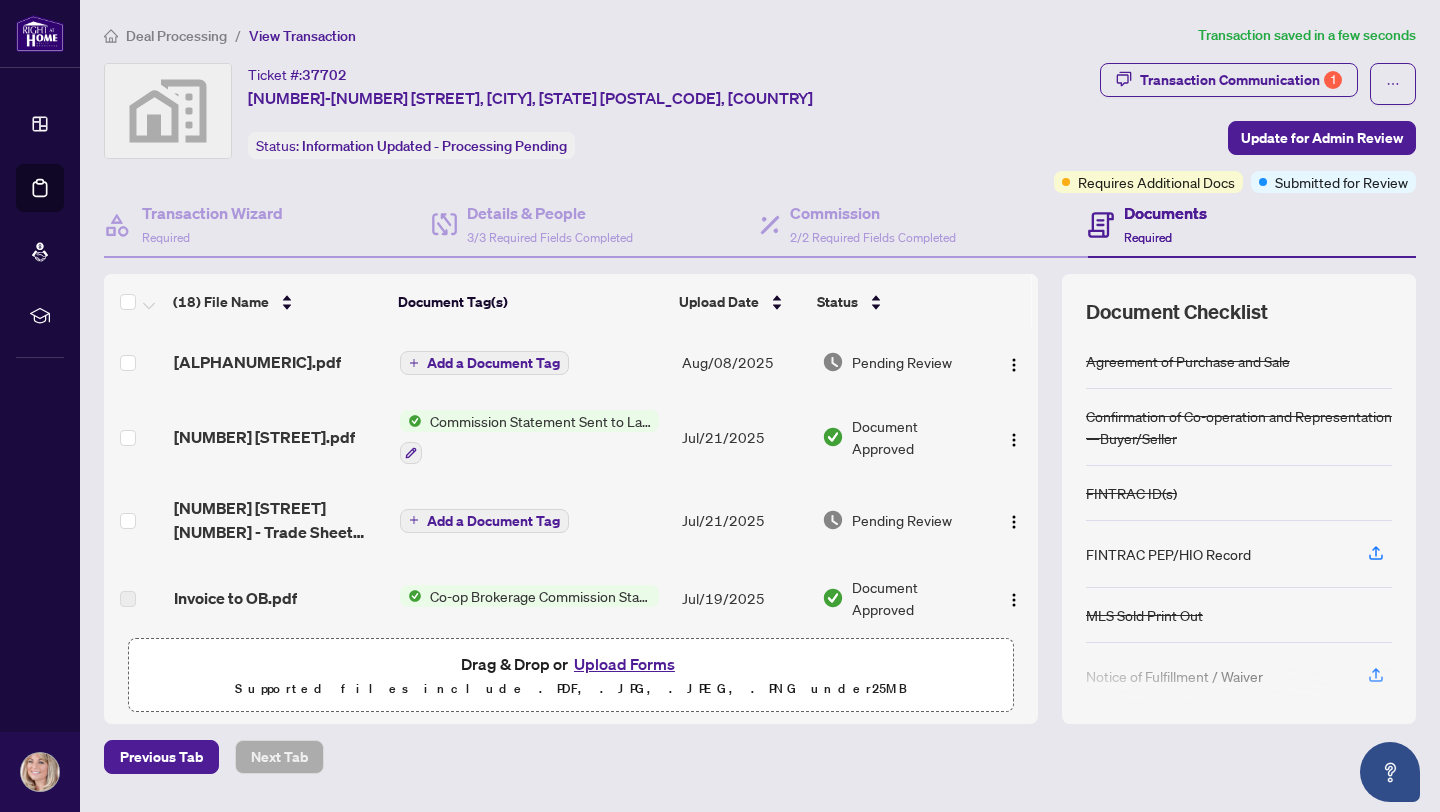 click on "Deal Processing / View Transaction Transaction saved   in a few seconds Ticket #:  37702 305-257 [STREET] [NUMBER], [CITY], [STATE] [POSTALCODE], [COUNTRY] Status:   Information Updated - Processing Pending Transaction Communication 1 Update for Admin Review Requires Additional Docs Submitted for Review Transaction Wizard Required Details & People 3/3 Required Fields Completed Commission 2/2 Required Fields Completed Documents Required (18) File Name Document Tag(s) Upload Date Status             Trade Sheet [STREET].pdf Add a Document Tag [DATE] Pending Review 257 [STREET] [NUMBER] 305 - CS to Lawyer.pdf Commission Statement Sent to Lawyer [DATE] Document Approved 257 [STREET] [NUMBER] 305 - Trade Sheet upd - fintrac fee and lawyer info - [LASTNAME] to Review.pdf Add a Document Tag [DATE] Pending Review Invoice to OB.pdf Co-op Brokerage Commission Statement [DATE] Document Approved MLS SOLD.pdf MLS Sold Print Out [DATE] Document Approved fintrac-identification-record-[FIRST]-[LAST]-[FIRST]-[DATE]-[TIME].pdf" at bounding box center (760, 434) 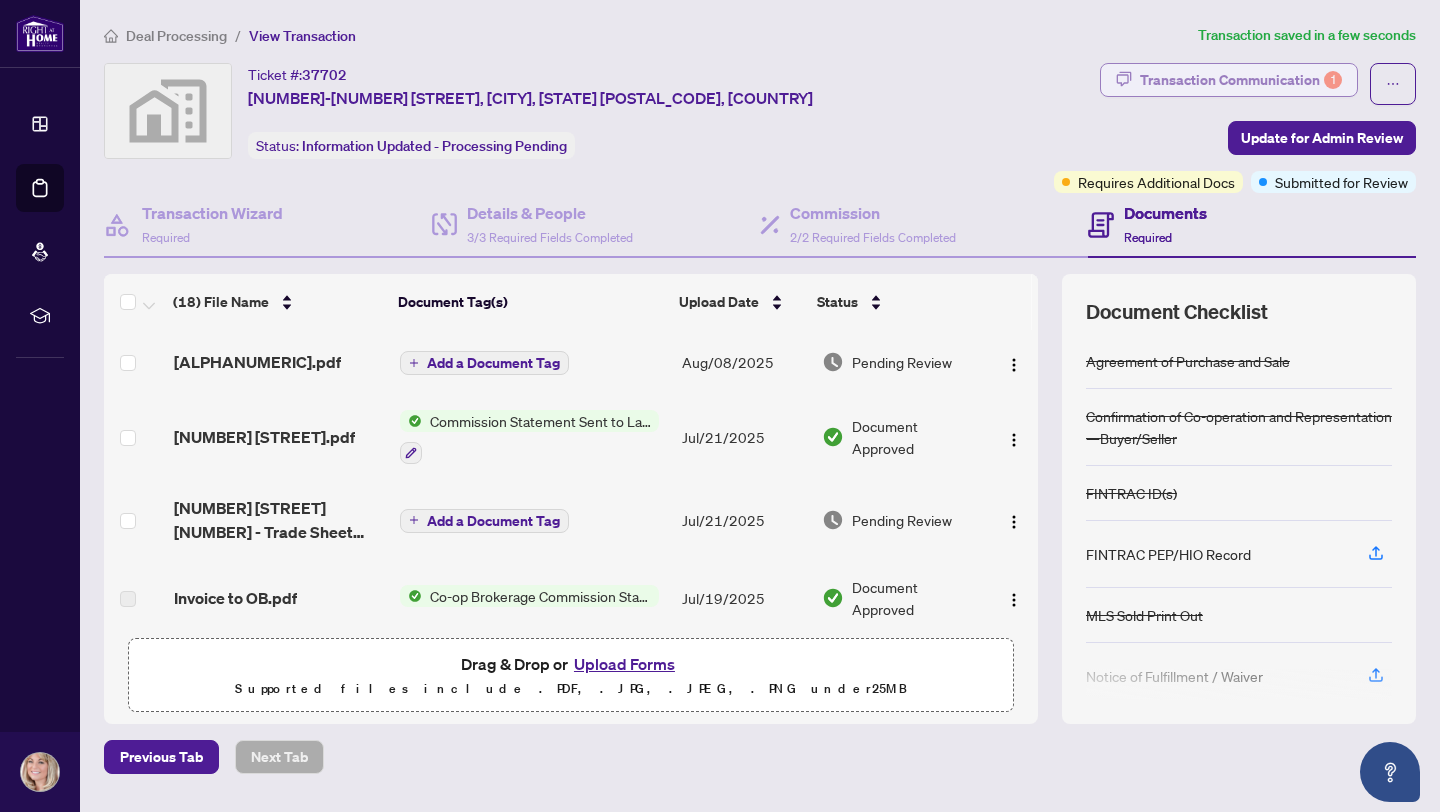 click on "Transaction Communication 1" at bounding box center [1241, 80] 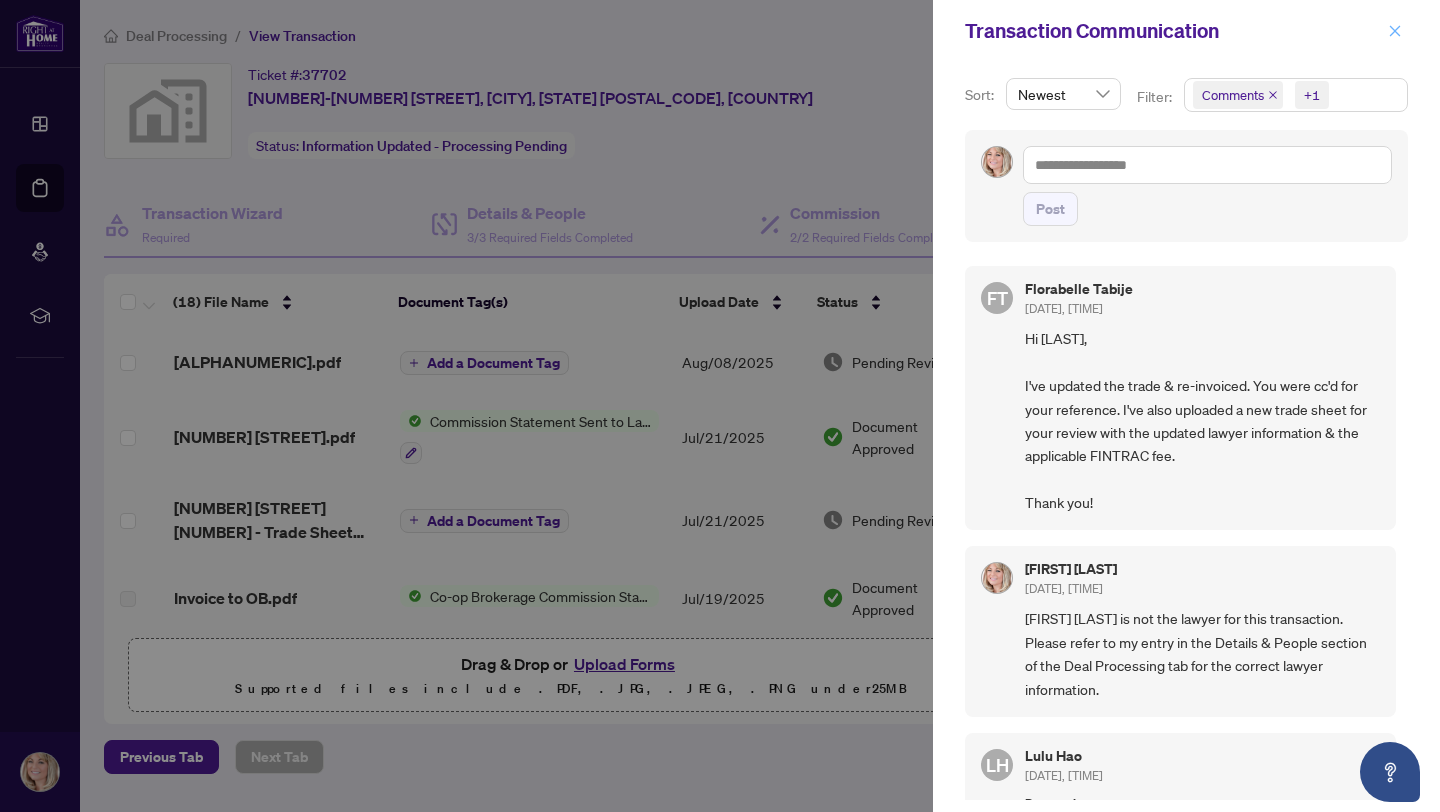 click 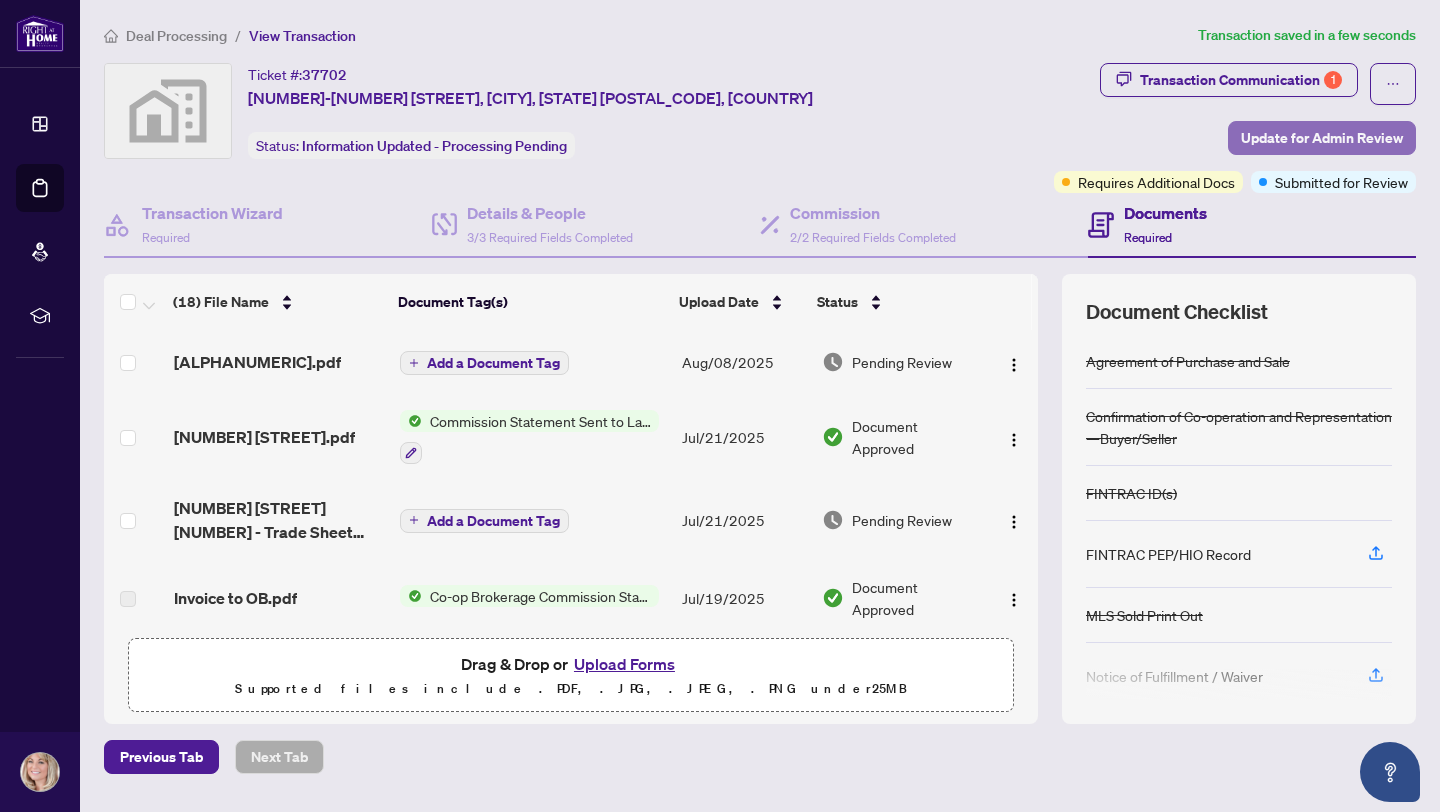 click on "Update for Admin Review" at bounding box center (1322, 138) 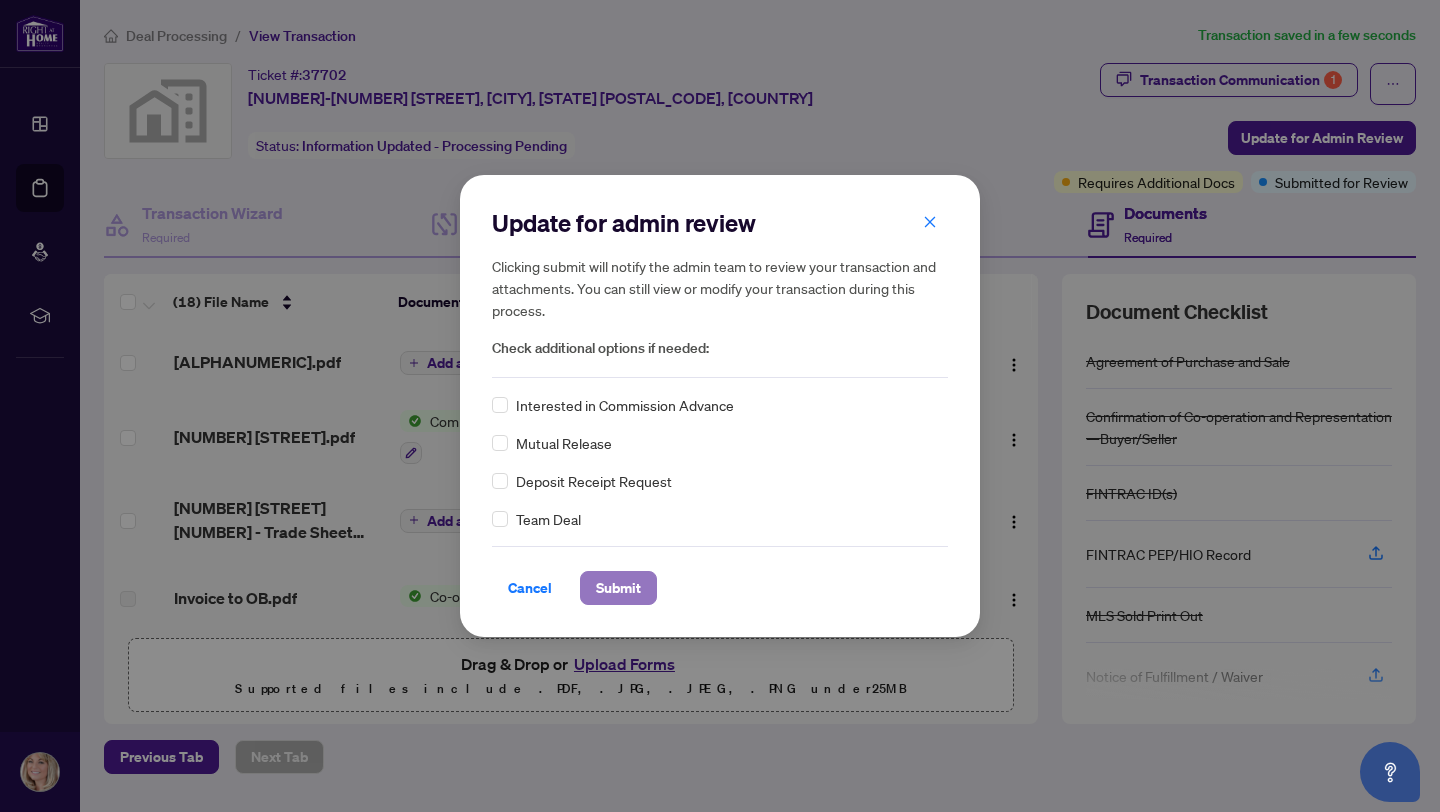 click on "Submit" at bounding box center [618, 588] 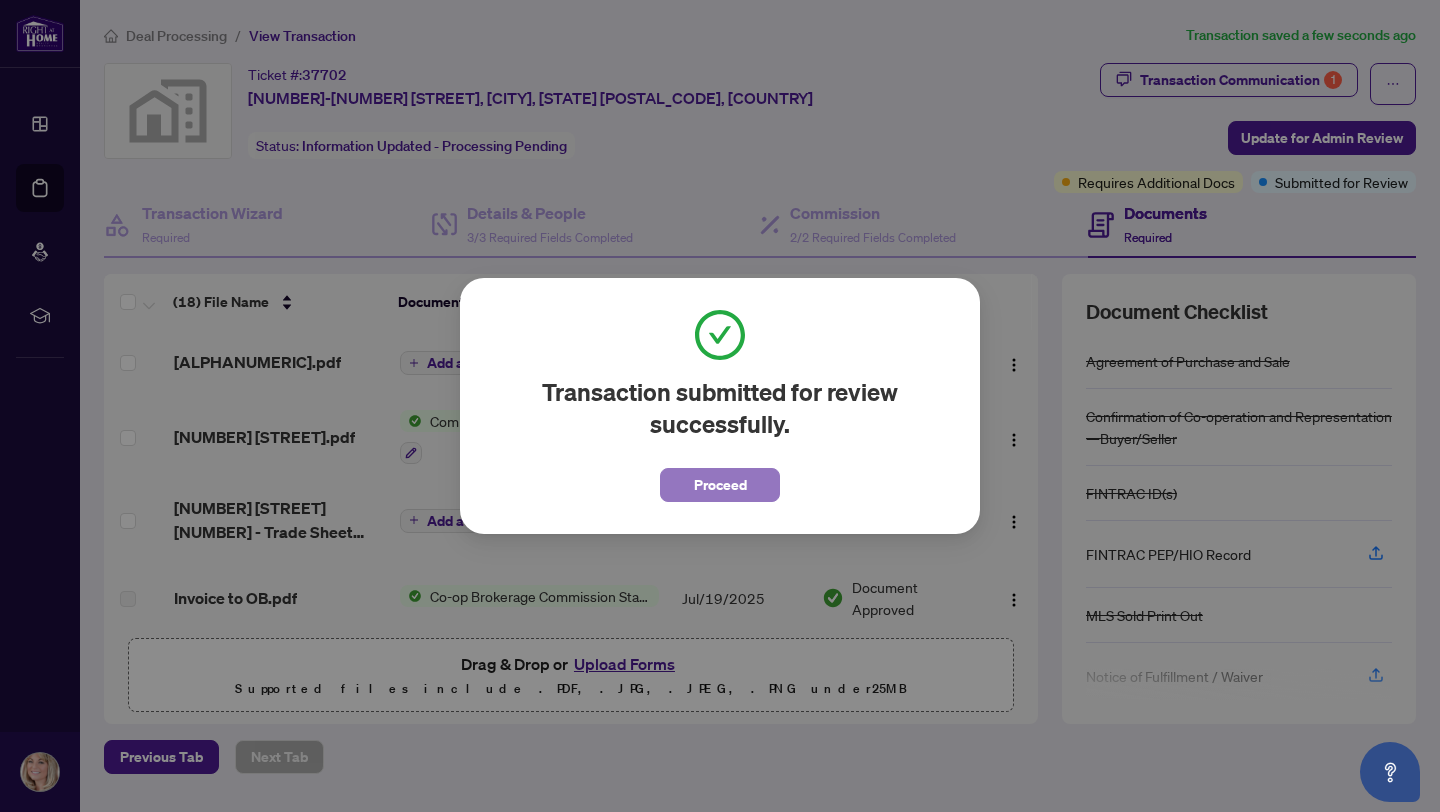 click on "Proceed" at bounding box center (720, 485) 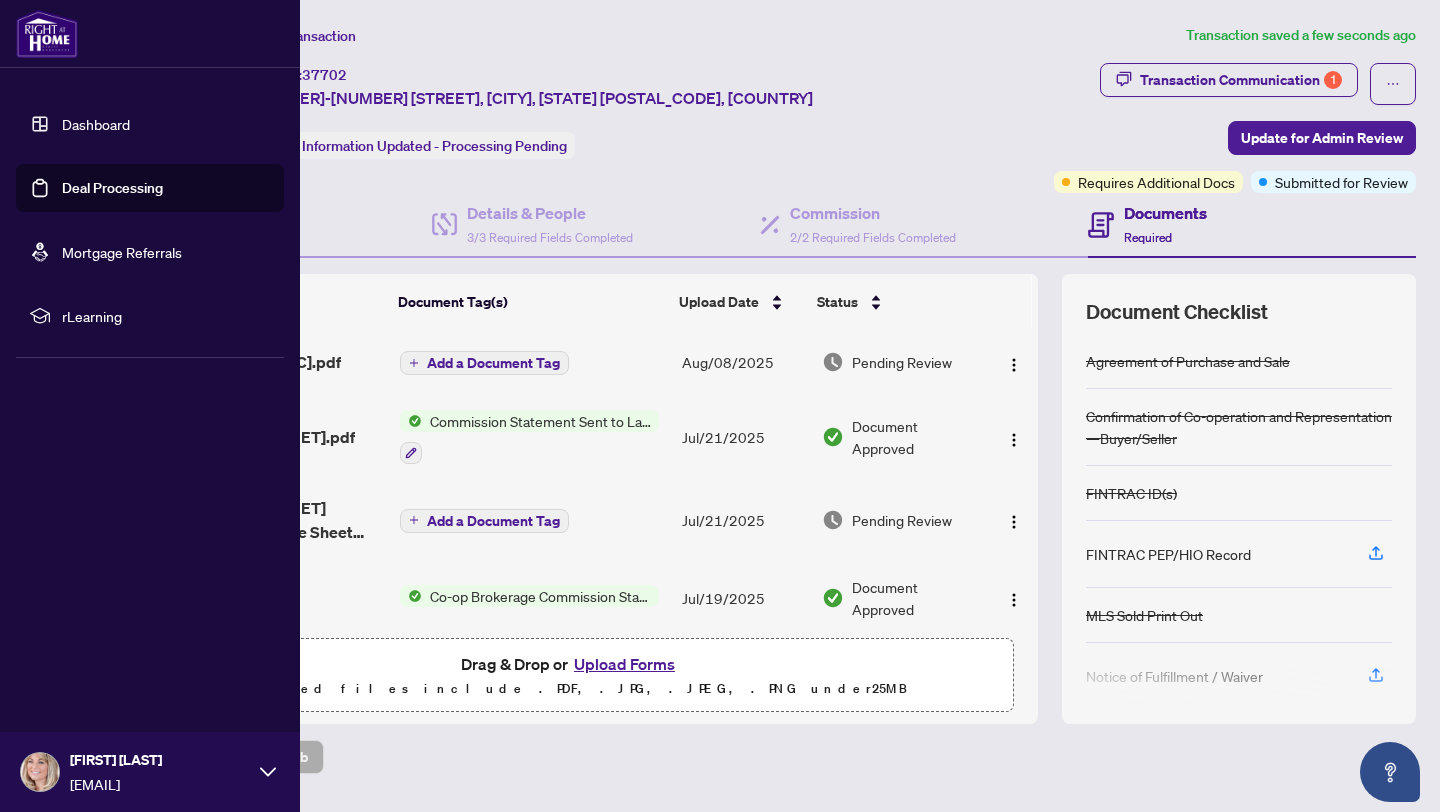 click on "Deal Processing" at bounding box center (112, 188) 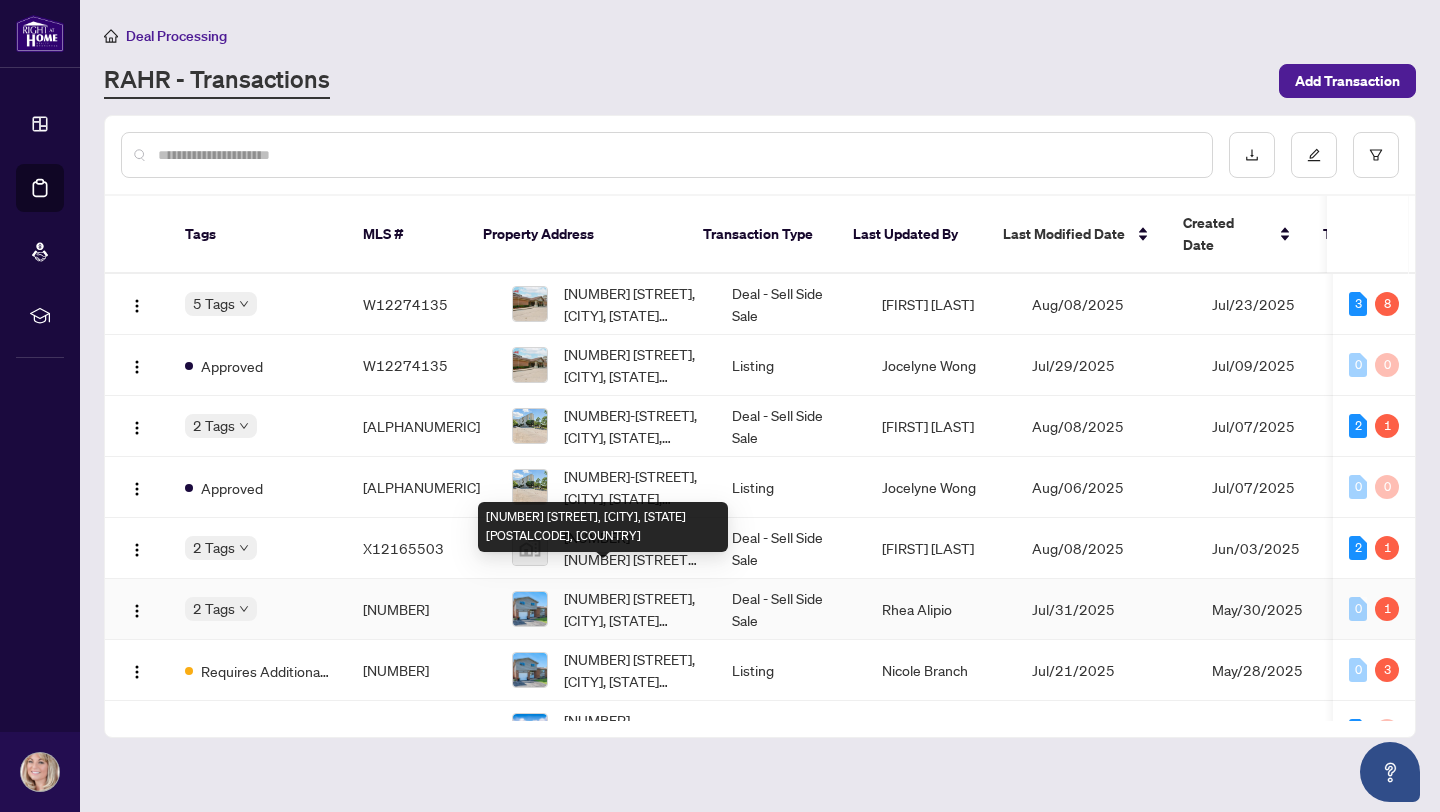 click on "[NUMBER] [STREET], [CITY], [STATE] [POSTALCODE], [COUNTRY]" at bounding box center [632, 609] 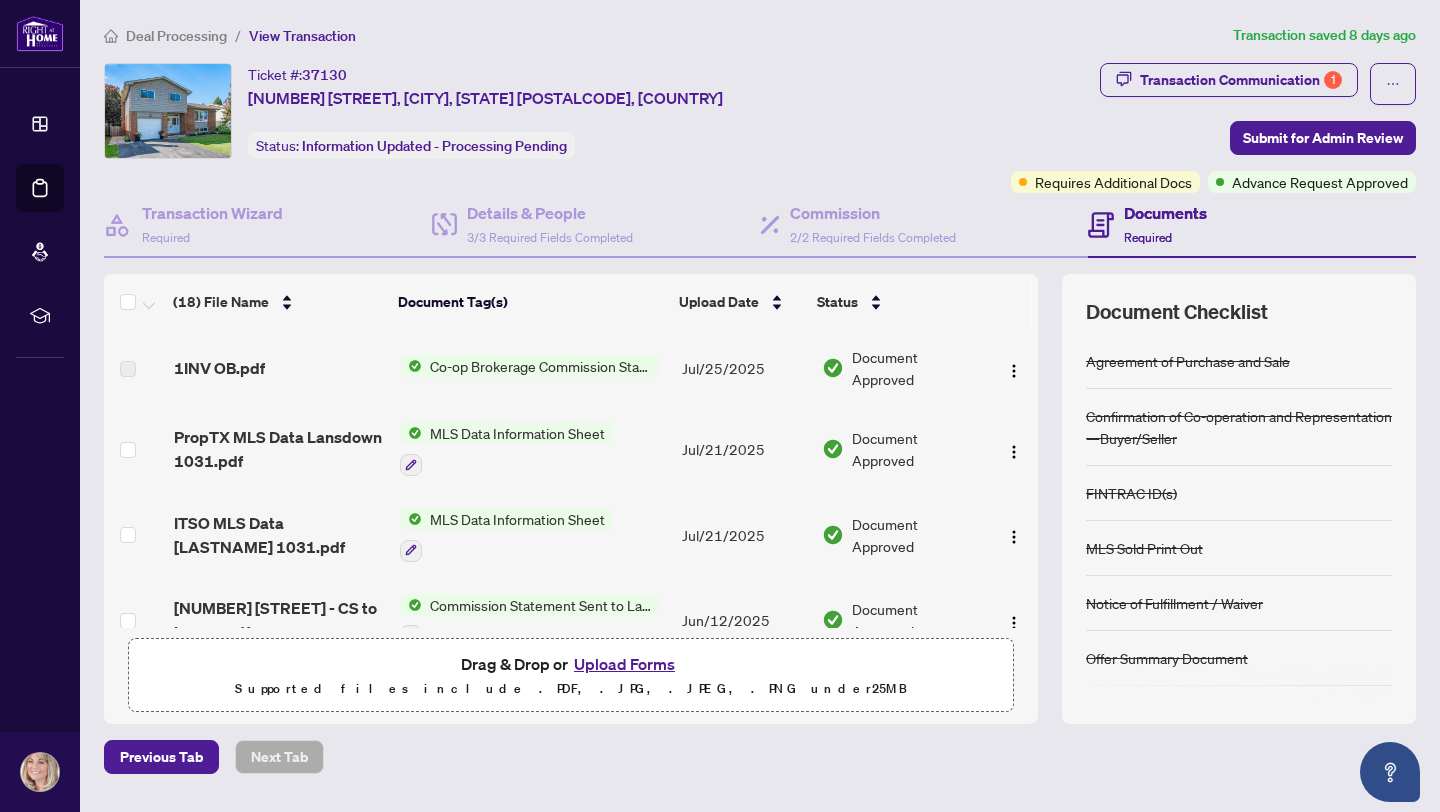 click on "Co-op Brokerage Commission Statement" at bounding box center [540, 366] 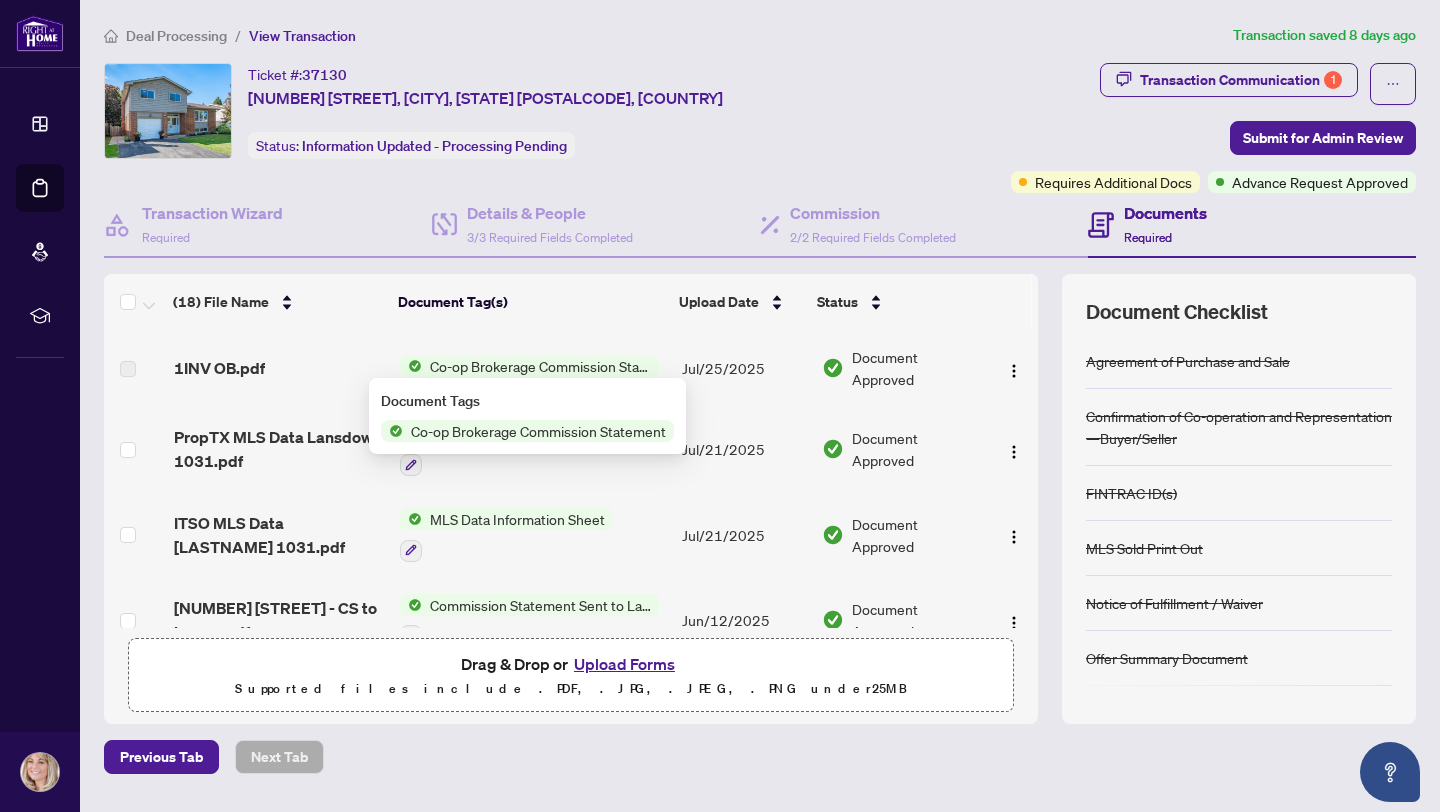 click on "1INV OB.pdf" at bounding box center [279, 368] 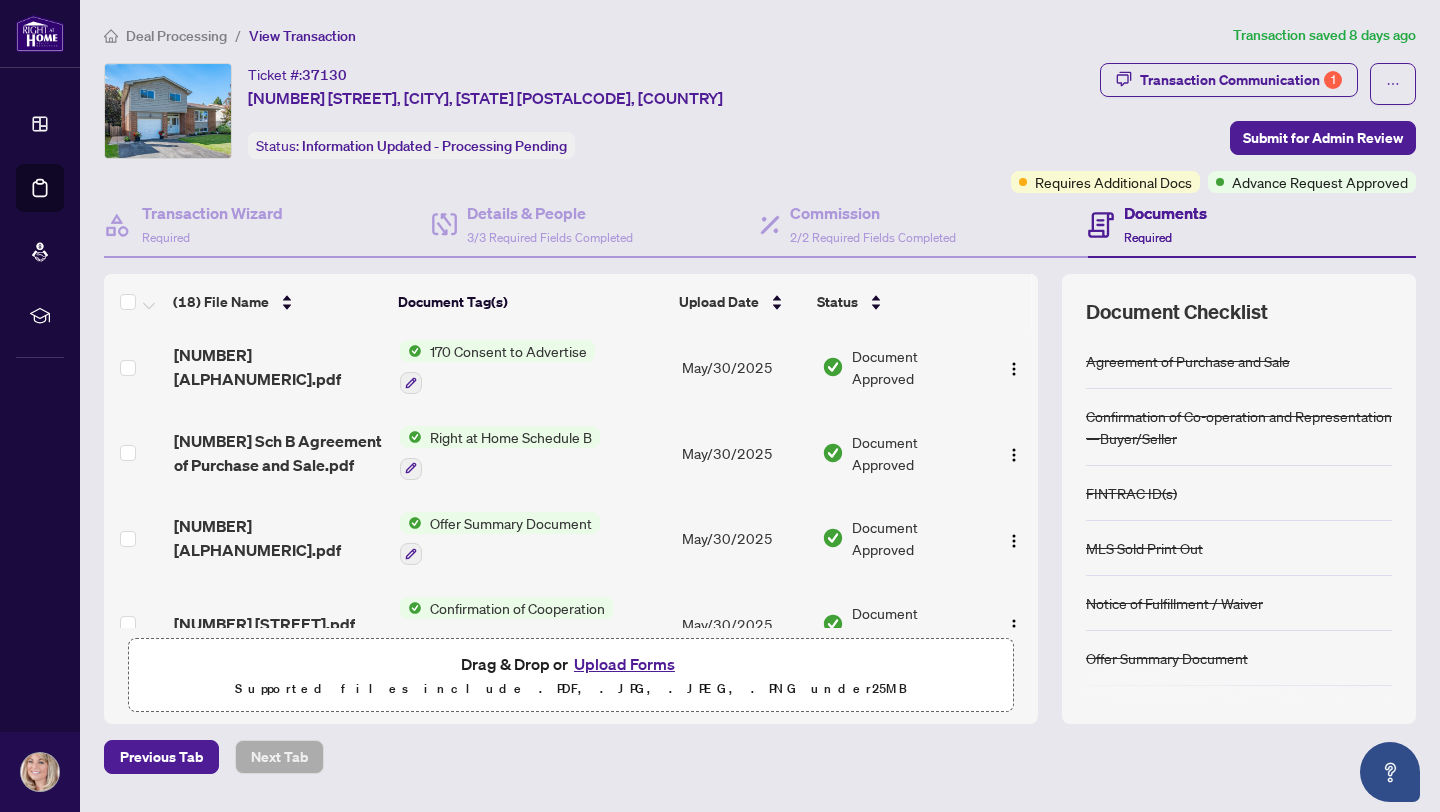 scroll, scrollTop: 1212, scrollLeft: 0, axis: vertical 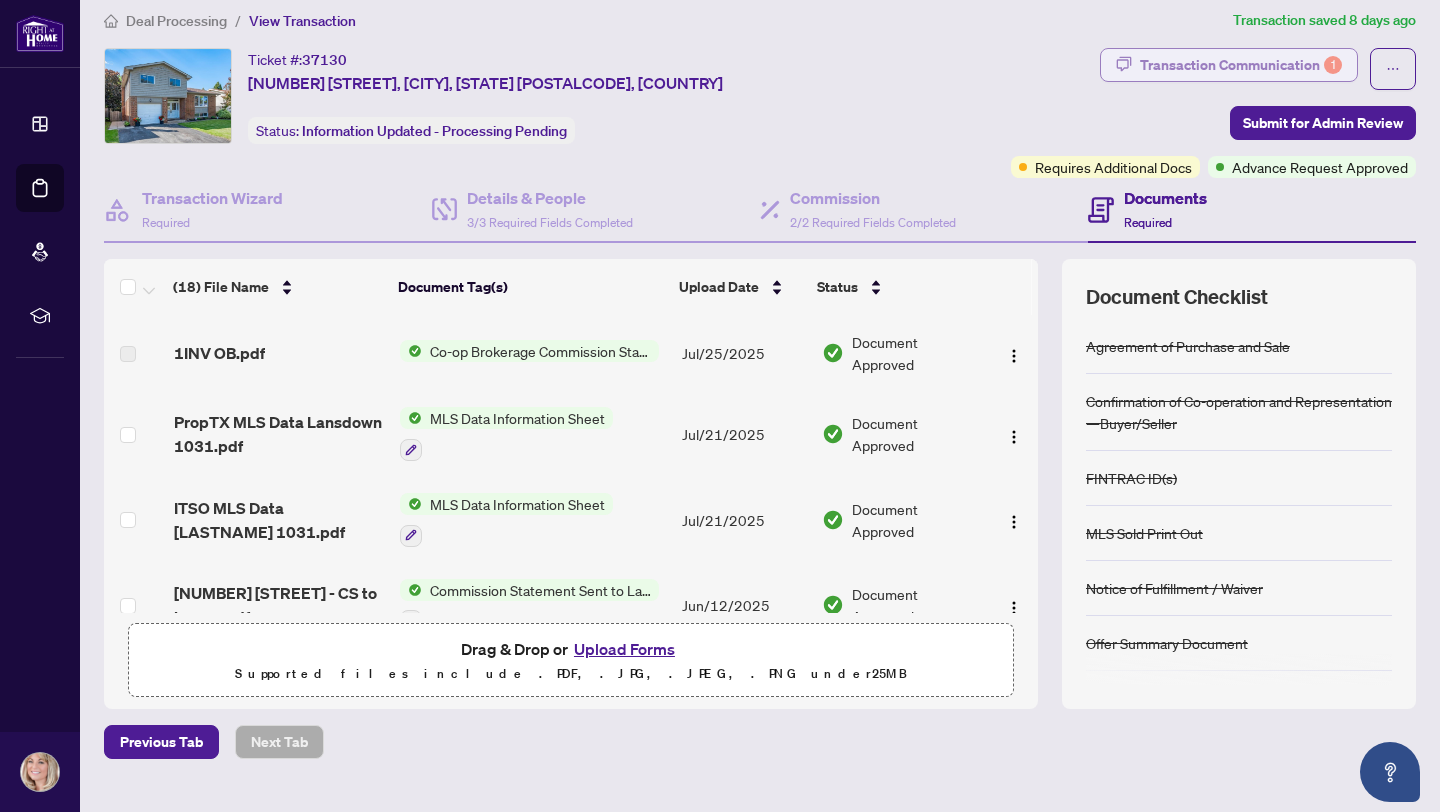 click on "Transaction Communication 1" at bounding box center (1241, 65) 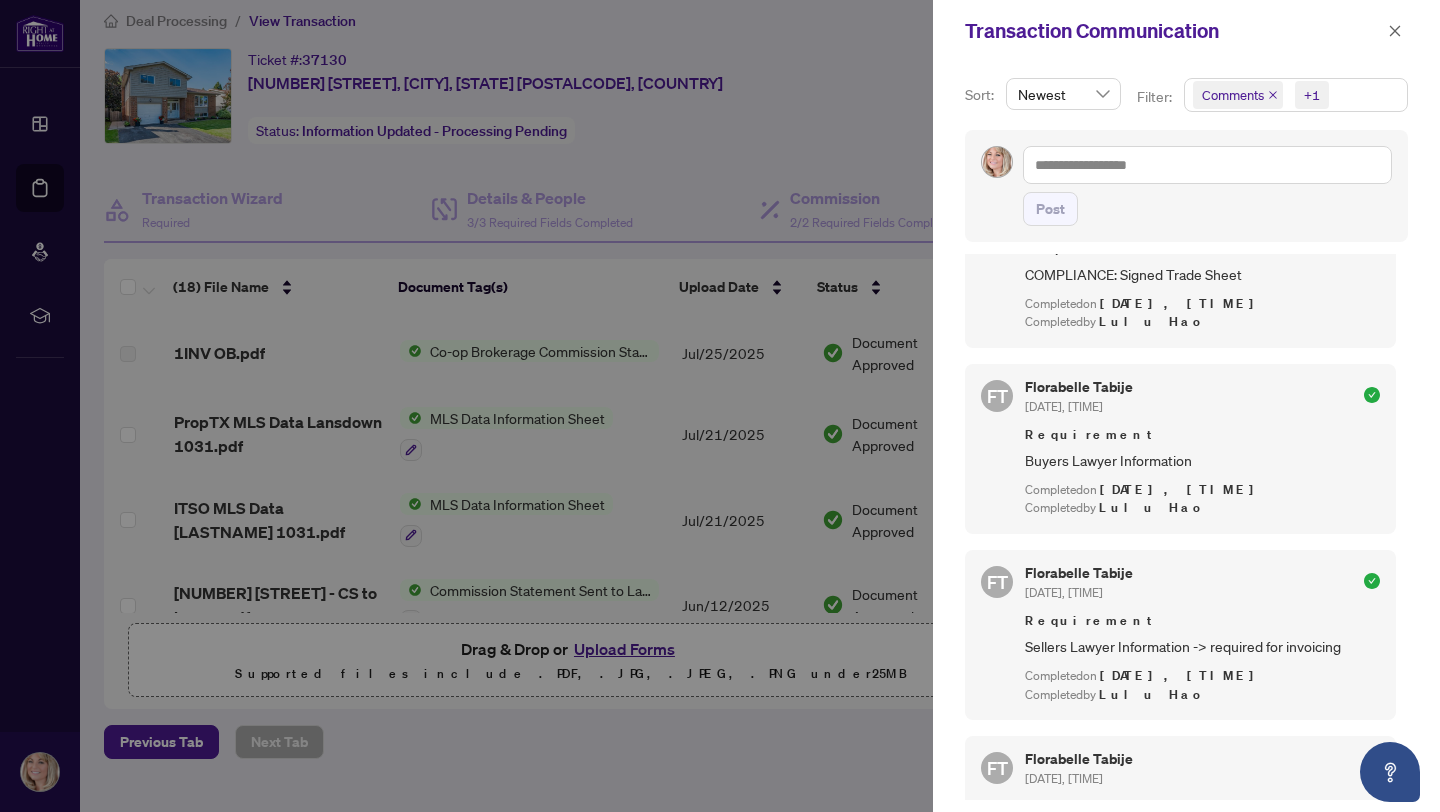 scroll, scrollTop: 0, scrollLeft: 0, axis: both 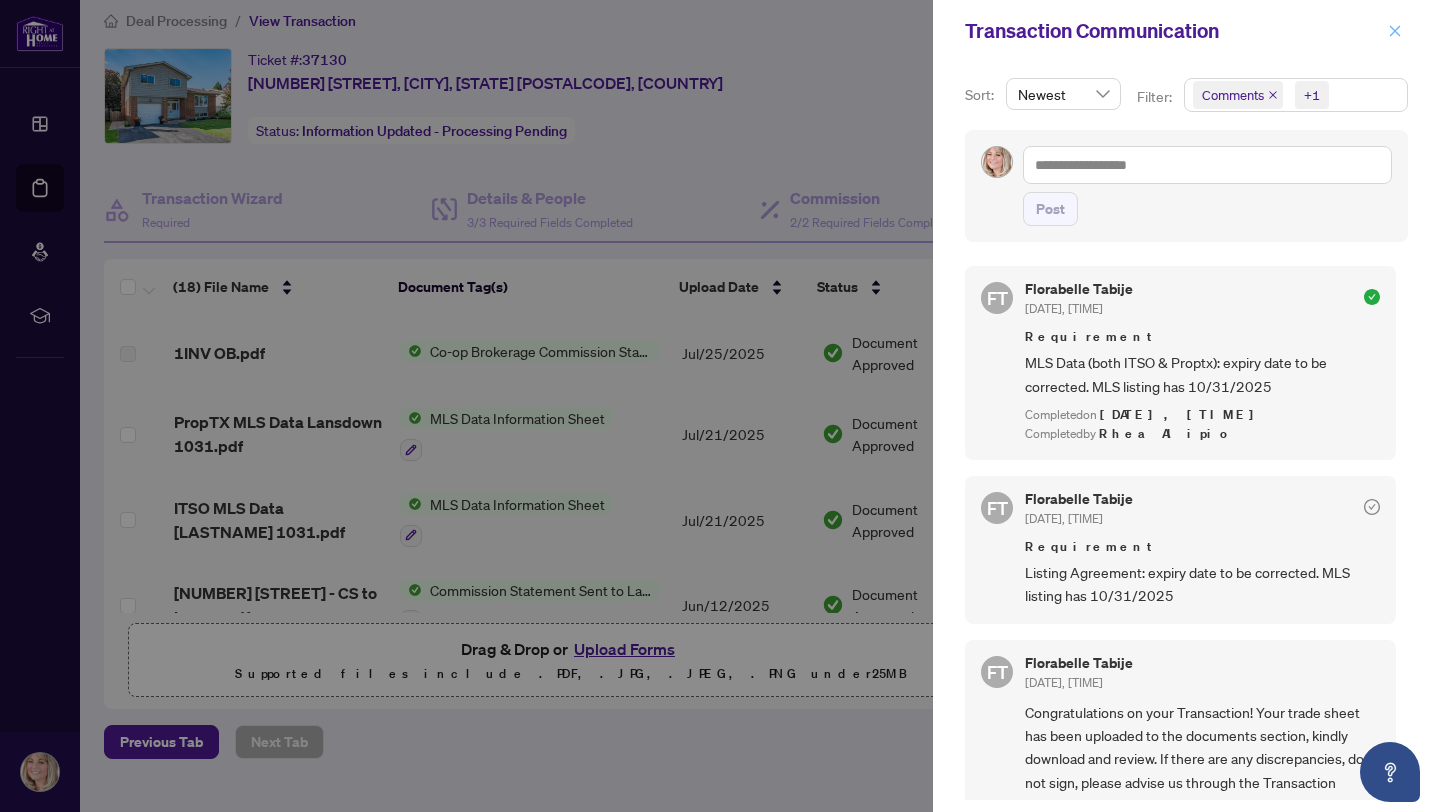 click 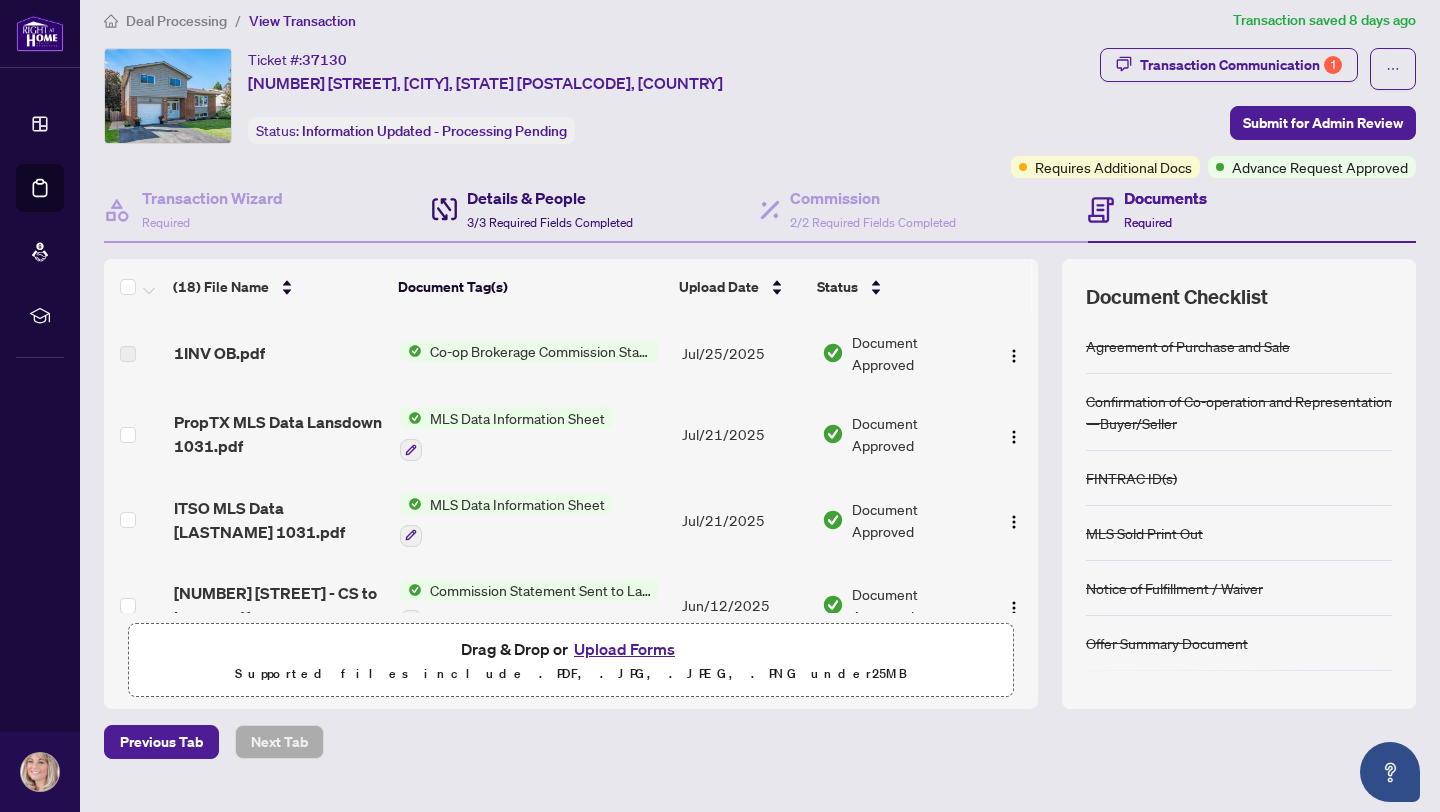 click on "Details & People" at bounding box center [550, 198] 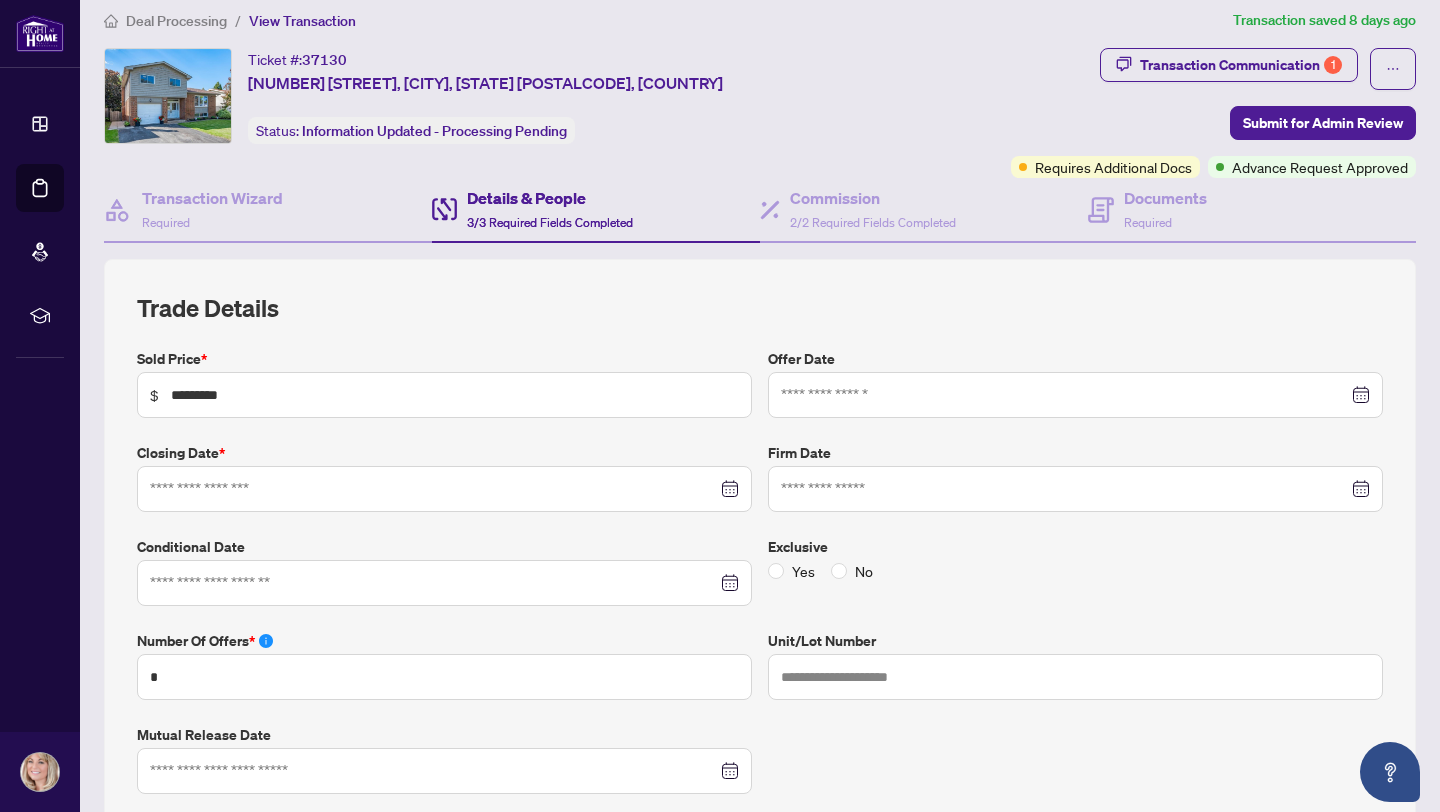 type on "**********" 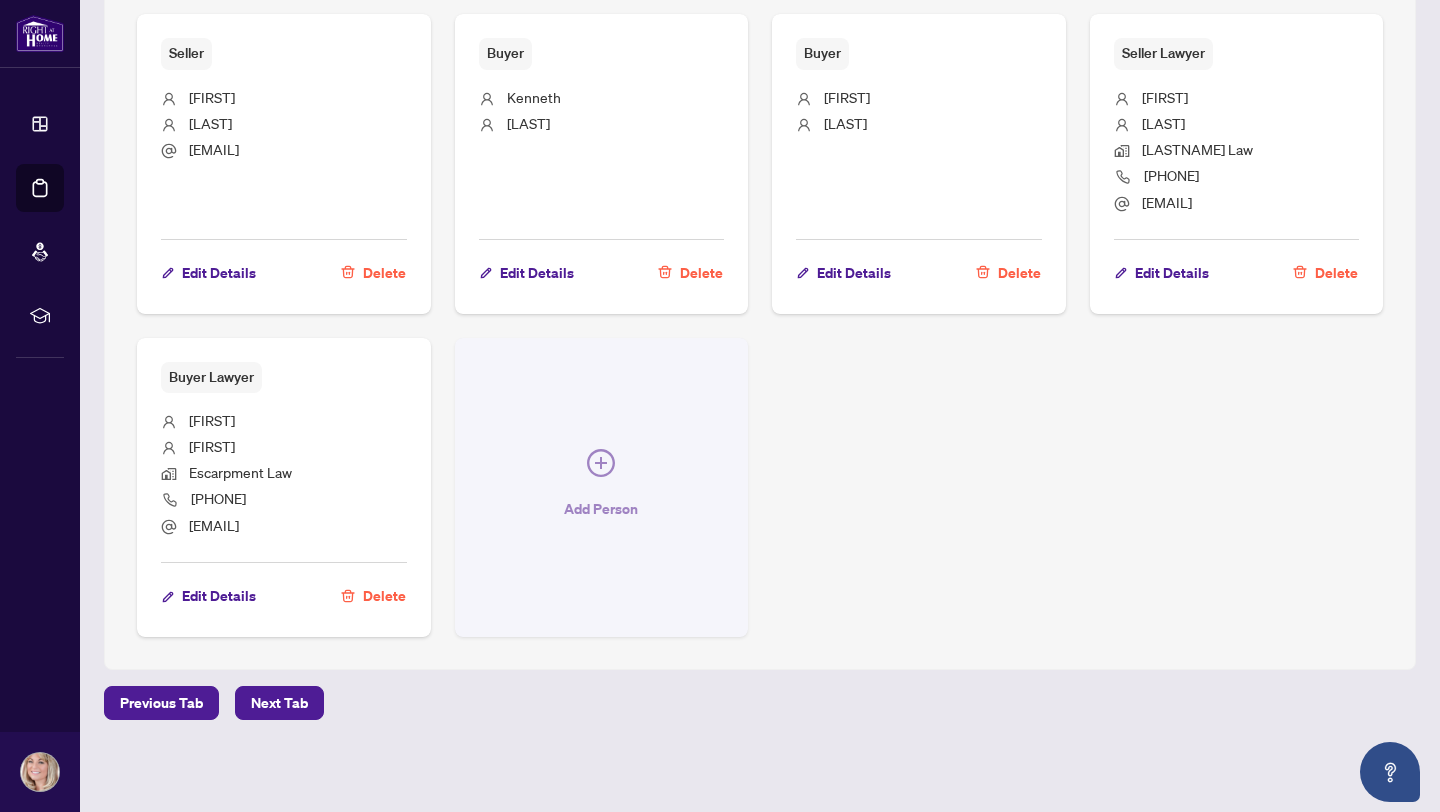 scroll, scrollTop: 0, scrollLeft: 0, axis: both 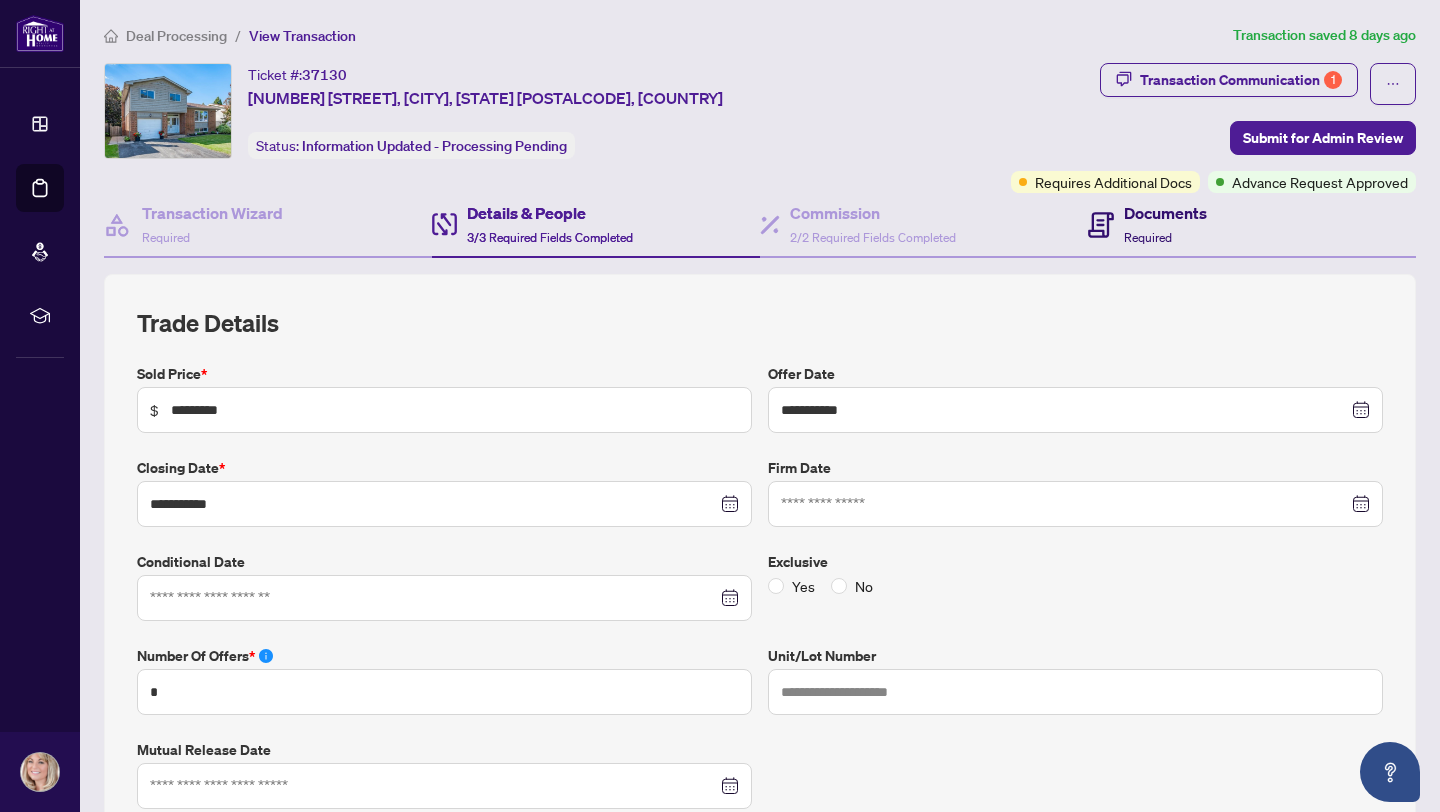 click on "Documents" at bounding box center [1165, 213] 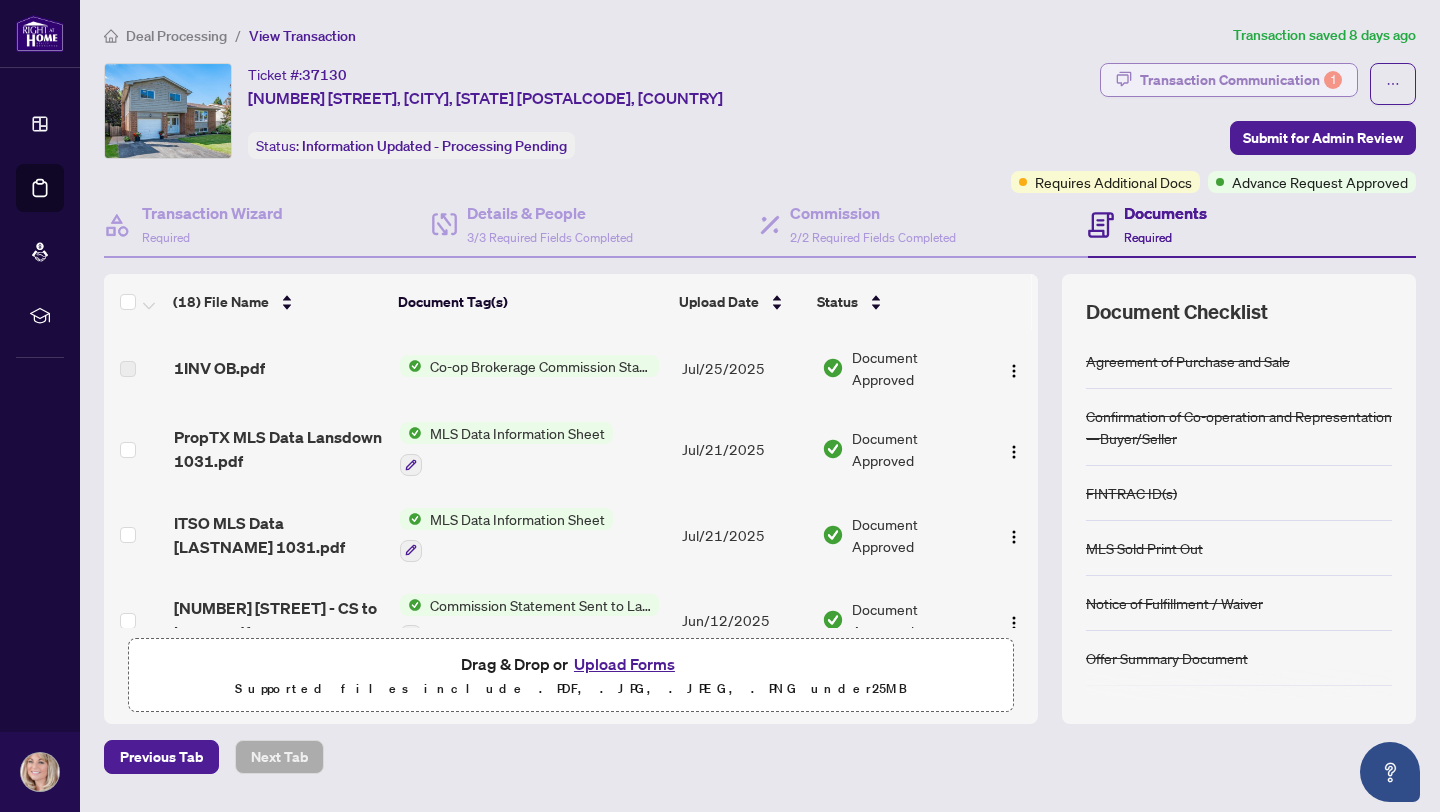 click on "Transaction Communication 1" at bounding box center (1241, 80) 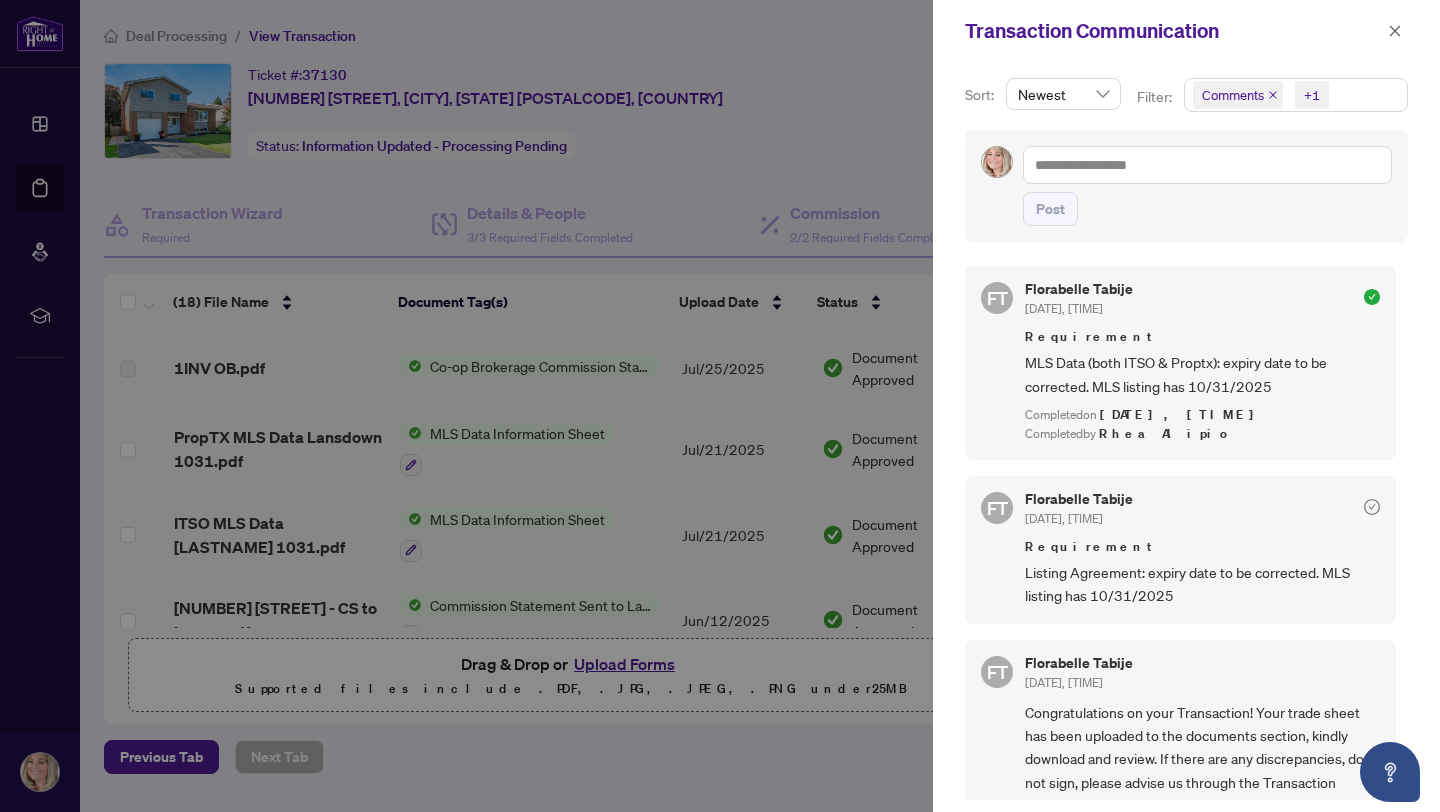click at bounding box center (720, 406) 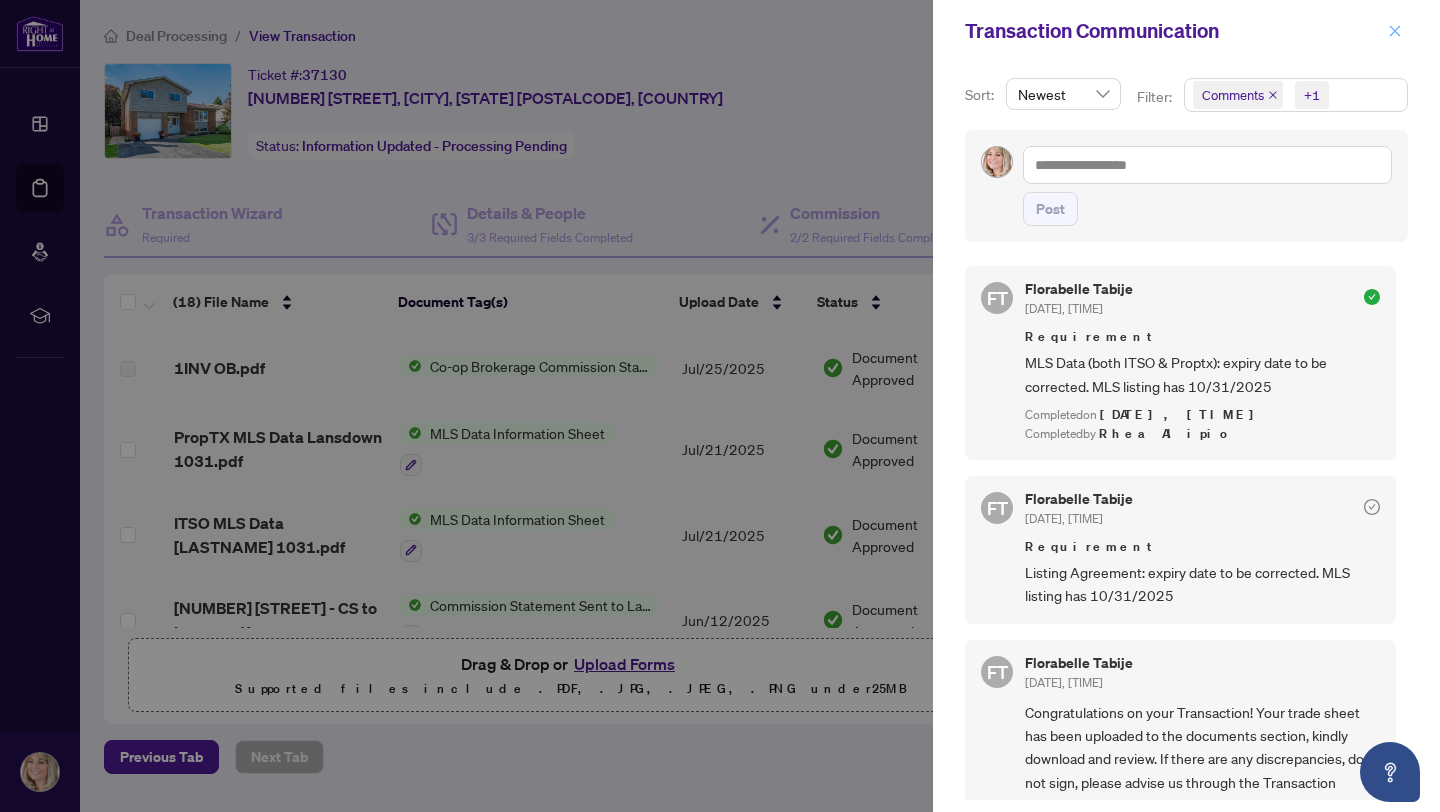 click 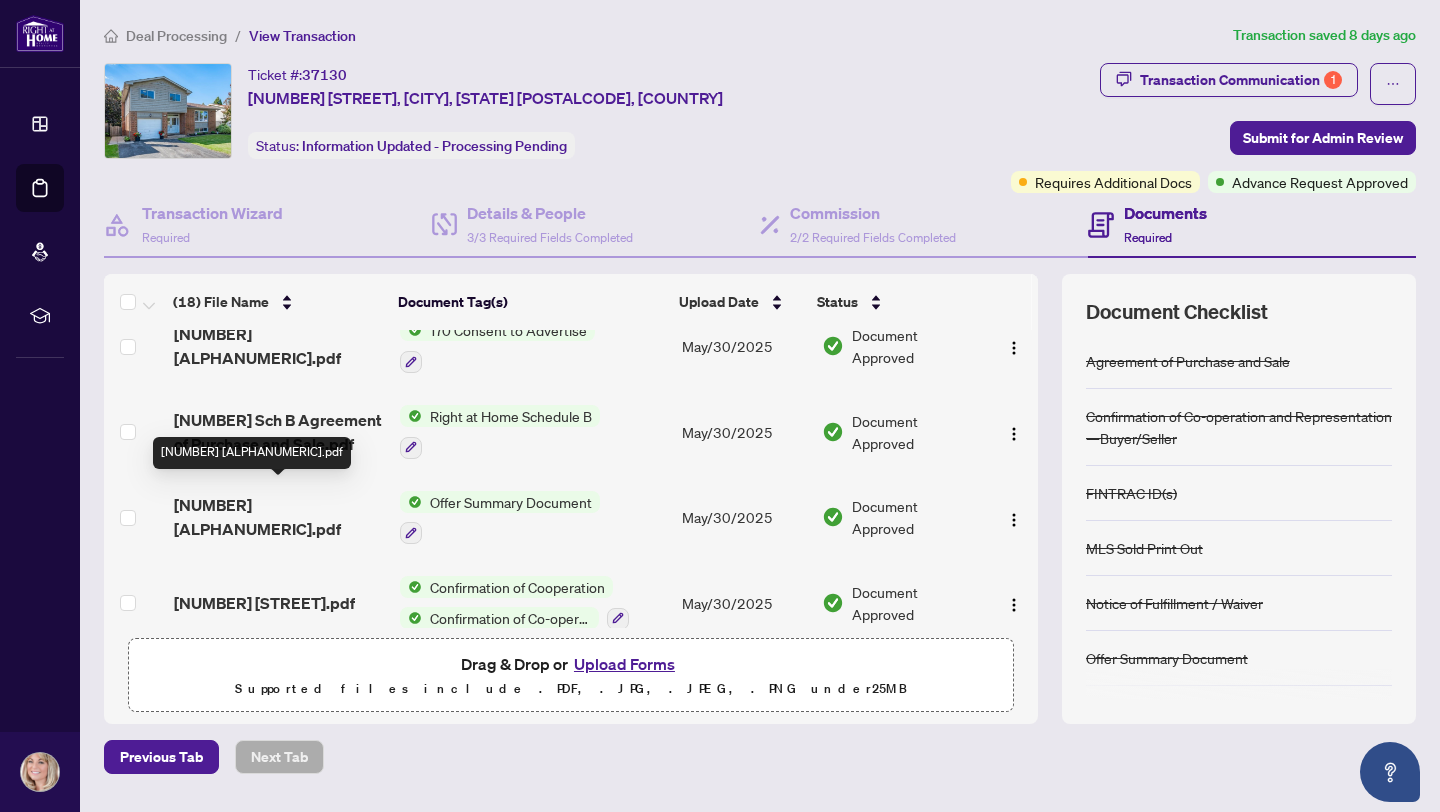 scroll, scrollTop: 1212, scrollLeft: 0, axis: vertical 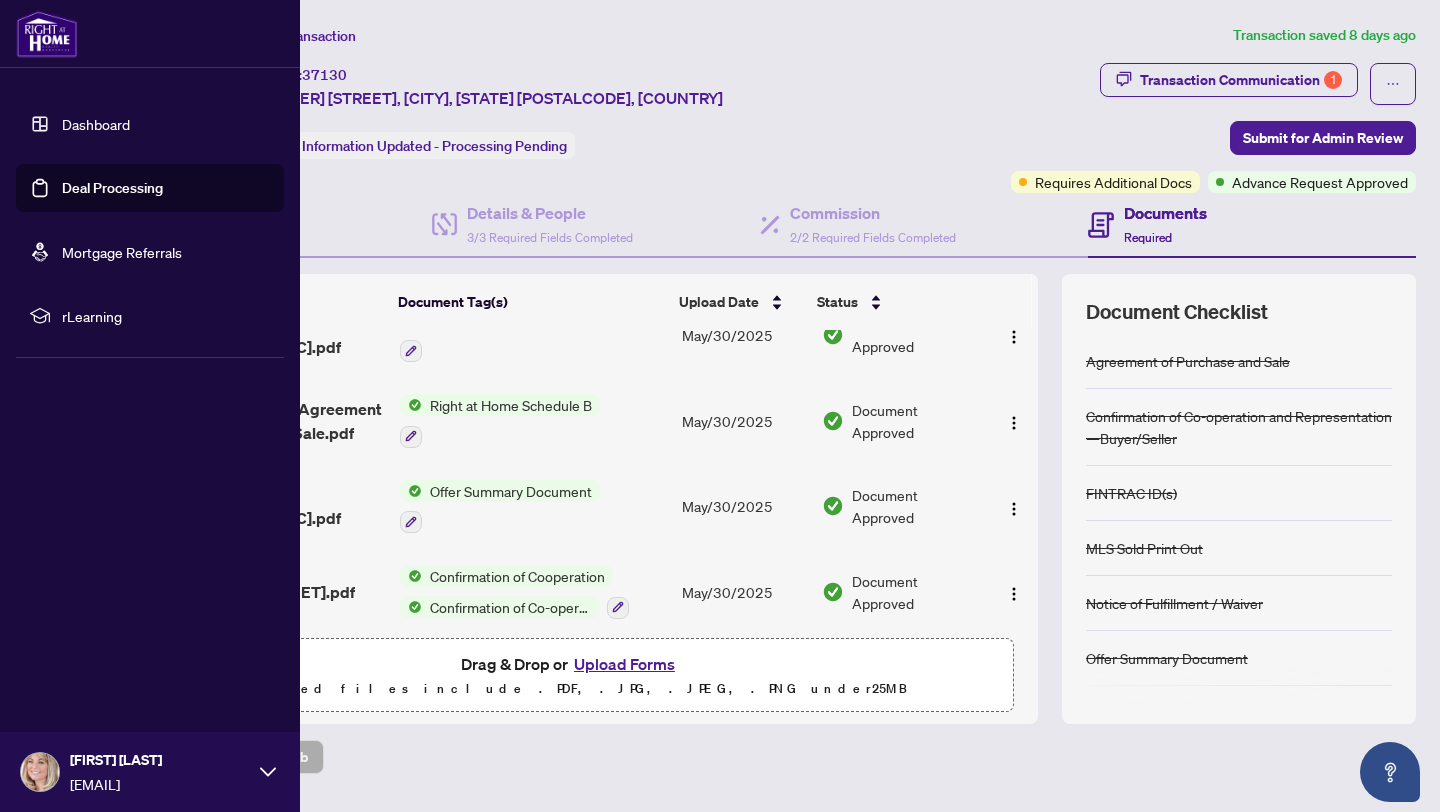 click on "Deal Processing" at bounding box center [112, 188] 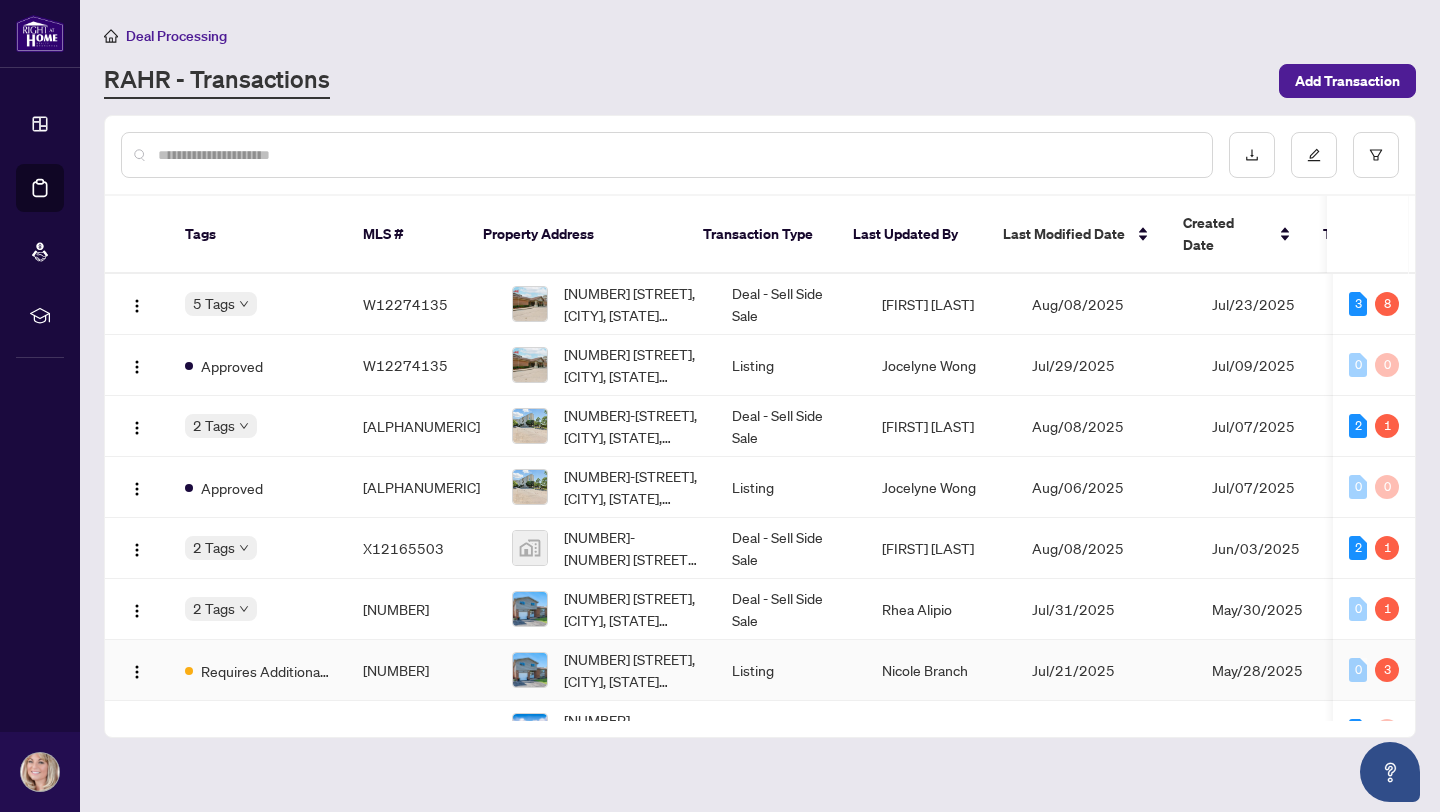 click on "Listing" at bounding box center [791, 670] 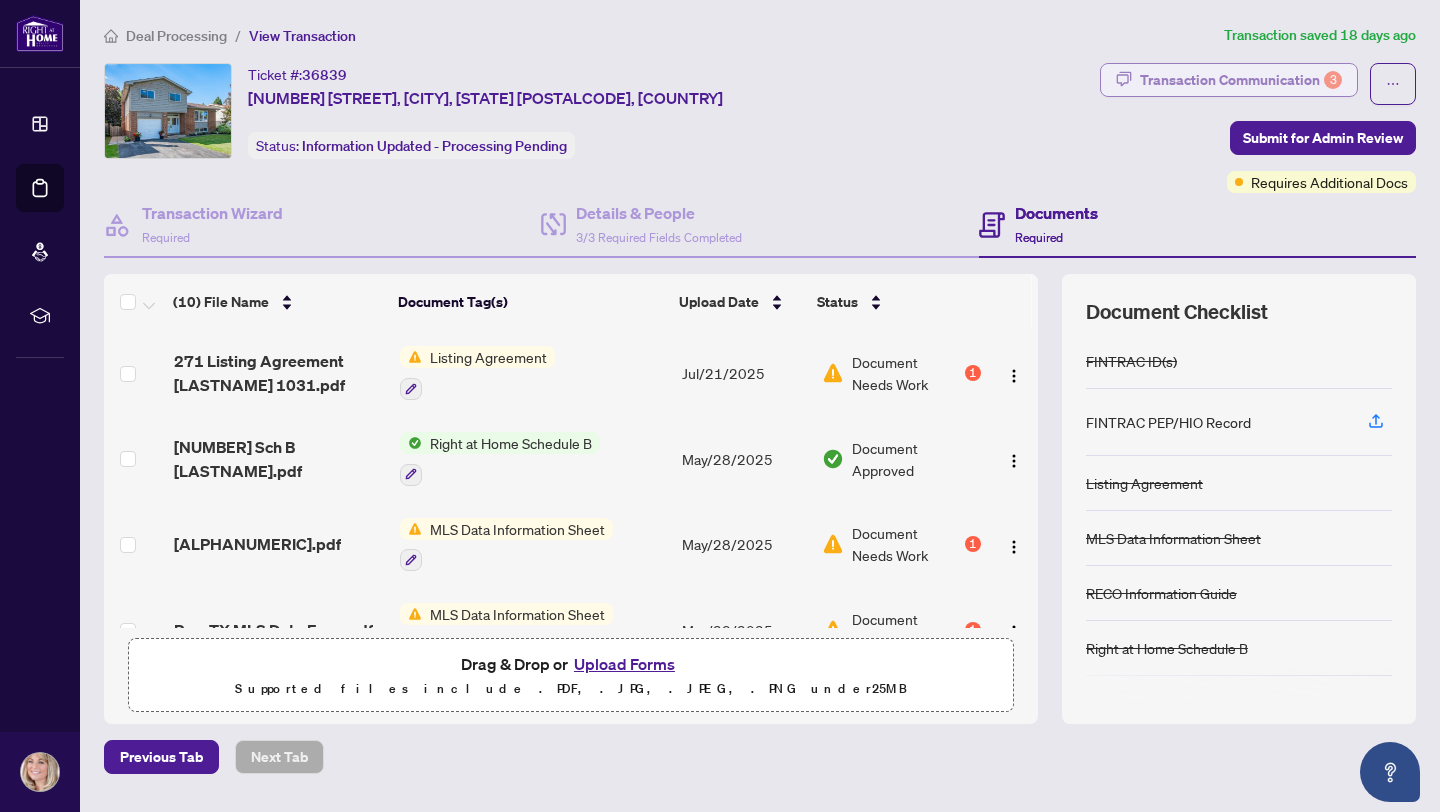click on "Transaction Communication 3" at bounding box center [1241, 80] 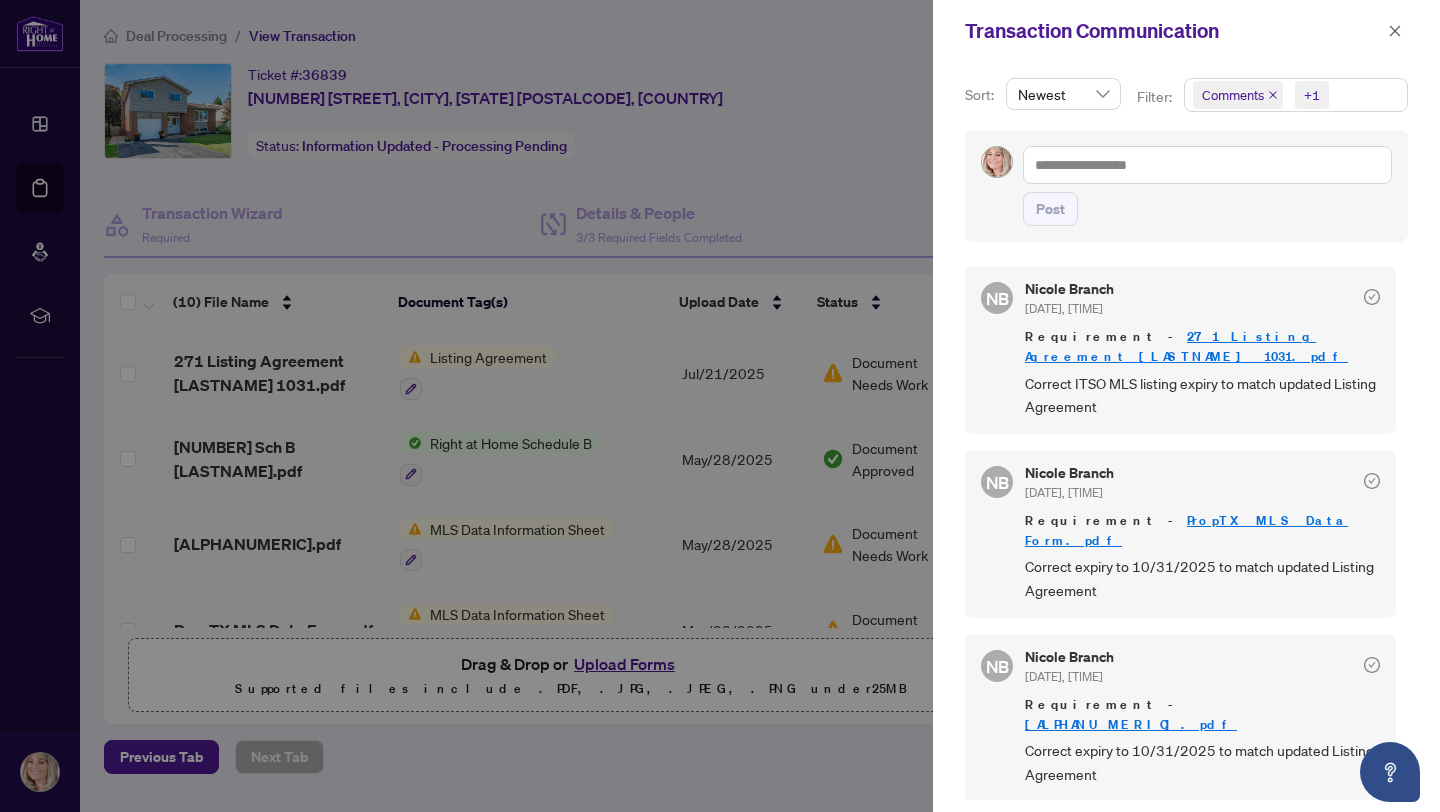 scroll, scrollTop: 4, scrollLeft: 0, axis: vertical 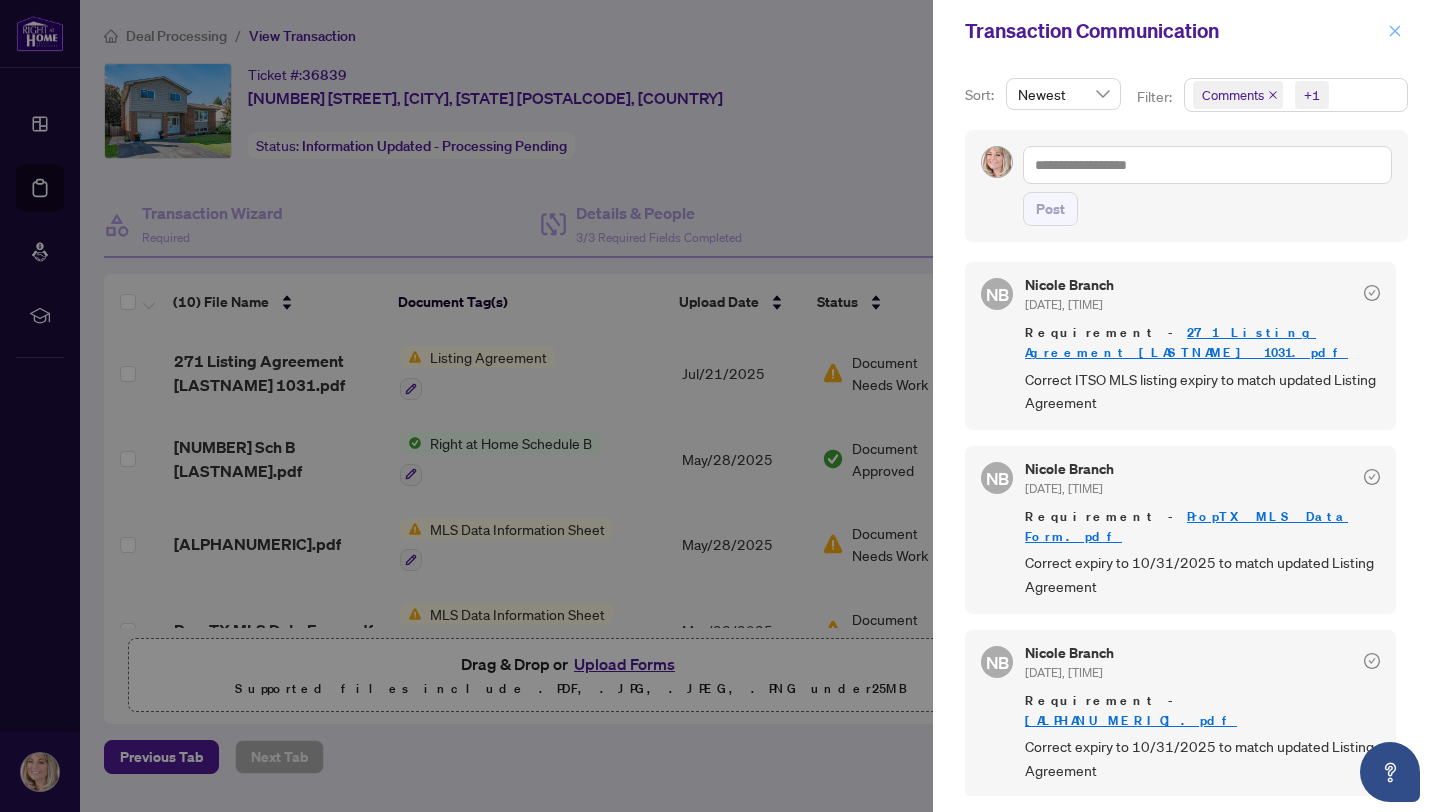 click 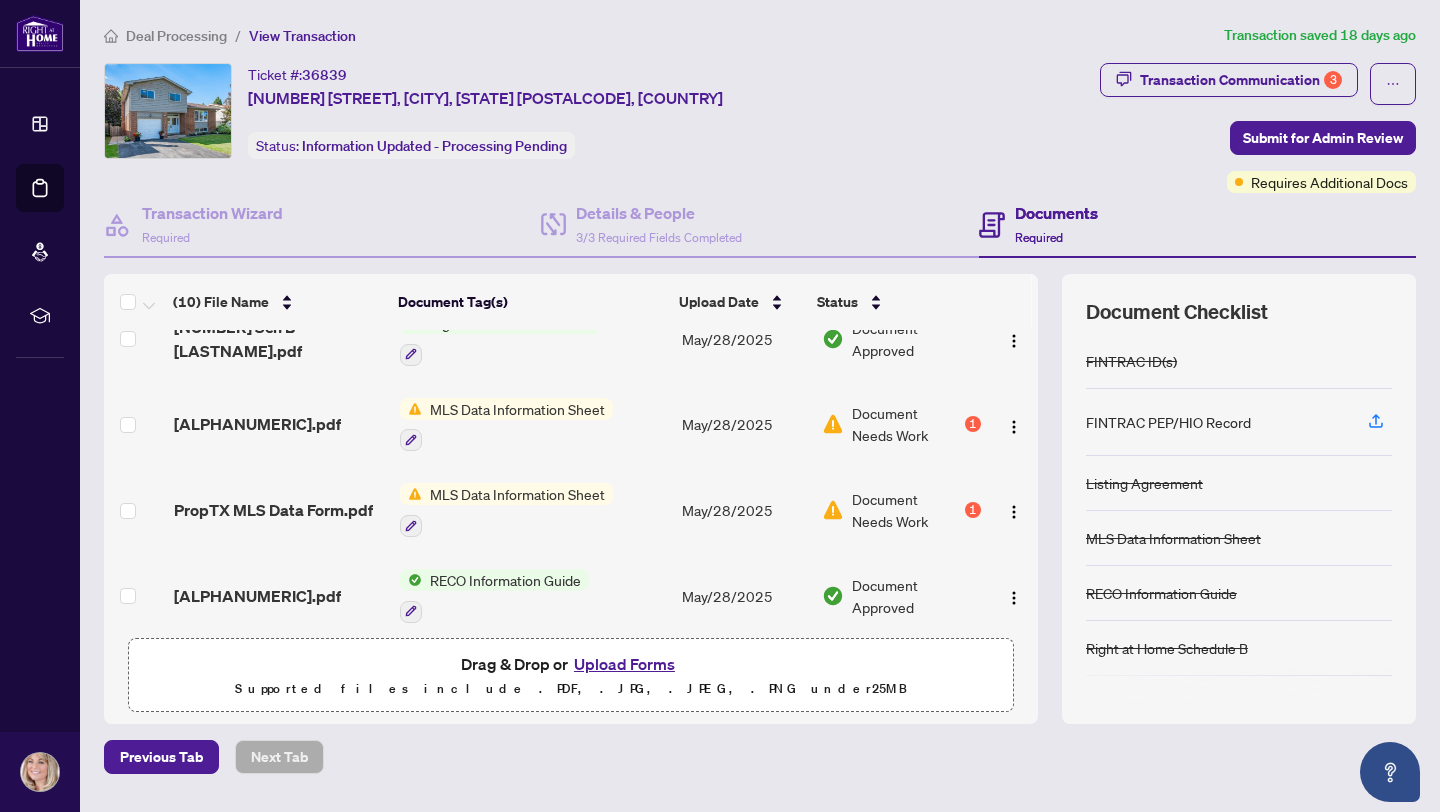 scroll, scrollTop: 92, scrollLeft: 0, axis: vertical 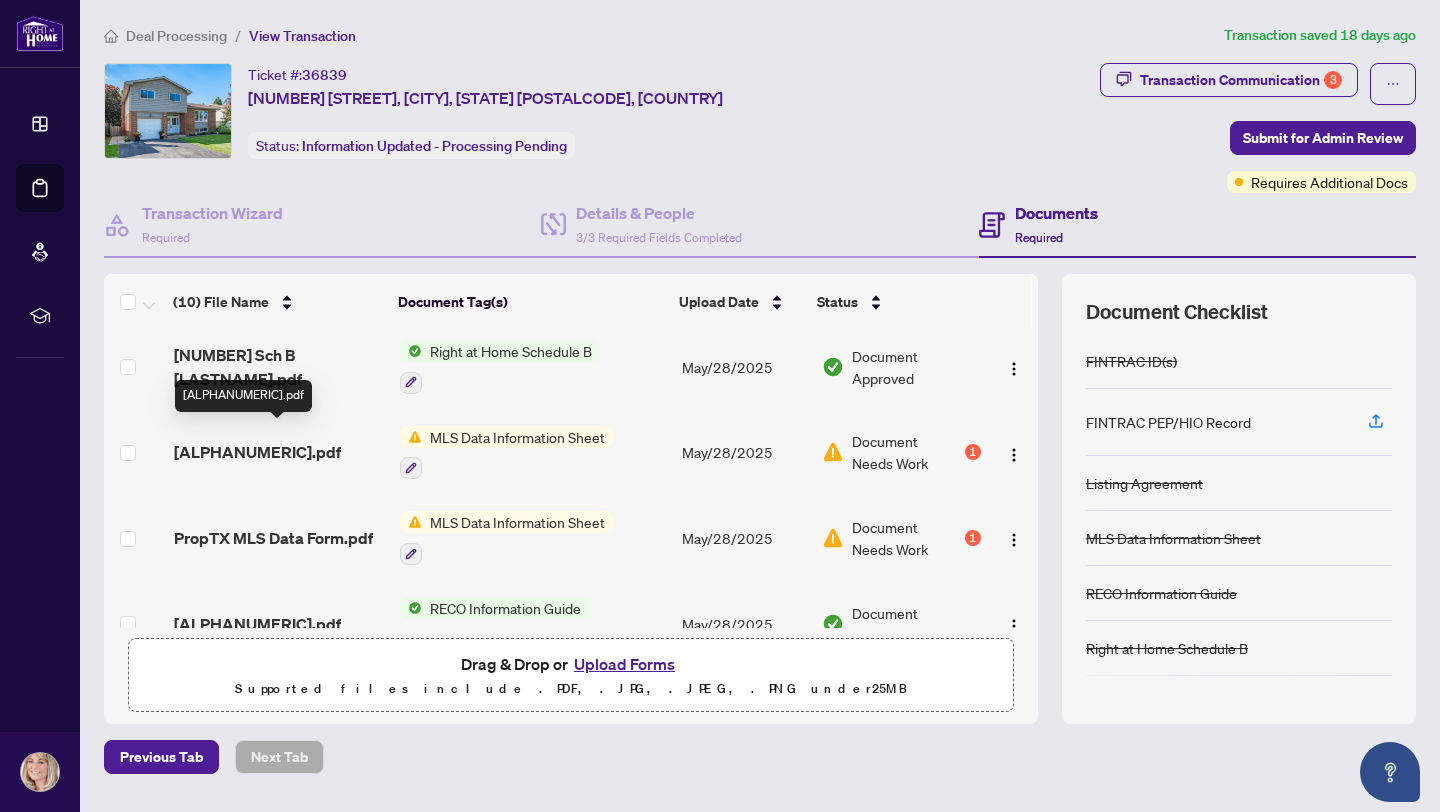 click on "[ALPHANUMERIC].pdf" at bounding box center (257, 452) 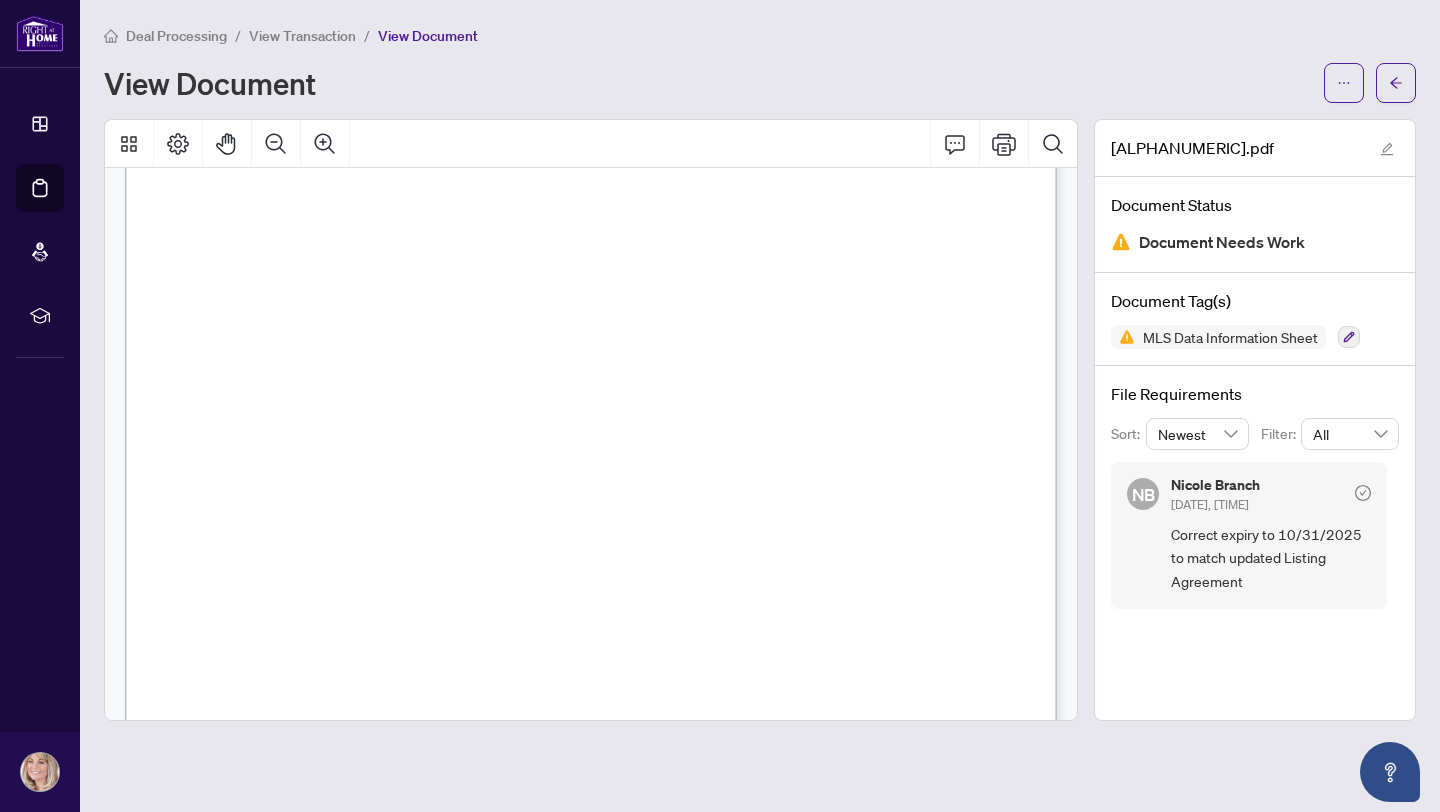 scroll, scrollTop: 0, scrollLeft: 0, axis: both 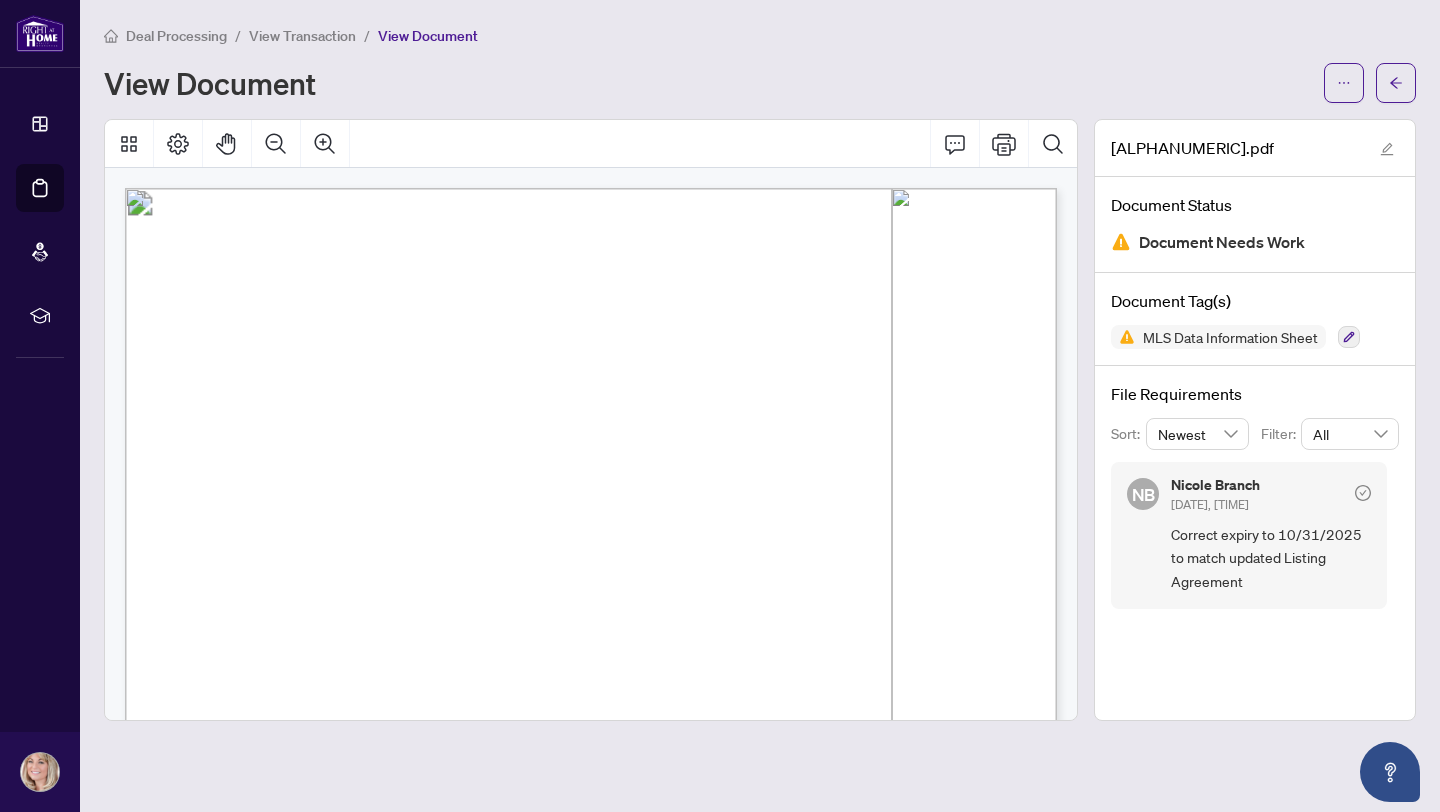 click on "View Transaction" at bounding box center (302, 36) 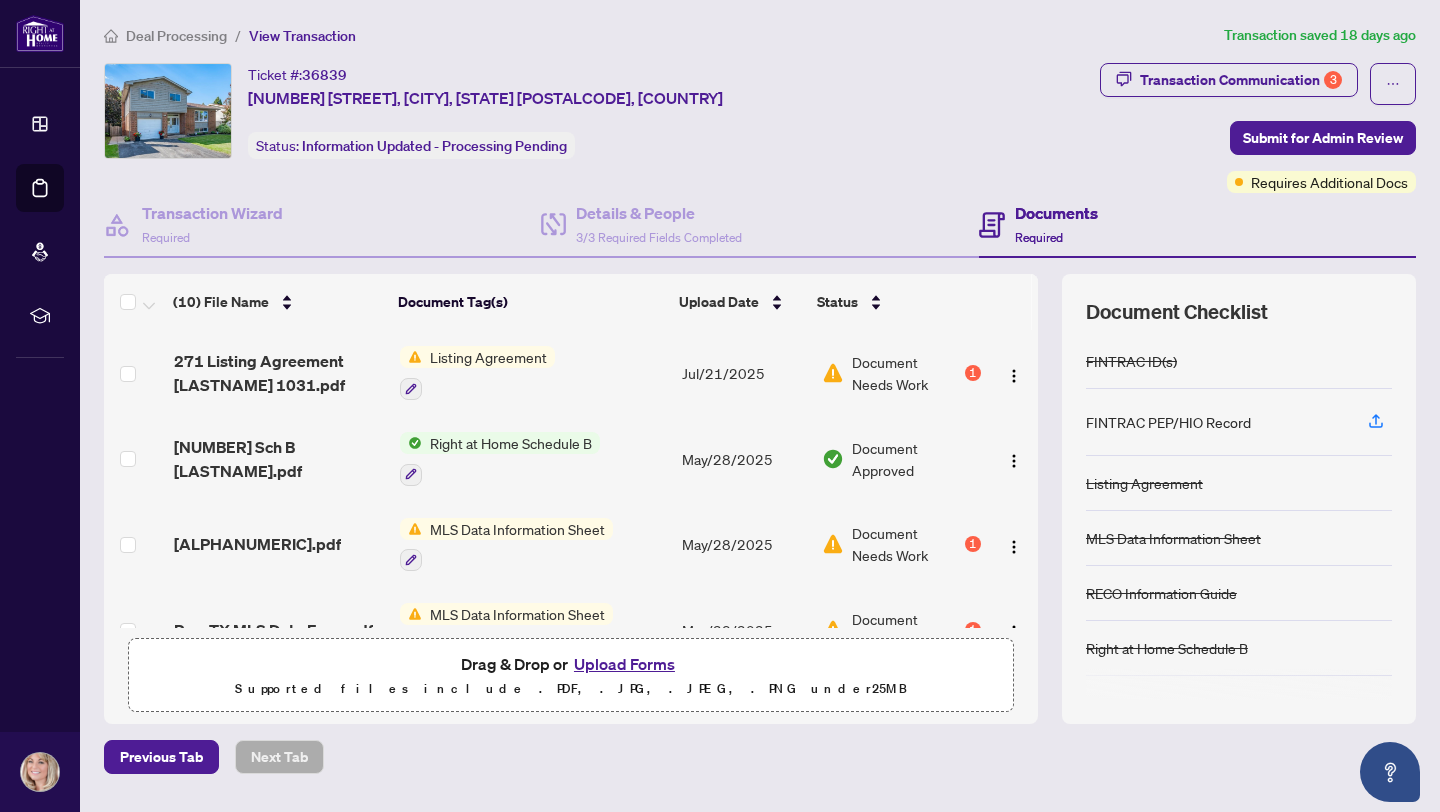 click on "Upload Forms" at bounding box center (624, 664) 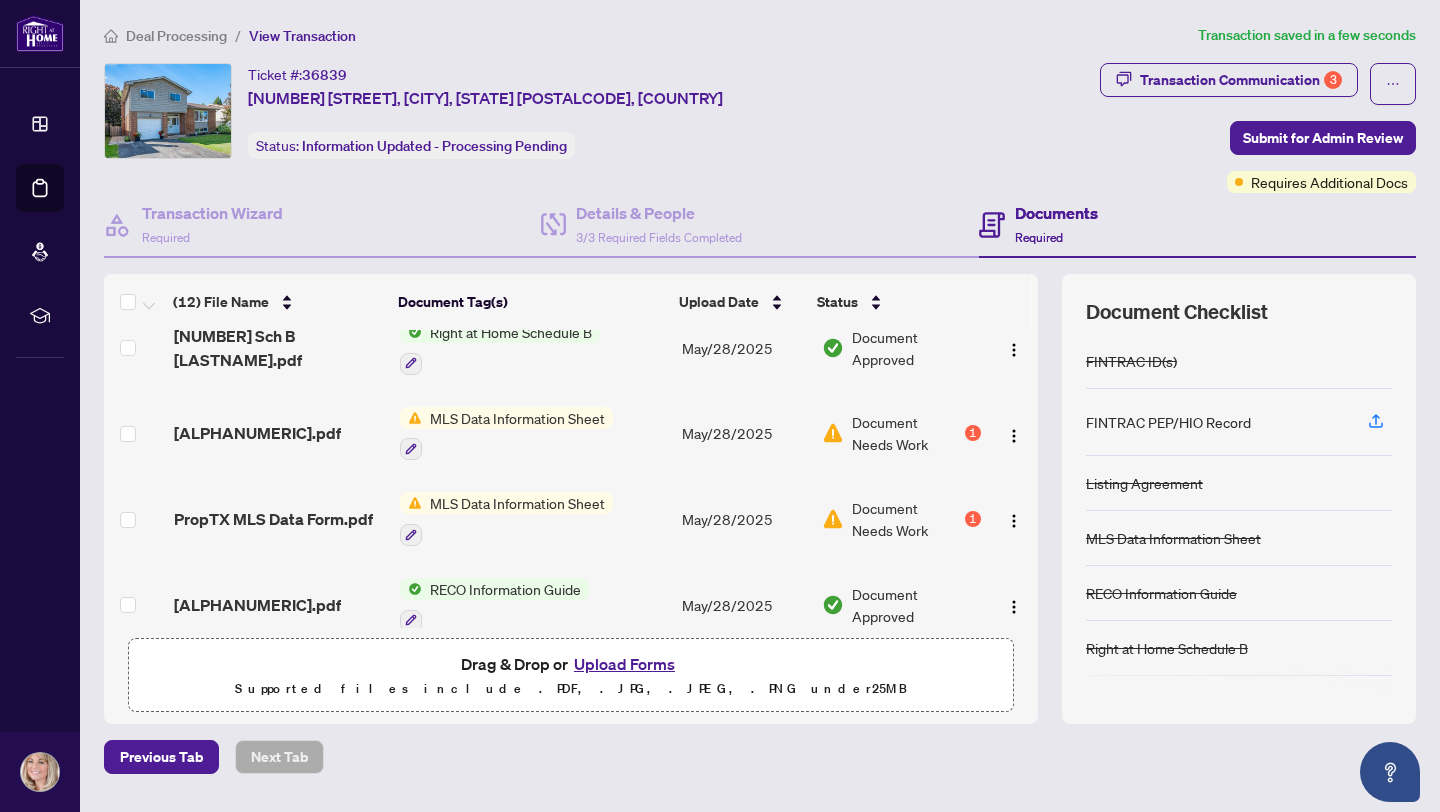 scroll, scrollTop: 300, scrollLeft: 0, axis: vertical 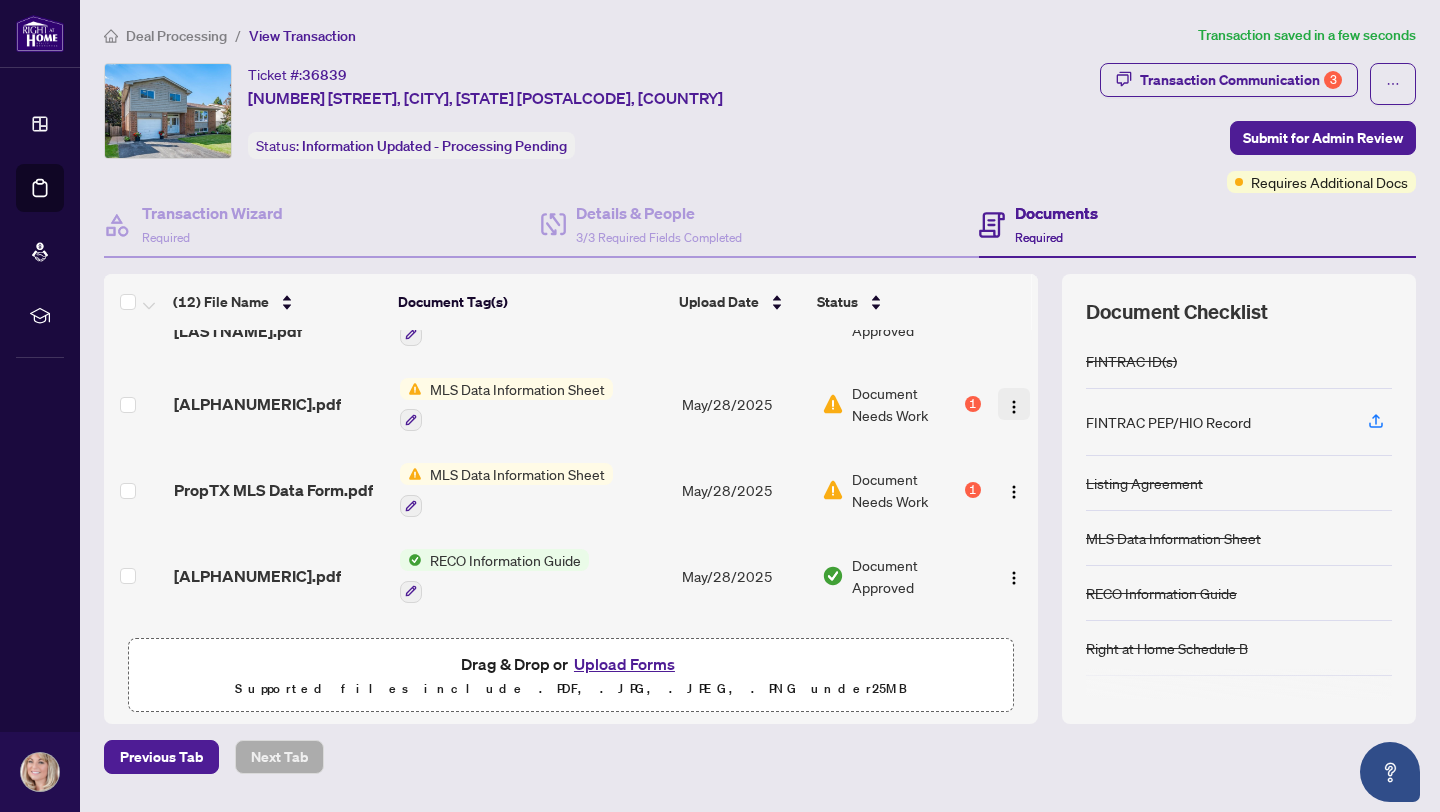 click at bounding box center (1014, 407) 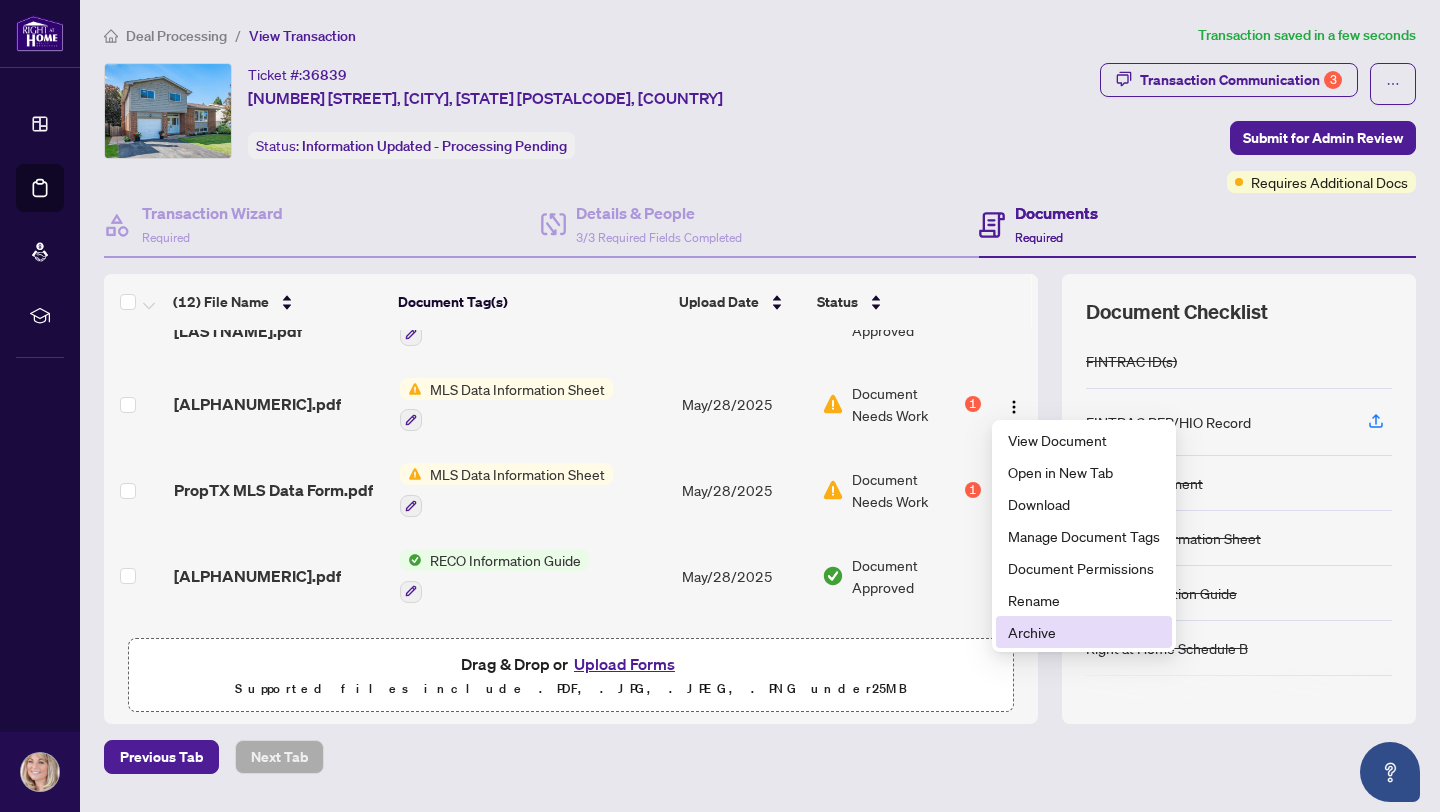 click on "Archive" at bounding box center [1084, 632] 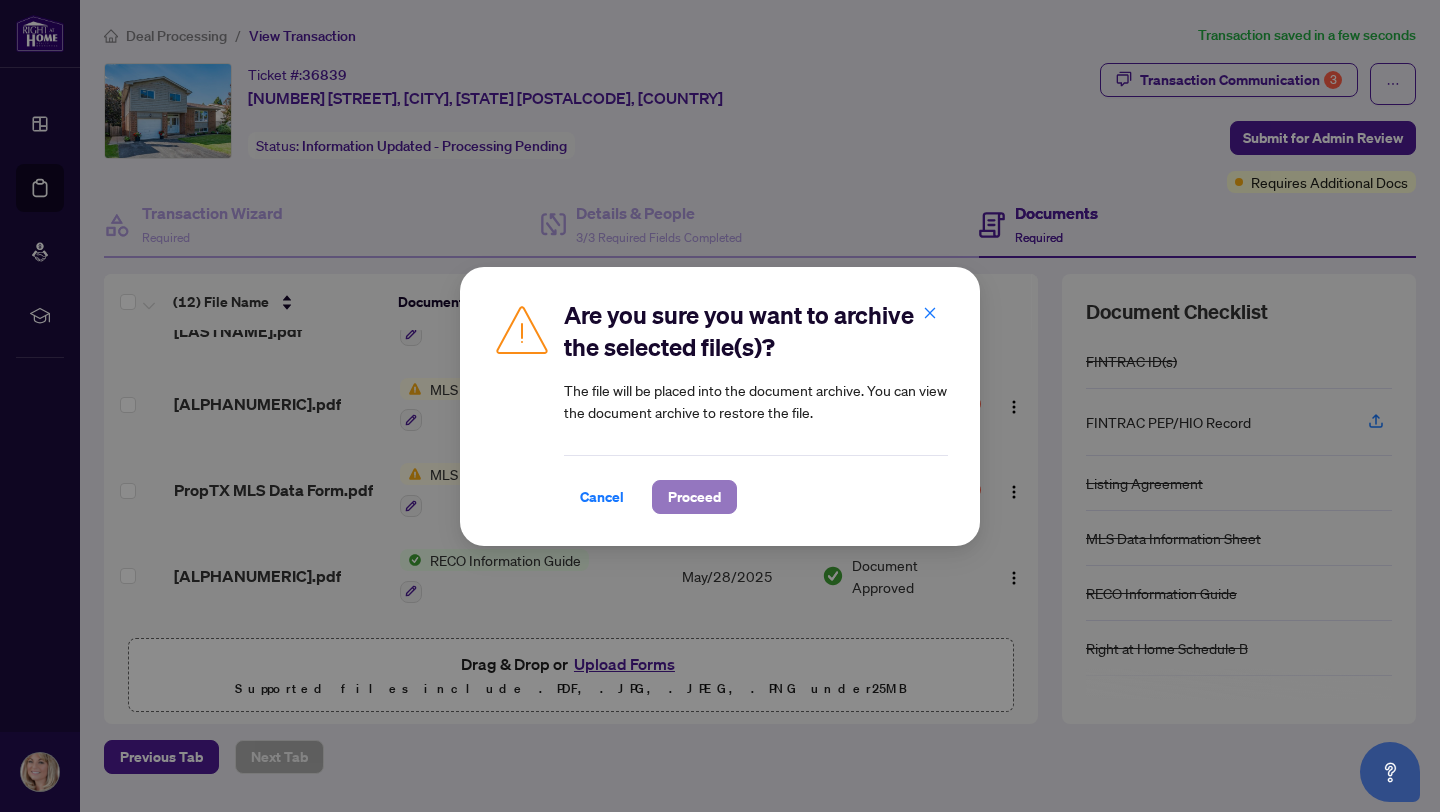 click on "Proceed" at bounding box center [694, 497] 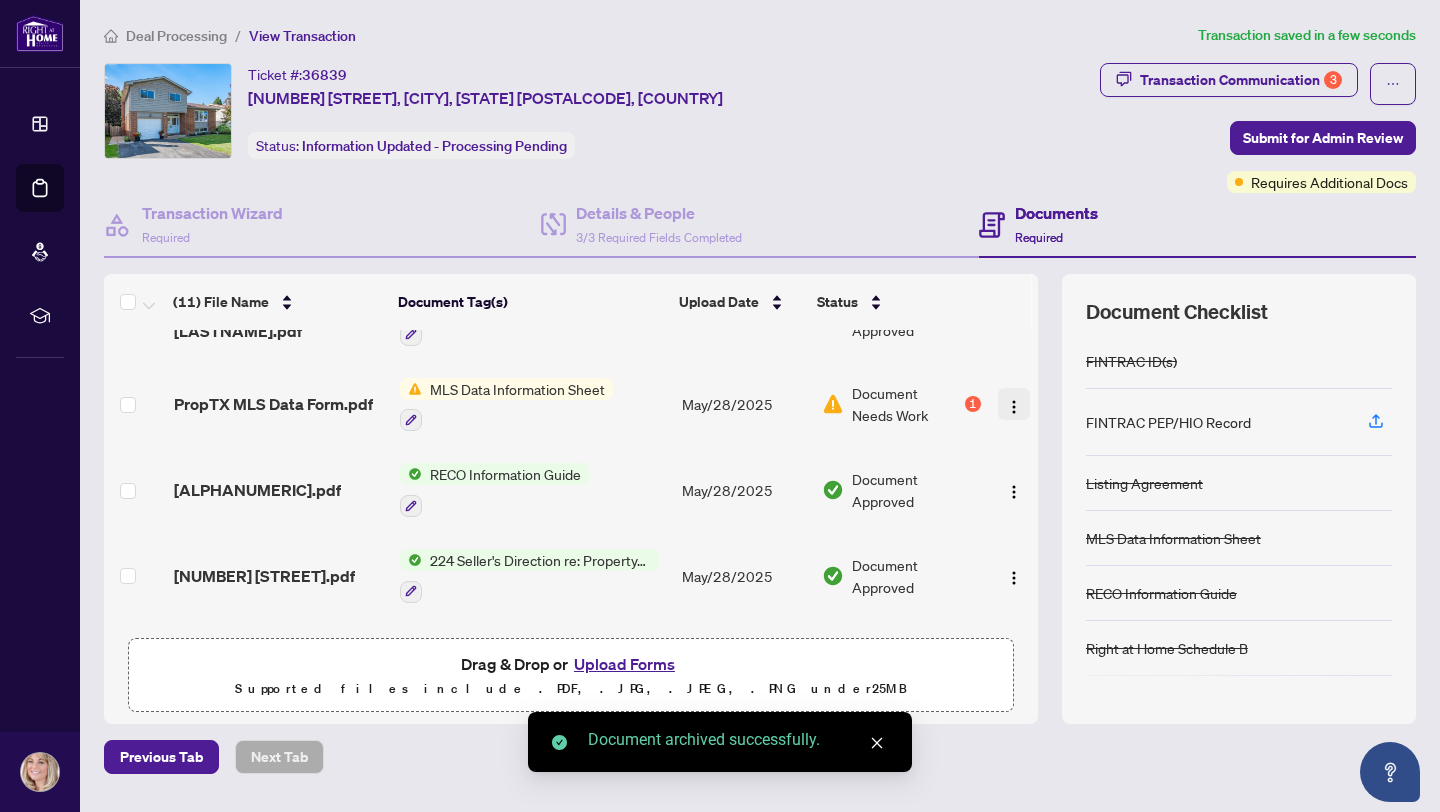 click at bounding box center (1014, 407) 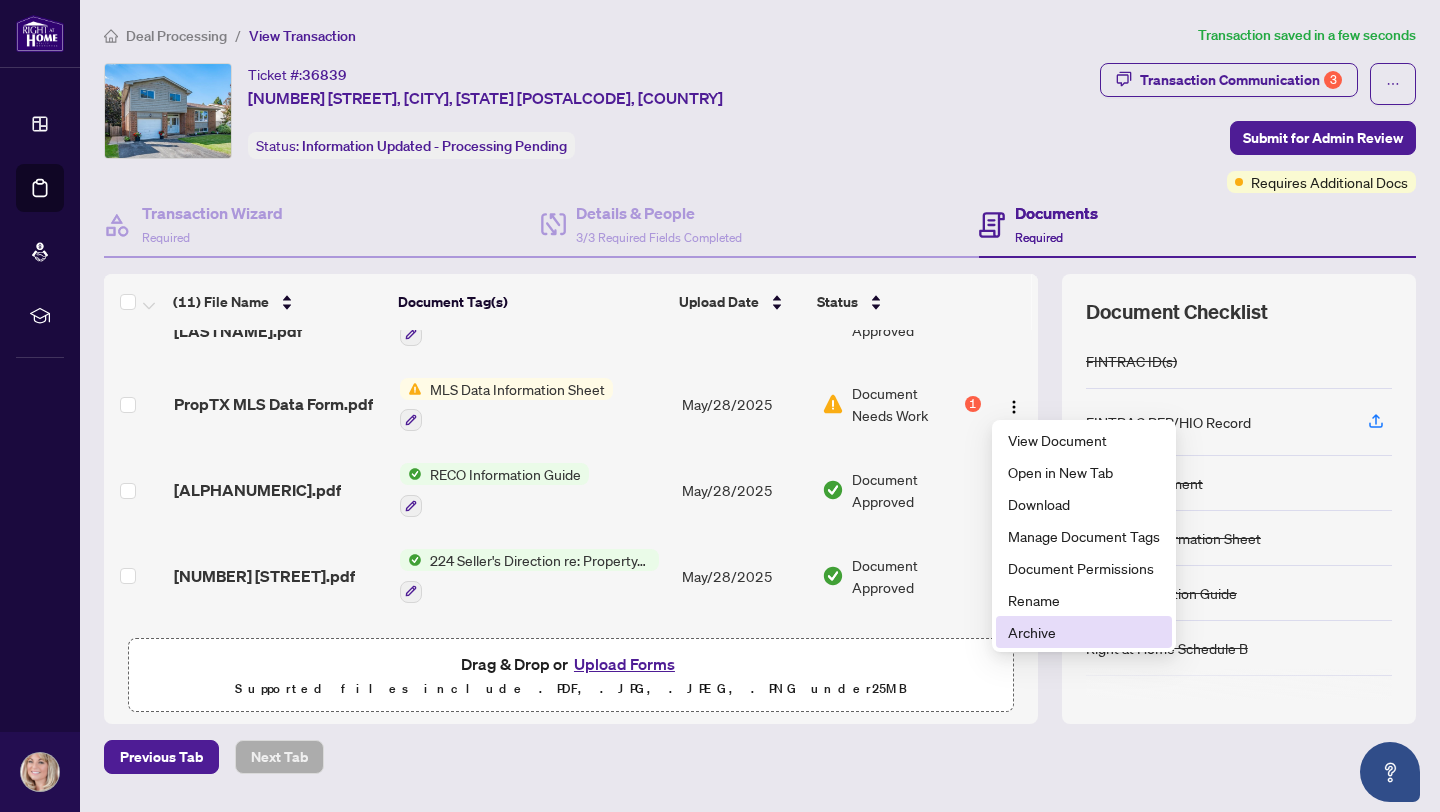 click on "Archive" at bounding box center [1084, 632] 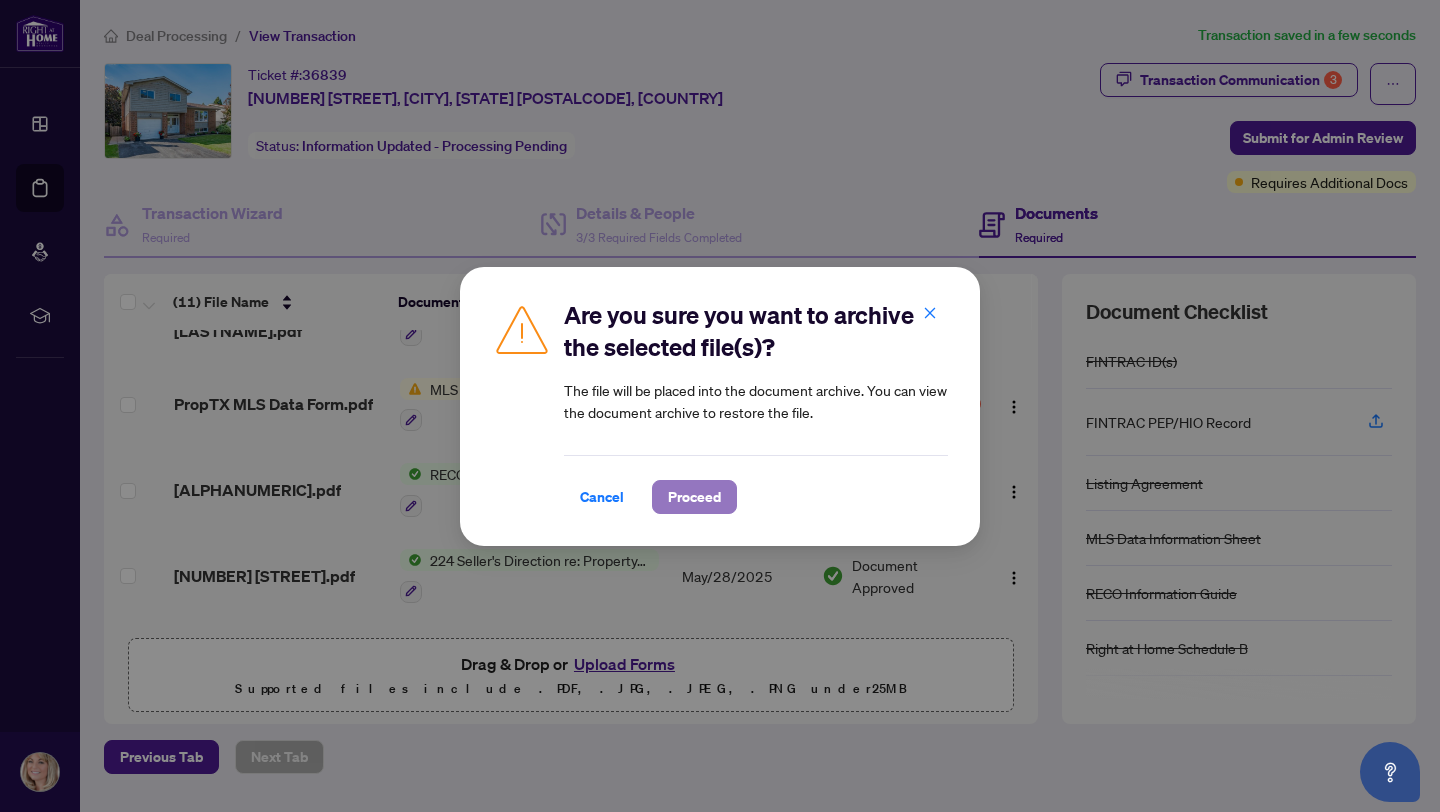 click on "Proceed" at bounding box center [694, 497] 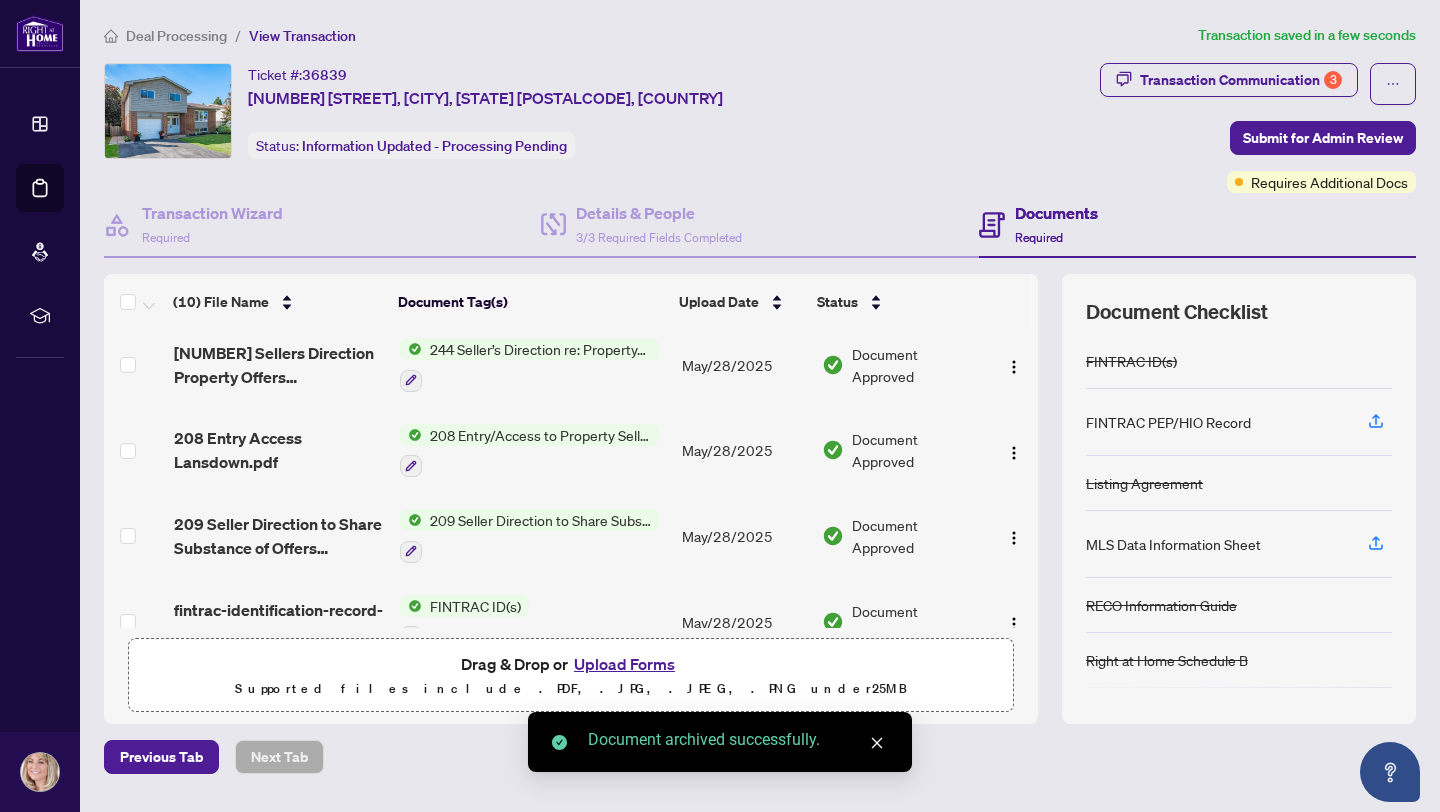 scroll, scrollTop: 547, scrollLeft: 0, axis: vertical 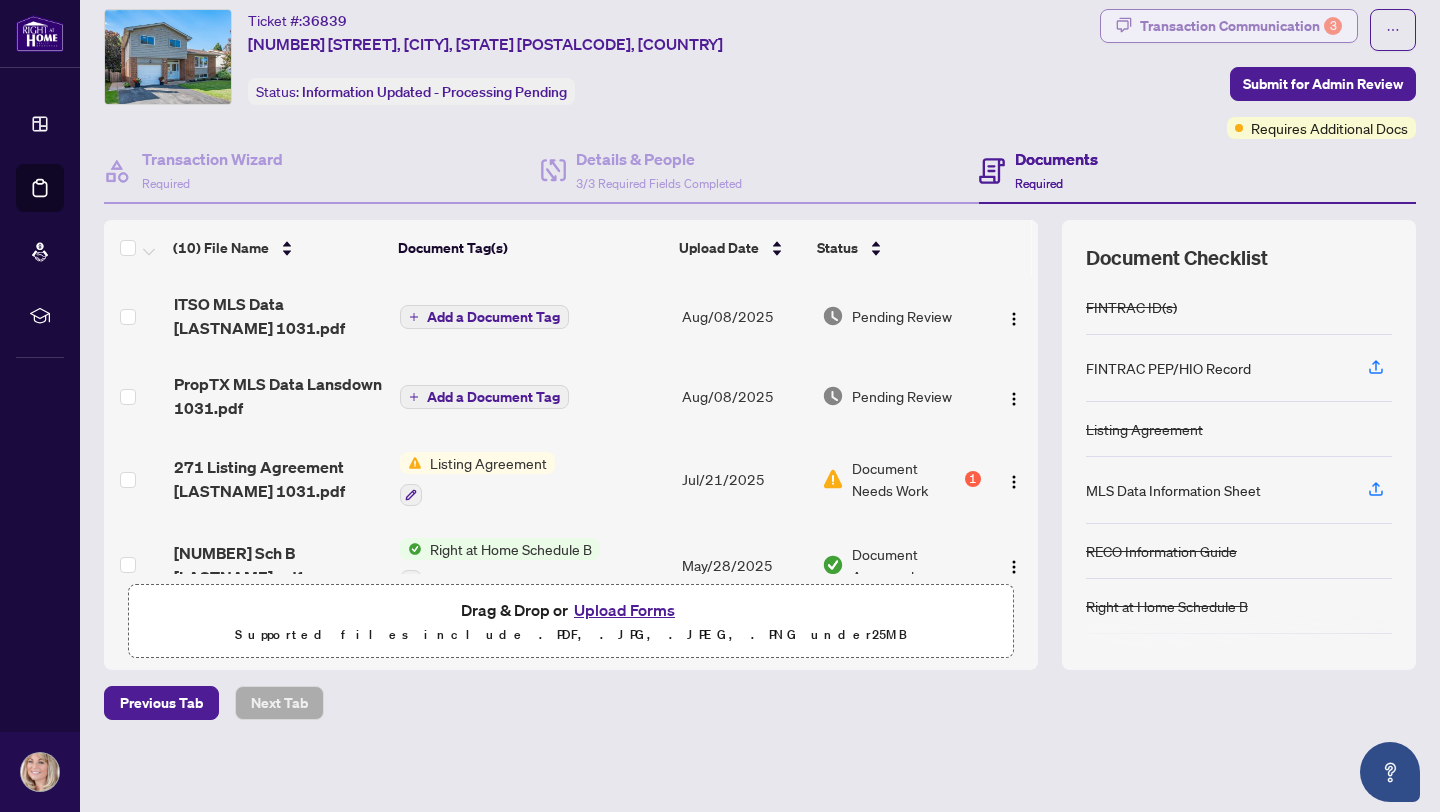 click on "Transaction Communication 3" at bounding box center (1241, 26) 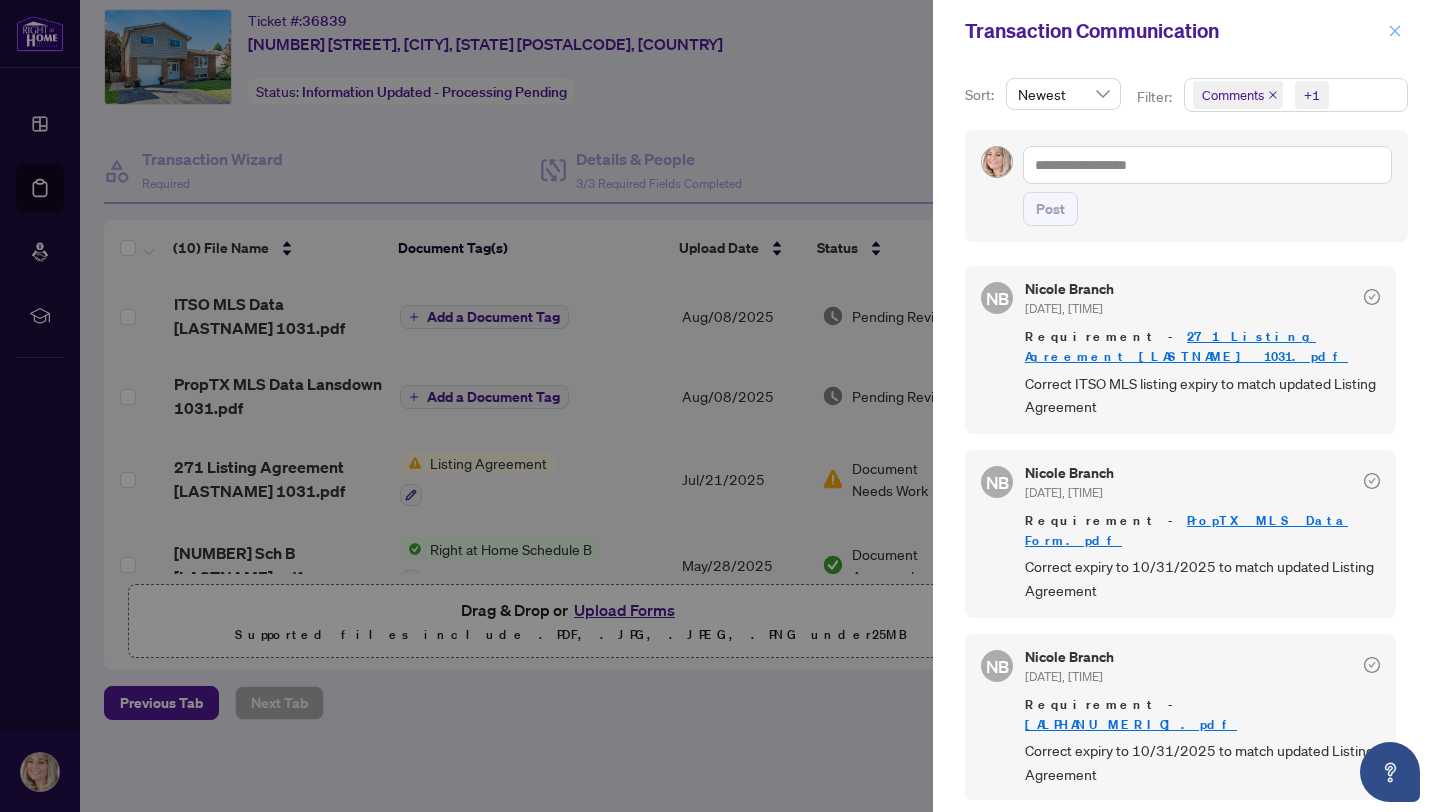 click 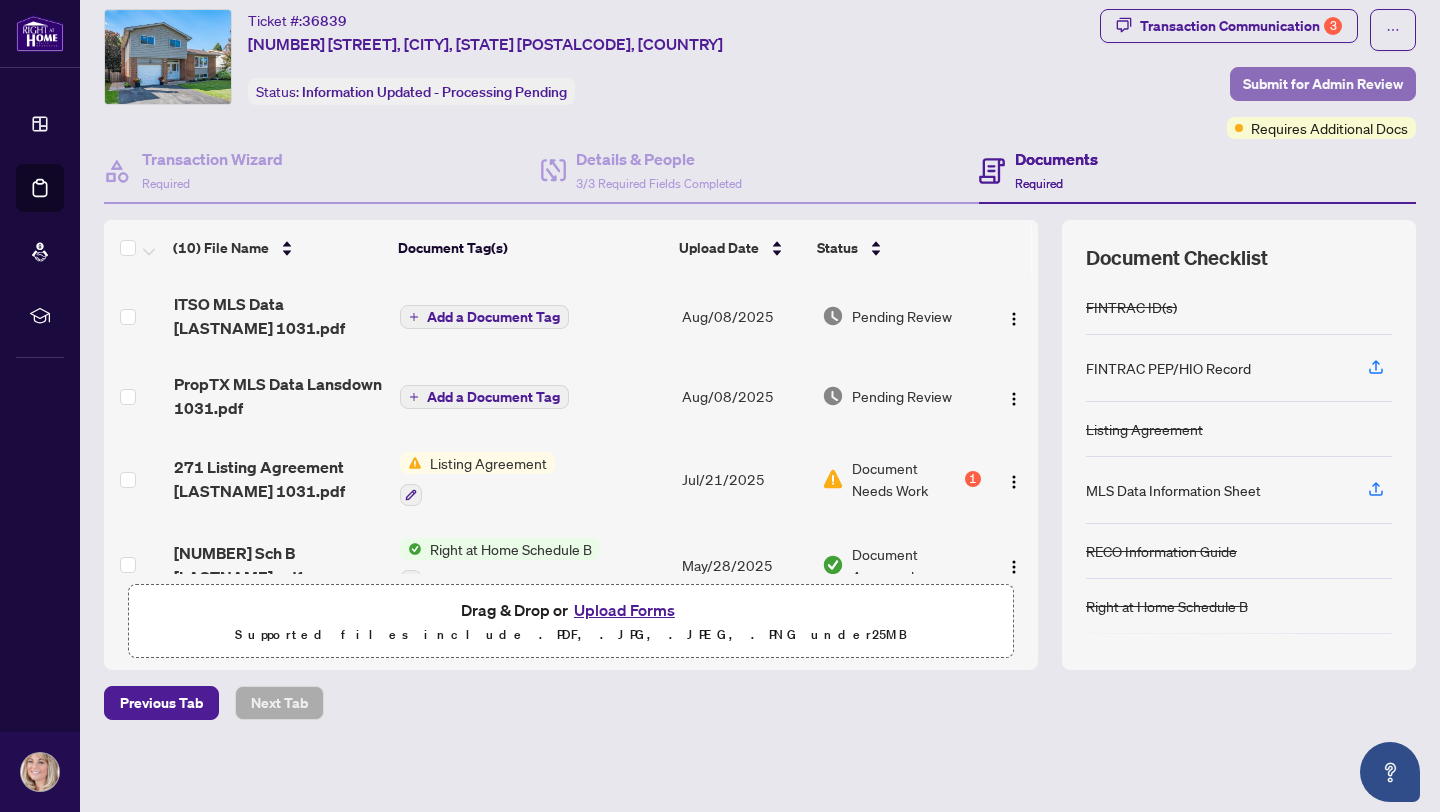 click on "Submit for Admin Review" at bounding box center (1323, 84) 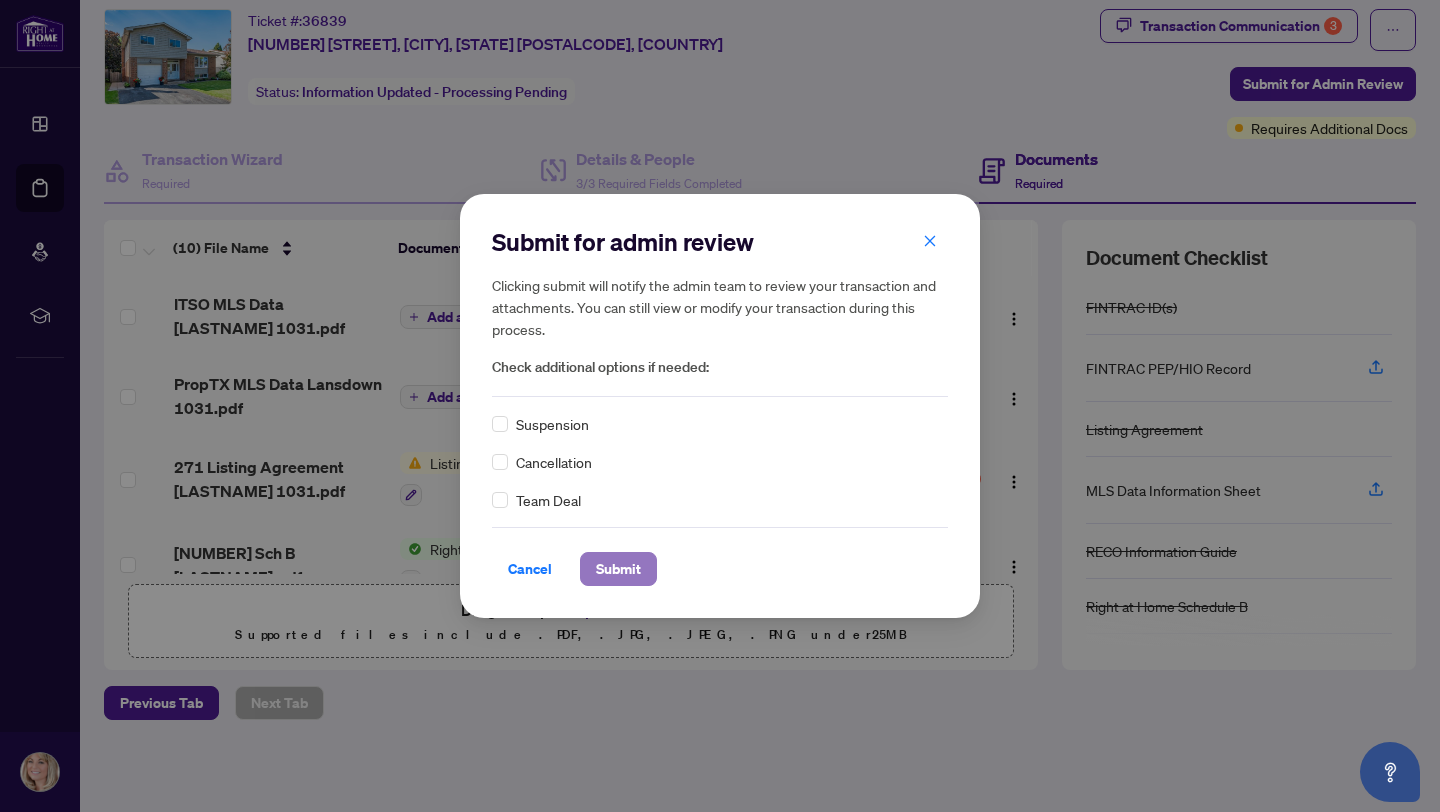 click on "Submit" at bounding box center [618, 569] 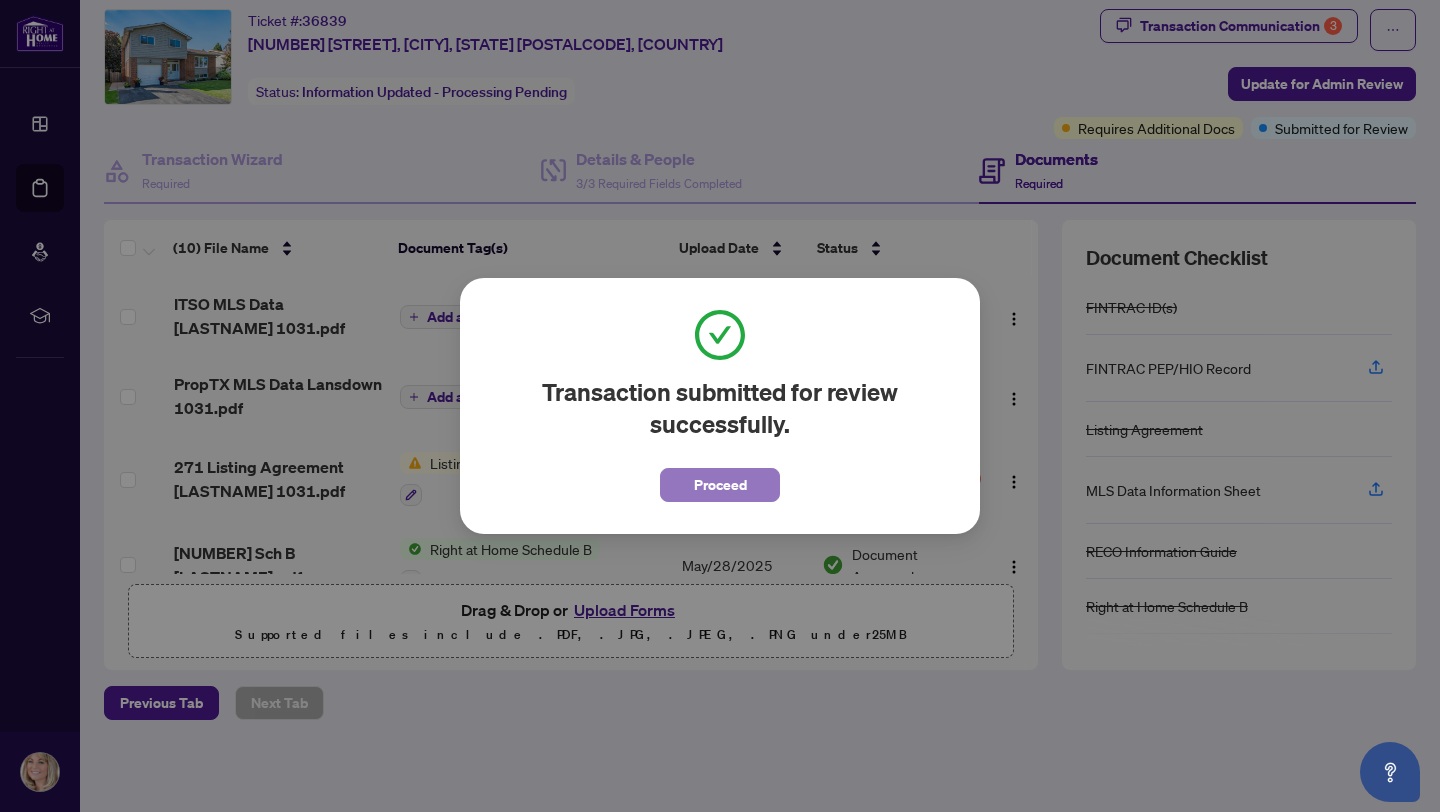 click on "Proceed" at bounding box center (720, 485) 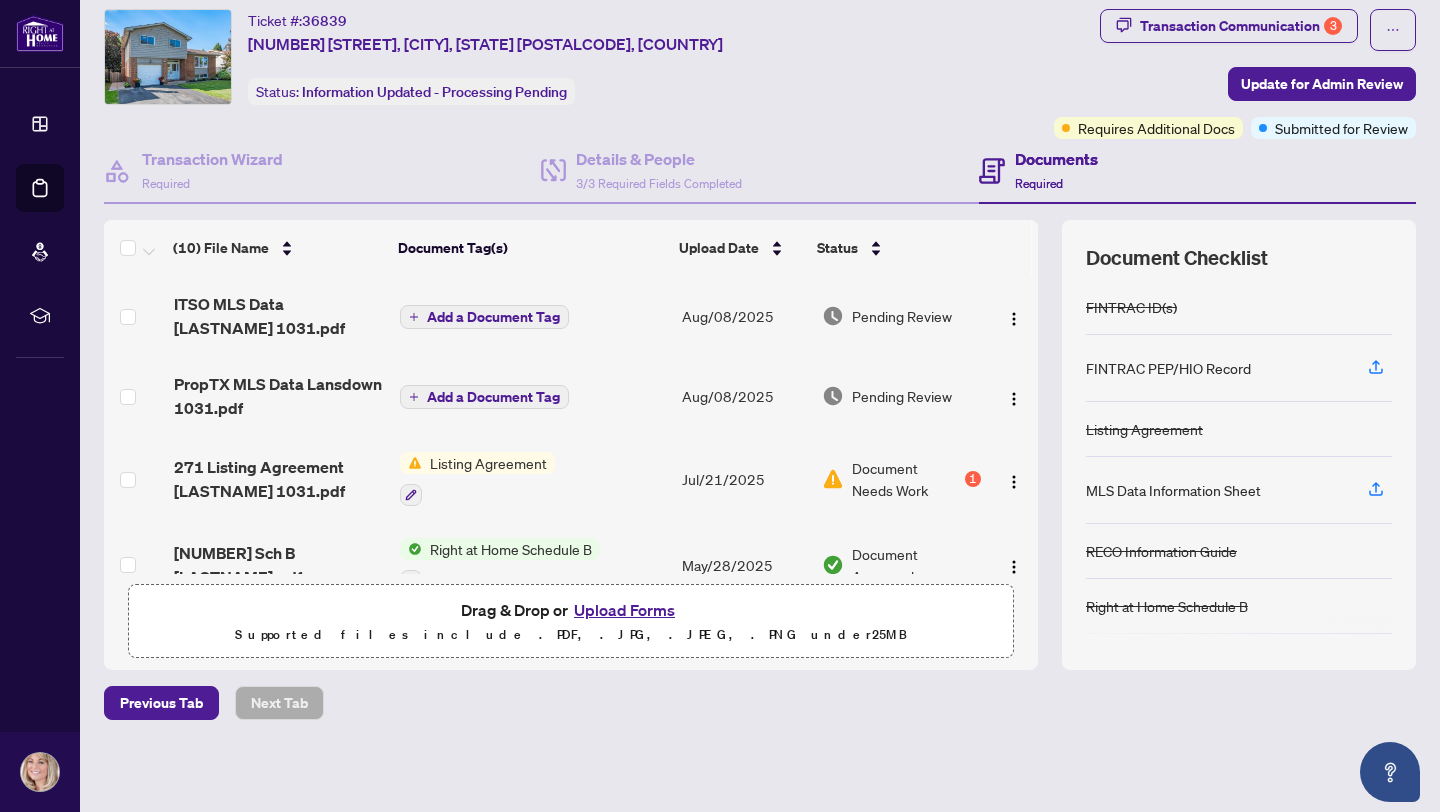 scroll, scrollTop: 0, scrollLeft: 0, axis: both 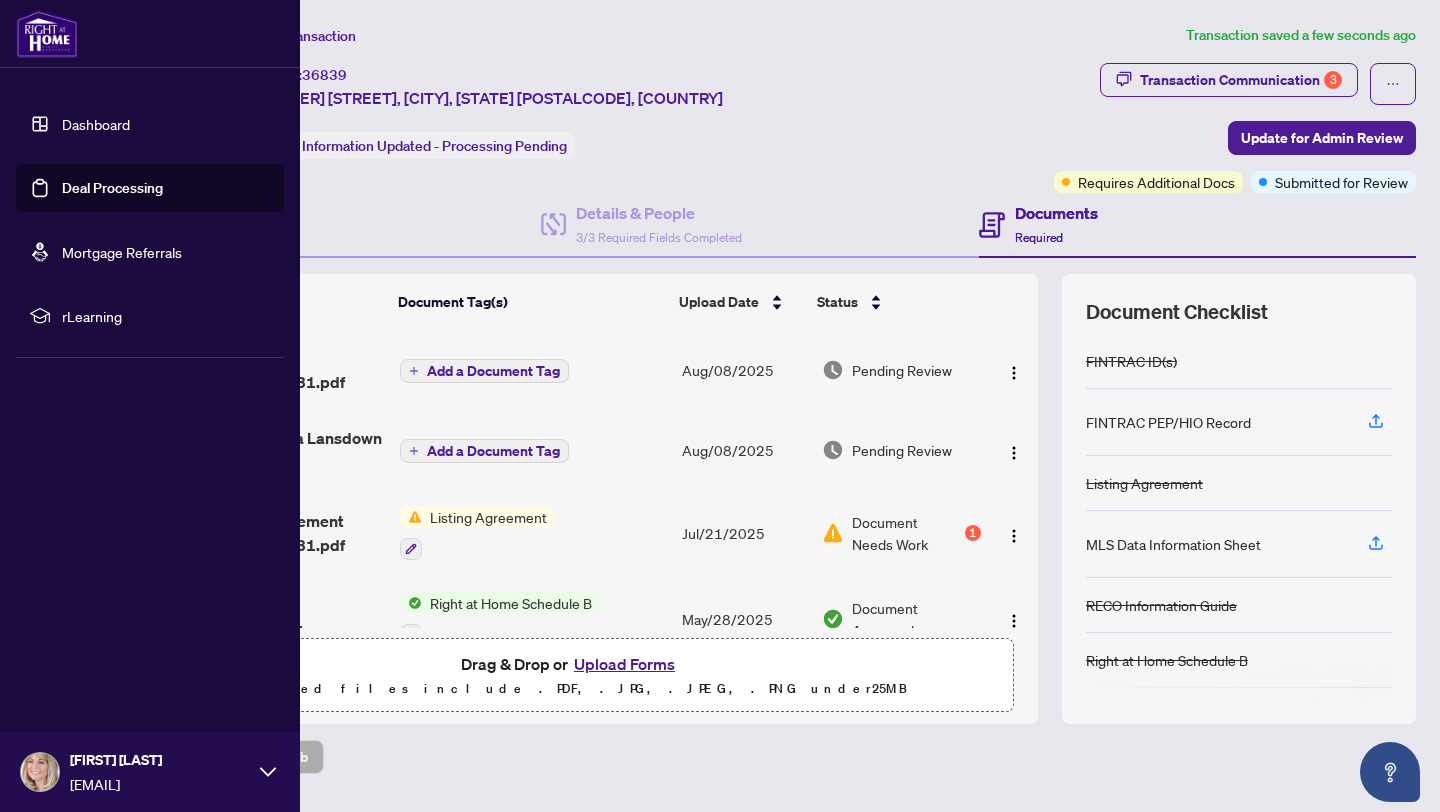 click on "Deal Processing" at bounding box center [112, 188] 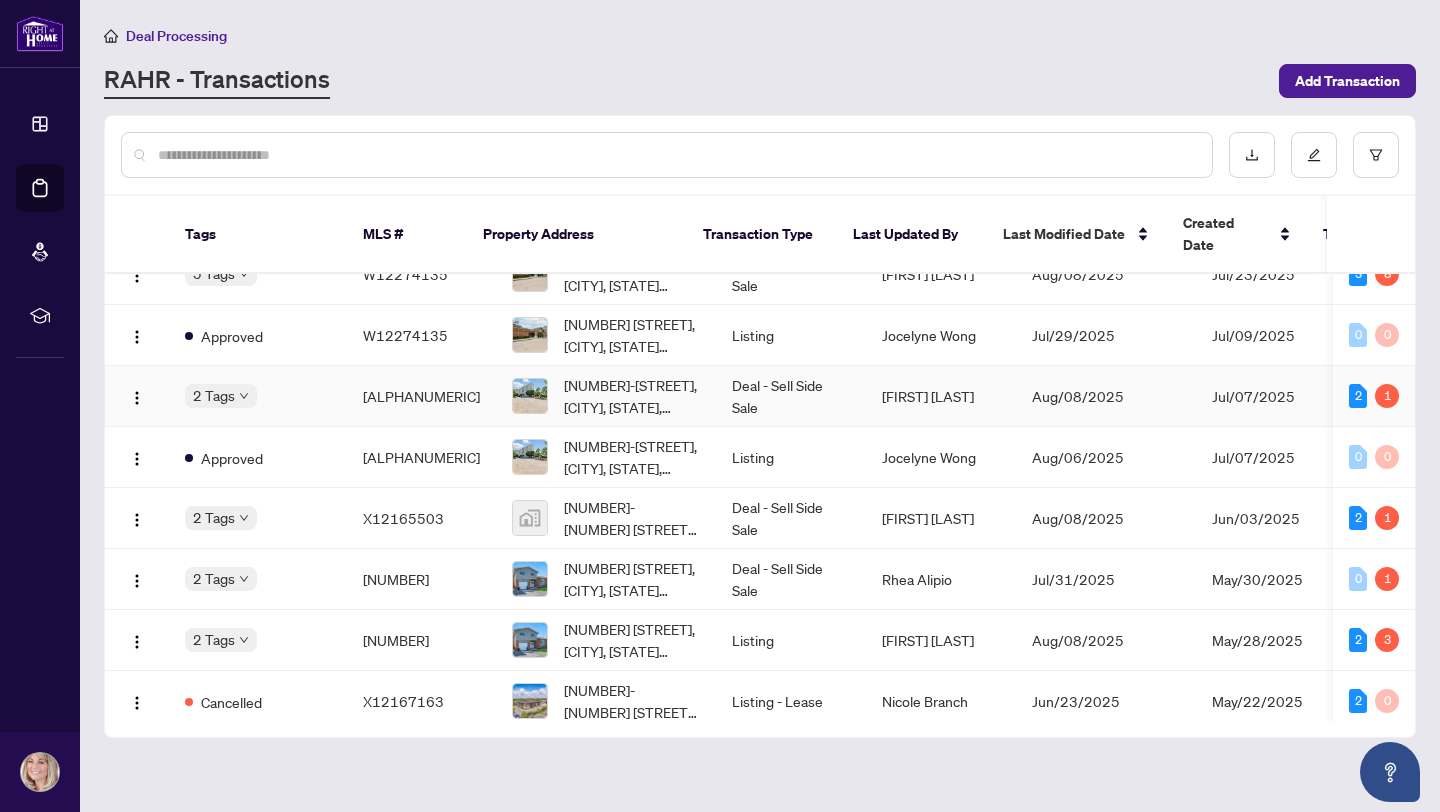 scroll, scrollTop: 0, scrollLeft: 0, axis: both 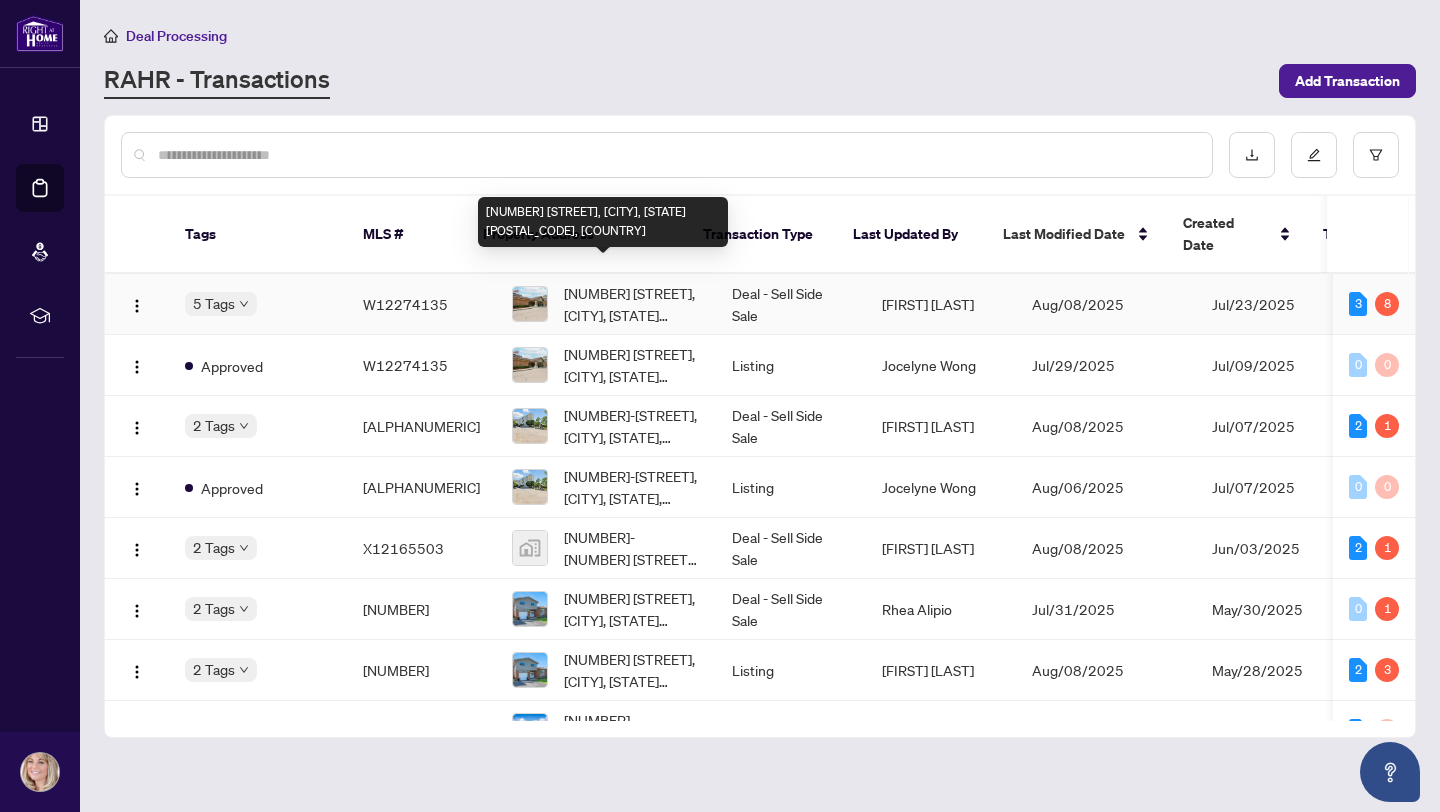 click on "[NUMBER] [STREET], [CITY], [STATE] [POSTAL_CODE], [COUNTRY]" at bounding box center [632, 304] 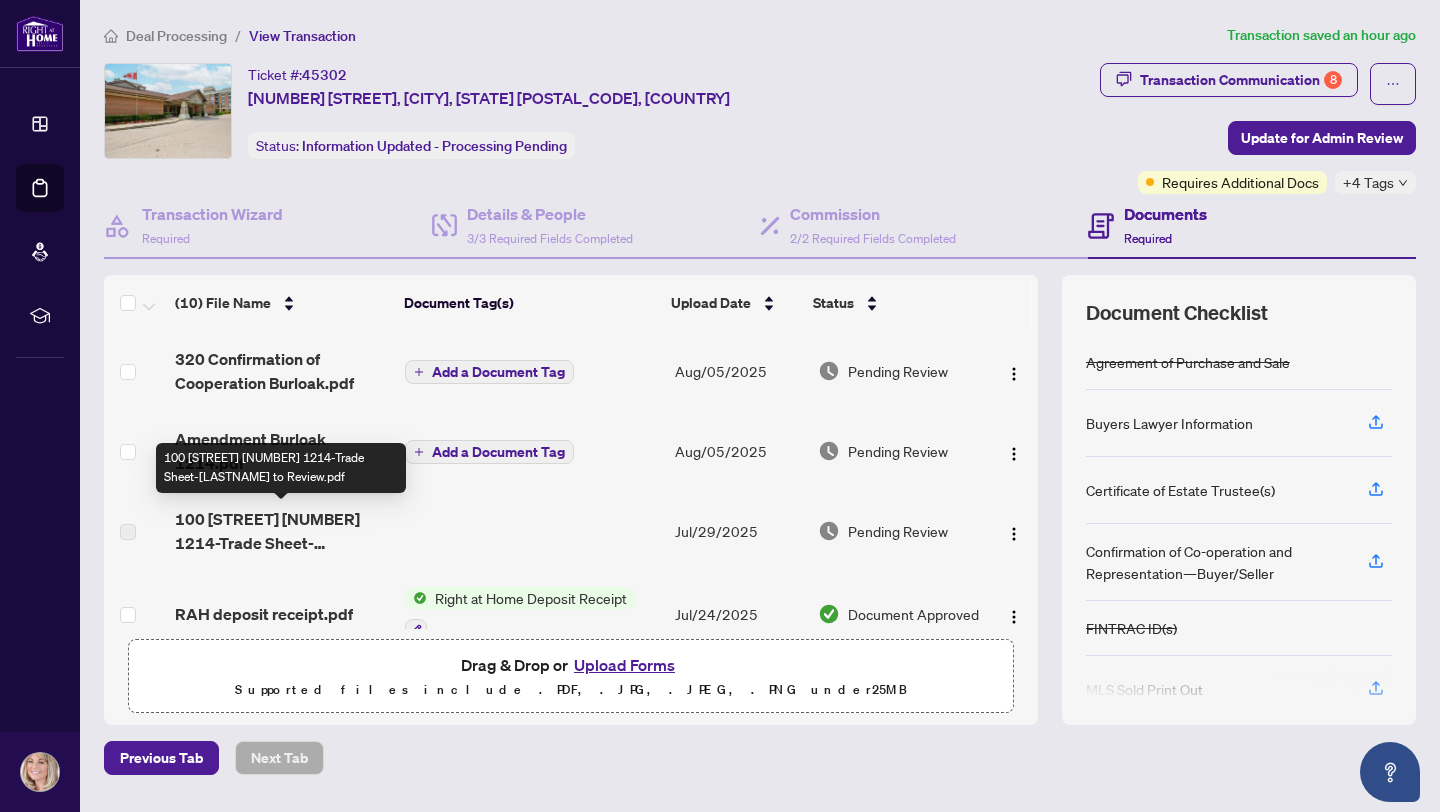click on "100 [STREET] [NUMBER] 1214-Trade Sheet-[LASTNAME] to Review.pdf" at bounding box center [282, 531] 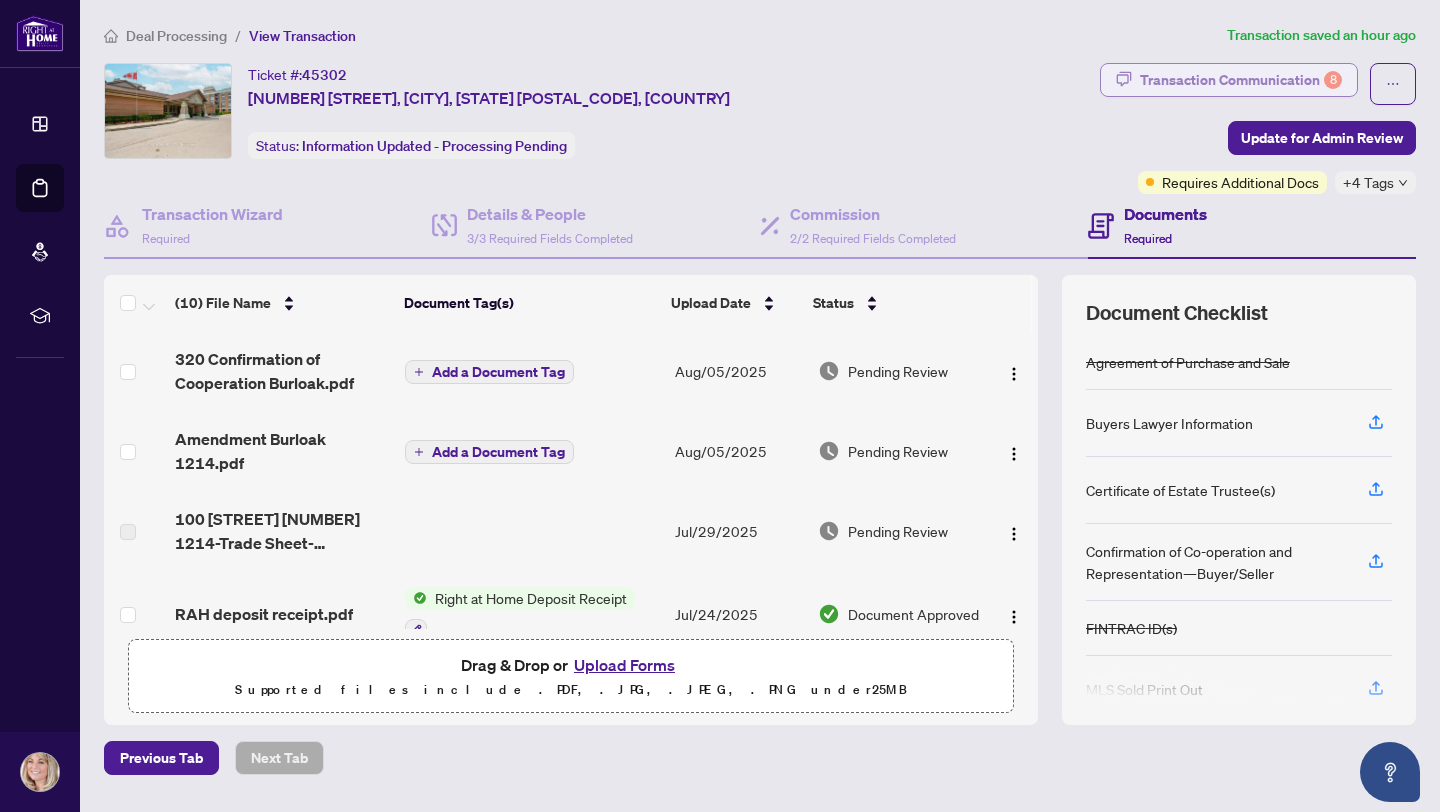 click on "8" at bounding box center [1333, 80] 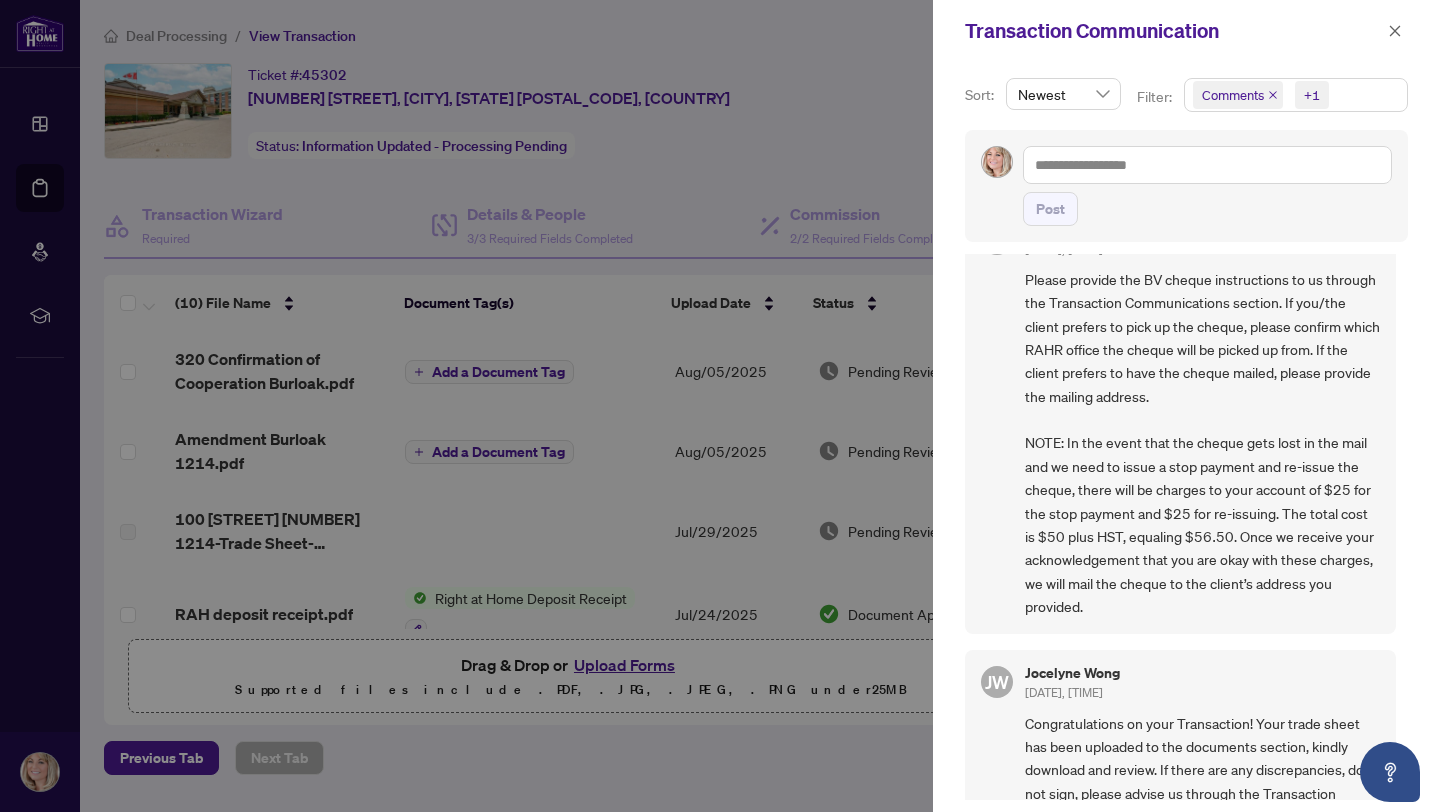 scroll, scrollTop: 0, scrollLeft: 0, axis: both 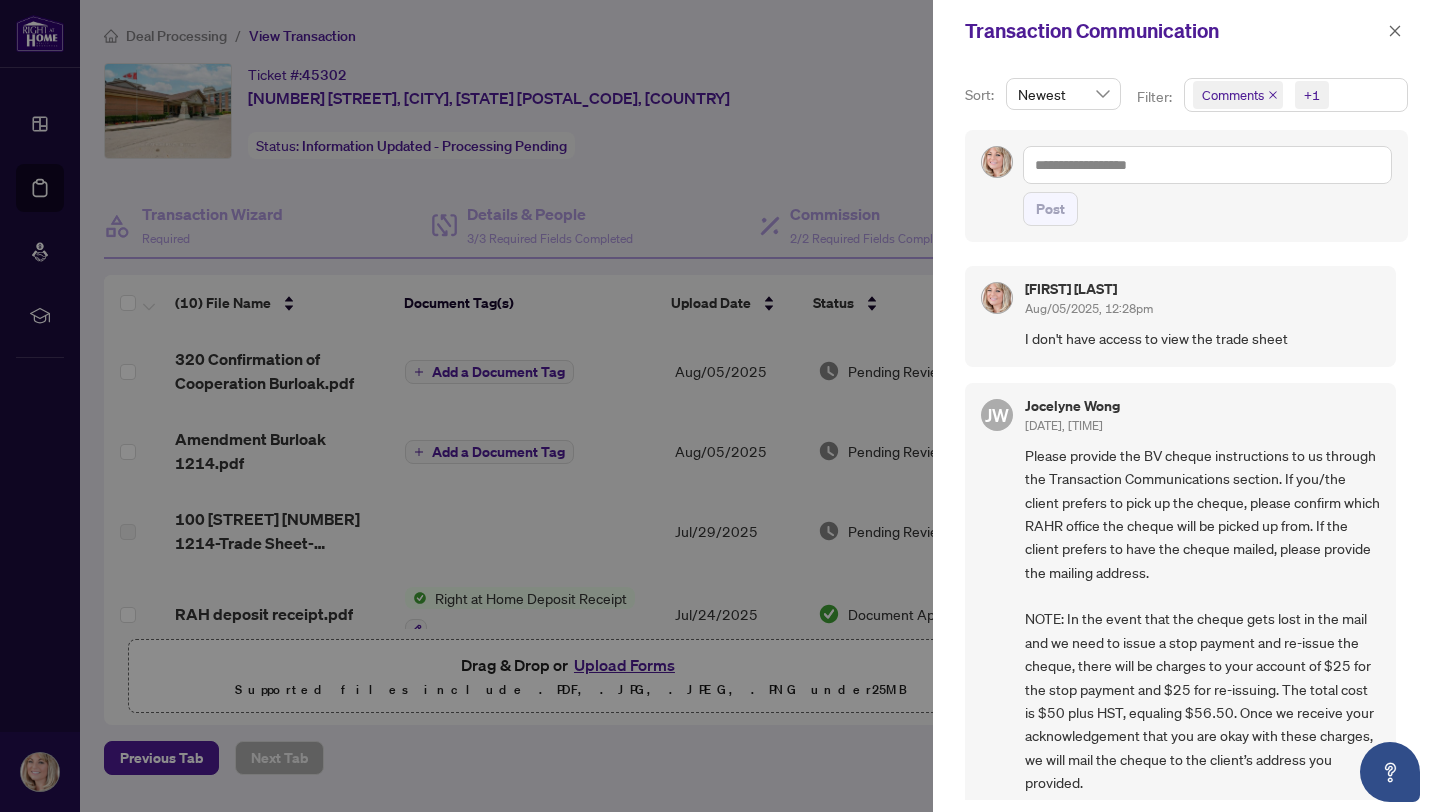 click at bounding box center [720, 406] 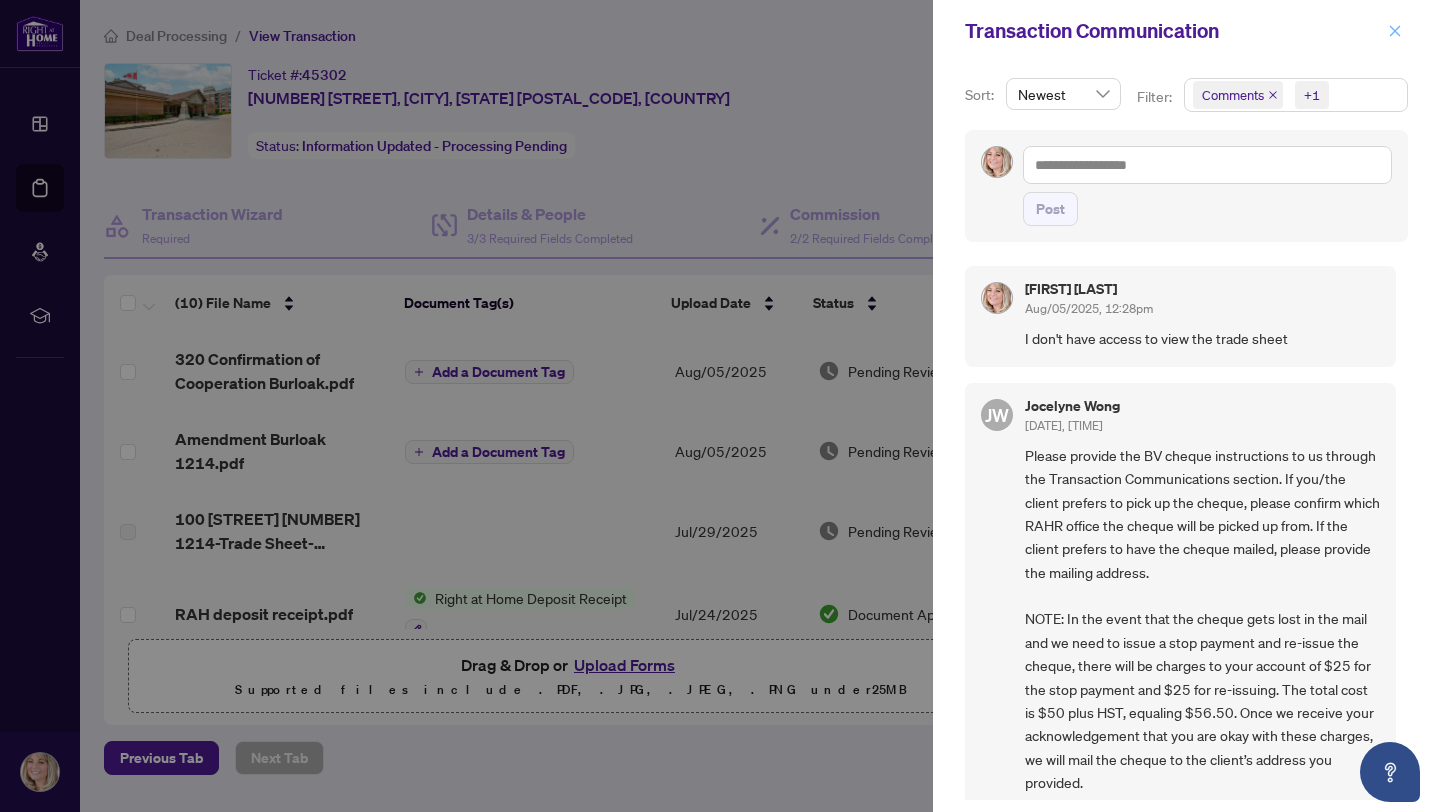 click 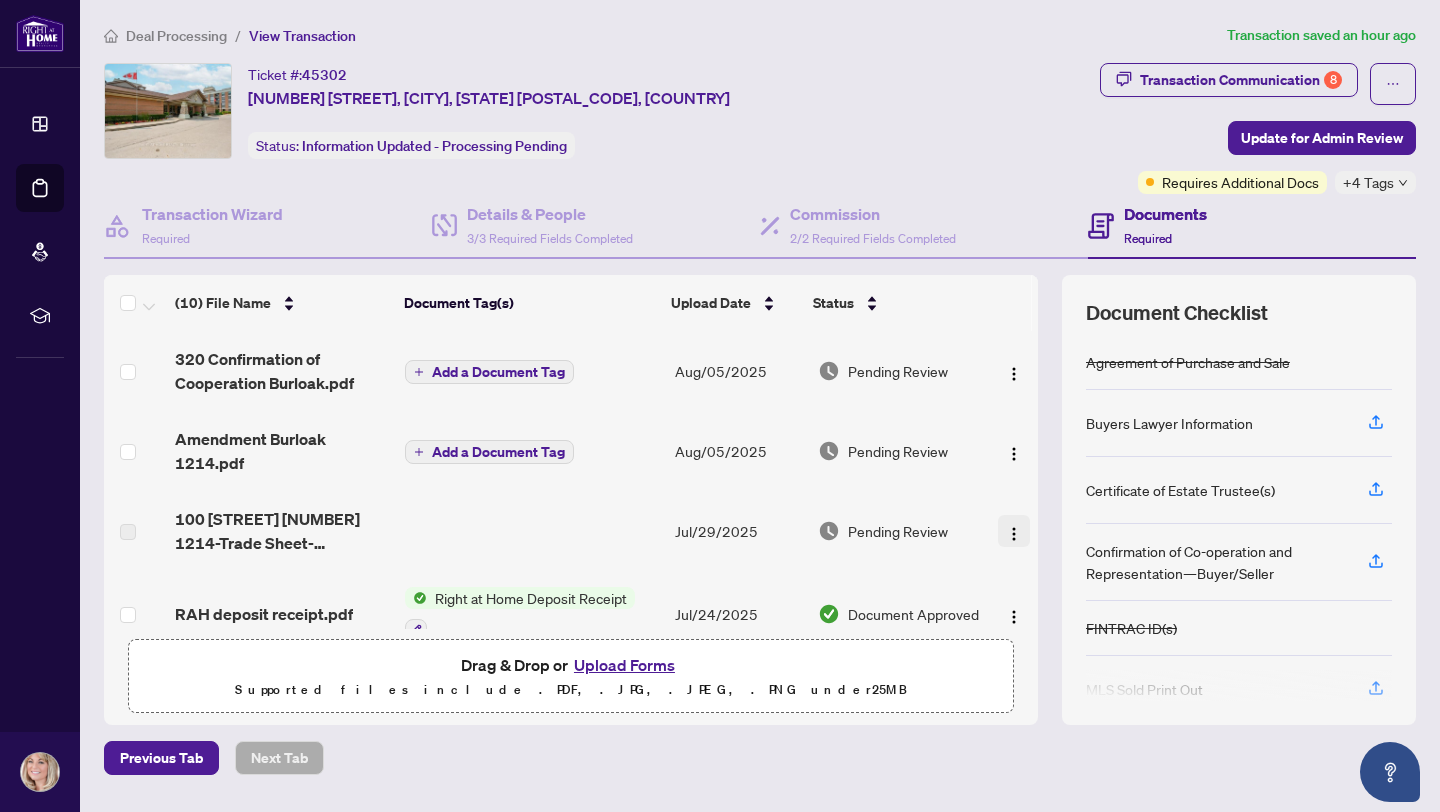 click at bounding box center [1014, 531] 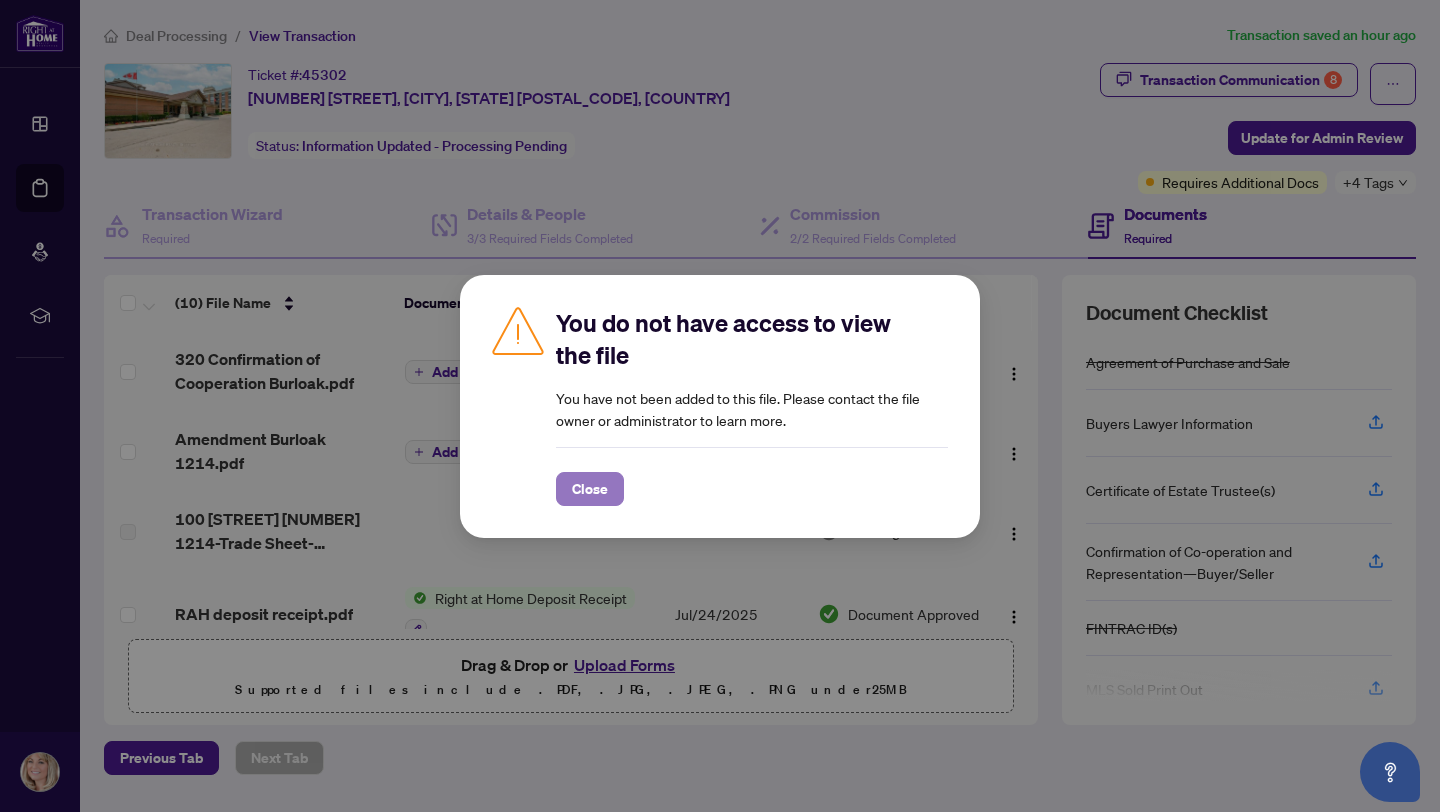 click on "Close" at bounding box center (590, 489) 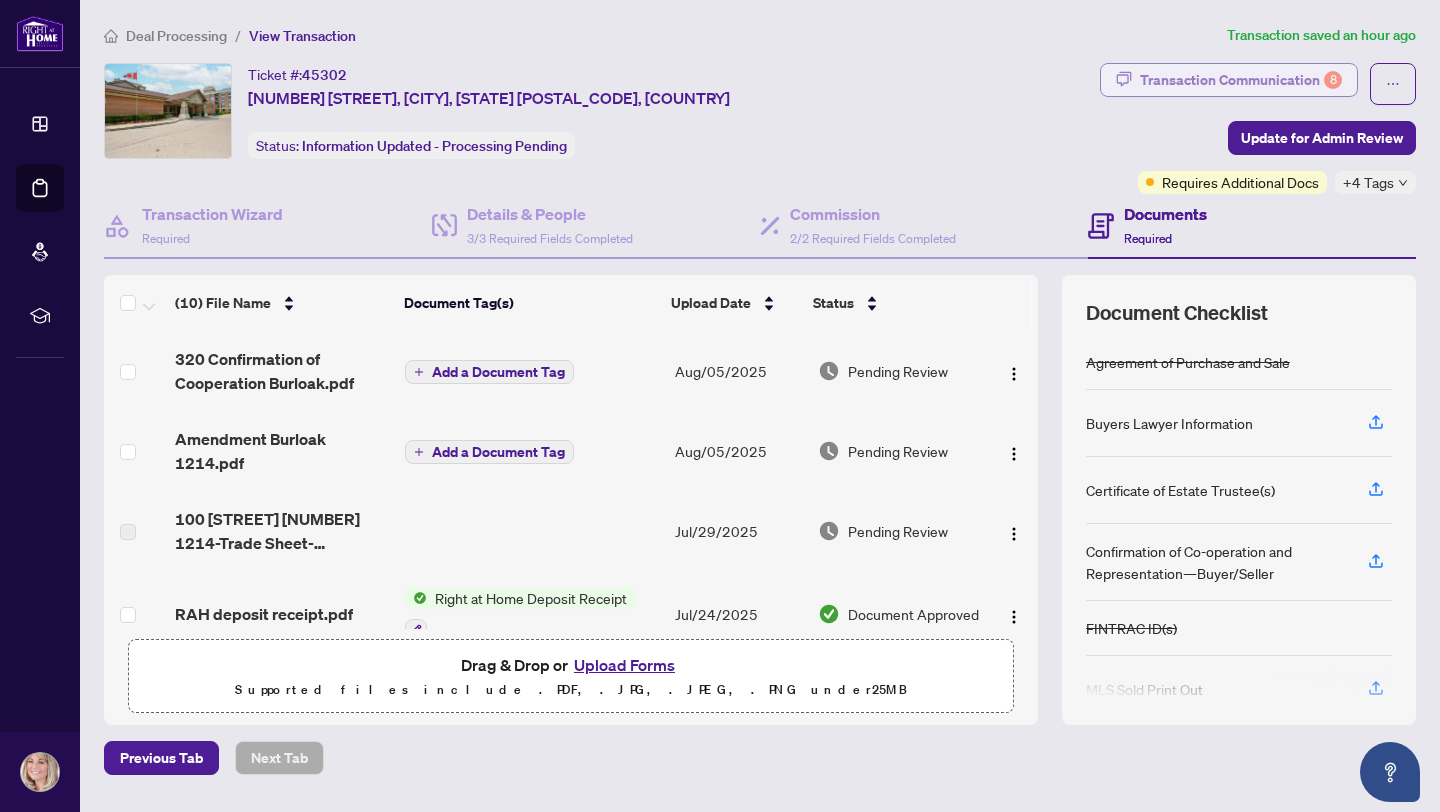 click on "Transaction Communication 8" at bounding box center [1241, 80] 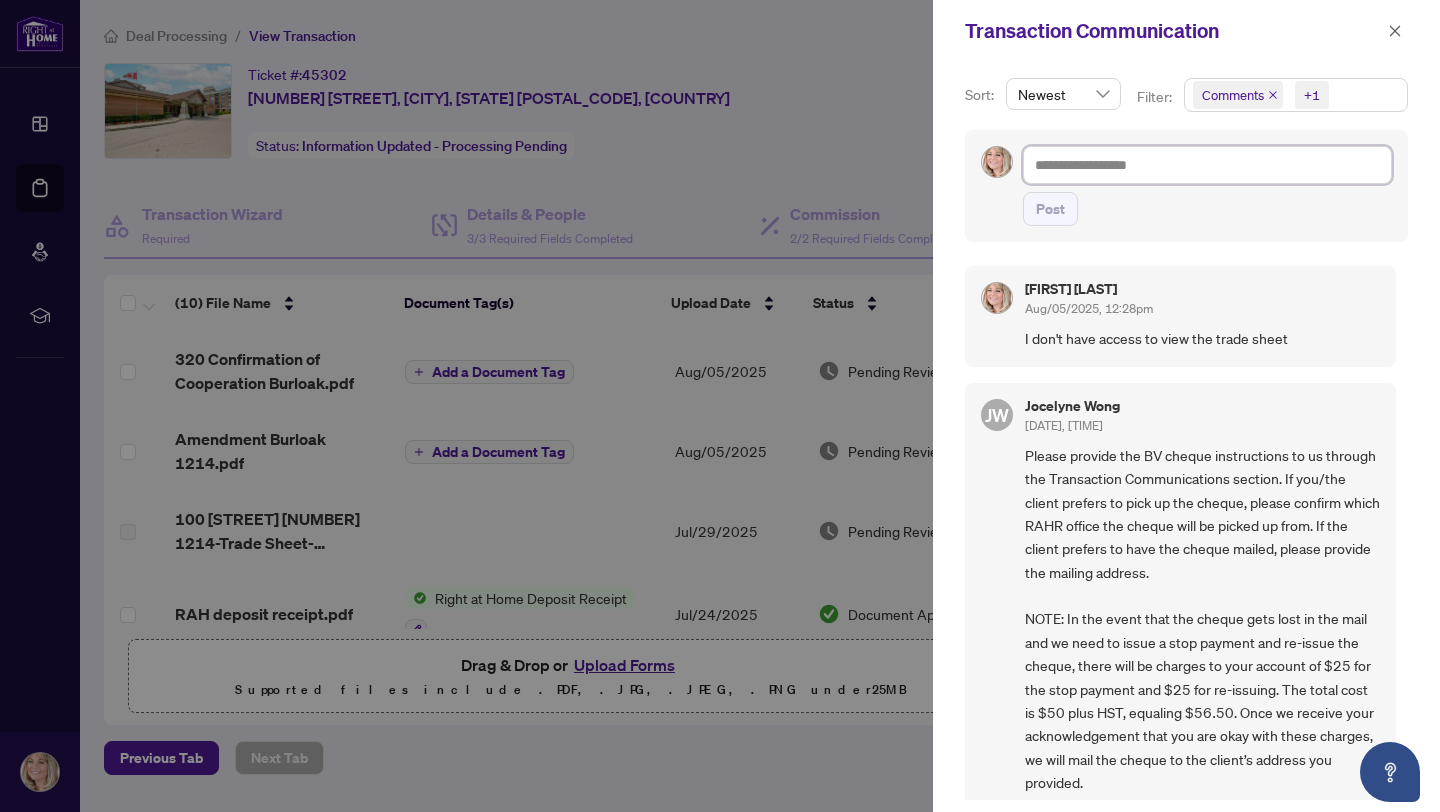click at bounding box center (1207, 165) 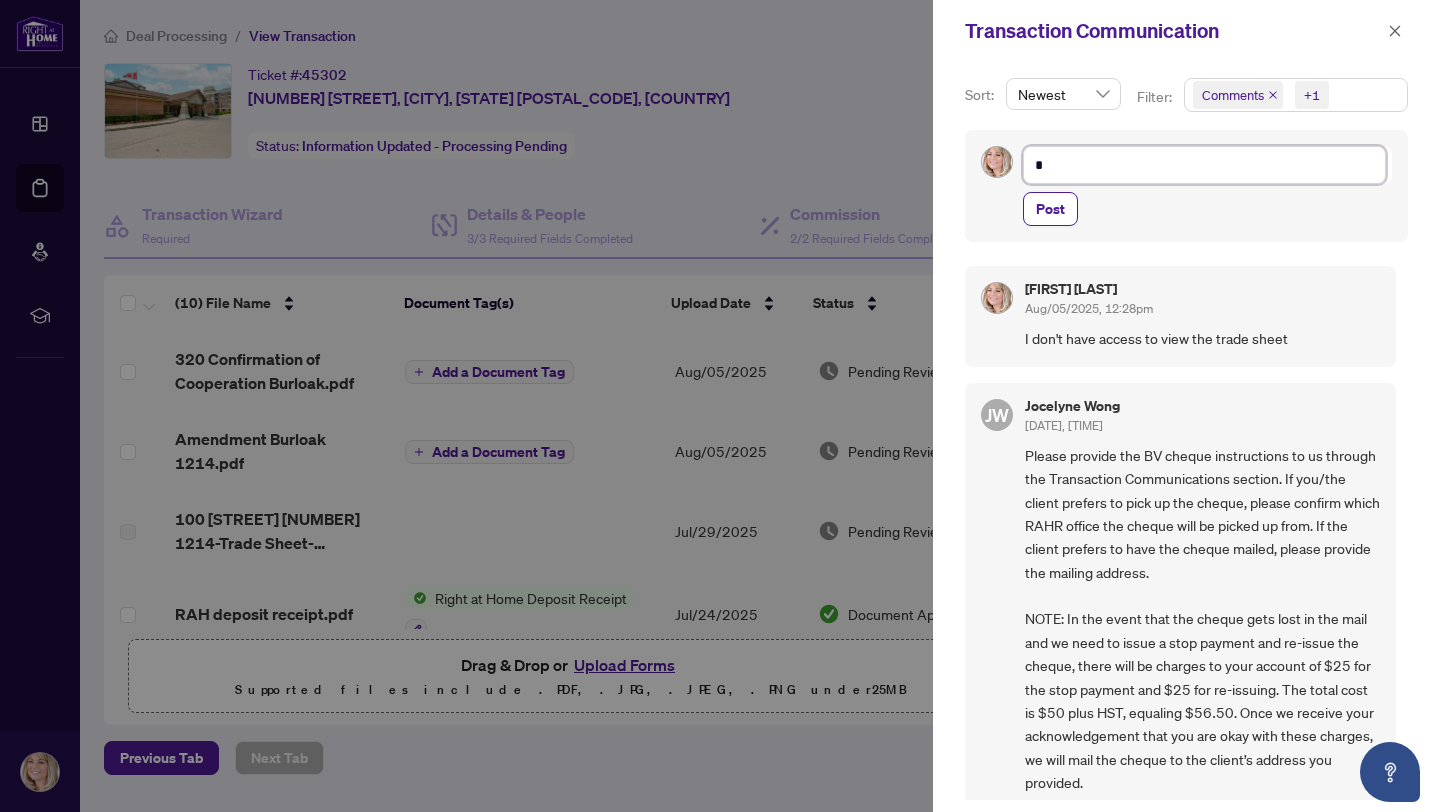 type on "*" 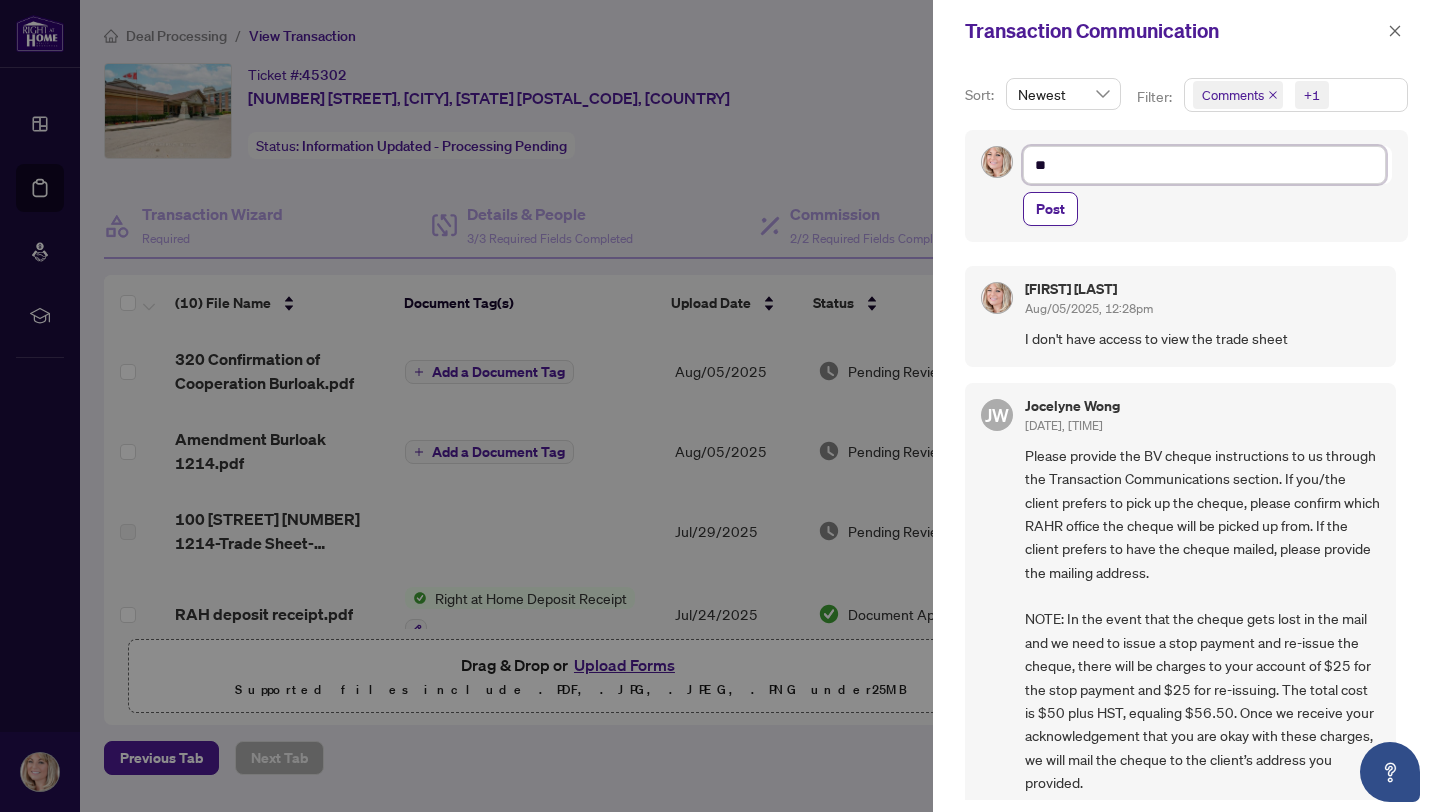 type on "***" 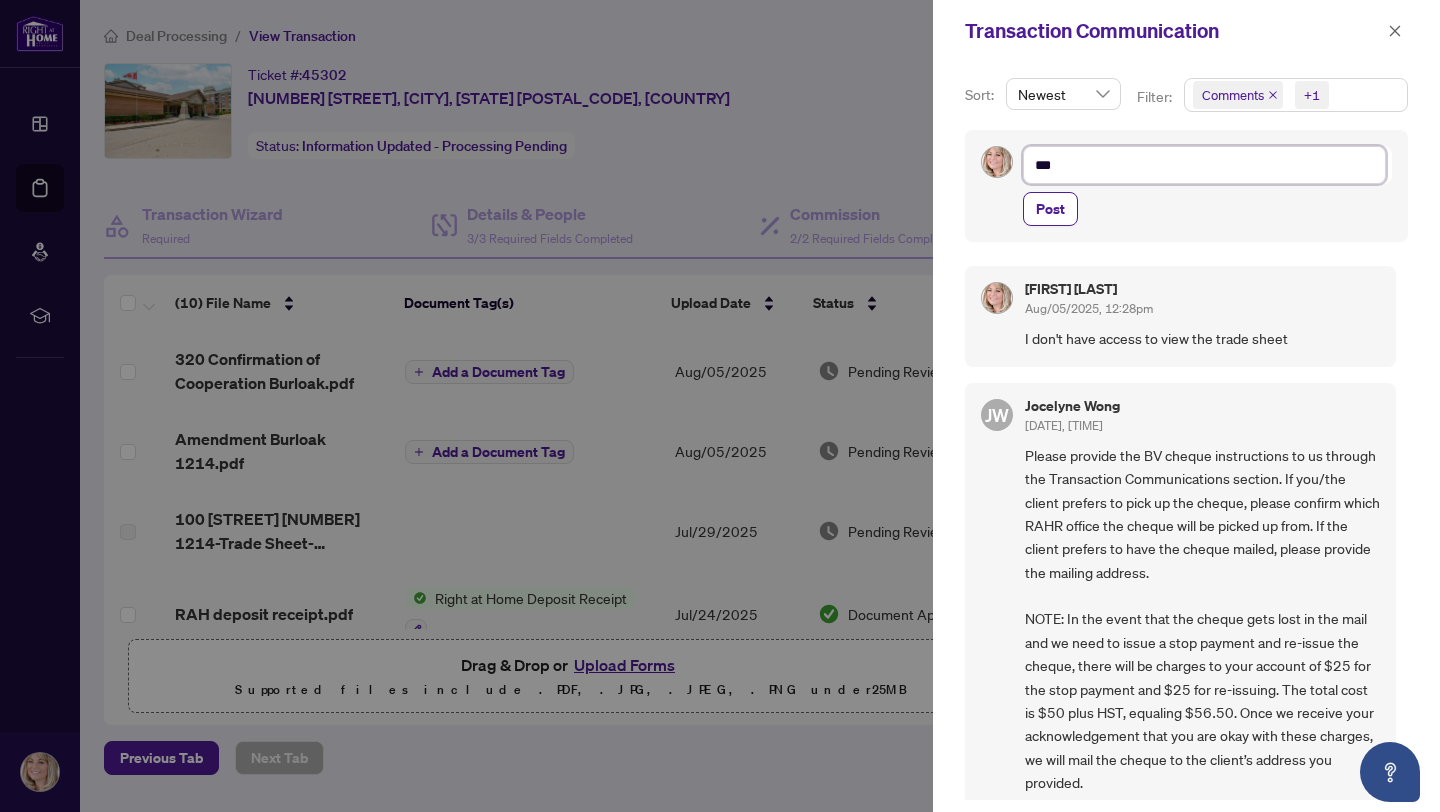 type on "****" 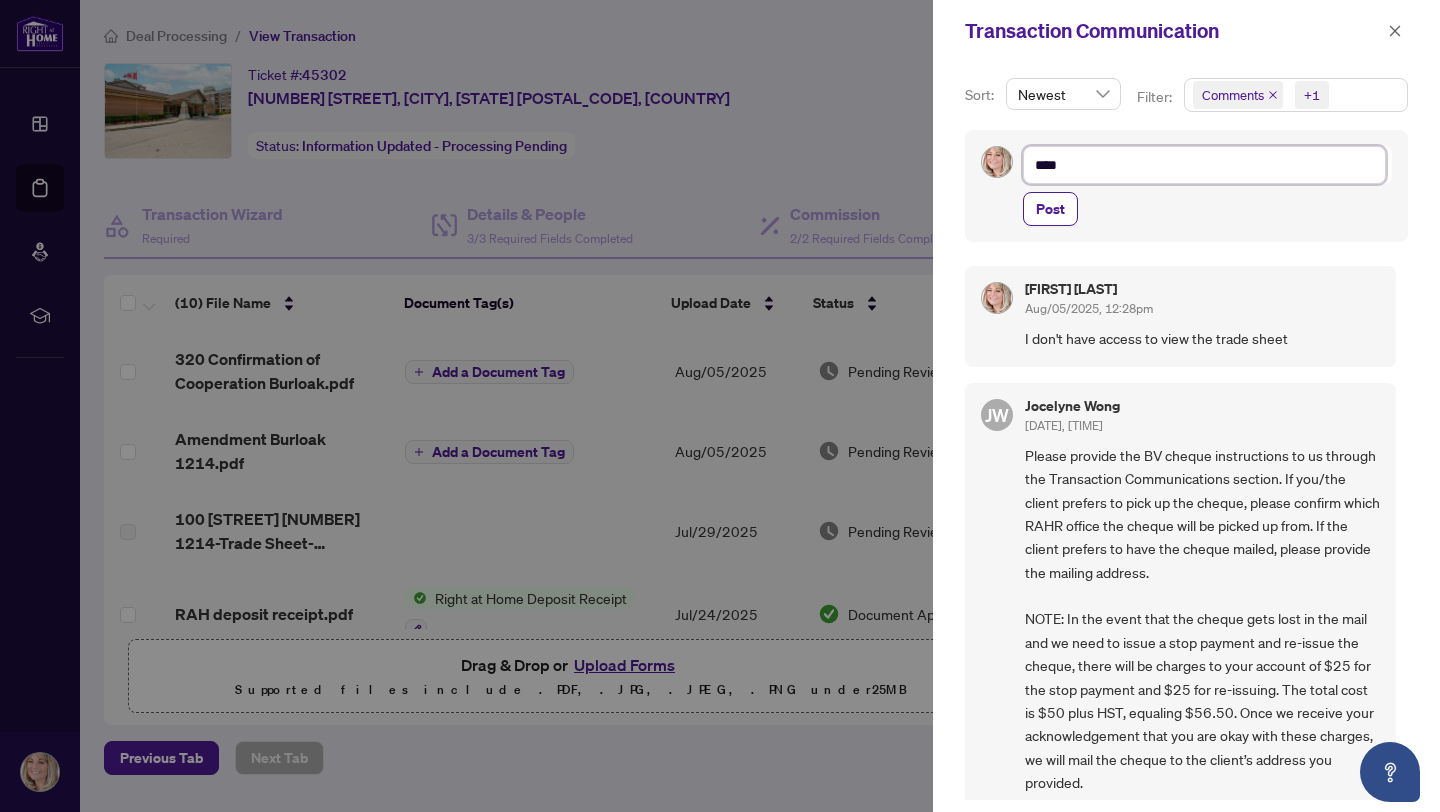 type on "*****" 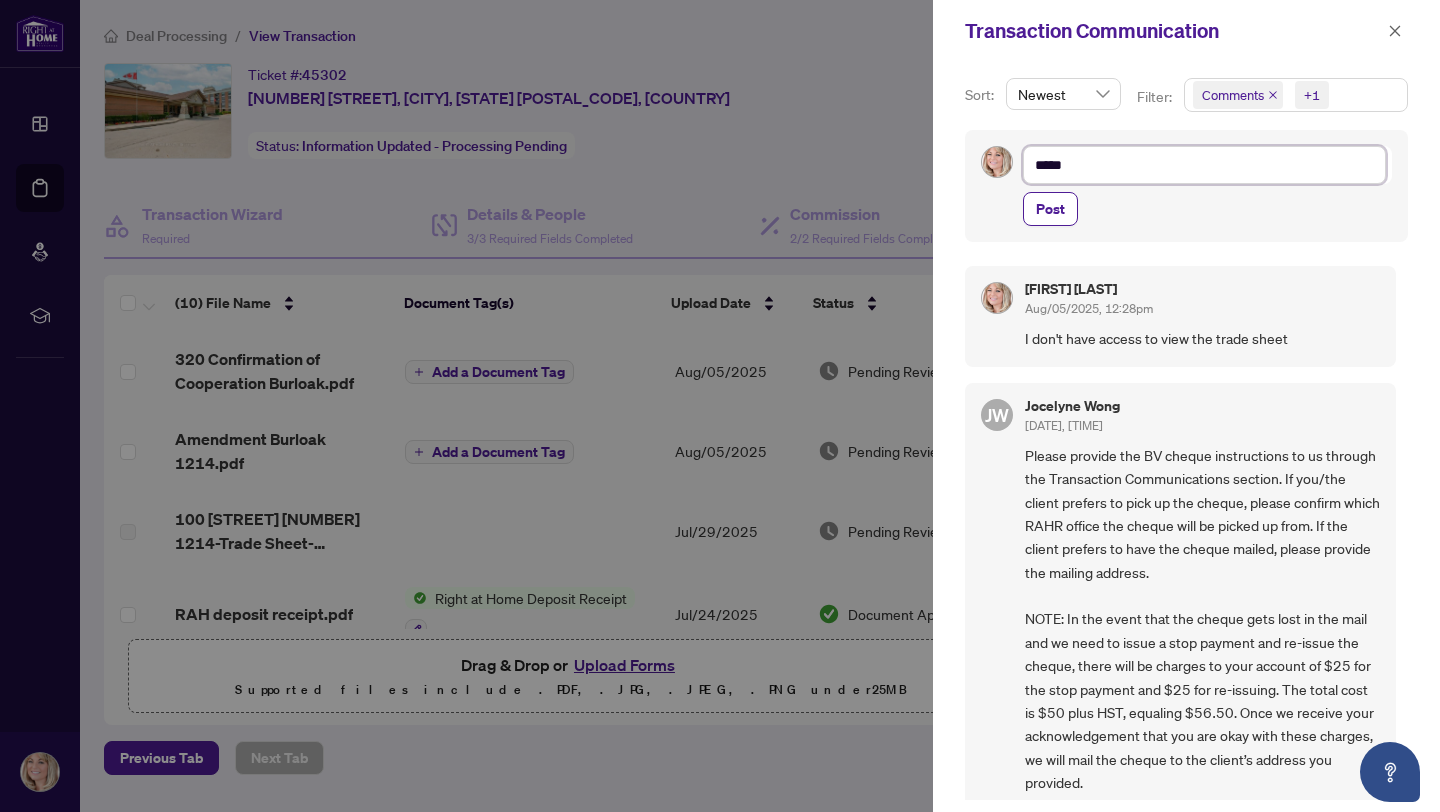 type on "******" 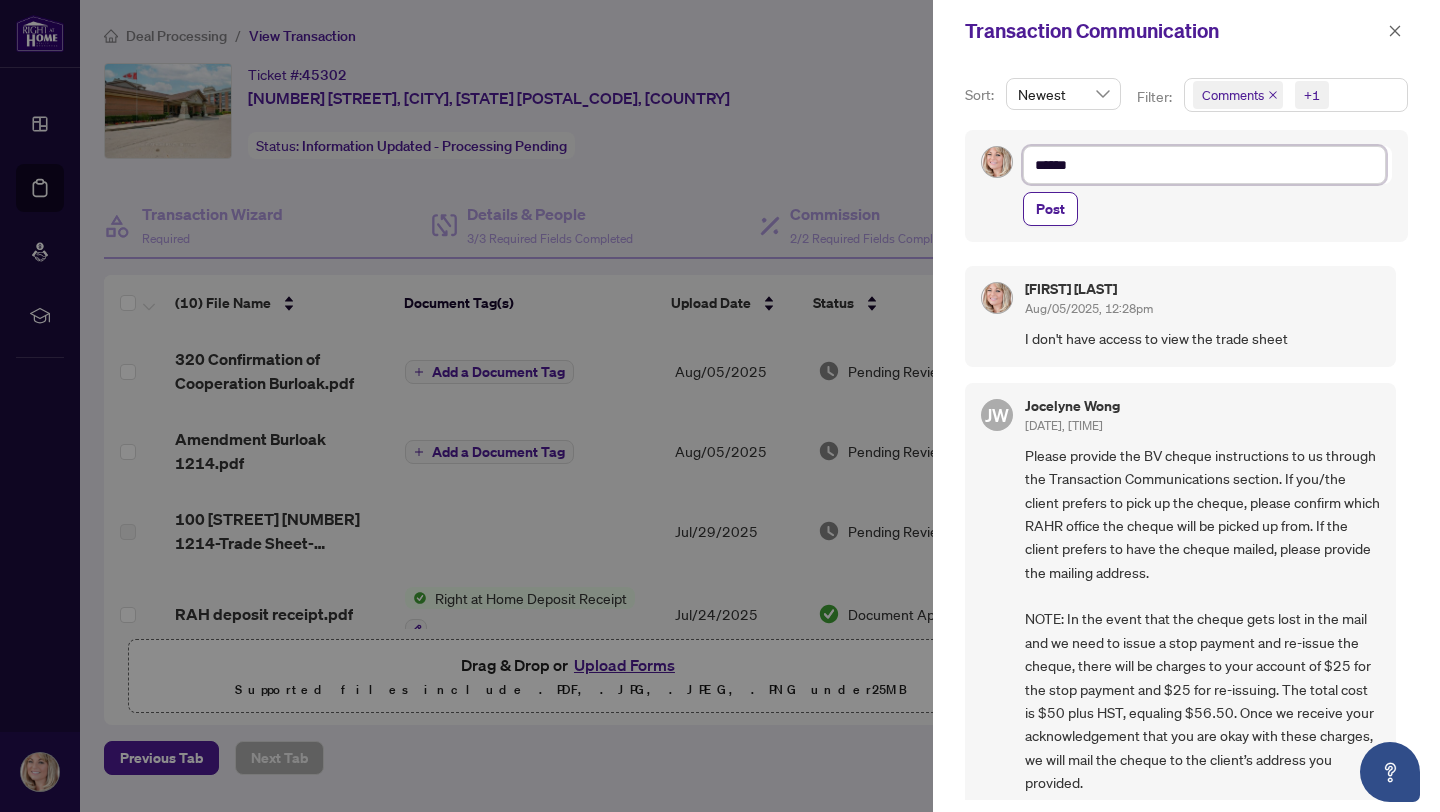 type on "*******" 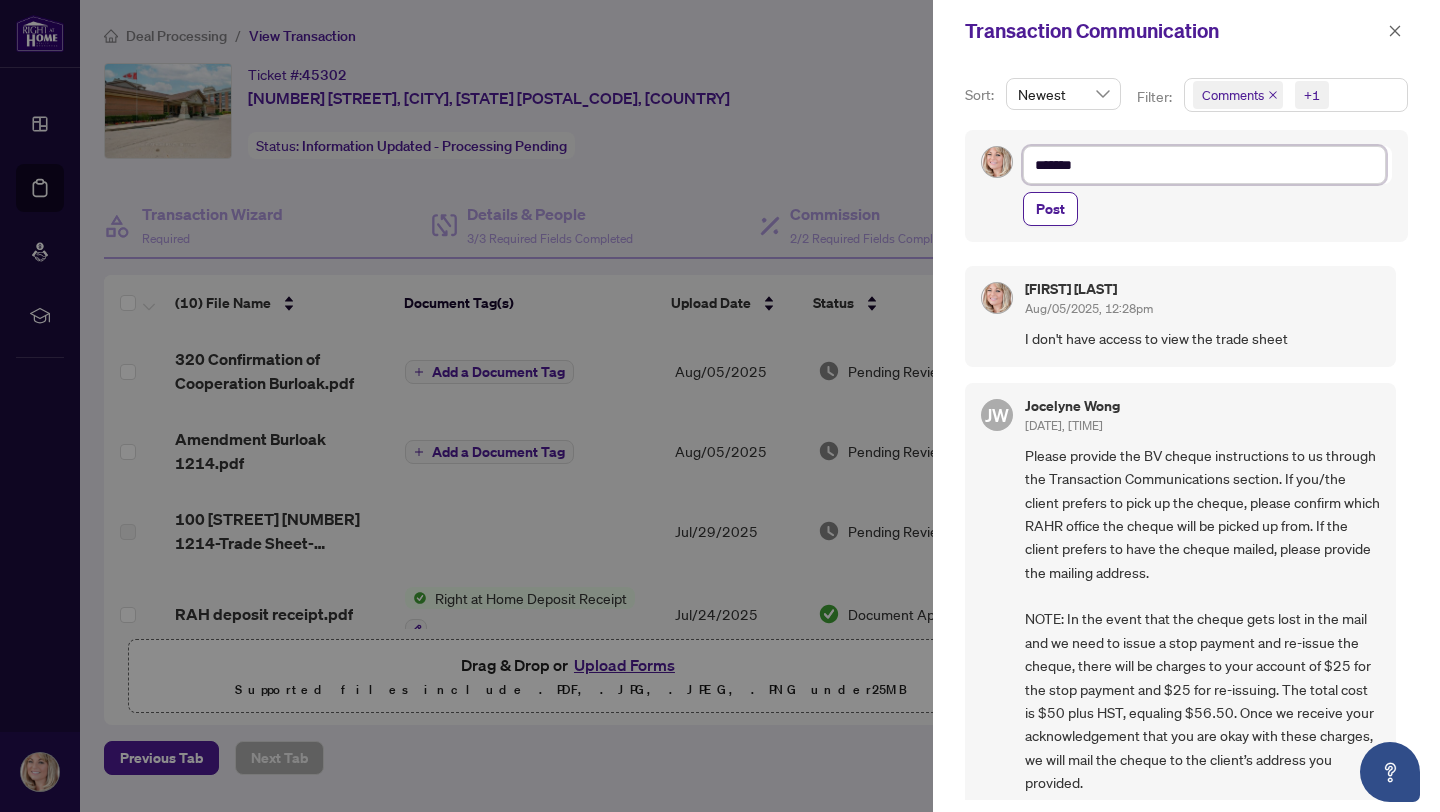 type on "*******" 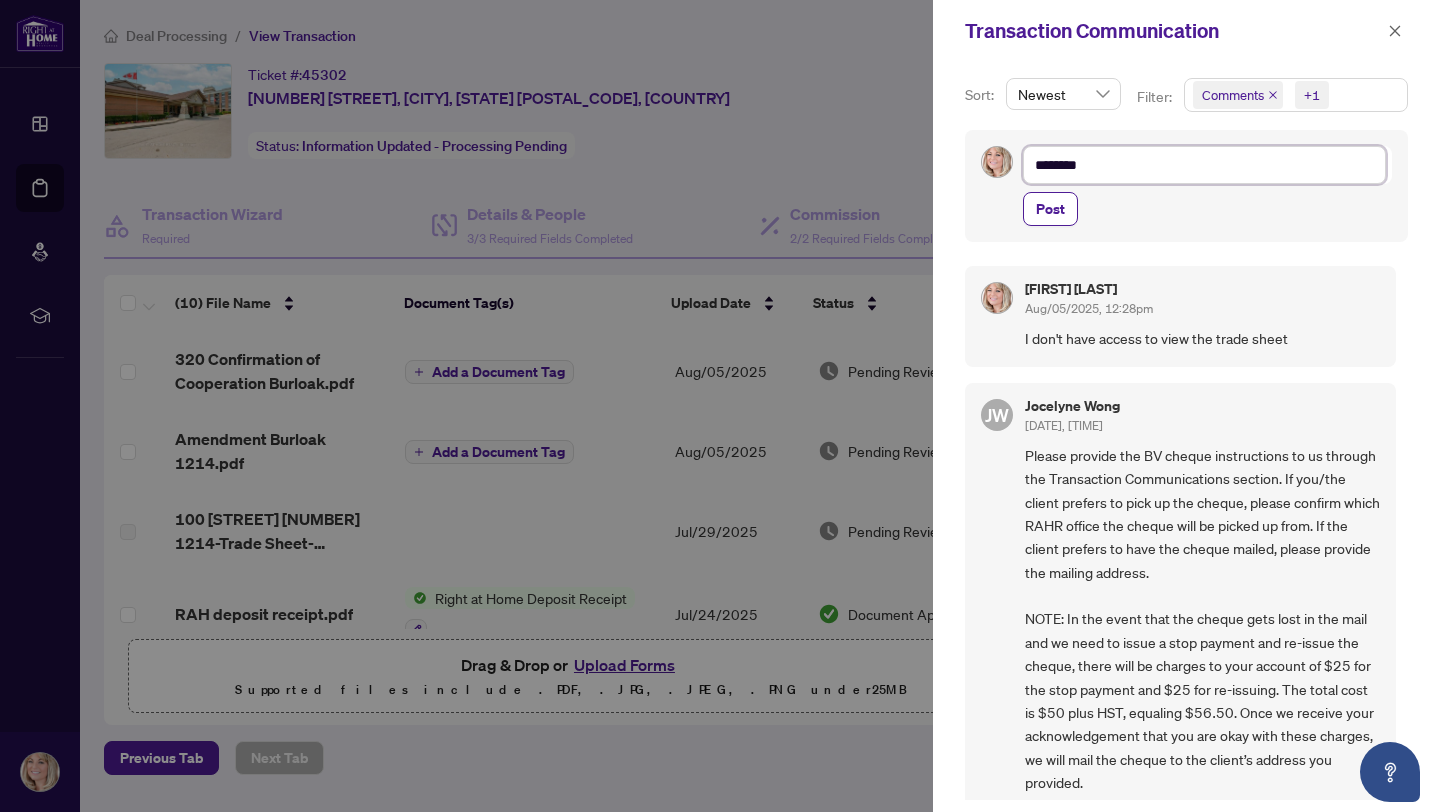 type on "*********" 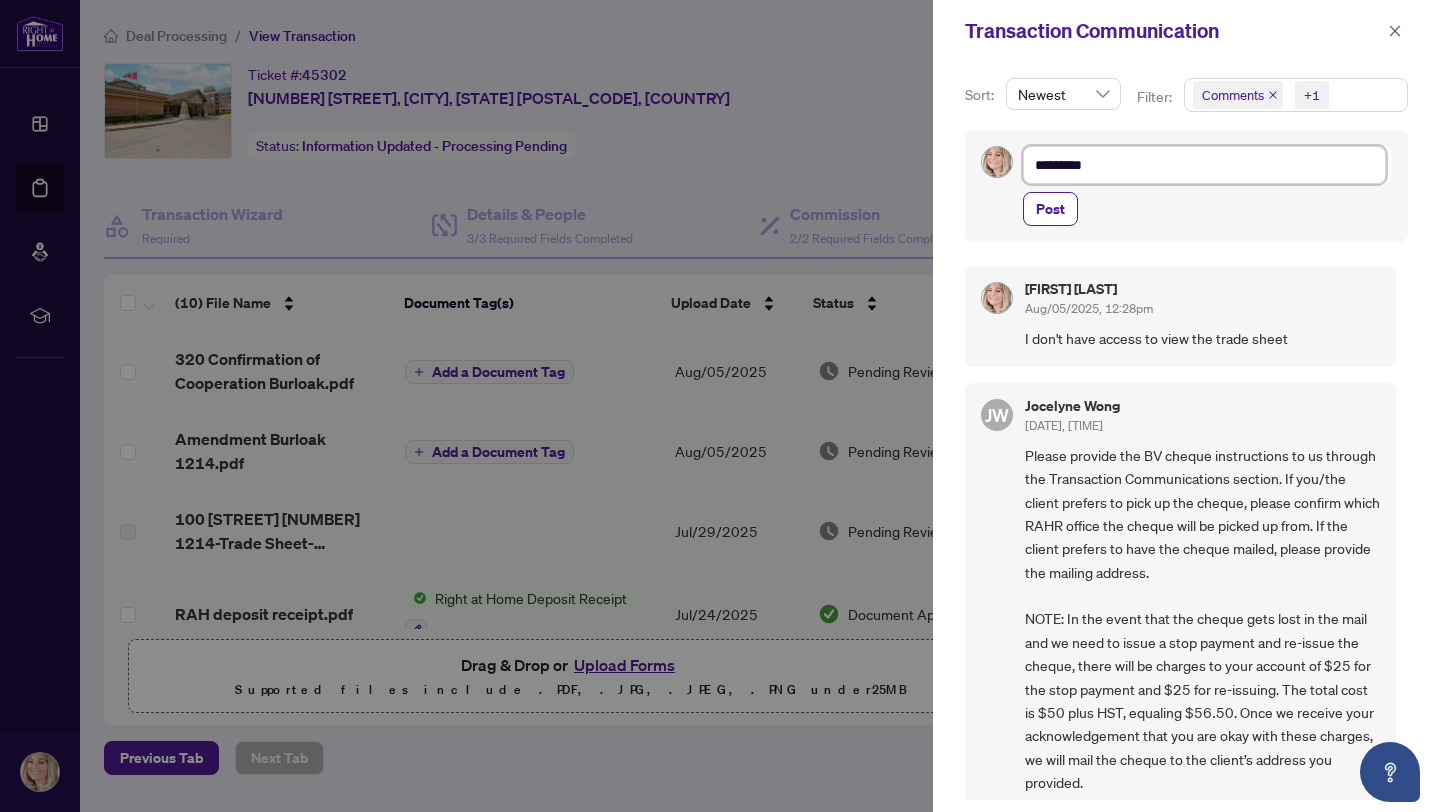 type on "**********" 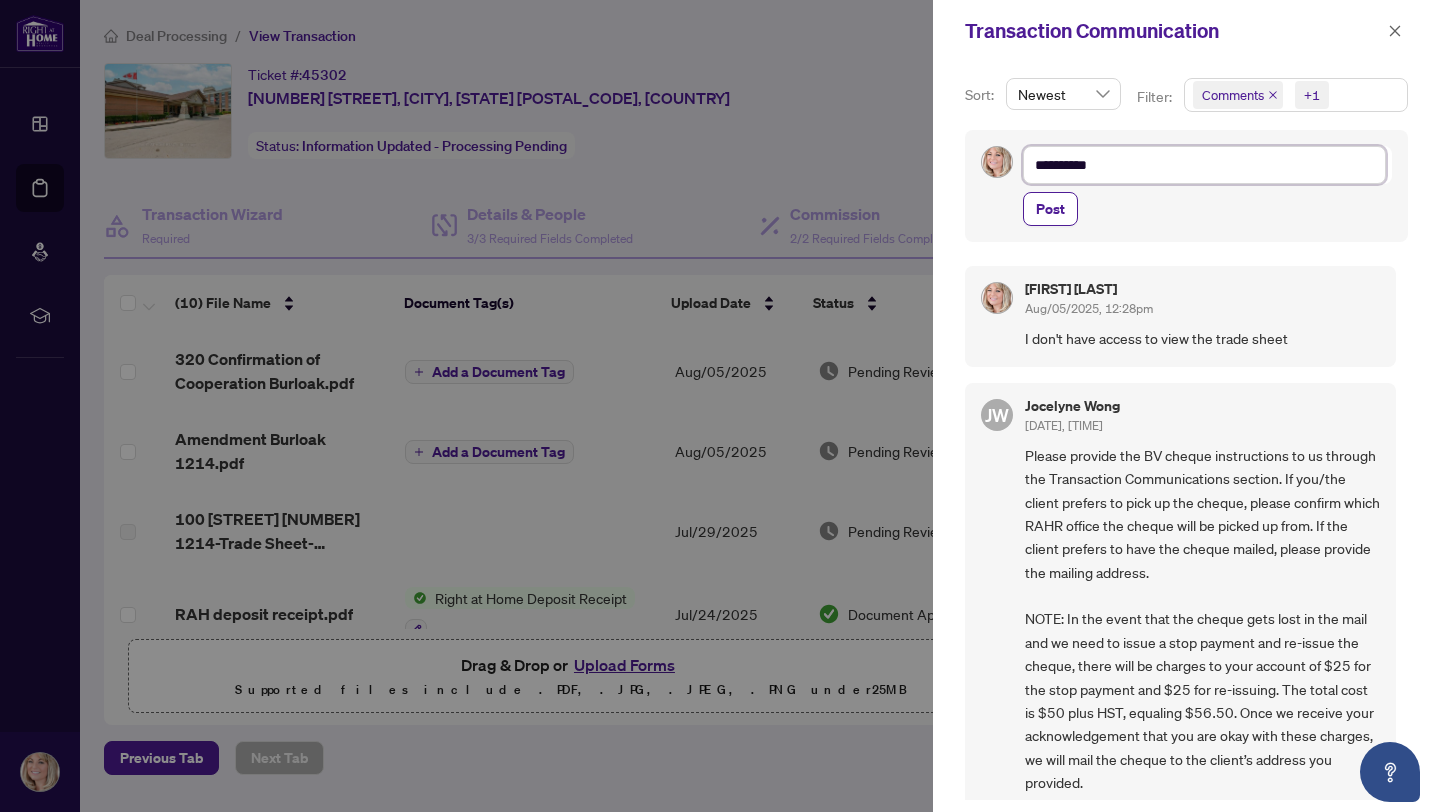 type on "**********" 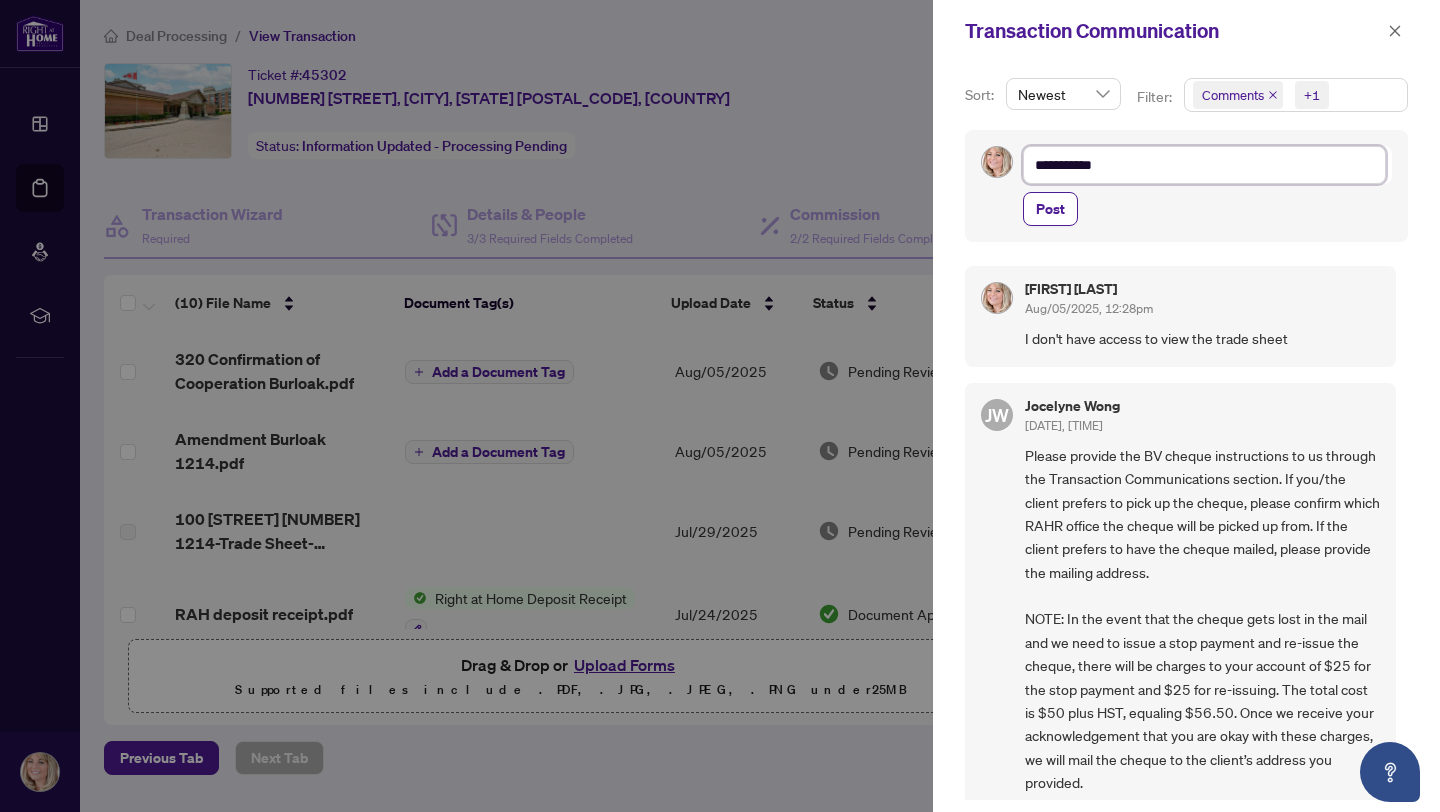 type on "**********" 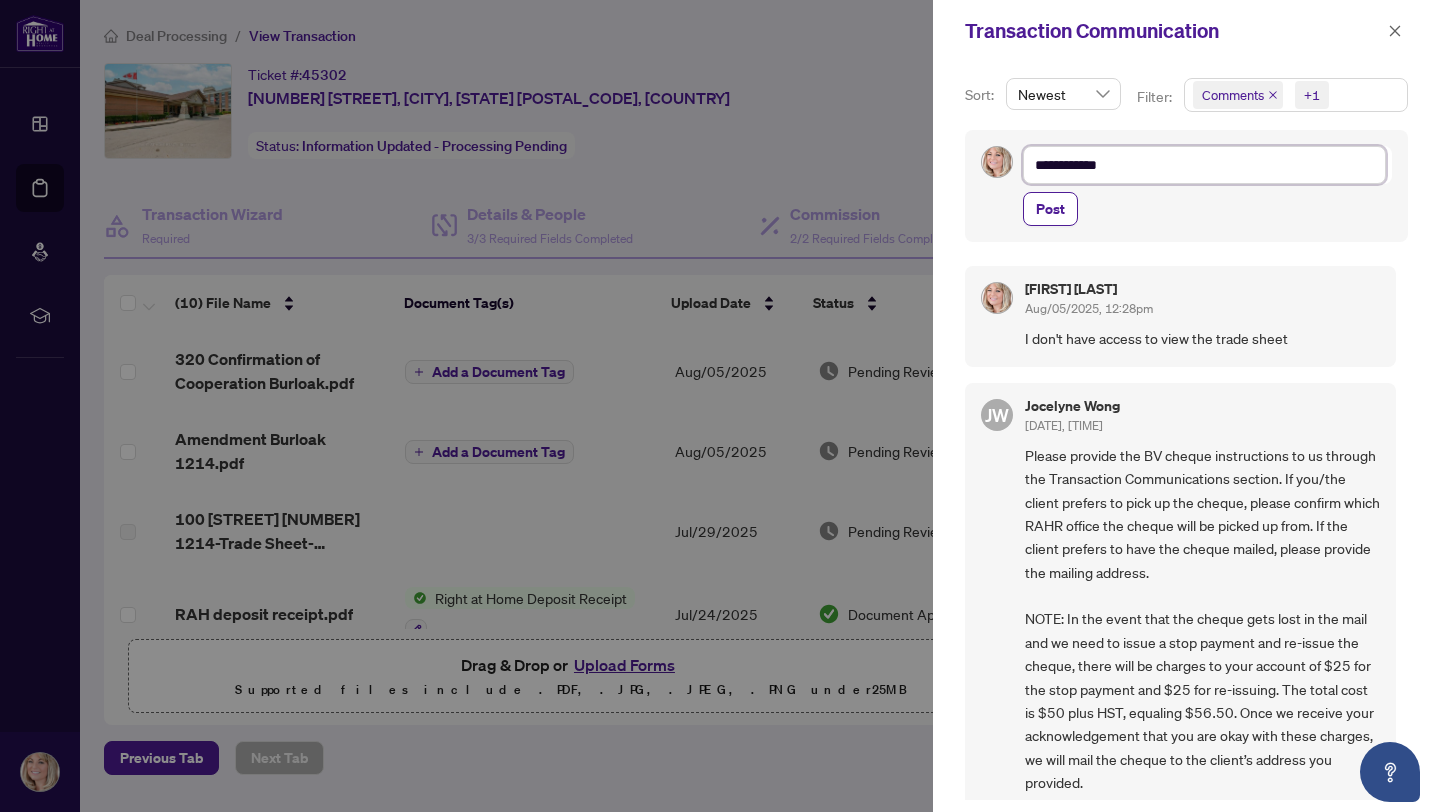 type on "**********" 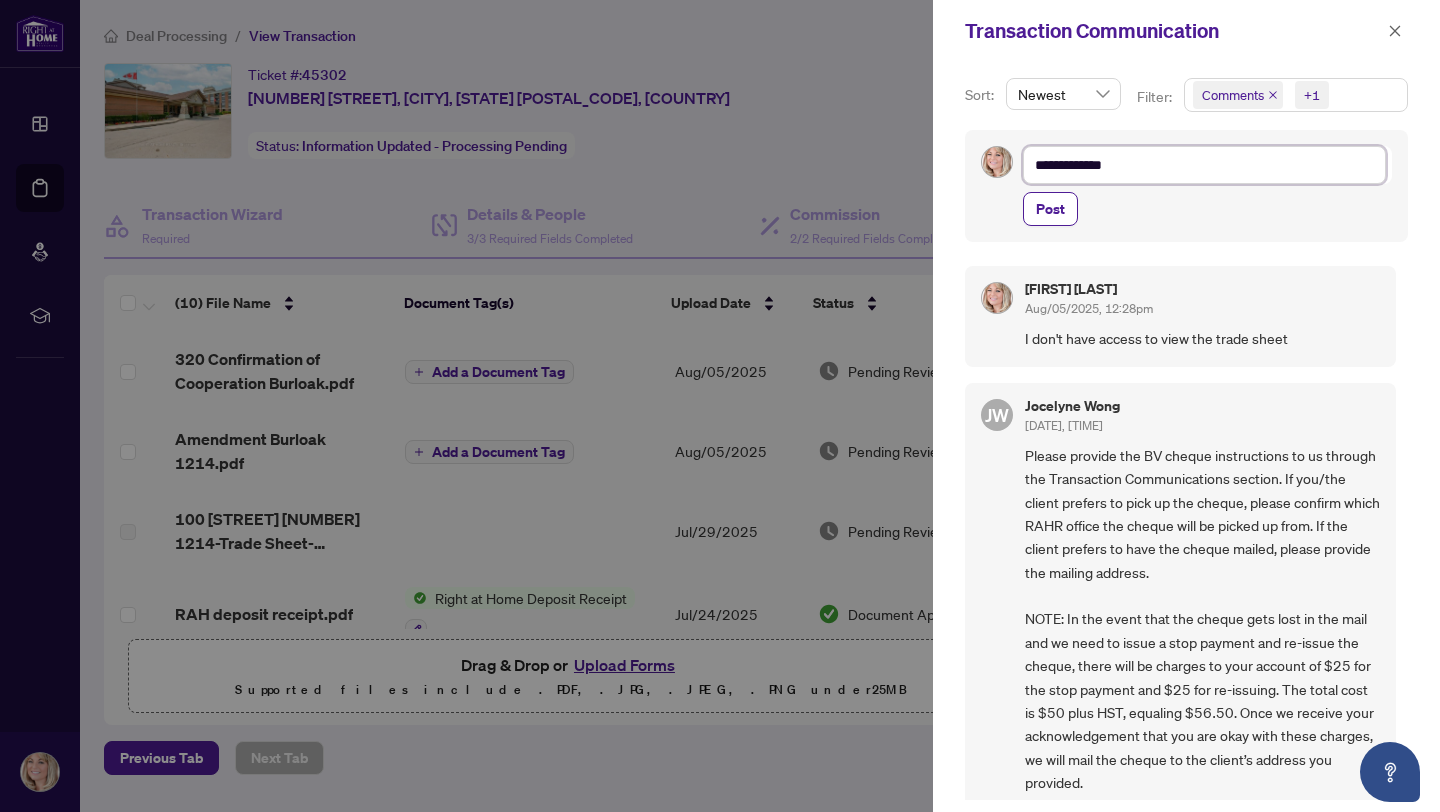 type on "**********" 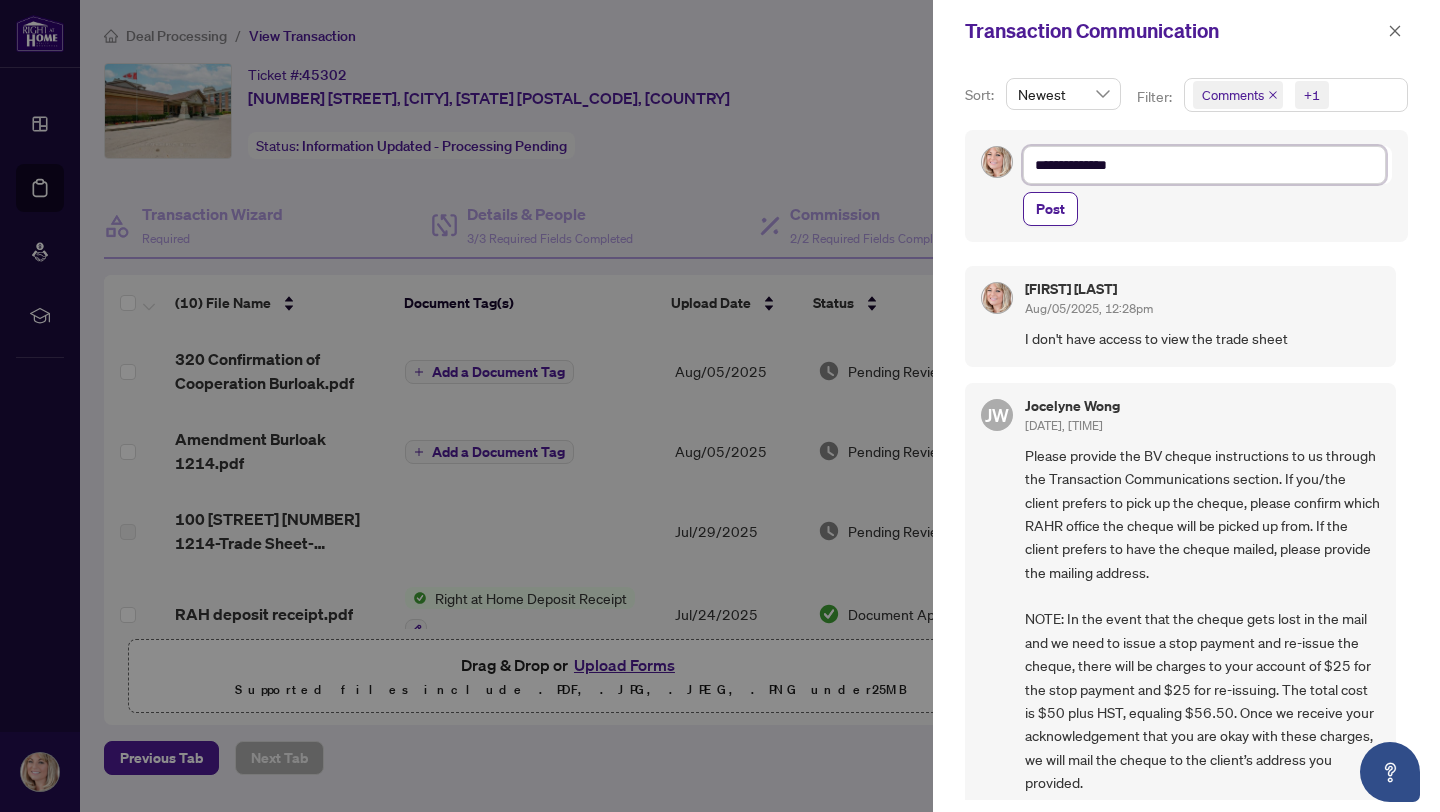 type on "**********" 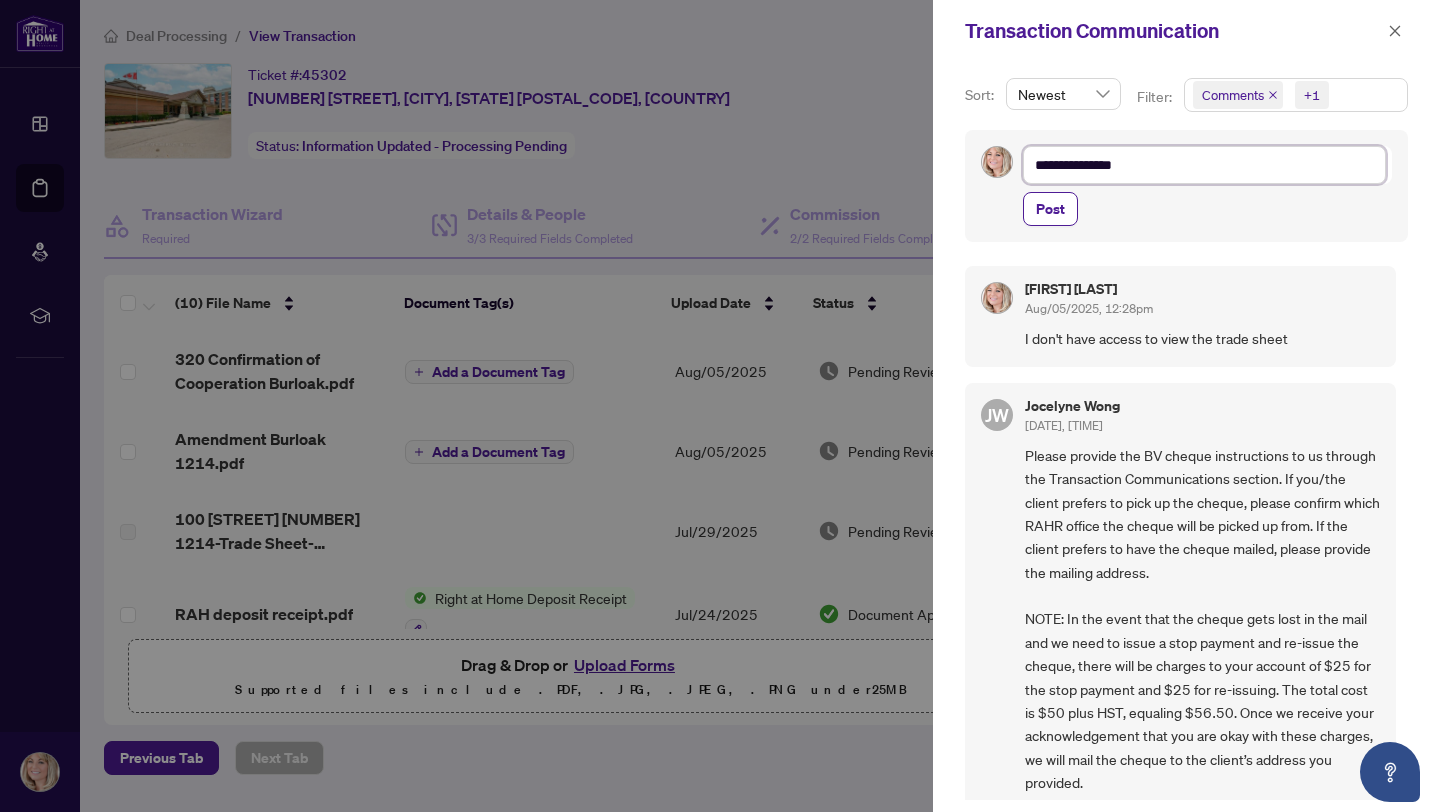 type on "**********" 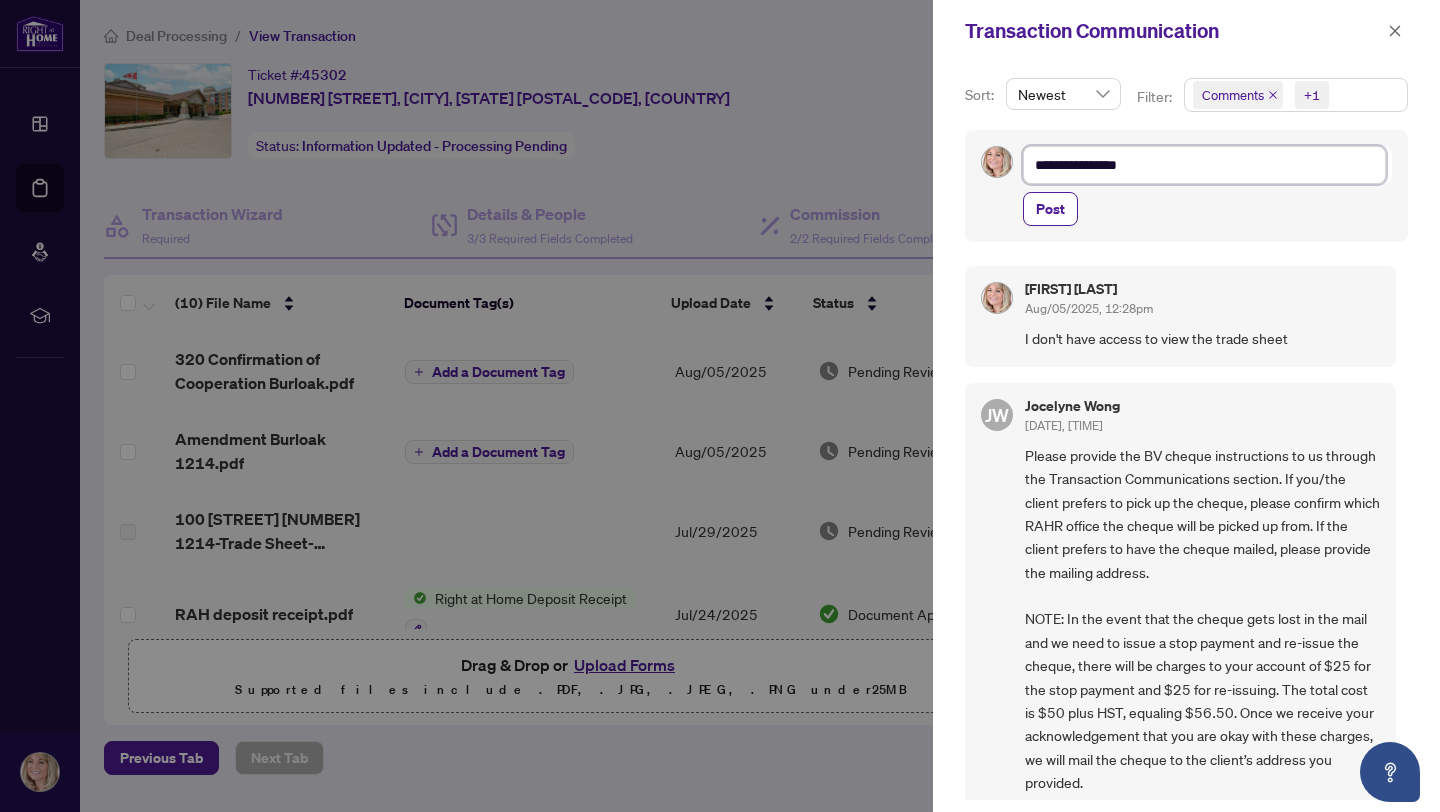 type on "**********" 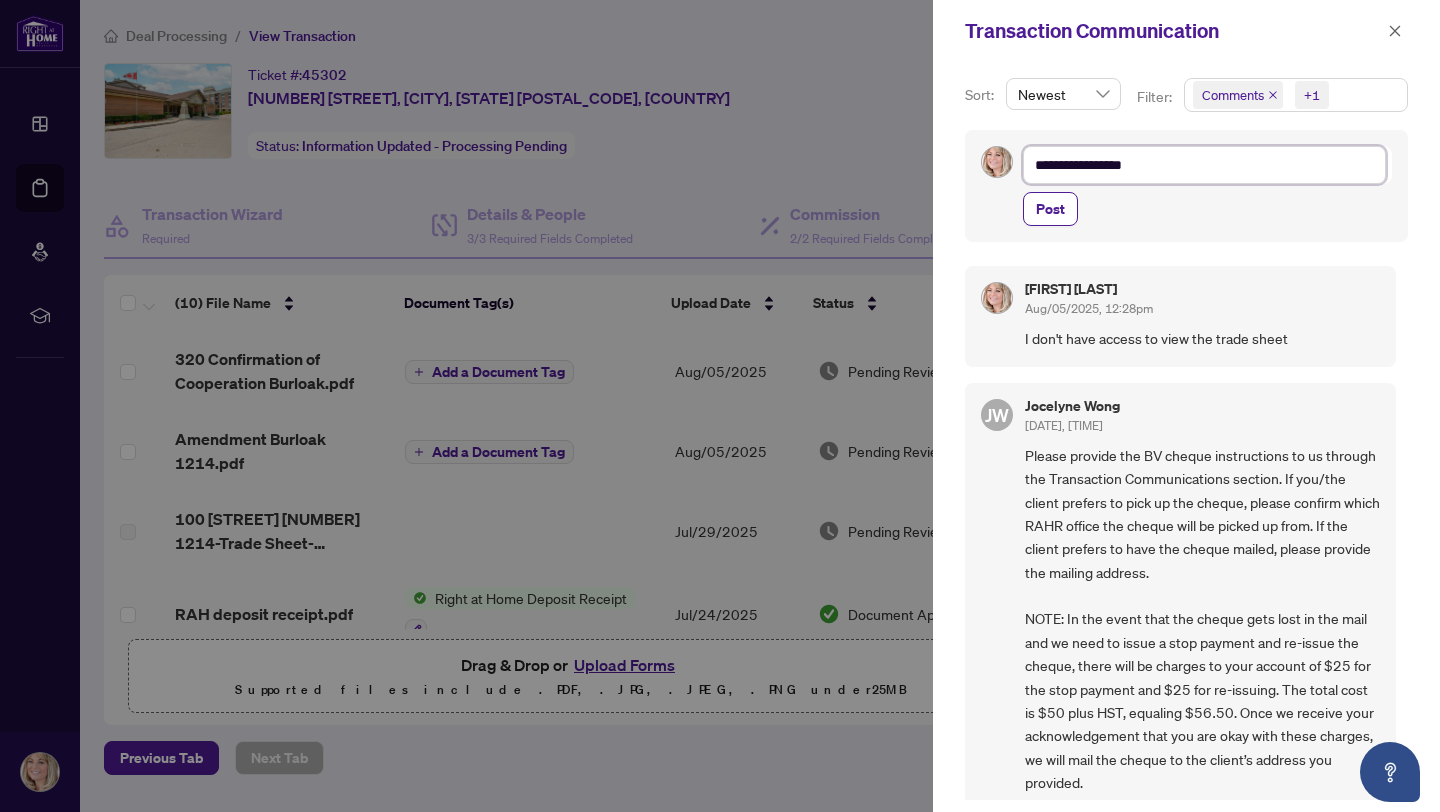 type on "**********" 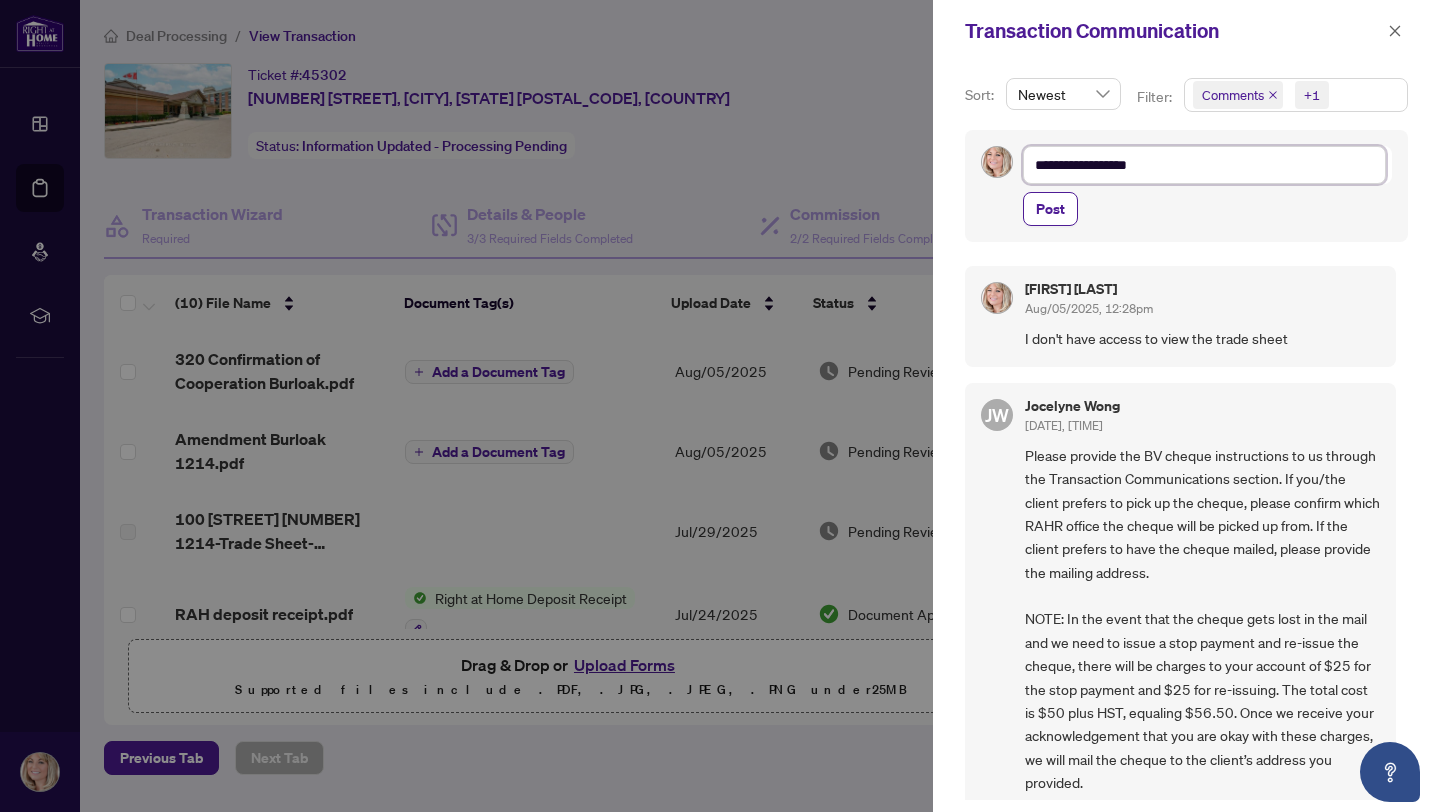 type on "**********" 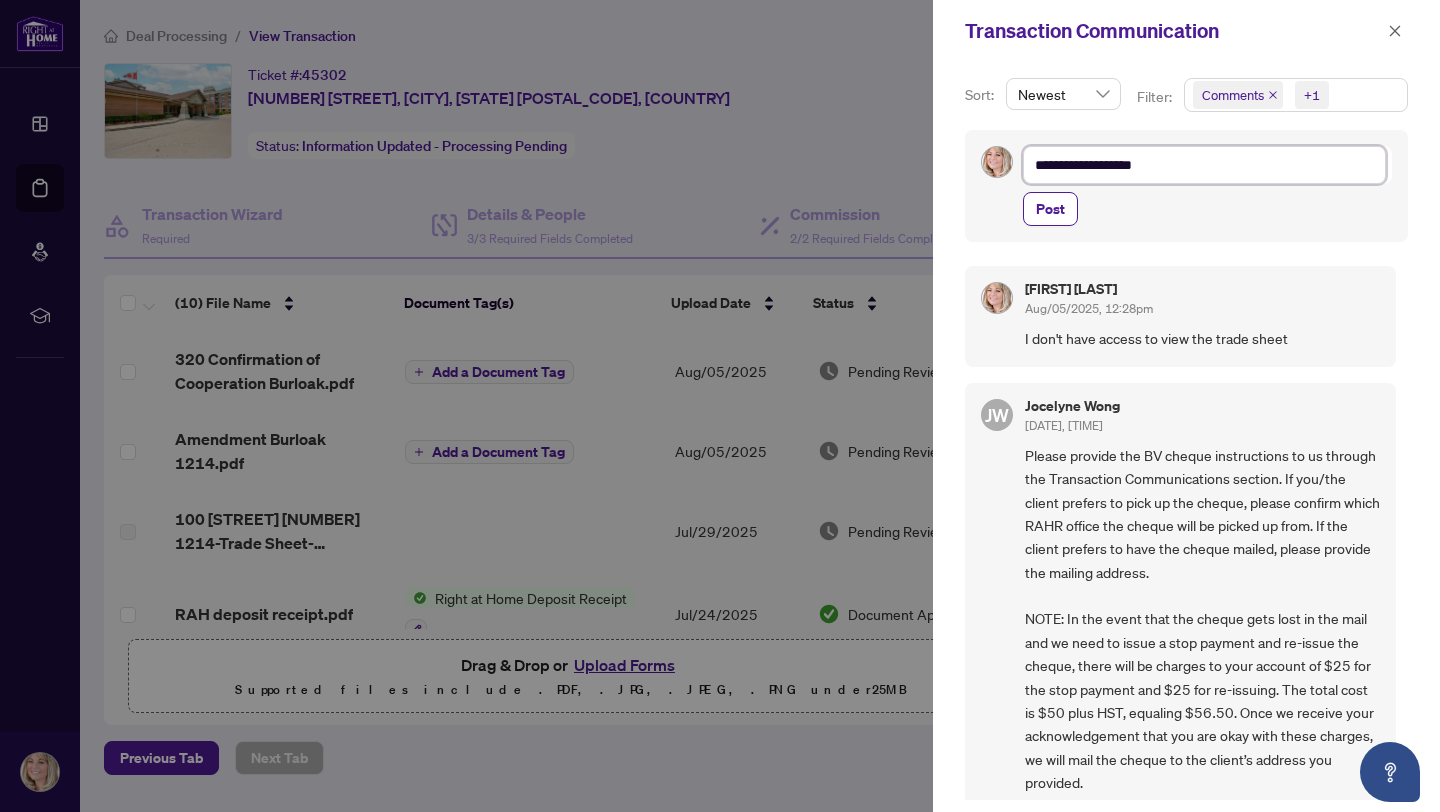 type on "**********" 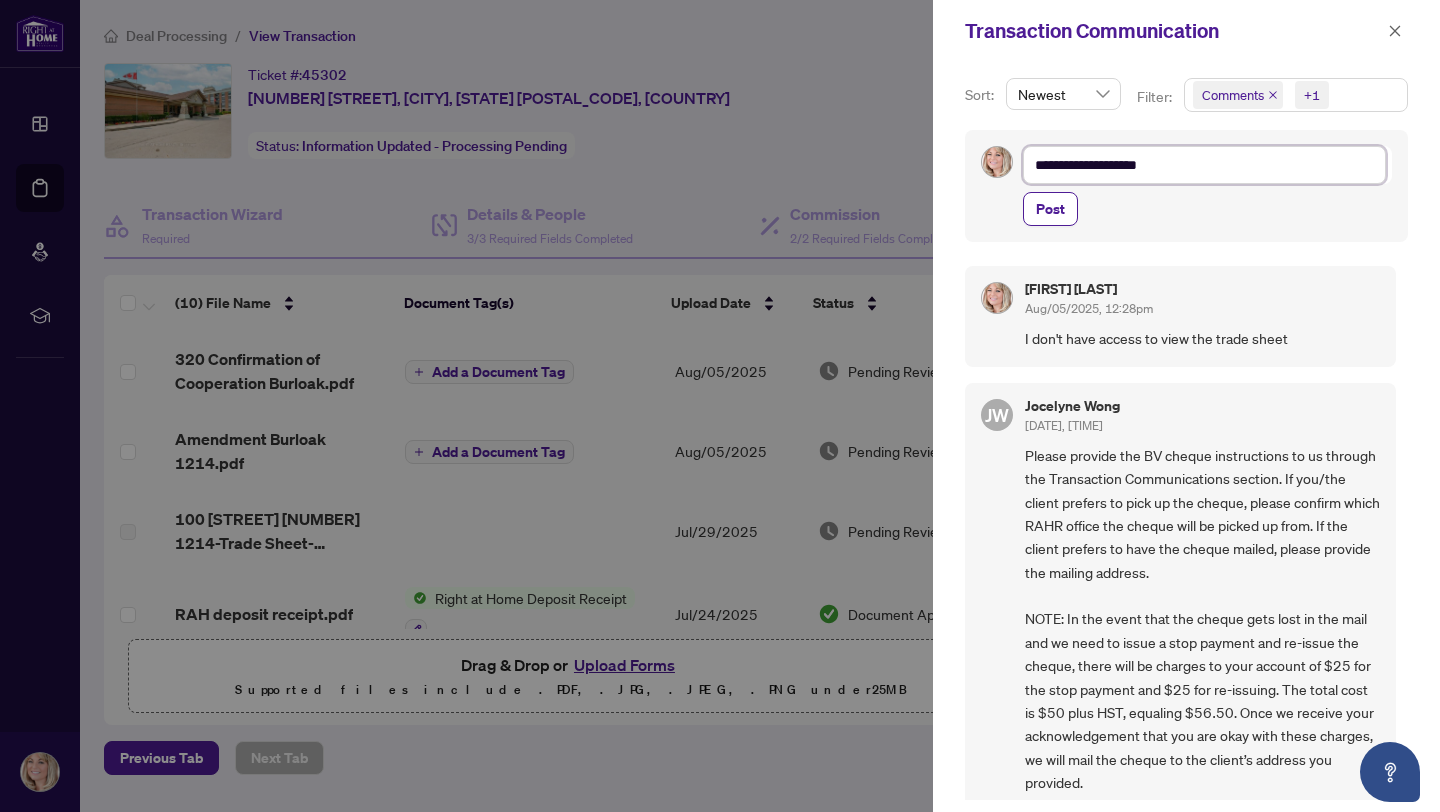 type on "**********" 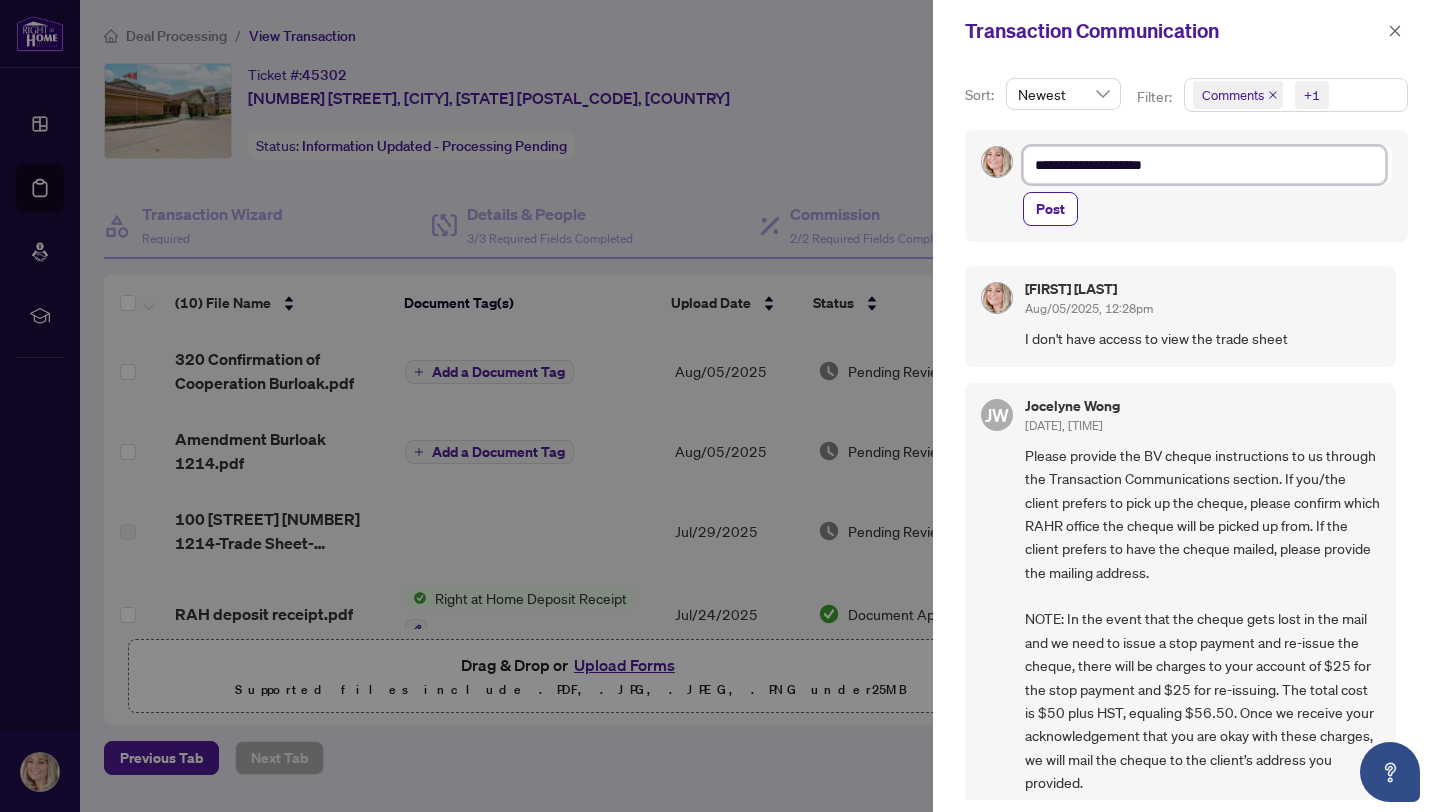 type on "**********" 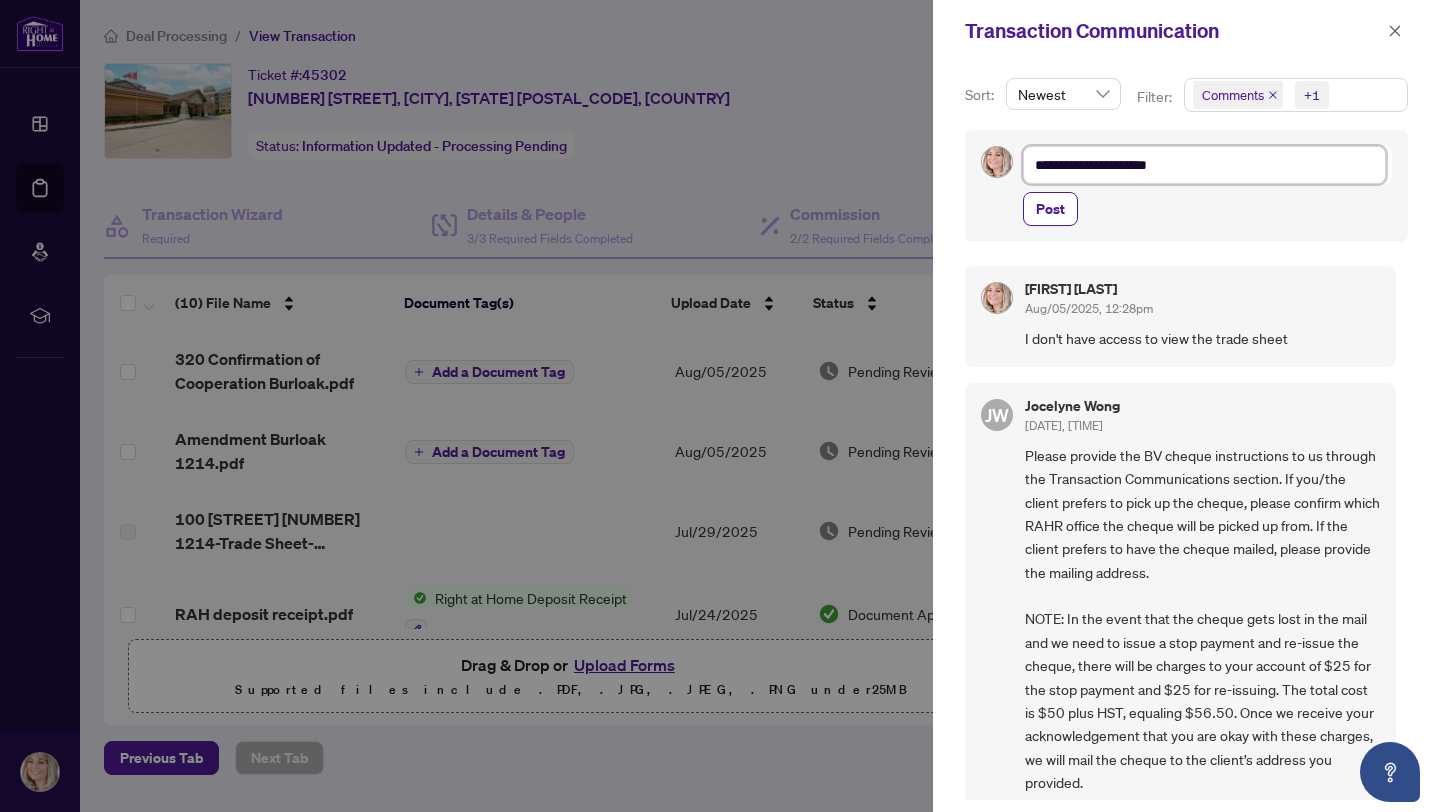 type on "**********" 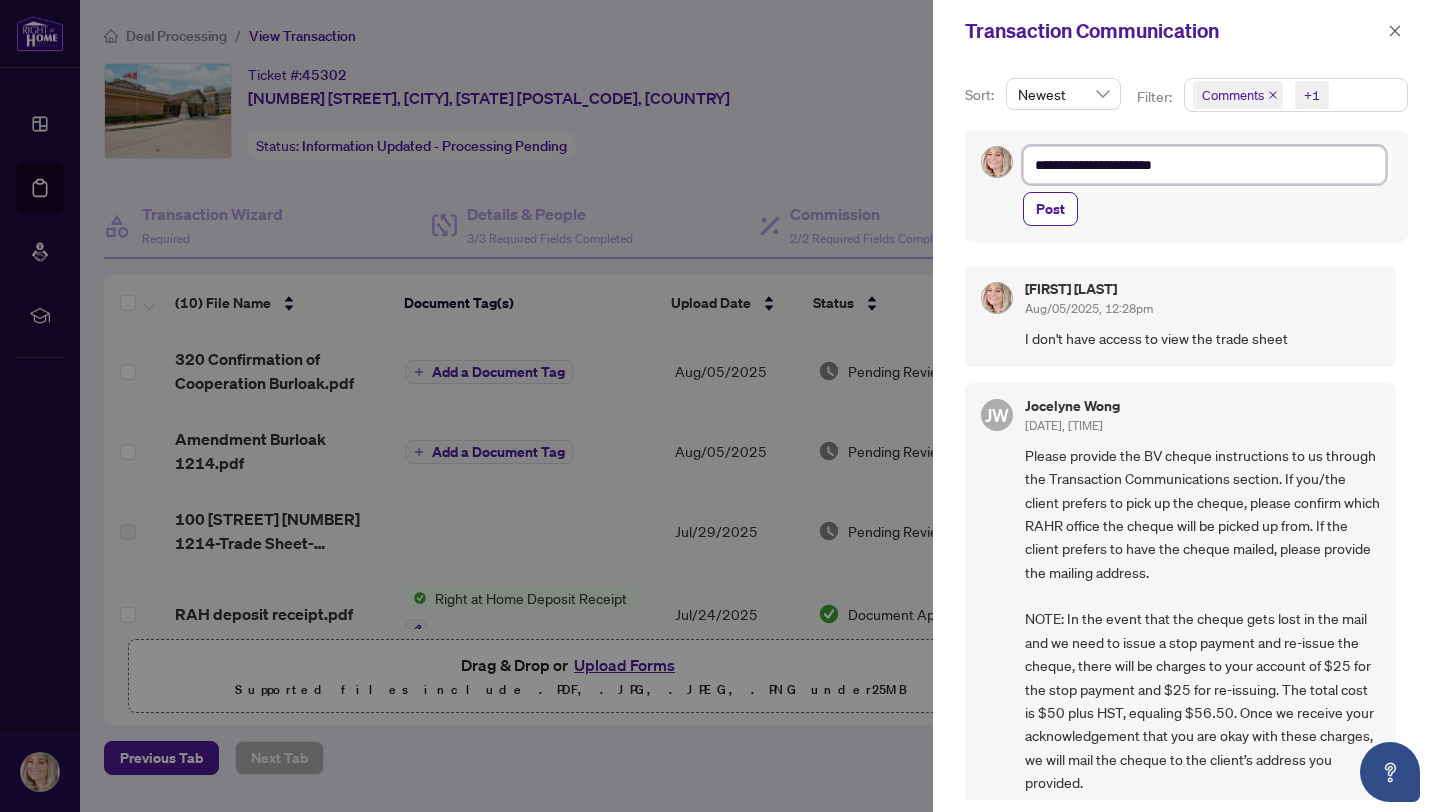 type on "**********" 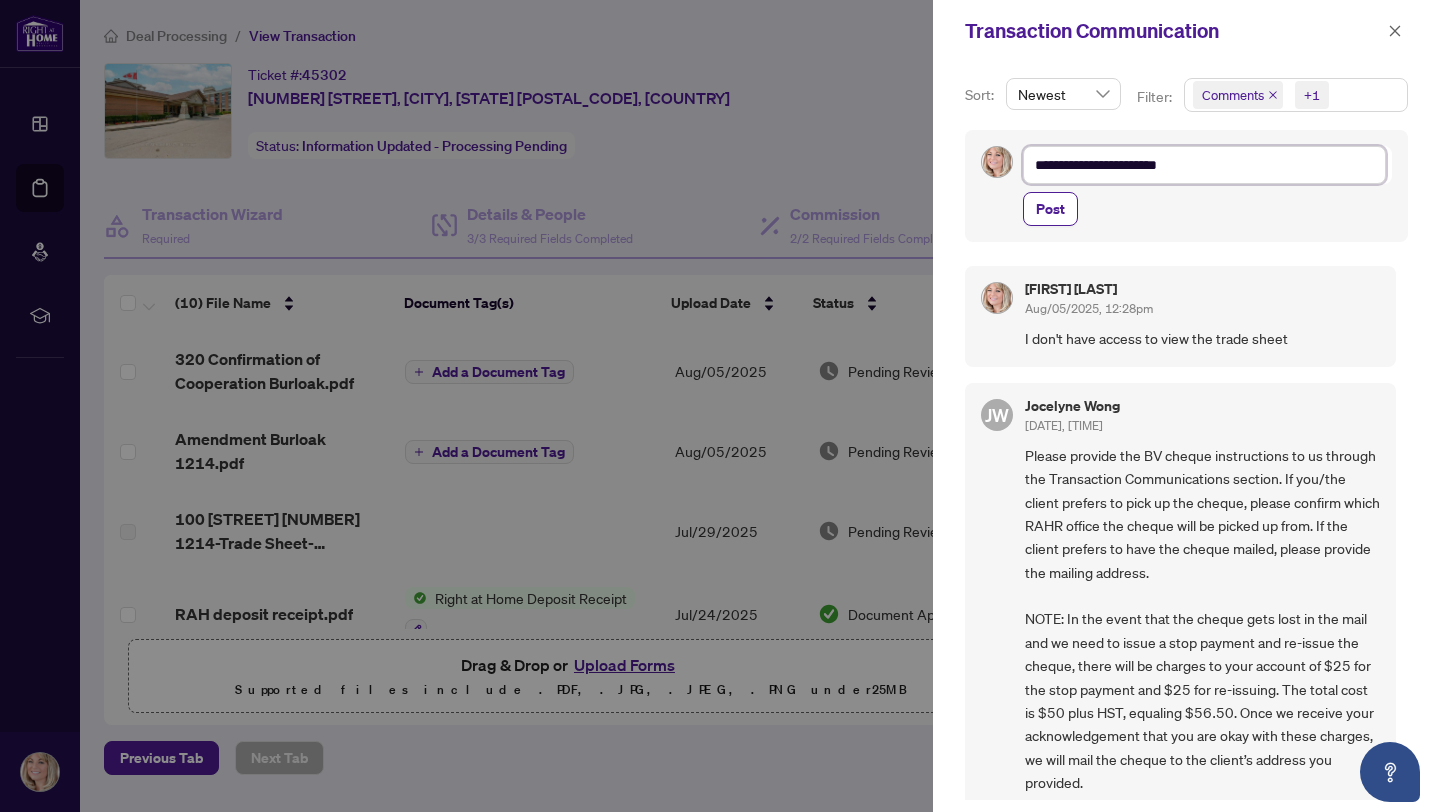 type on "**********" 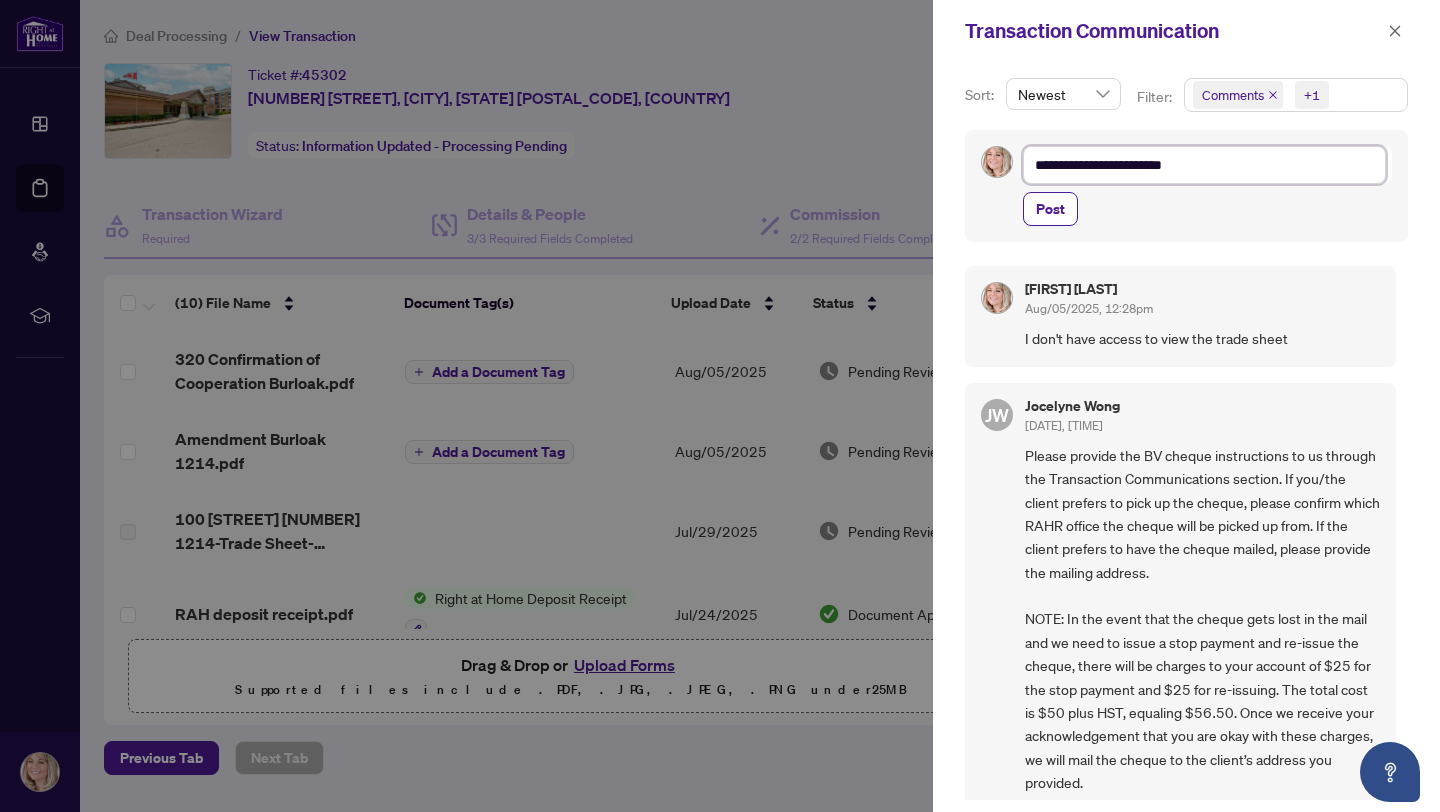 type on "**********" 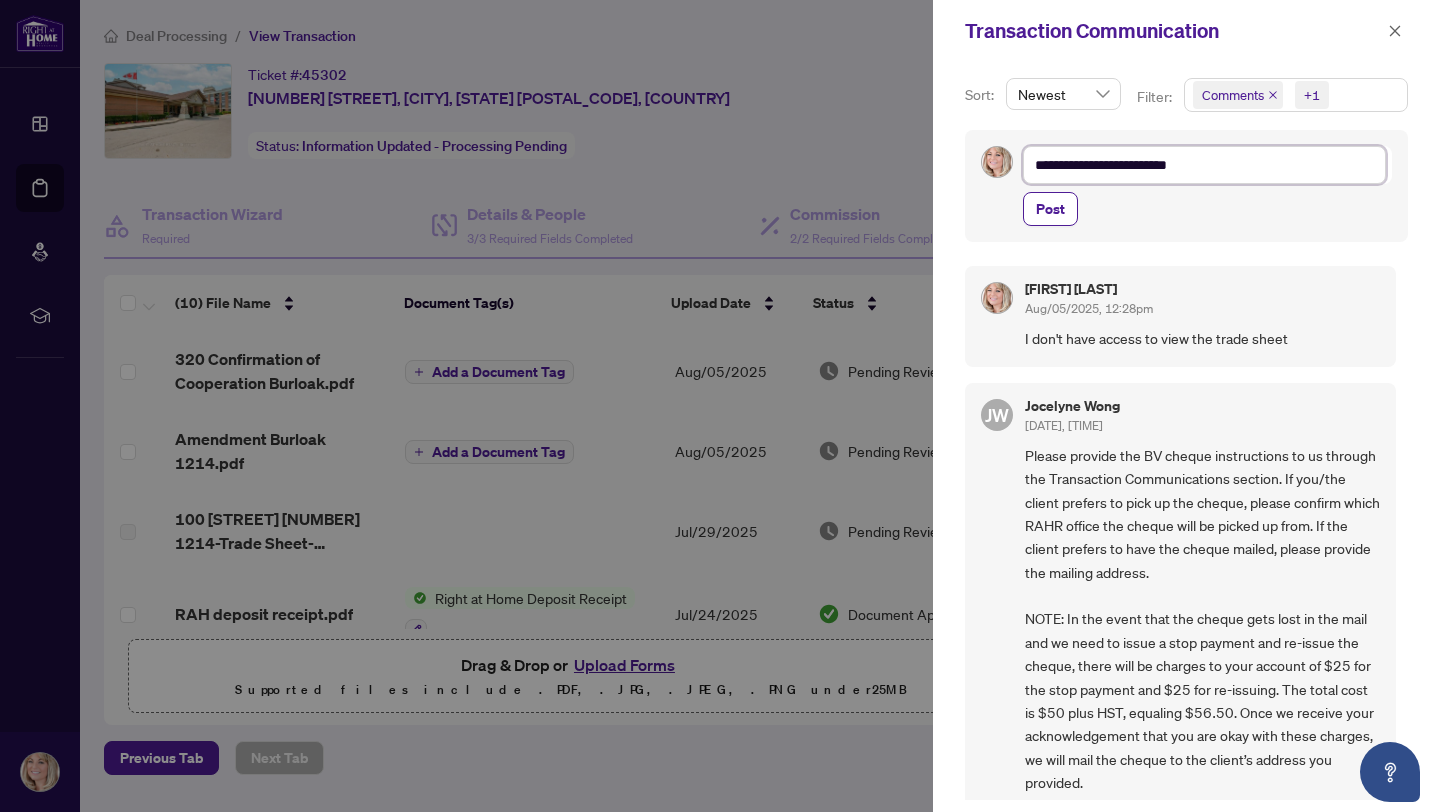 type on "**********" 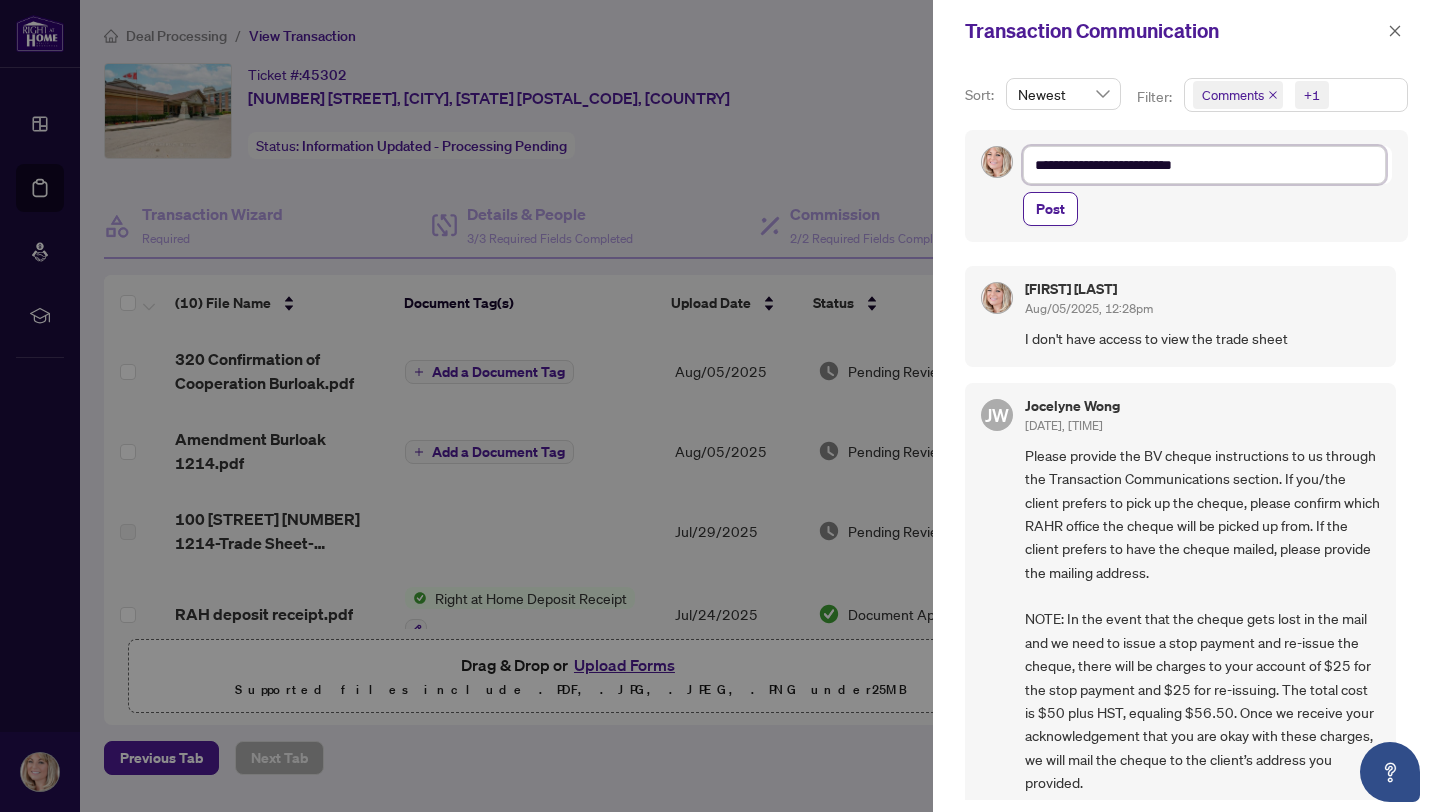 type on "**********" 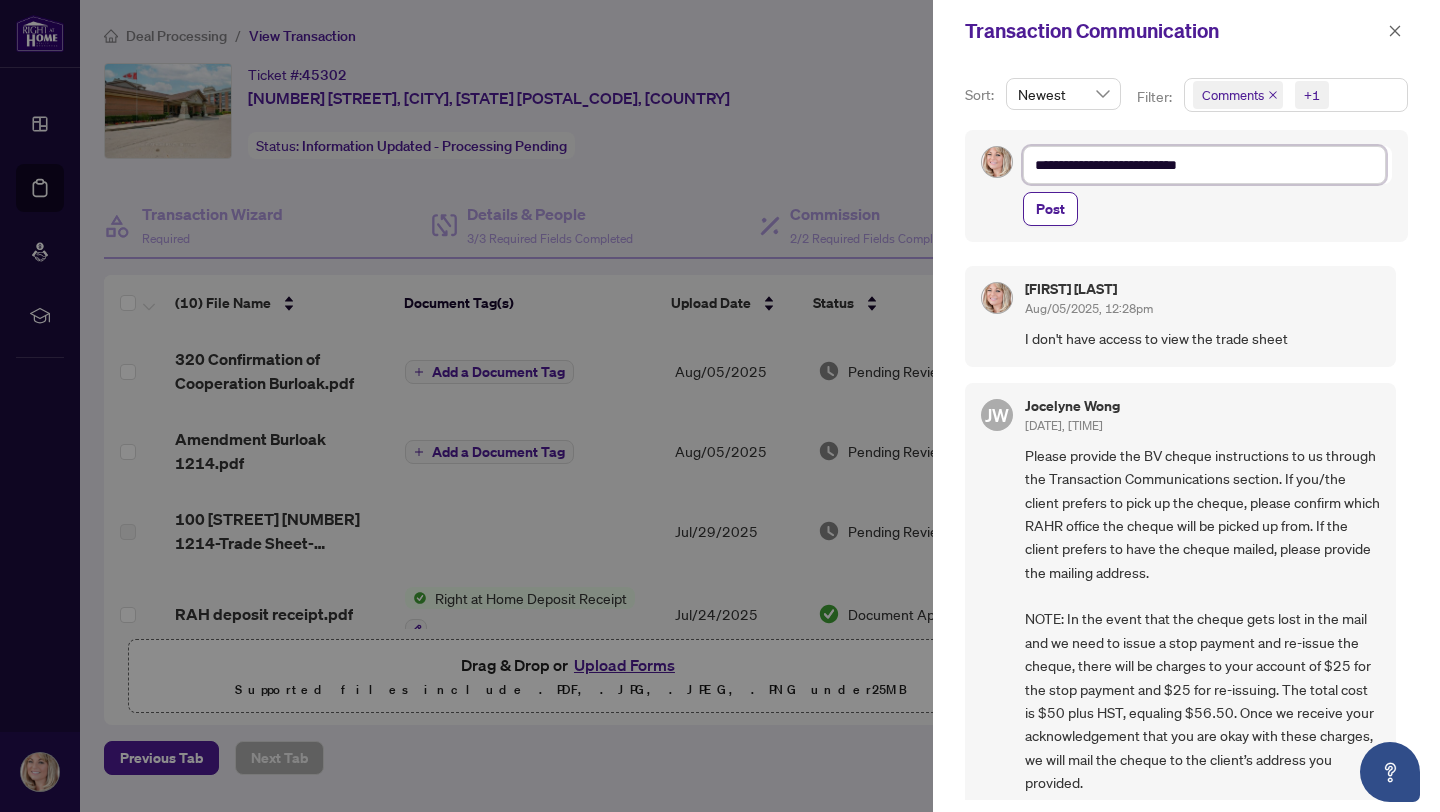type on "**********" 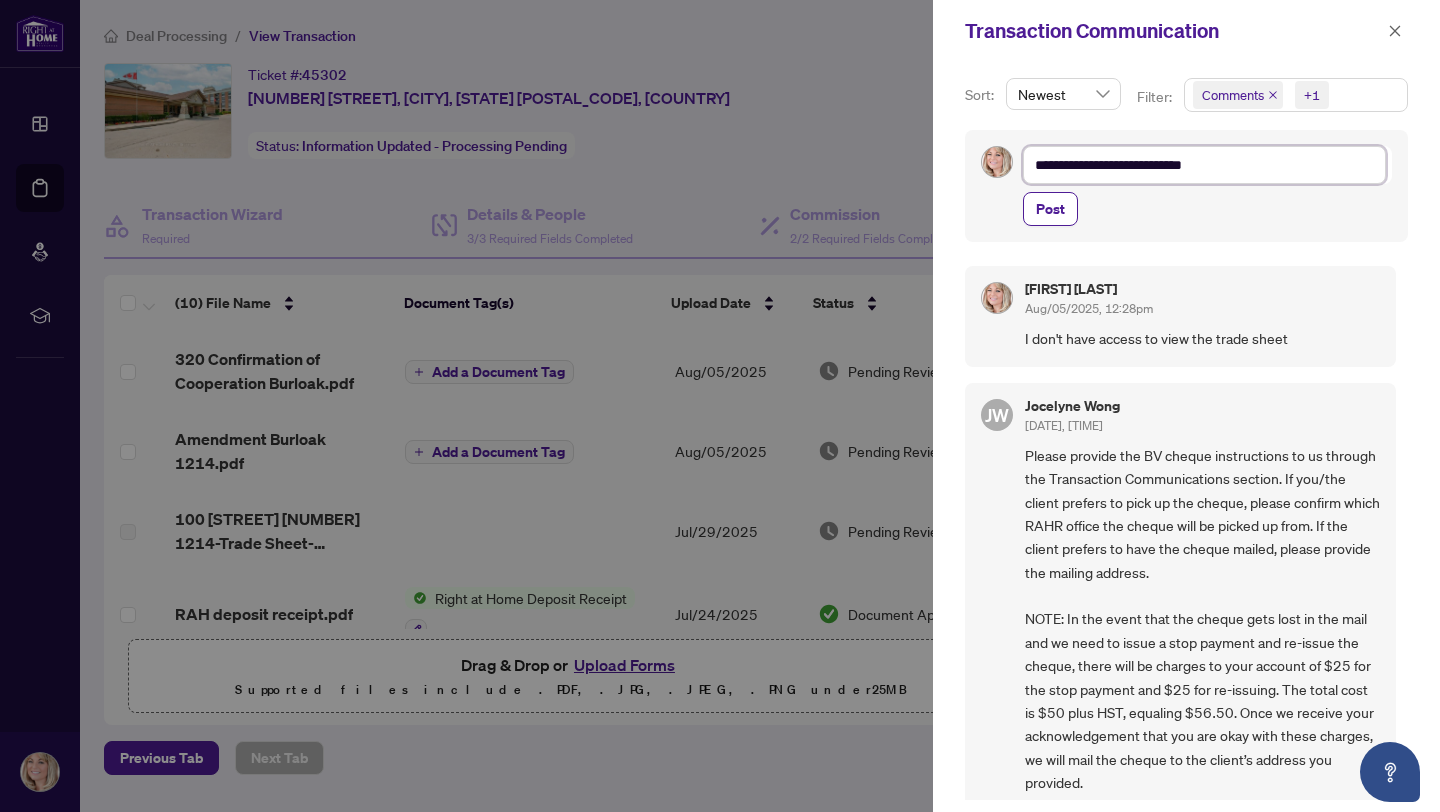 type on "**********" 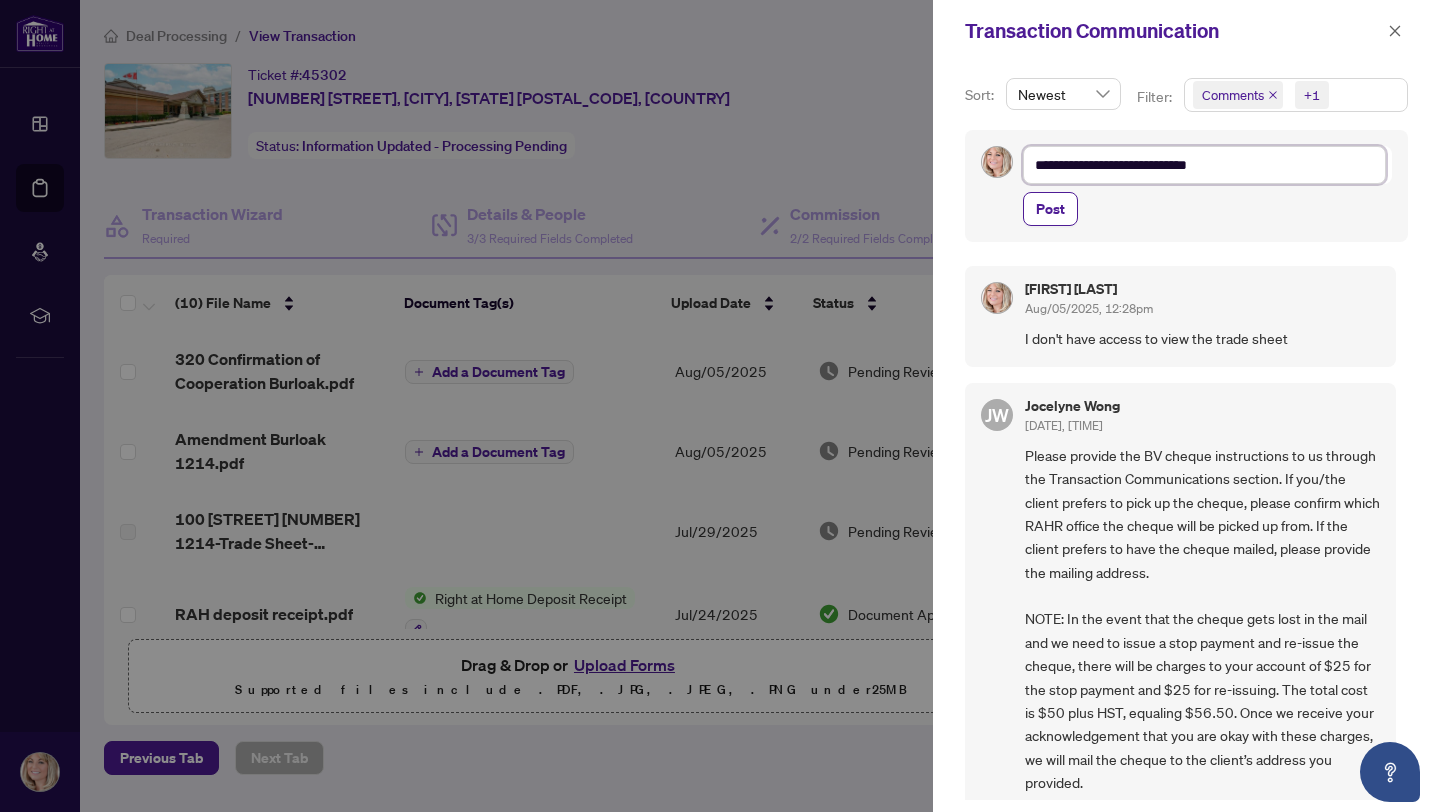 type on "**********" 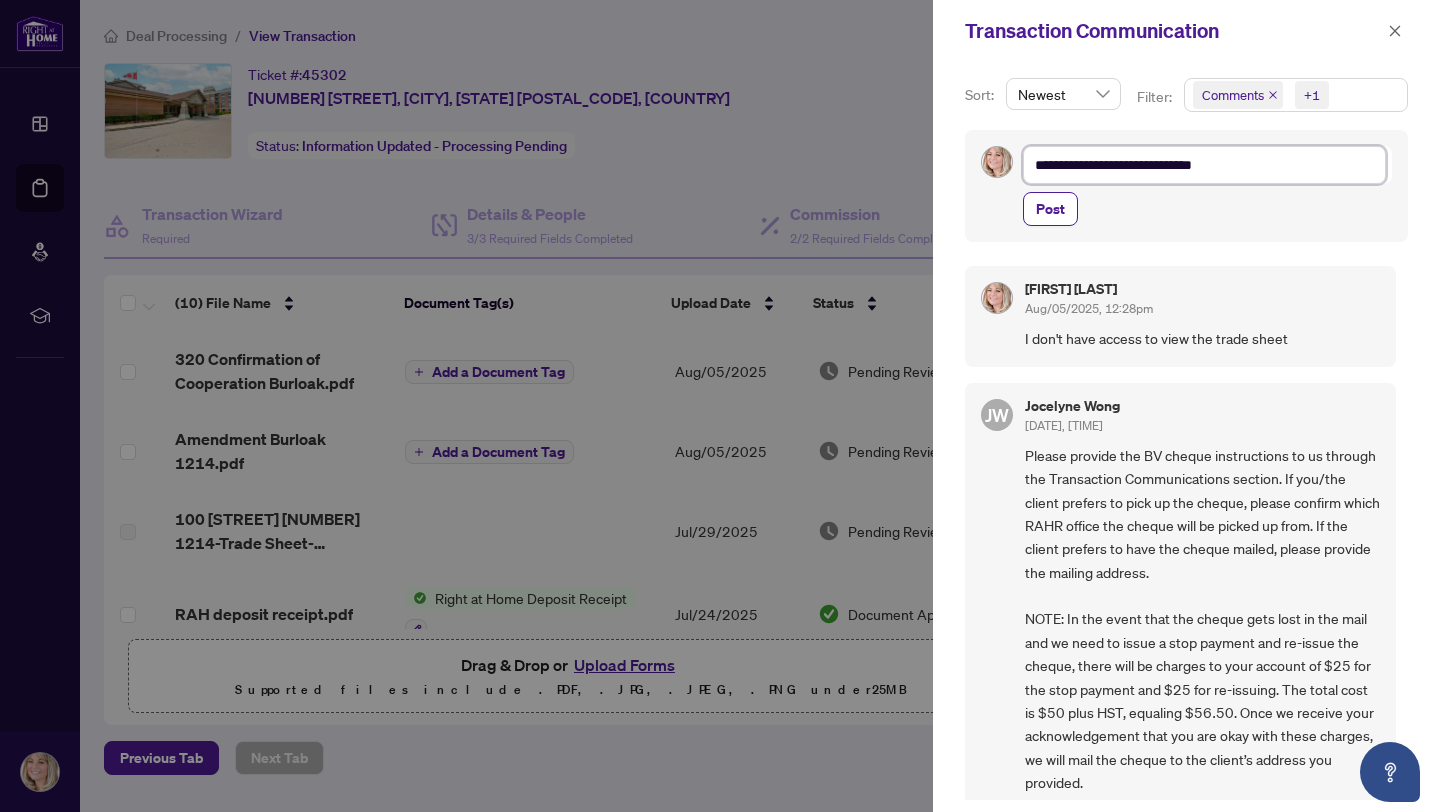 type on "**********" 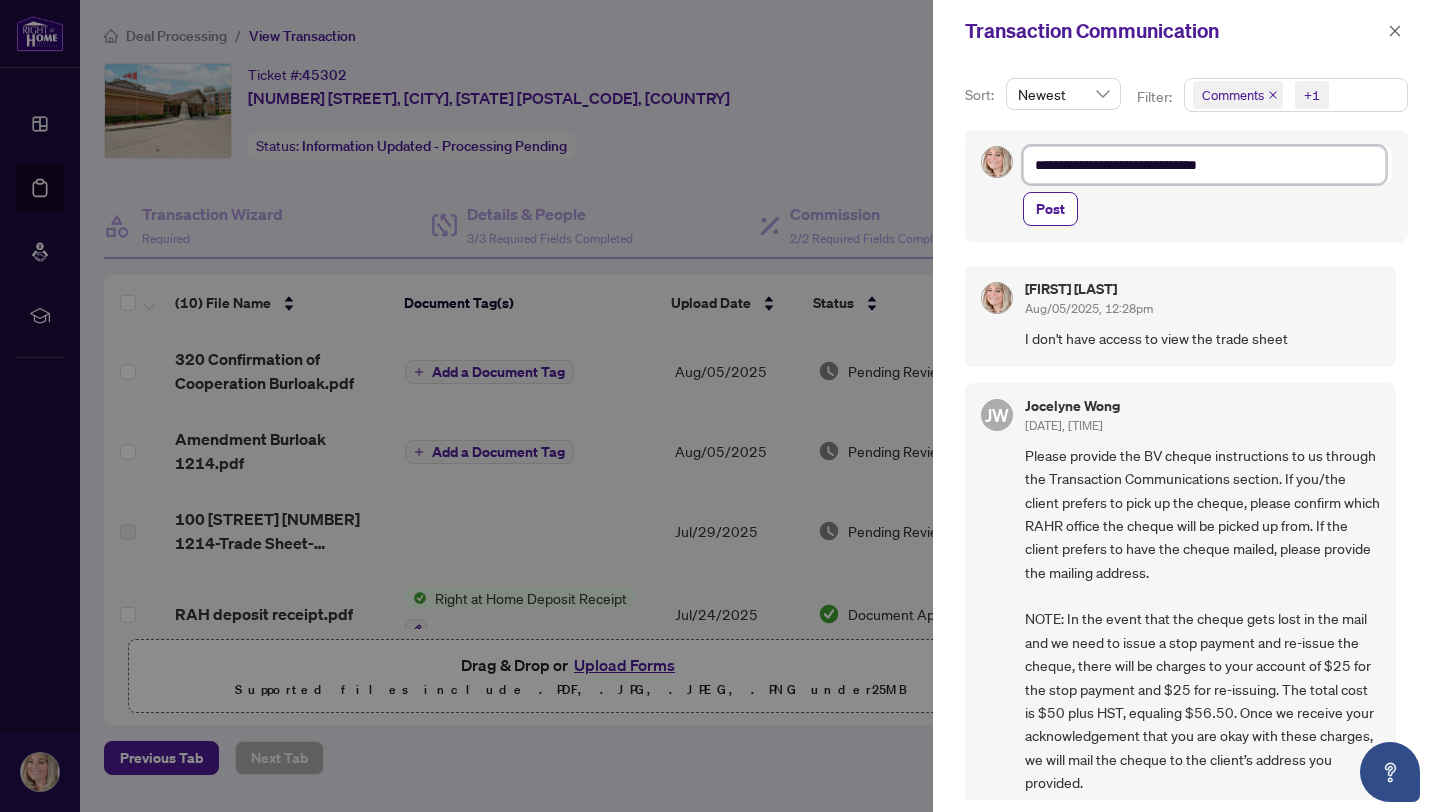 type on "**********" 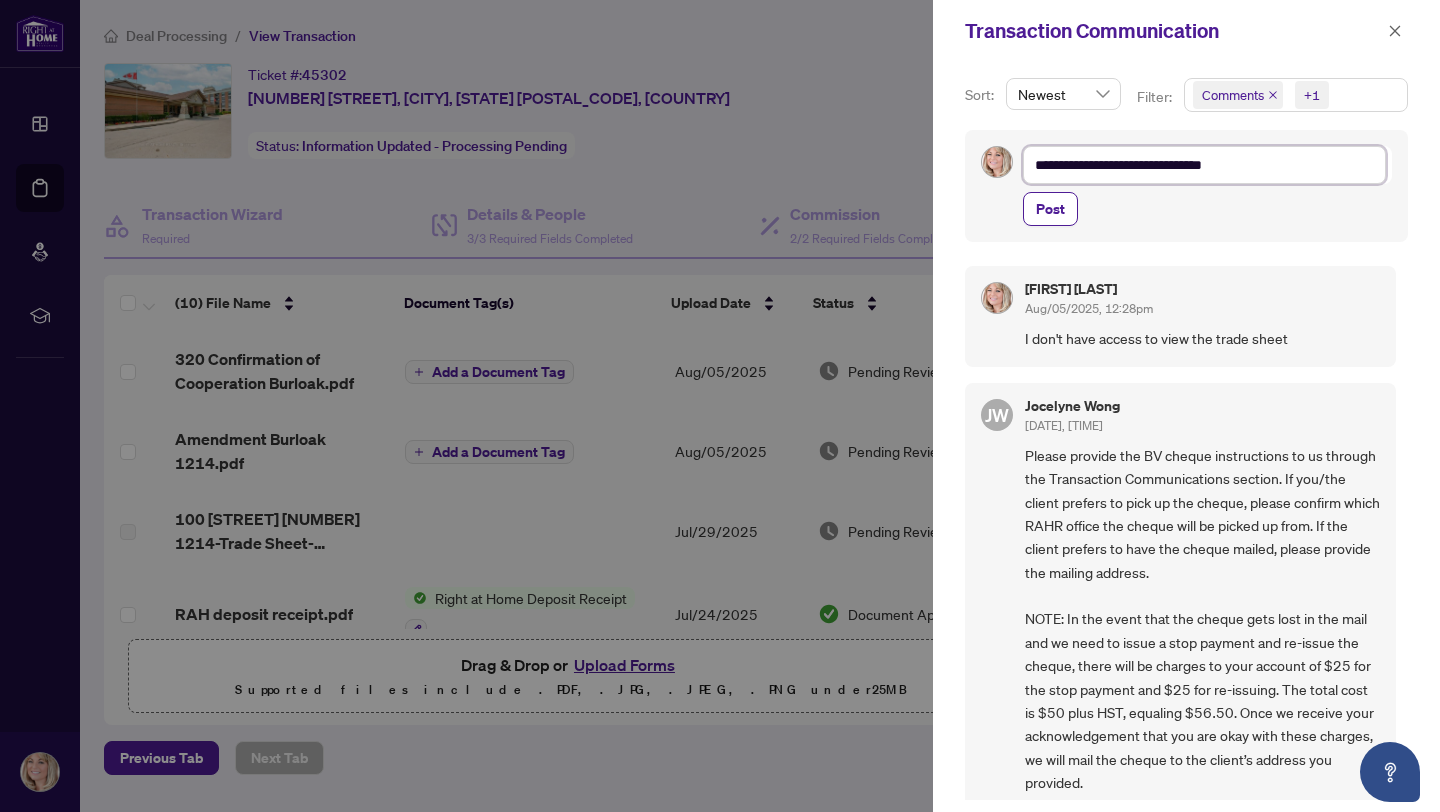type on "**********" 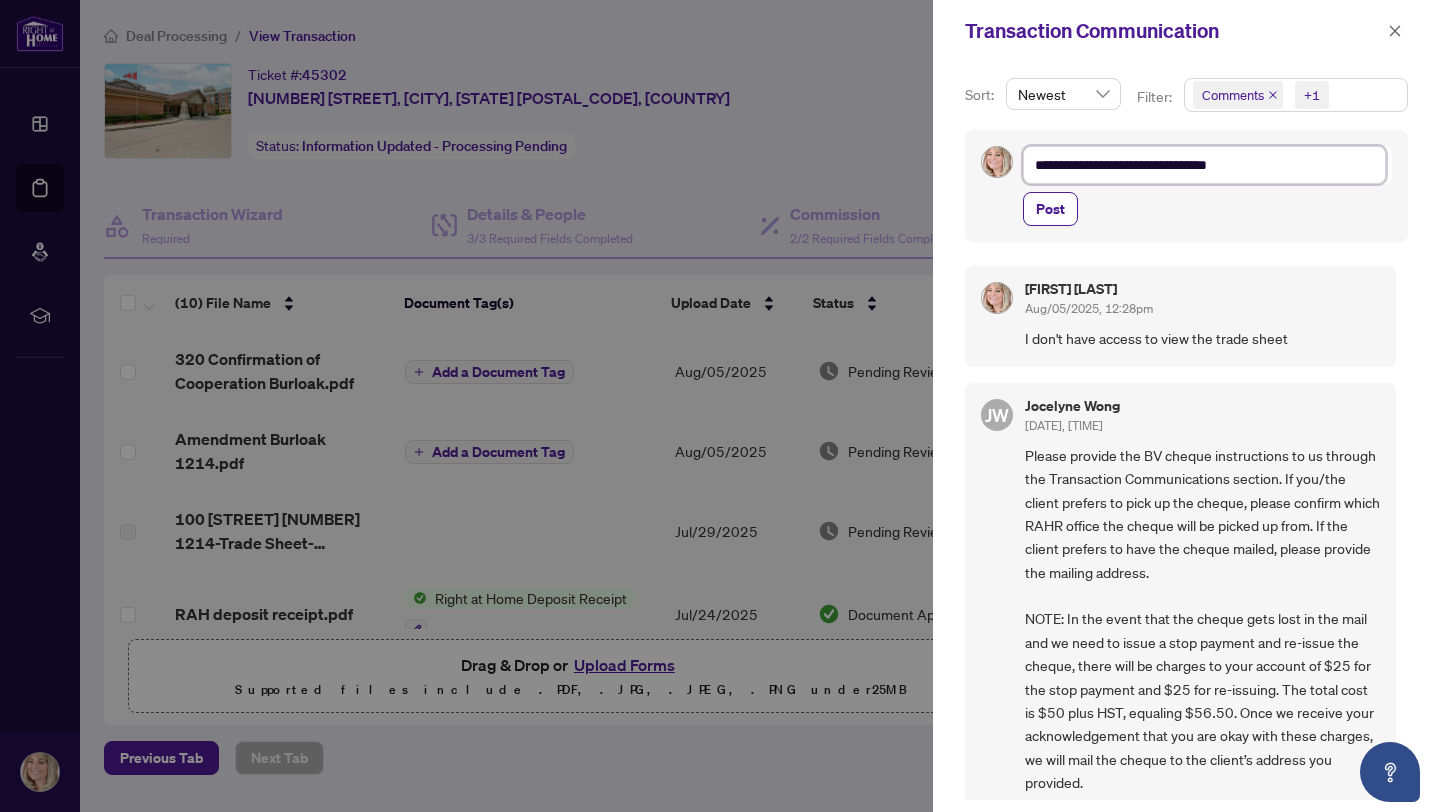 type on "**********" 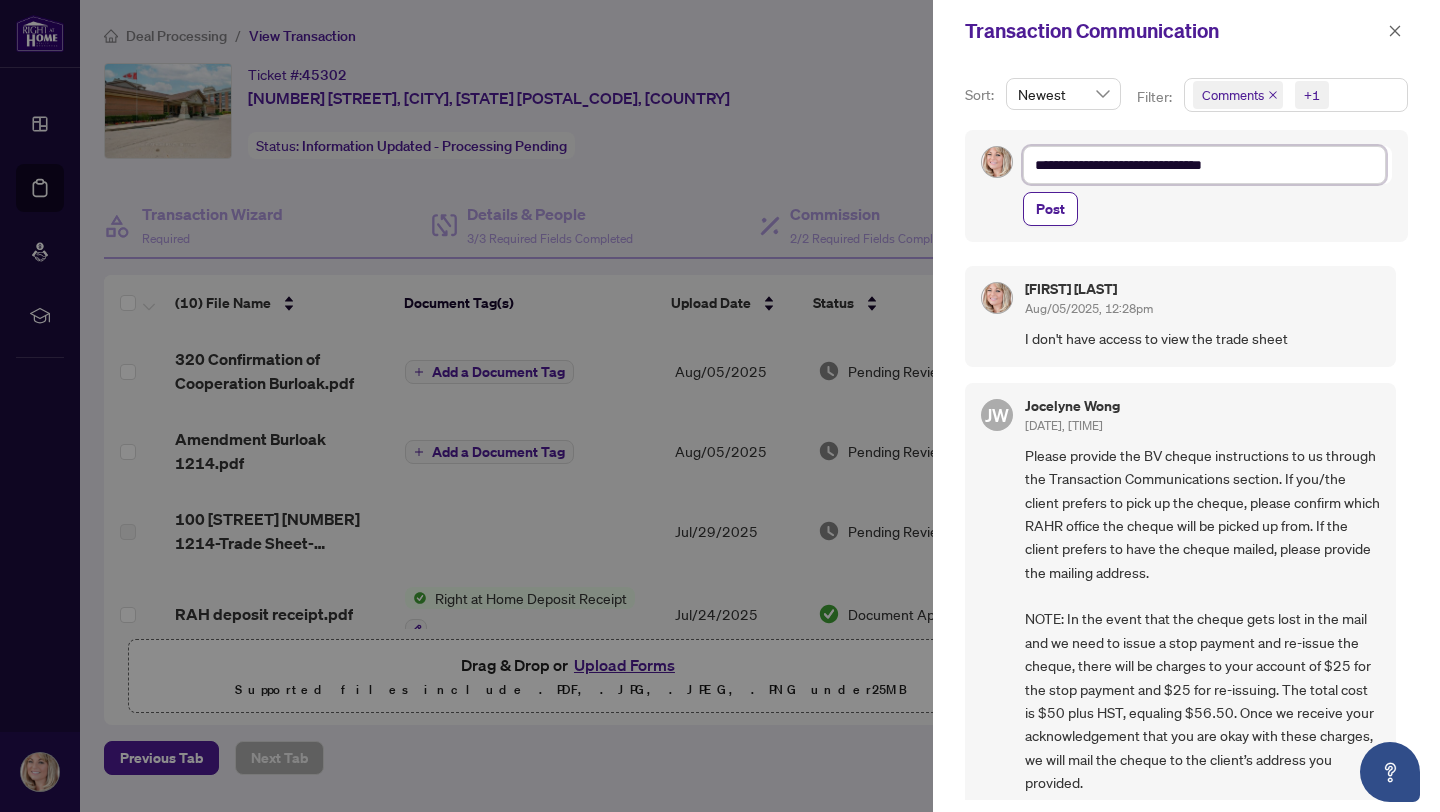 type on "**********" 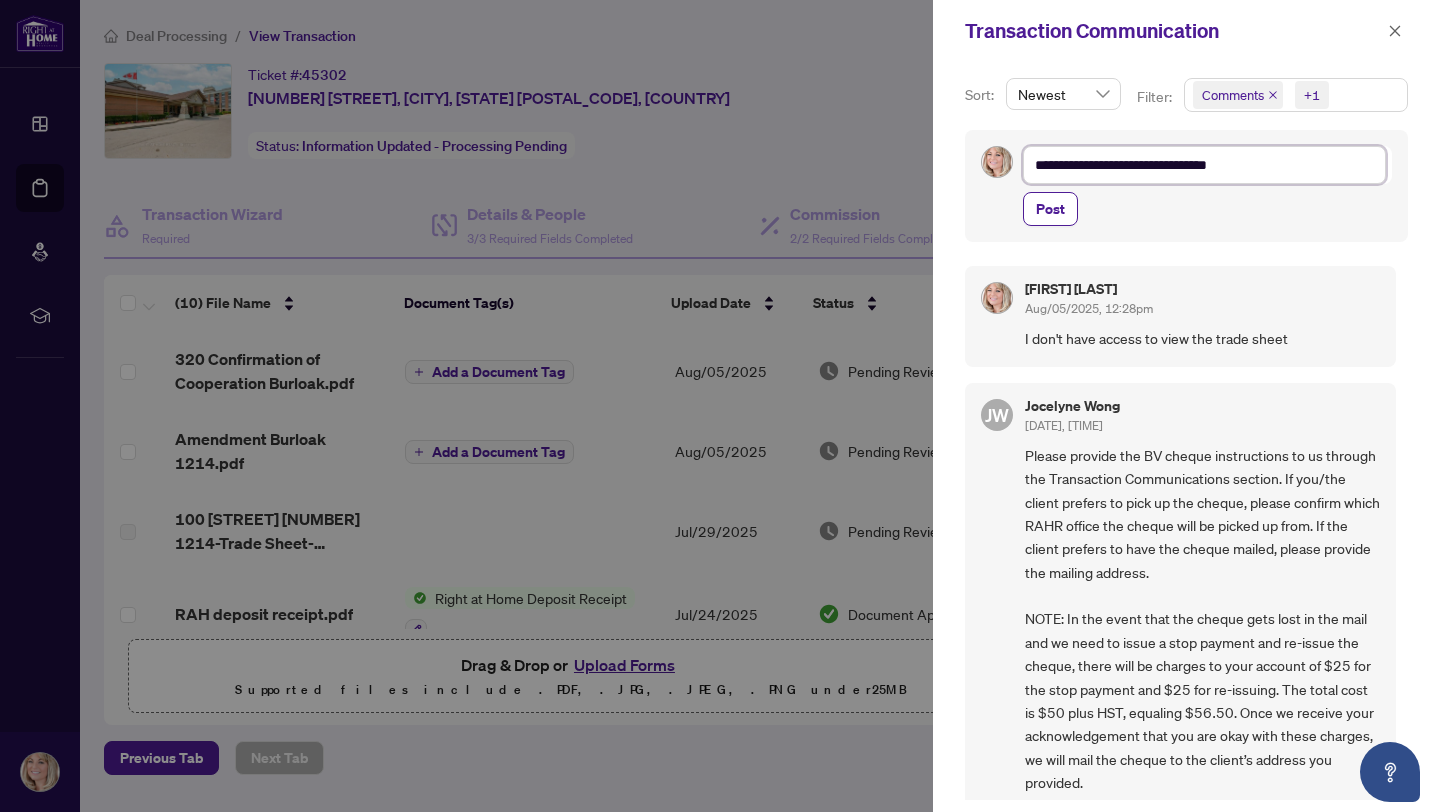 type on "**********" 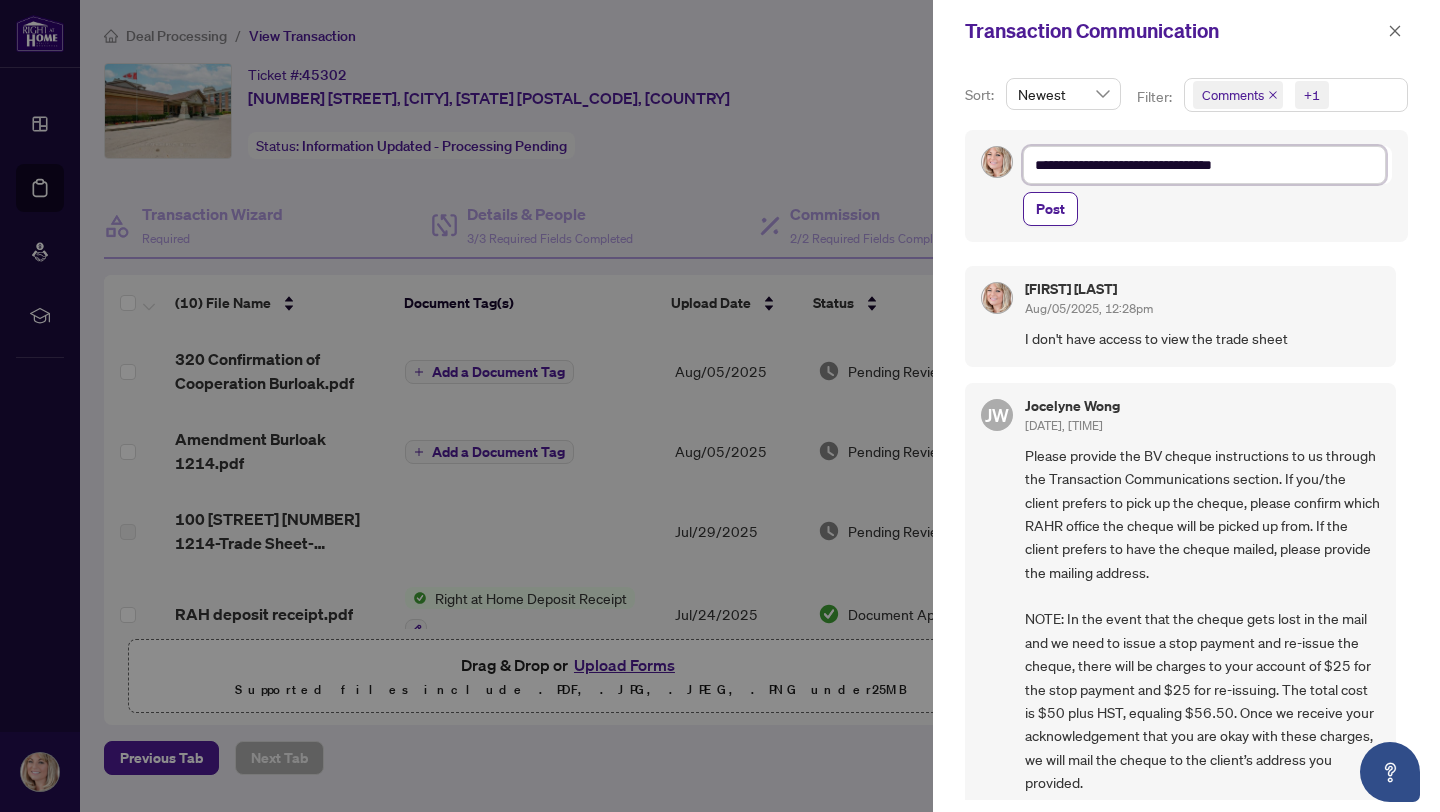 type on "**********" 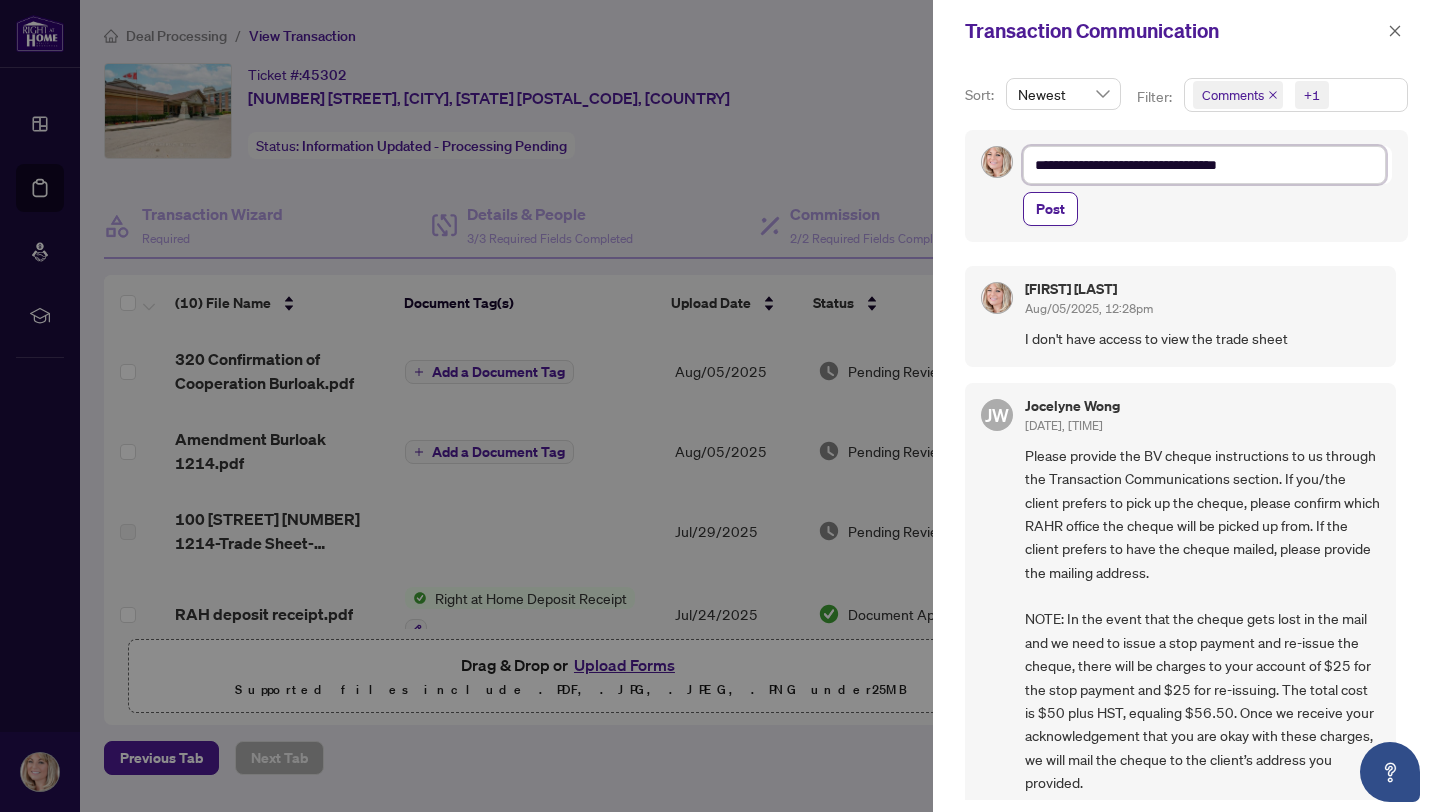 type on "**********" 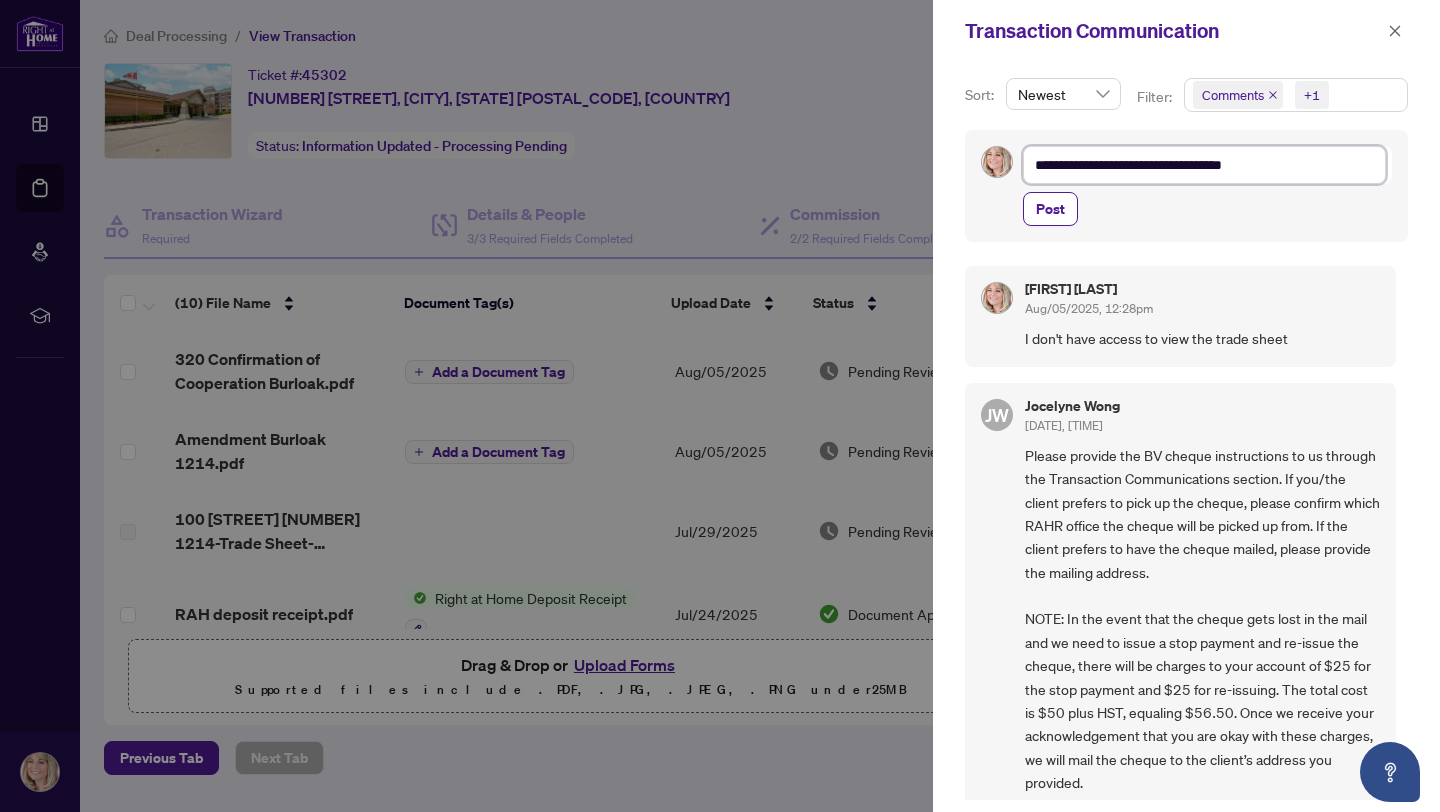 type on "**********" 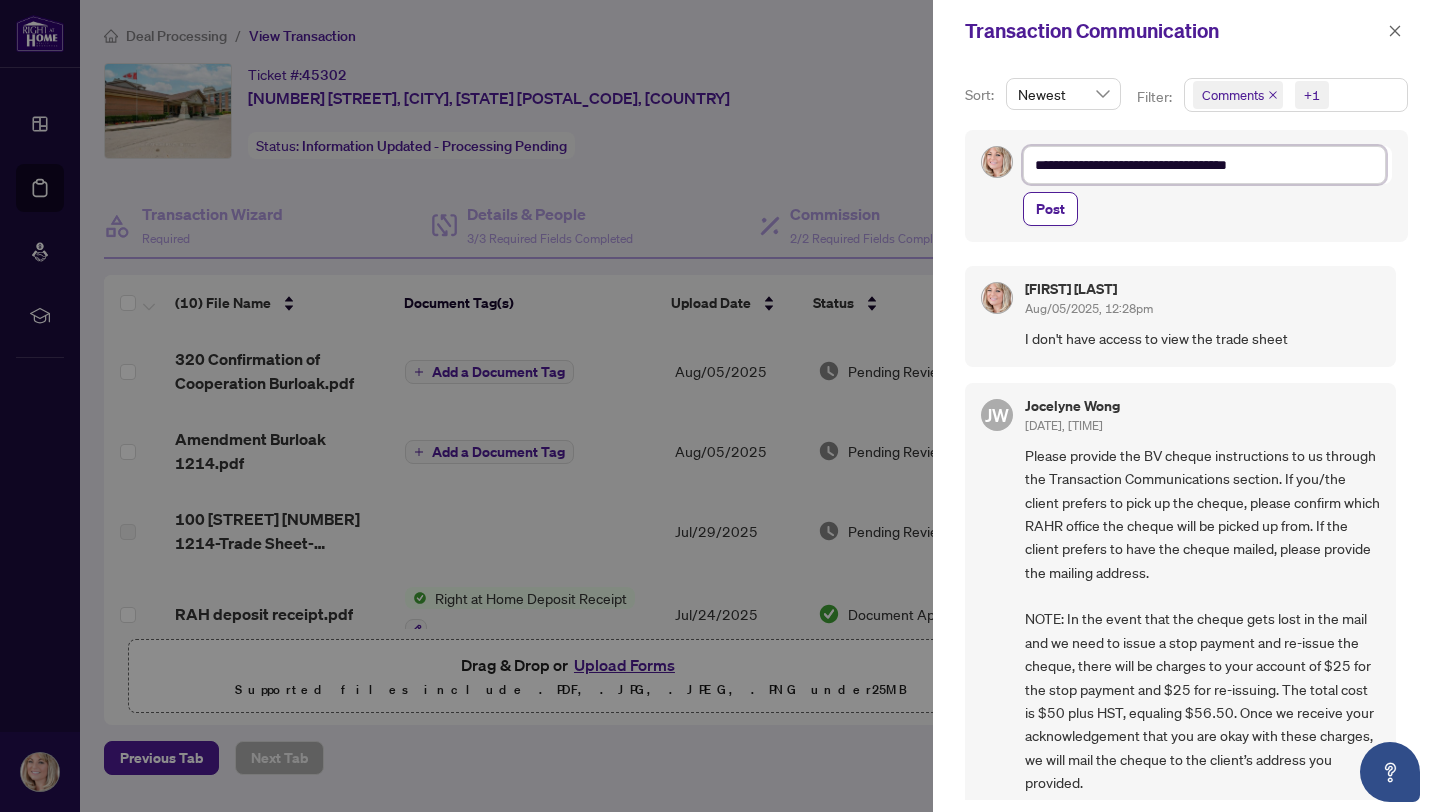 type on "**********" 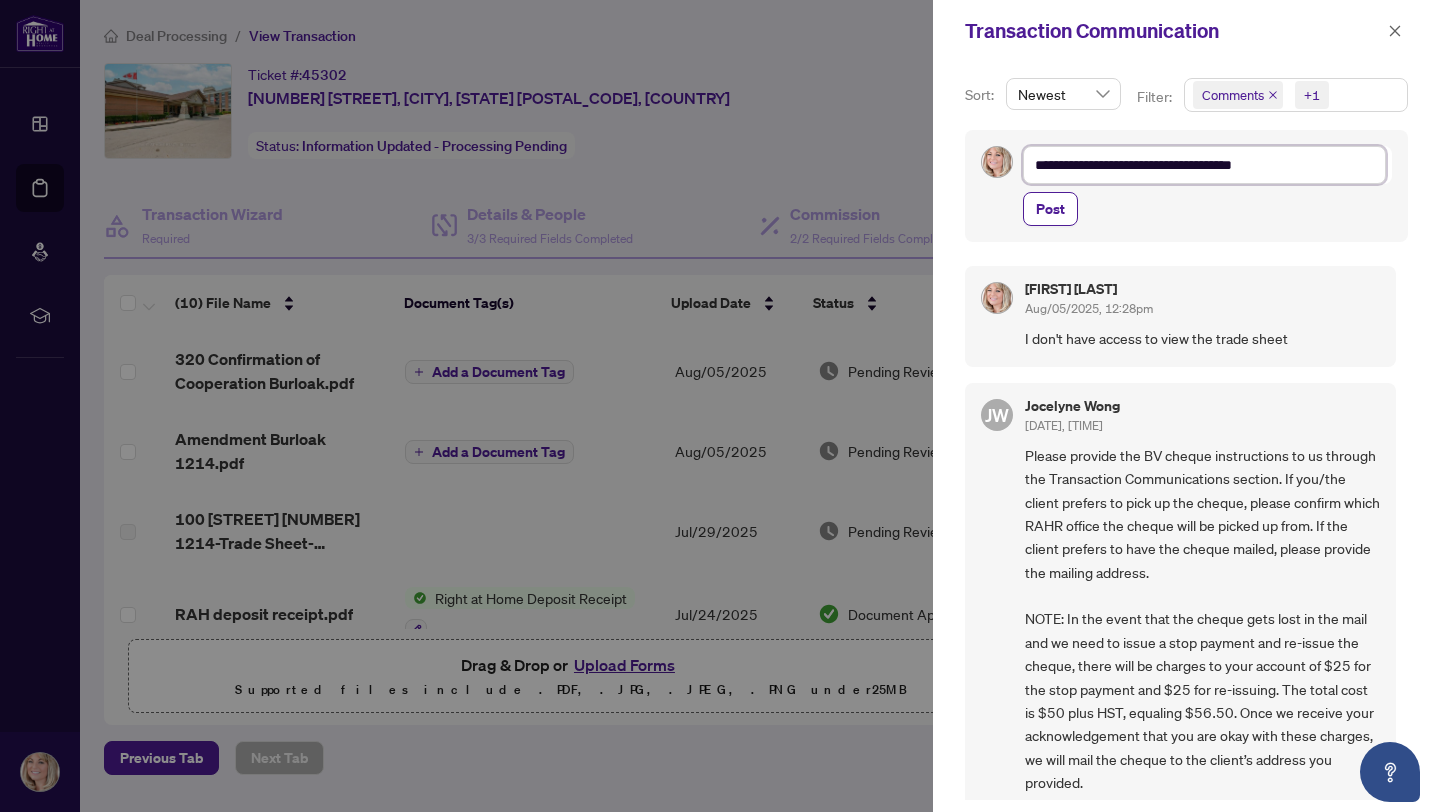 type on "**********" 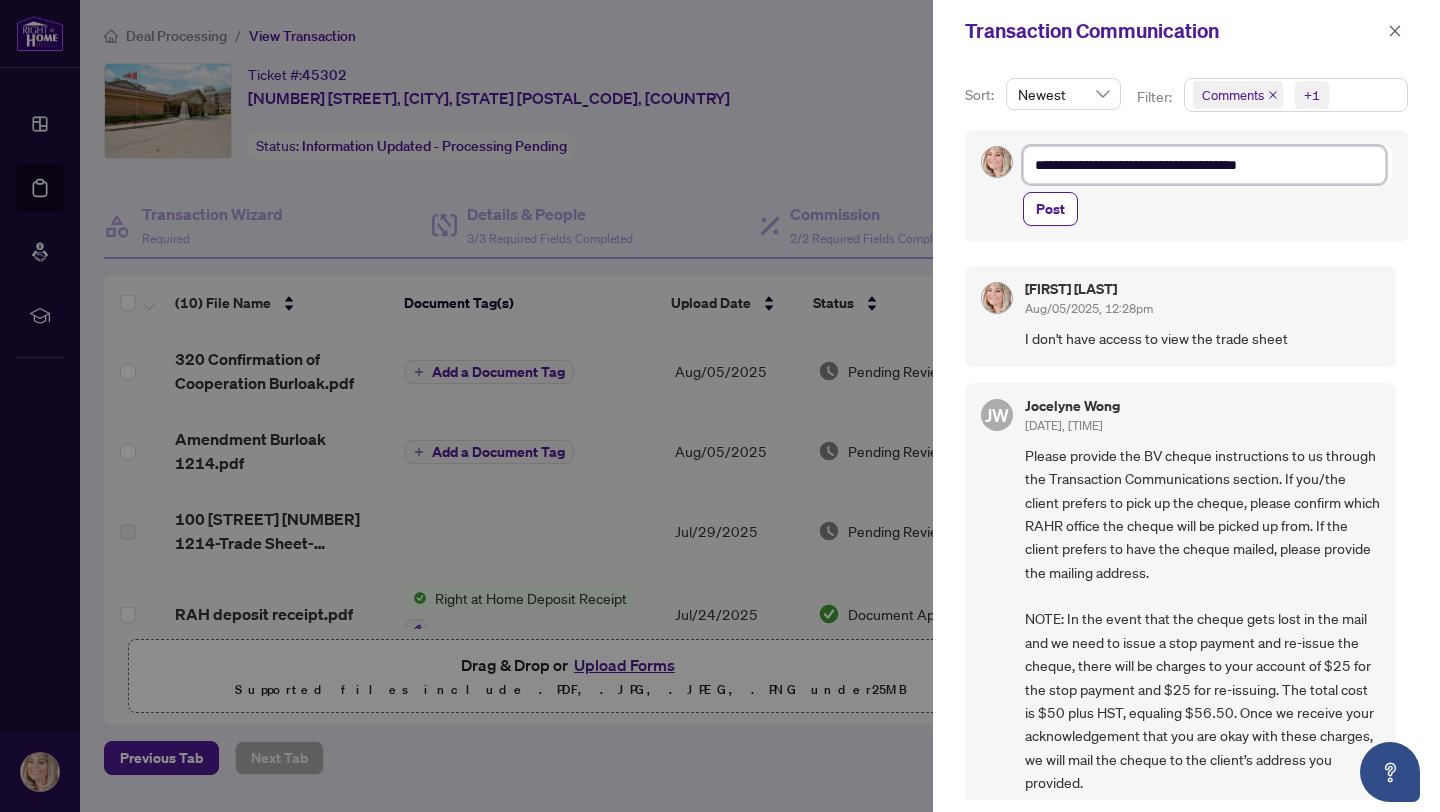 type on "**********" 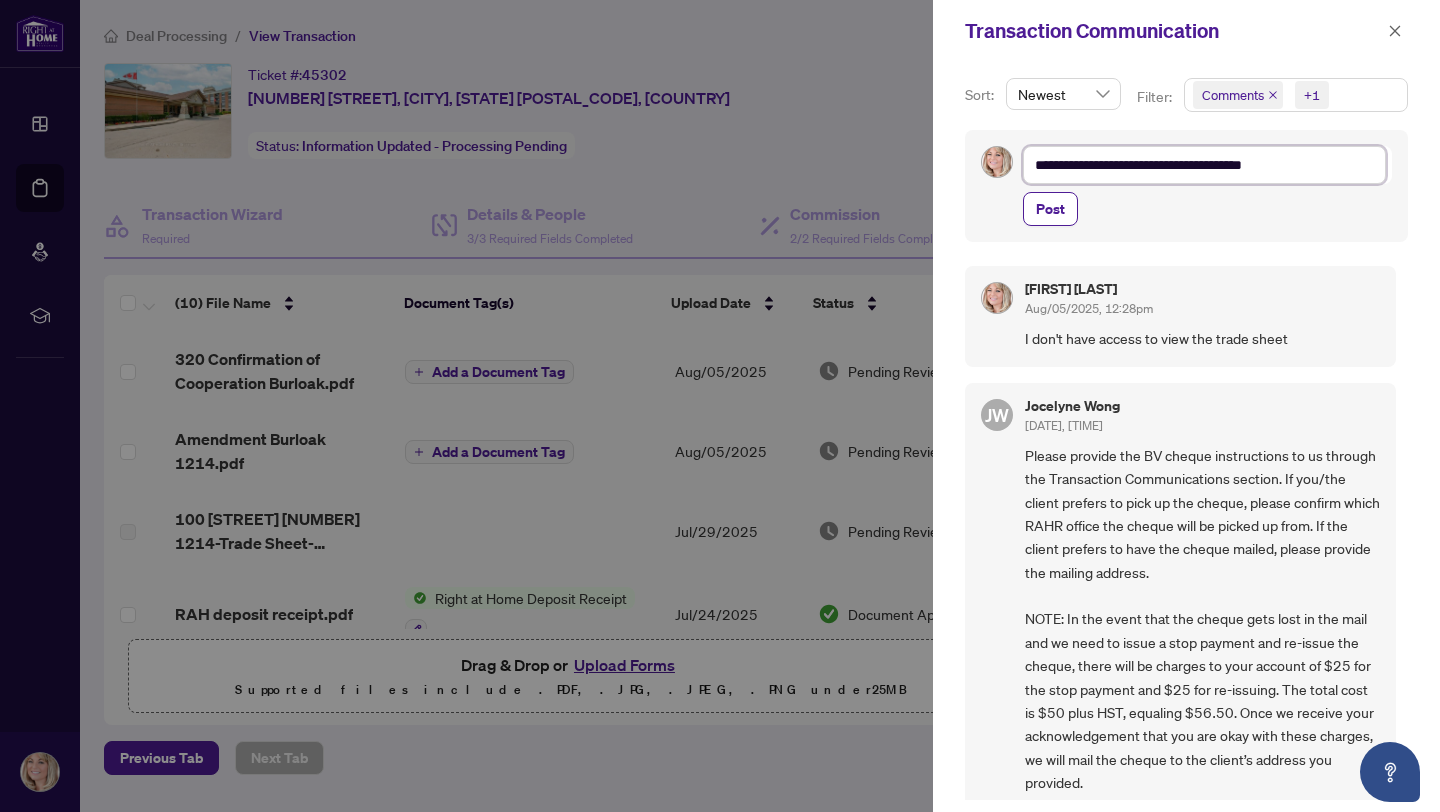 type on "**********" 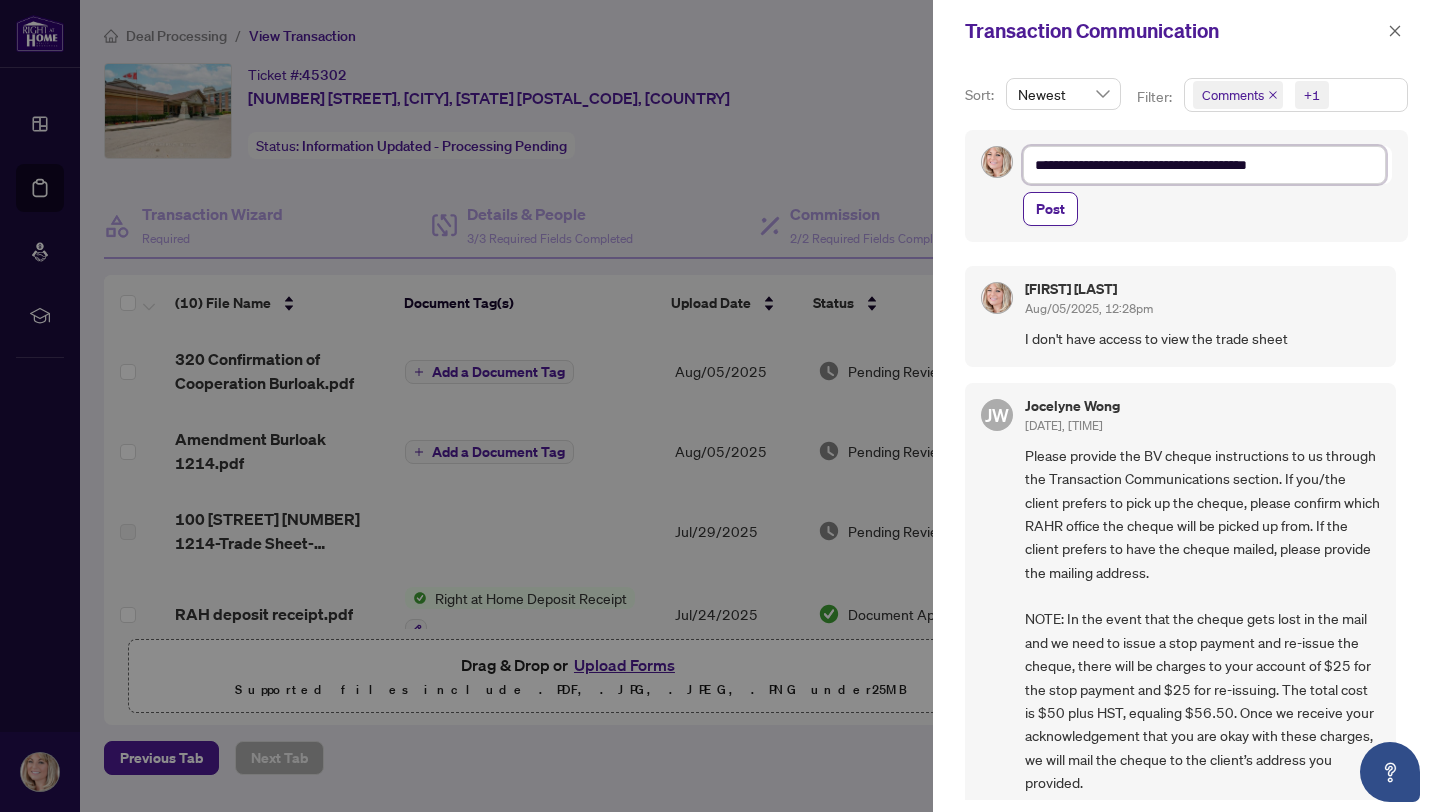 type on "**********" 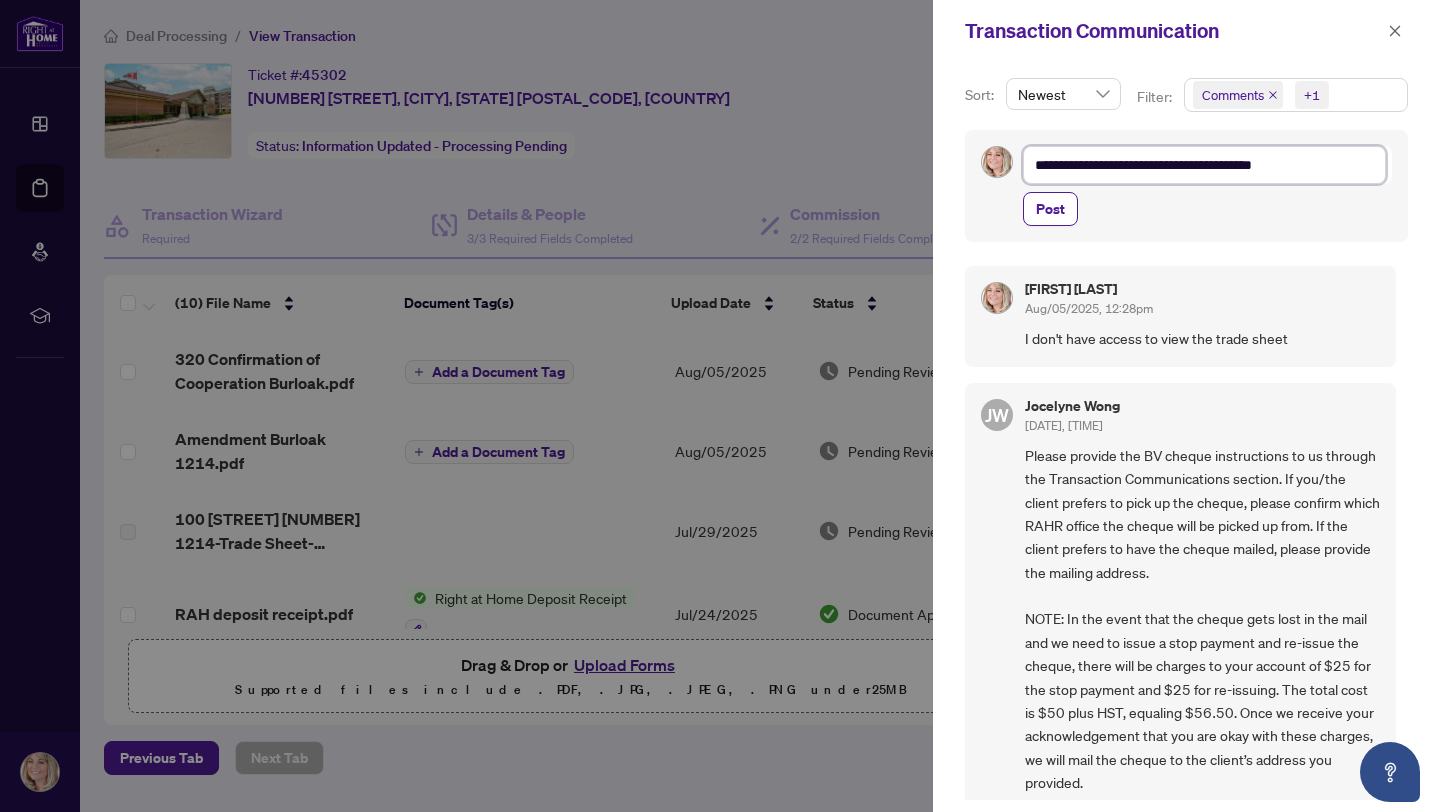 type on "**********" 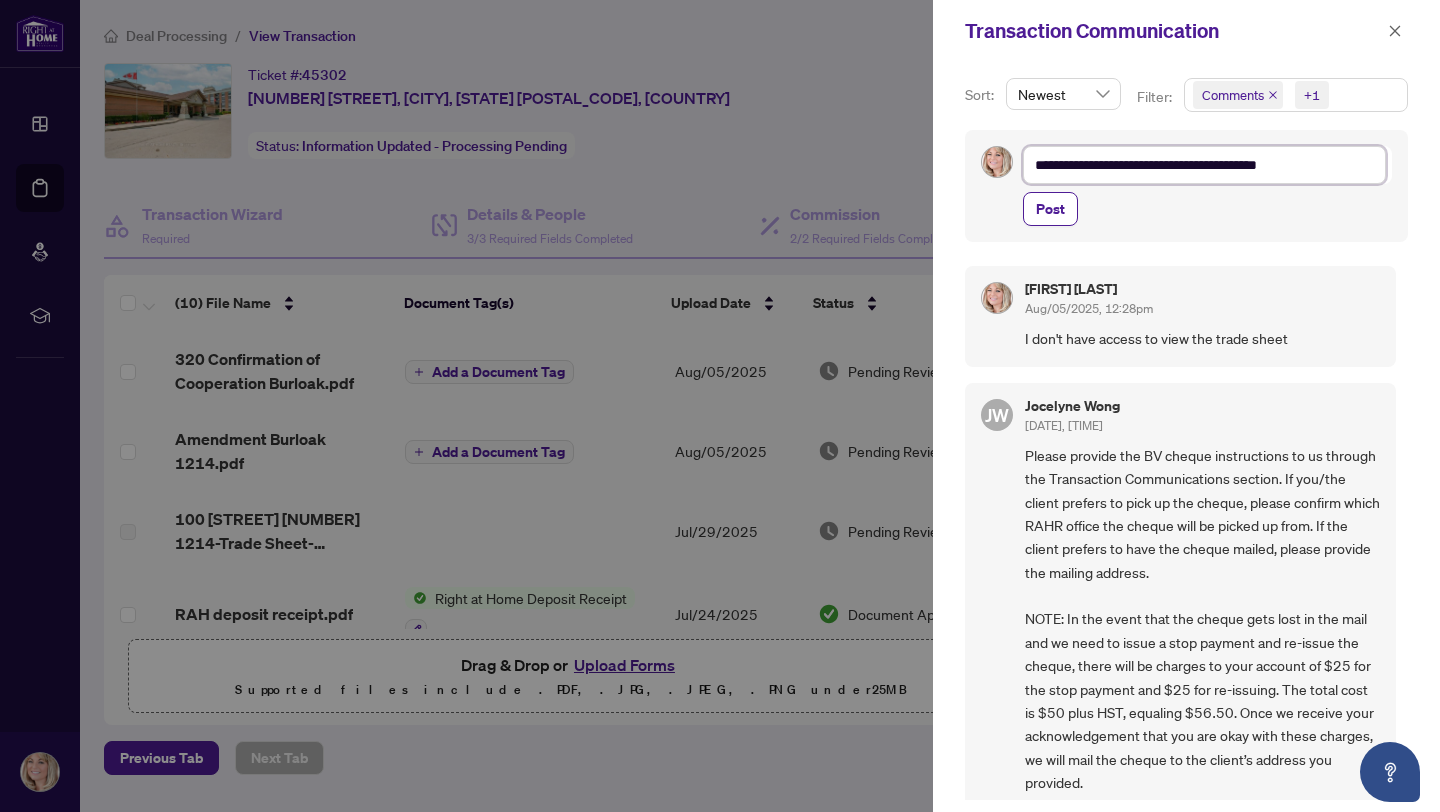 type on "**********" 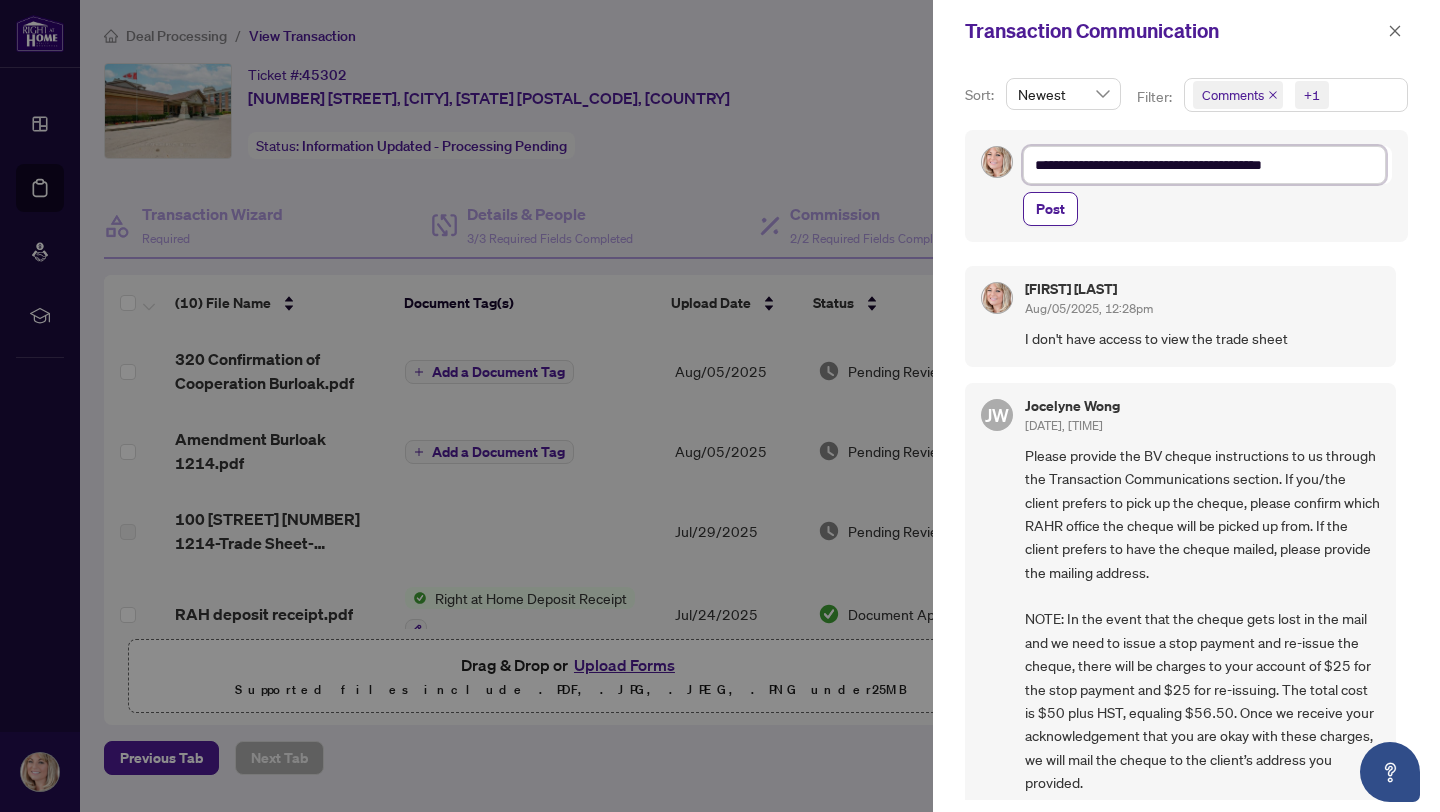 type on "**********" 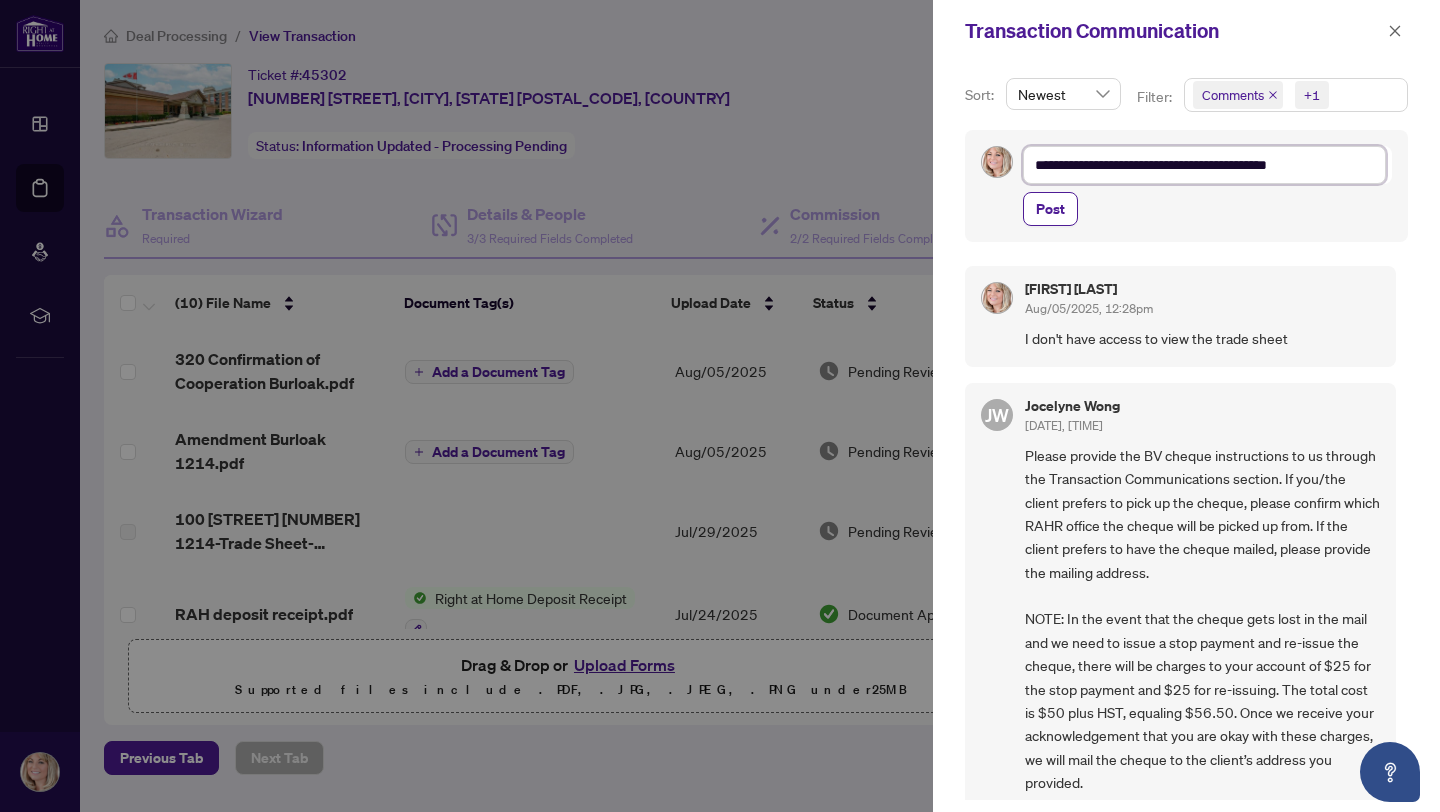 type on "**********" 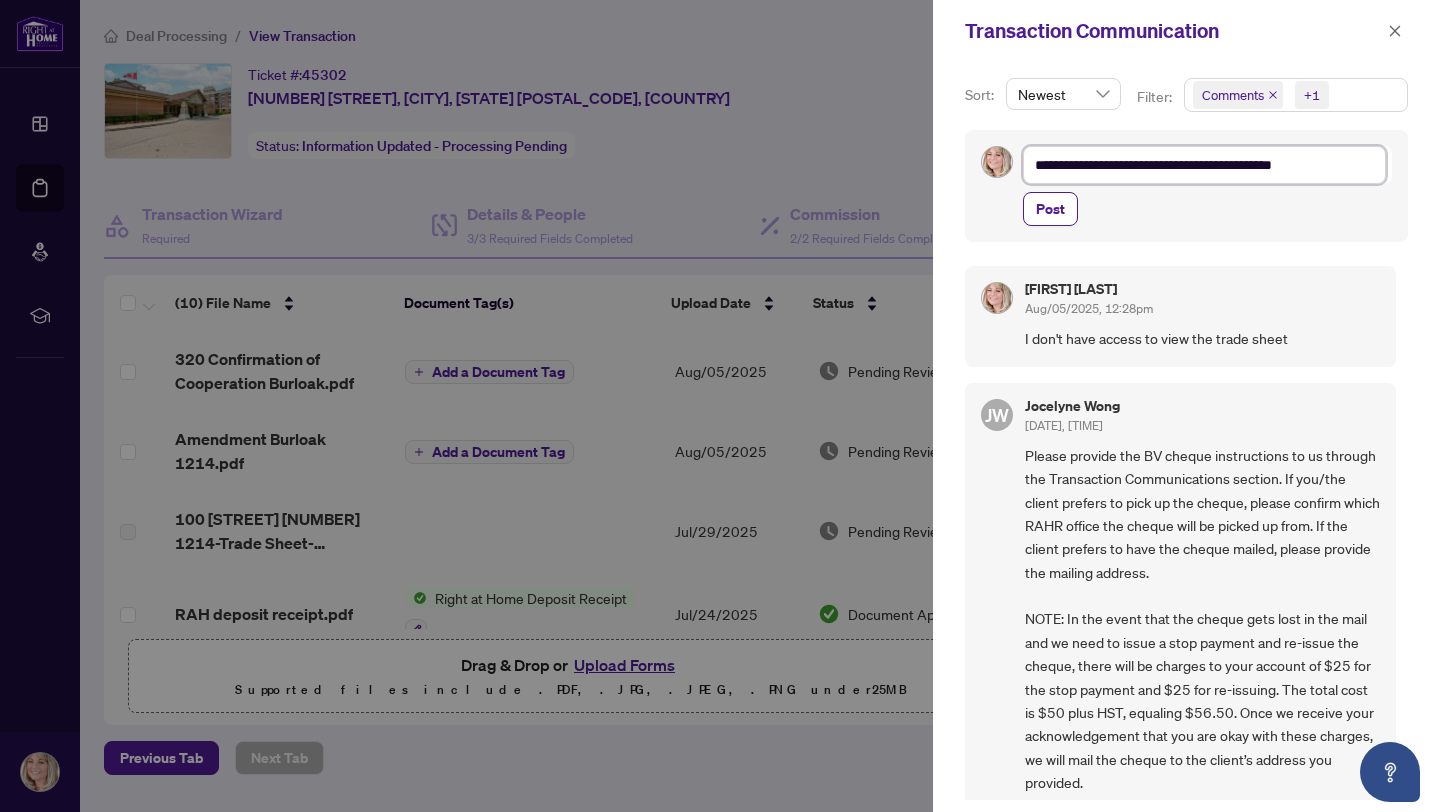 type on "**********" 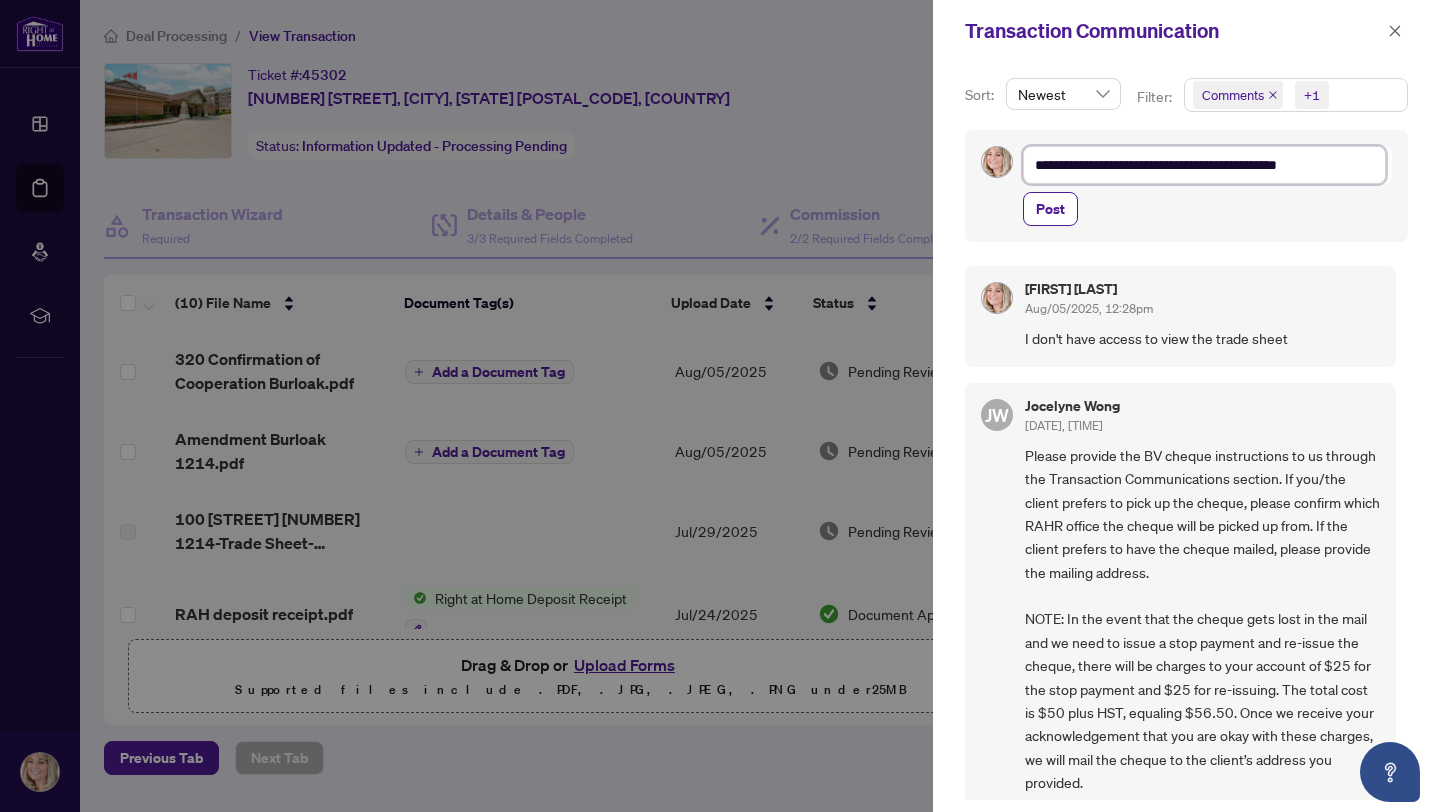 type on "**********" 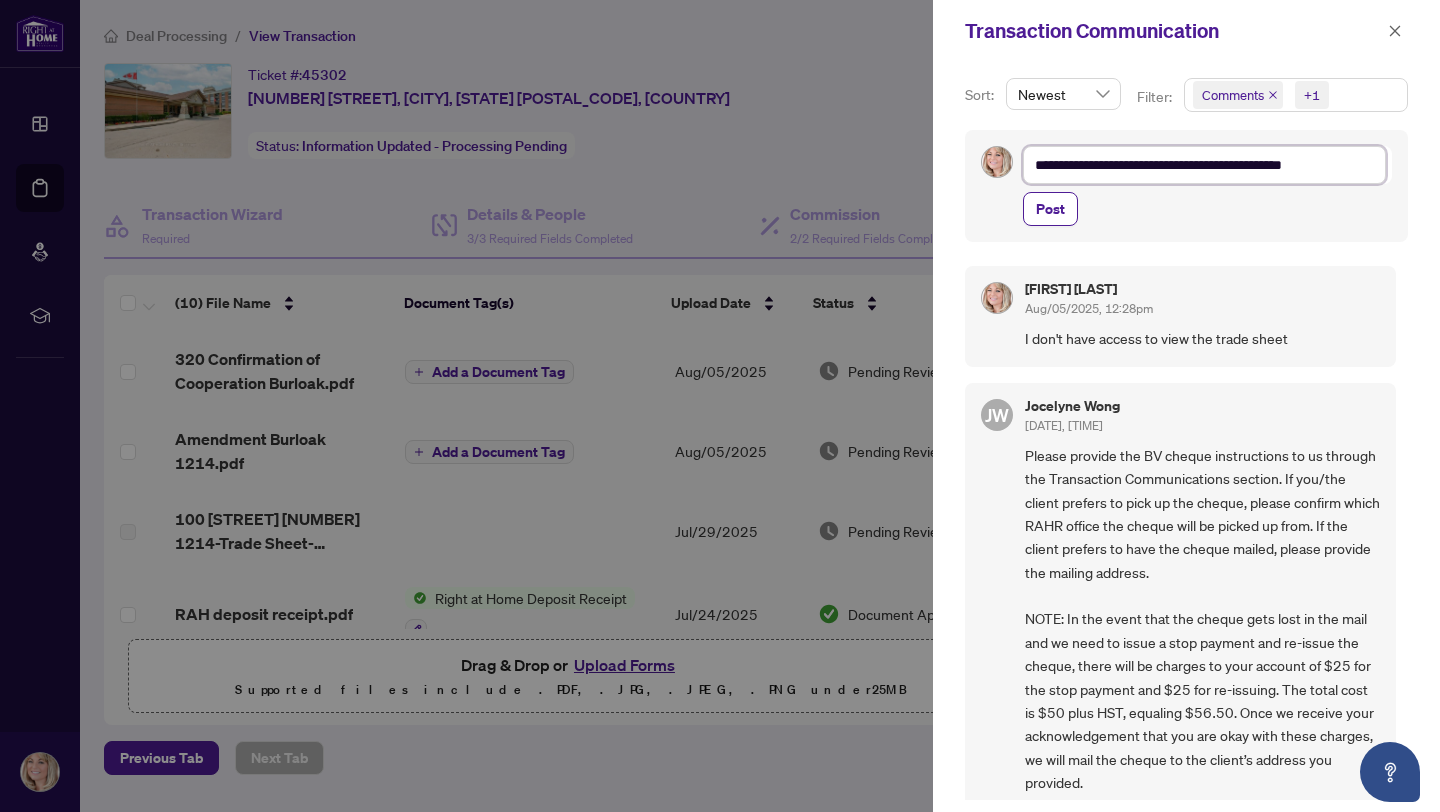 type on "**********" 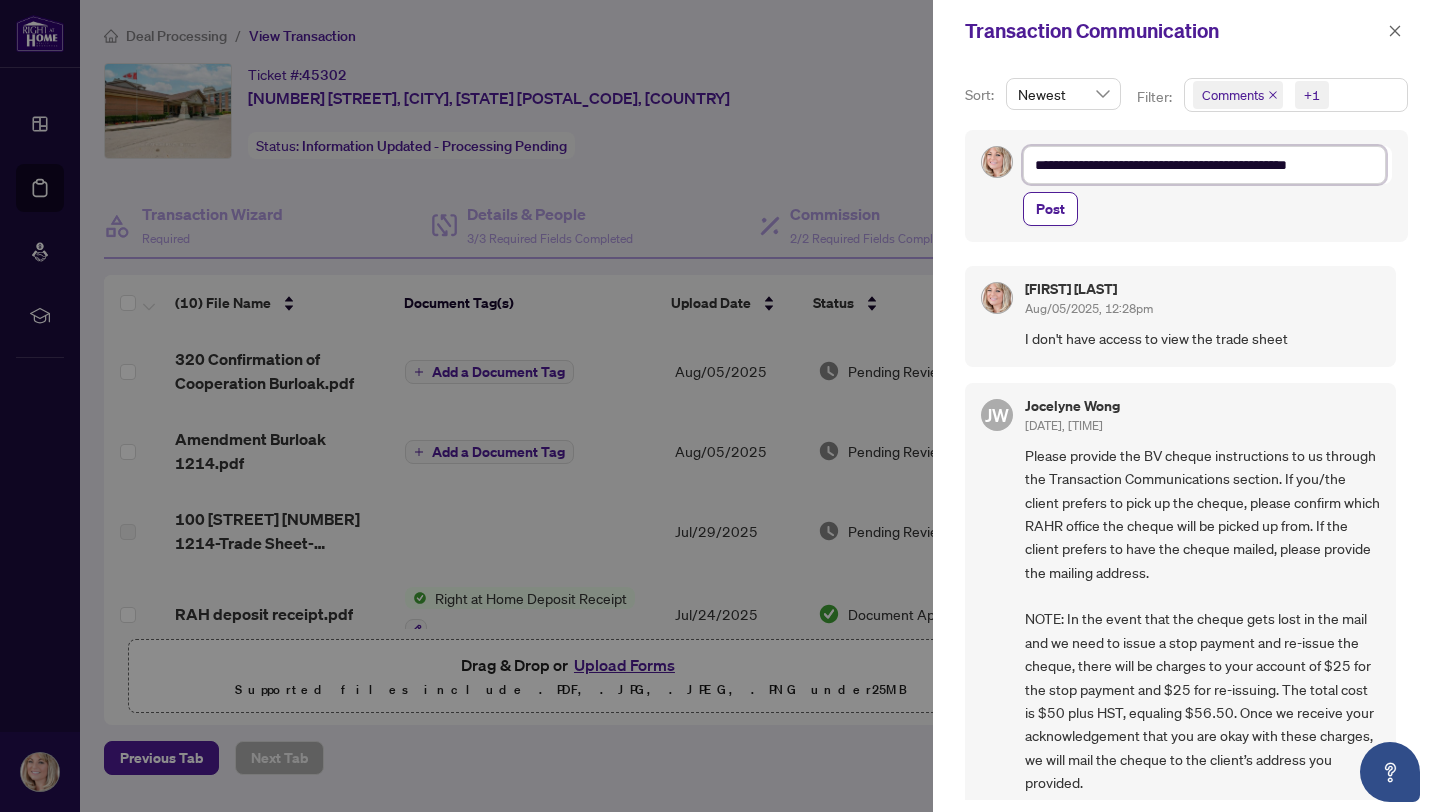 type on "**********" 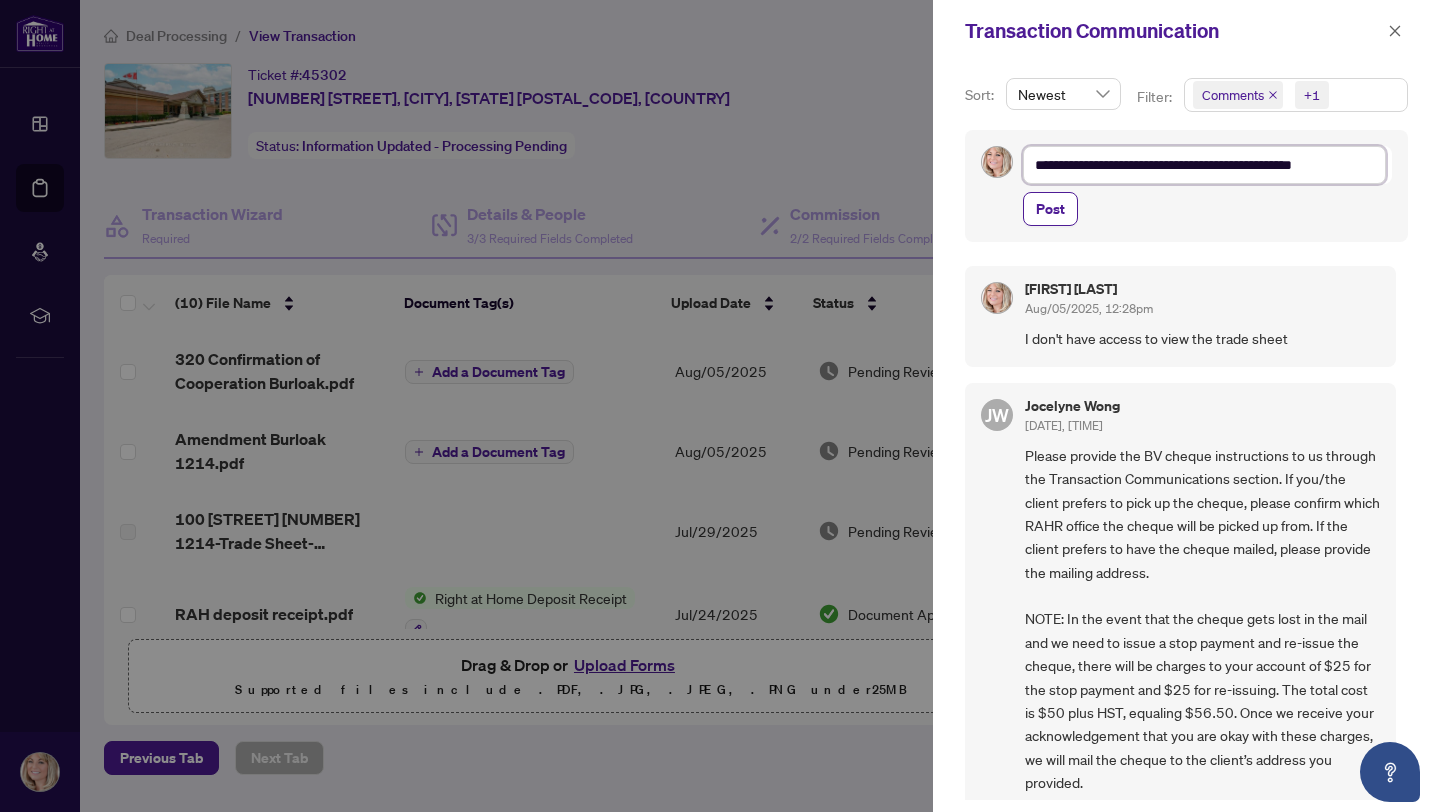 type on "**********" 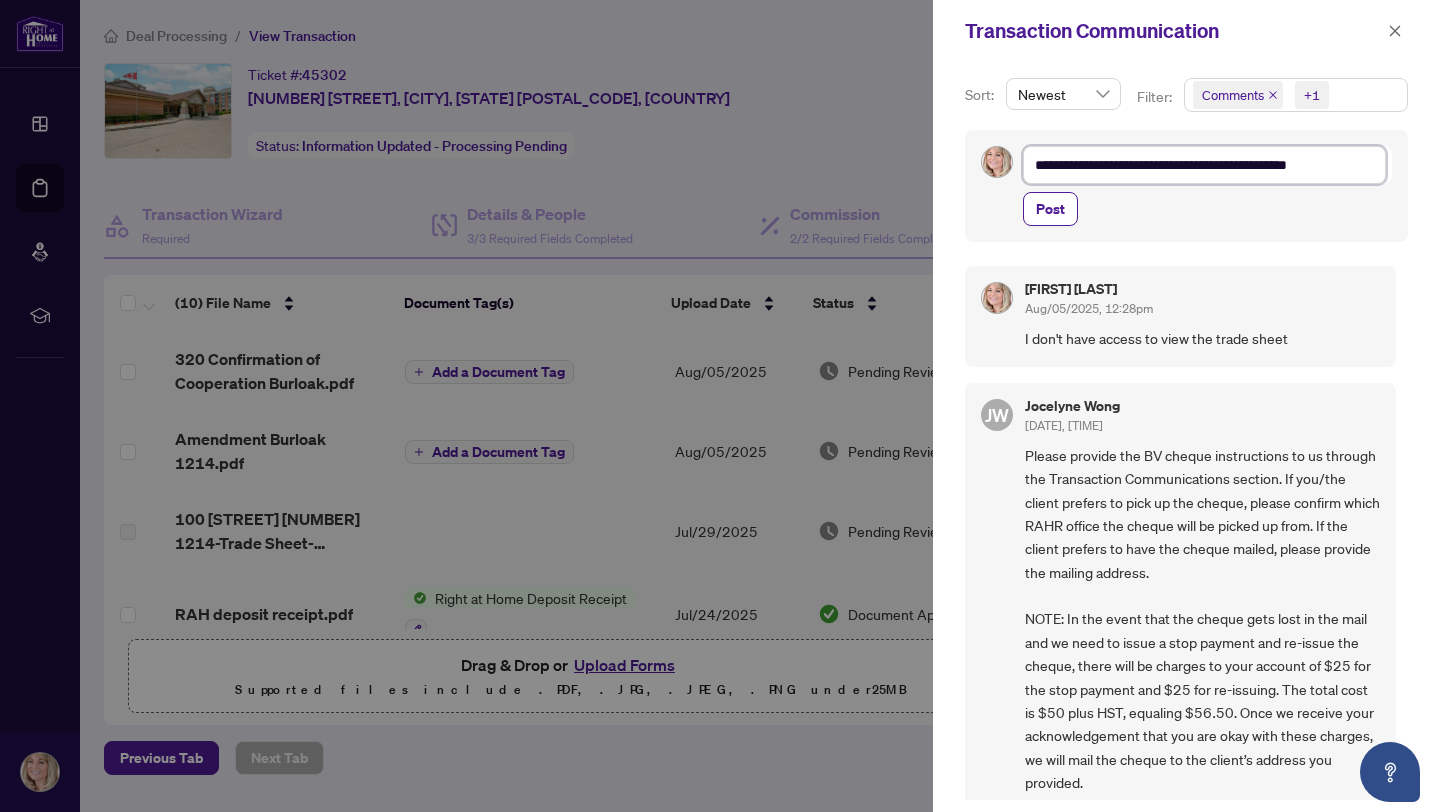 type on "**********" 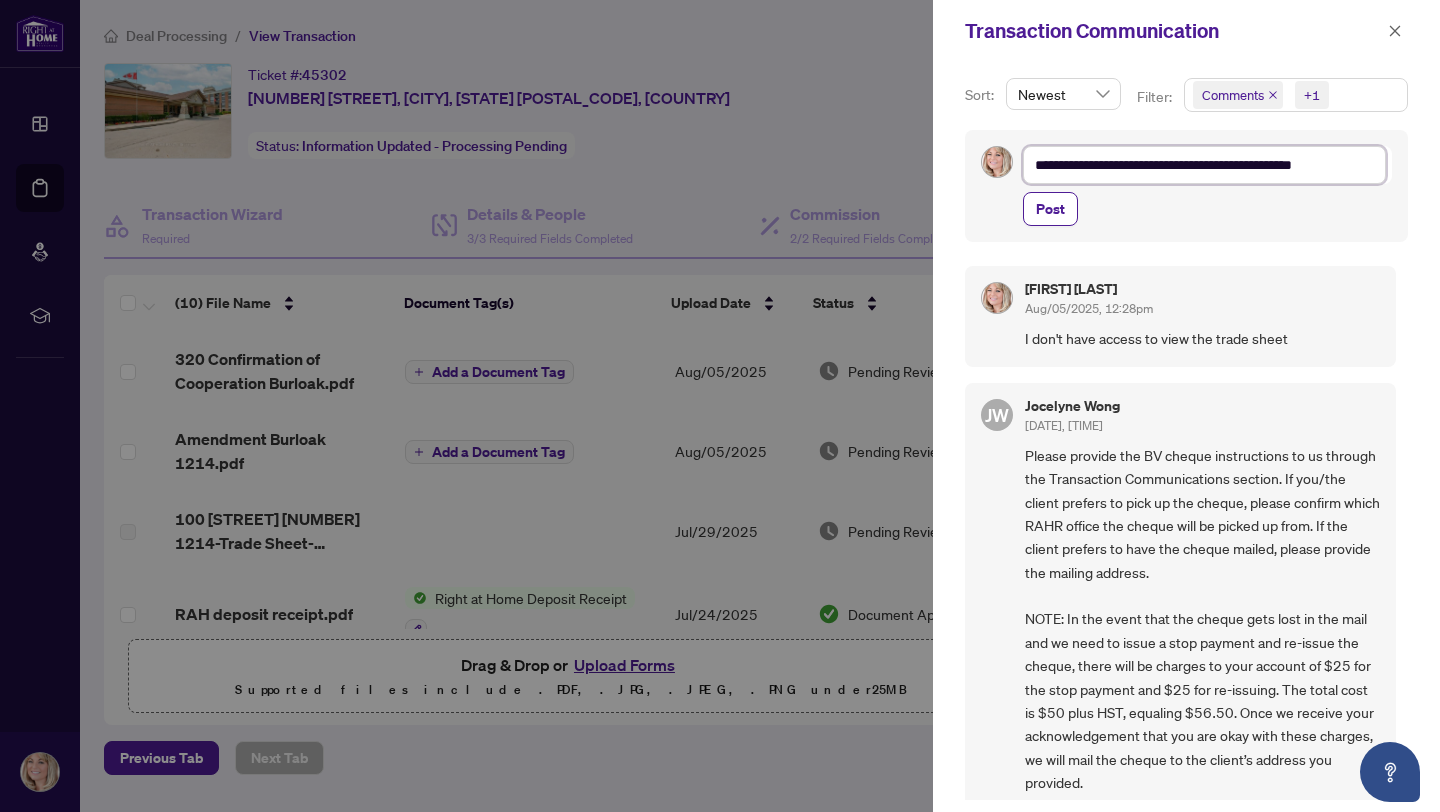 type on "**********" 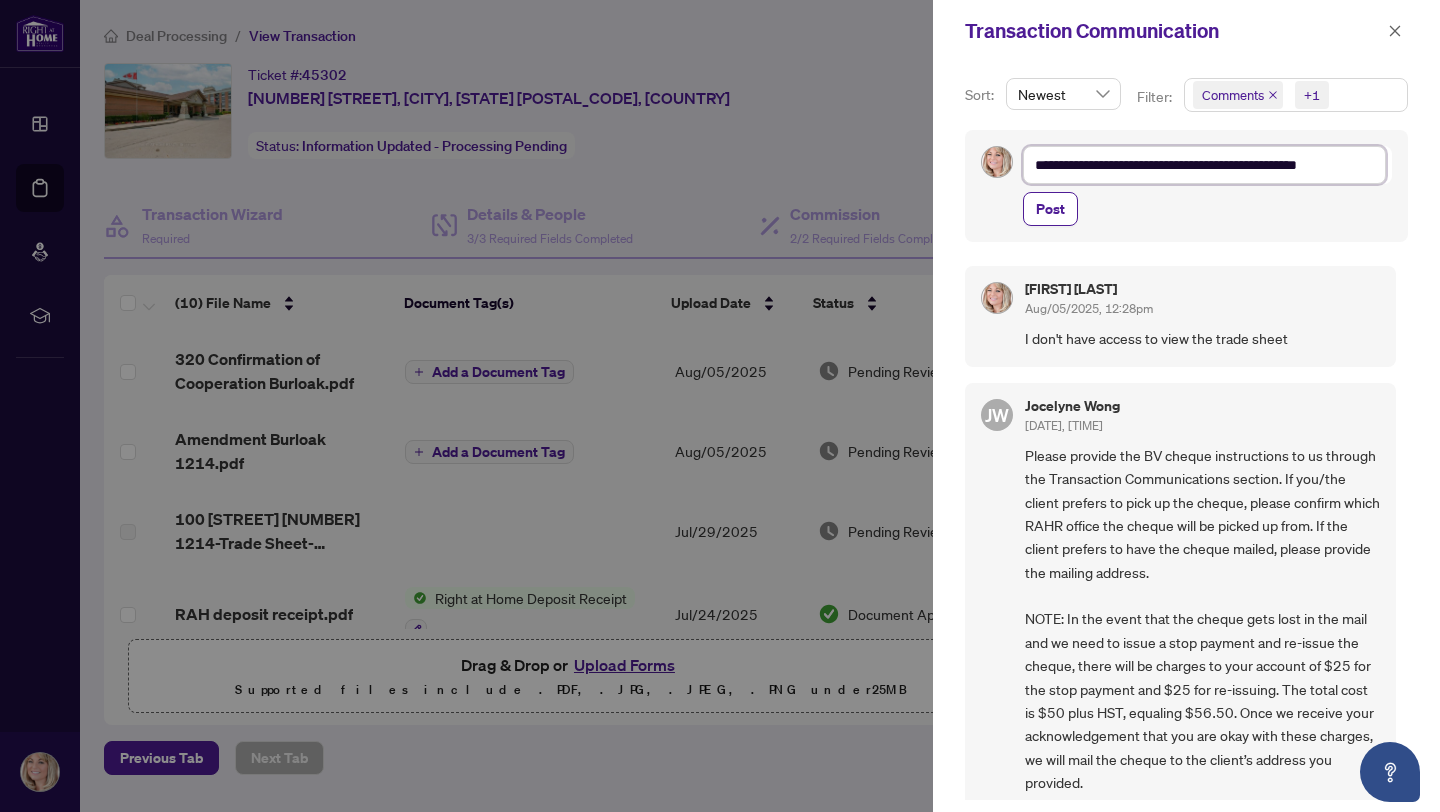 type on "**********" 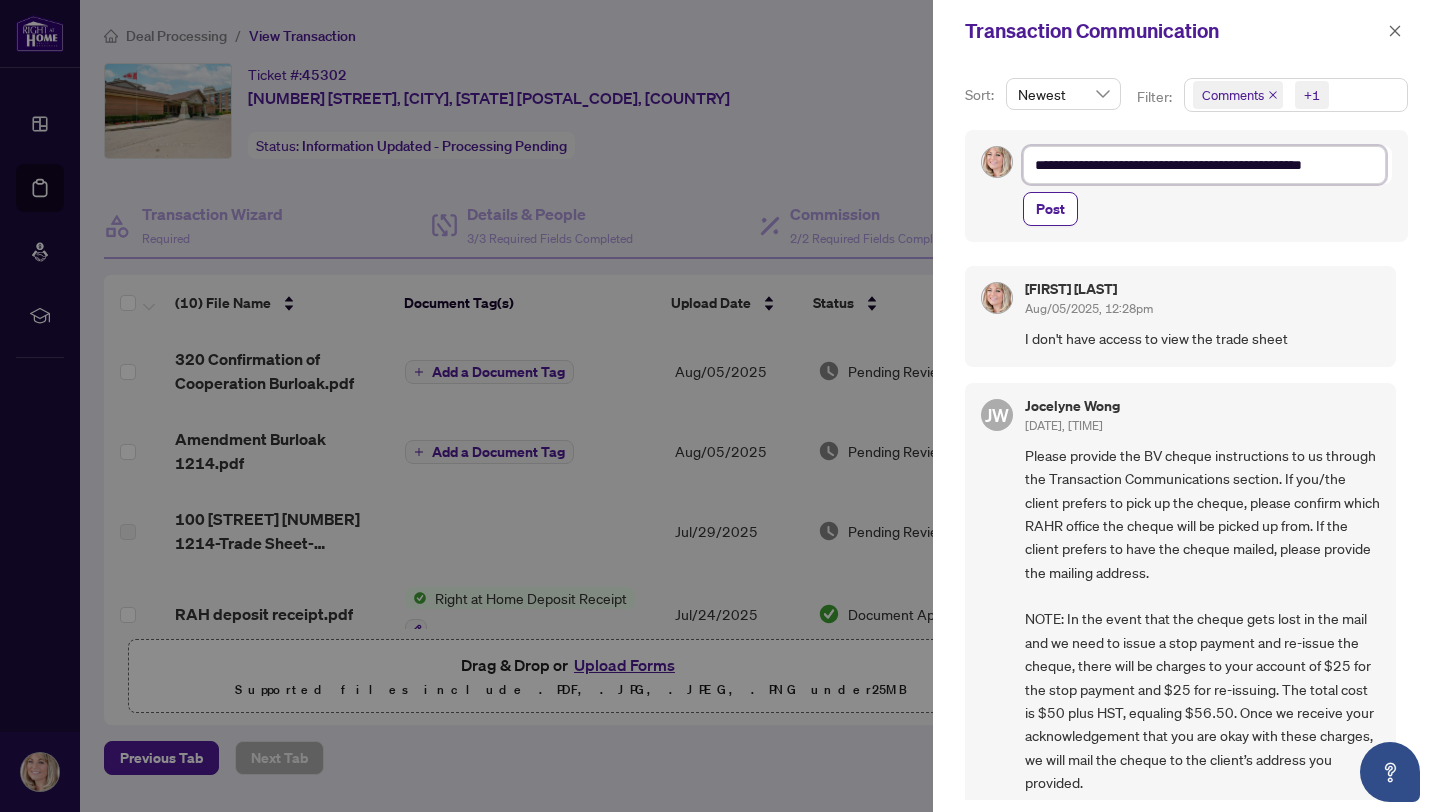 type on "**********" 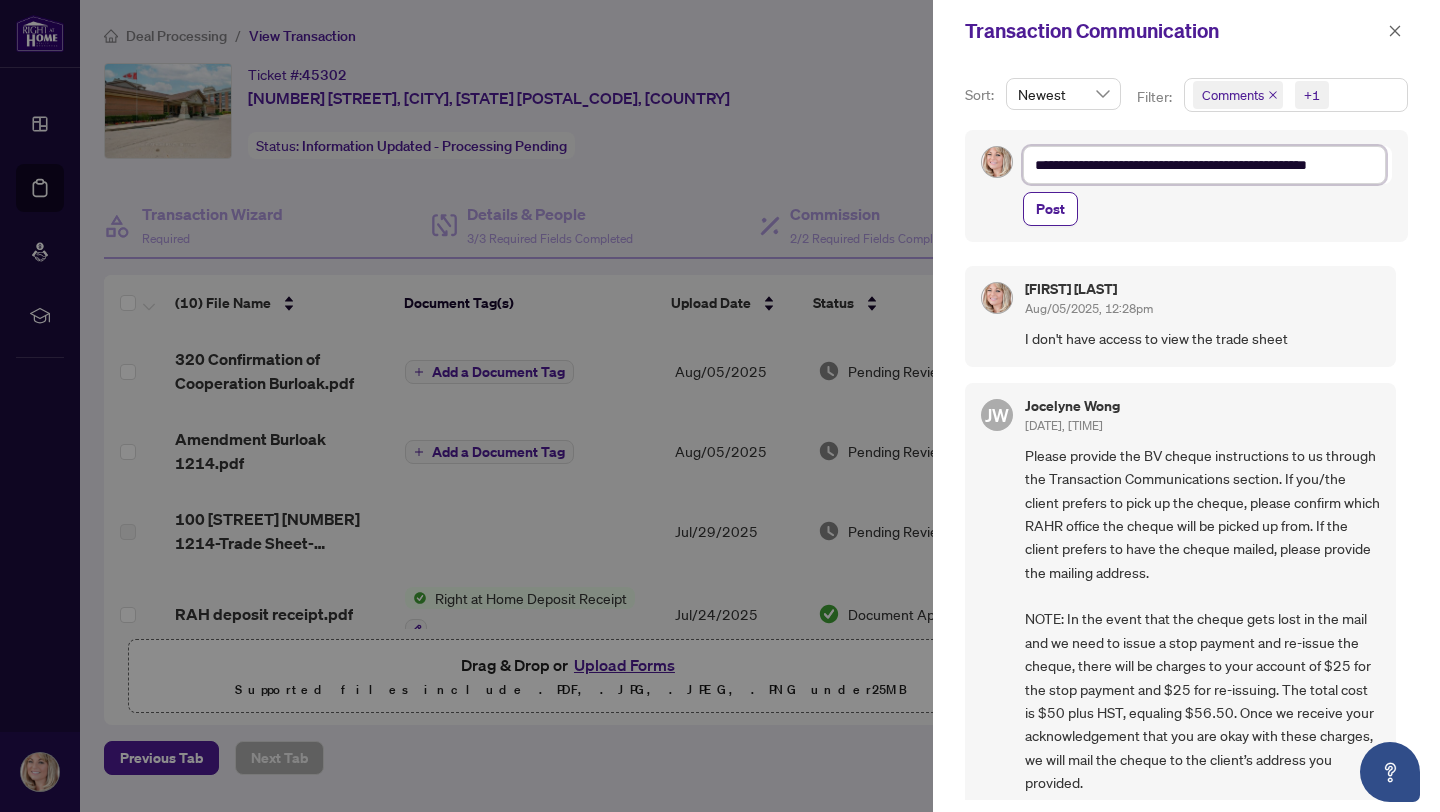 type on "**********" 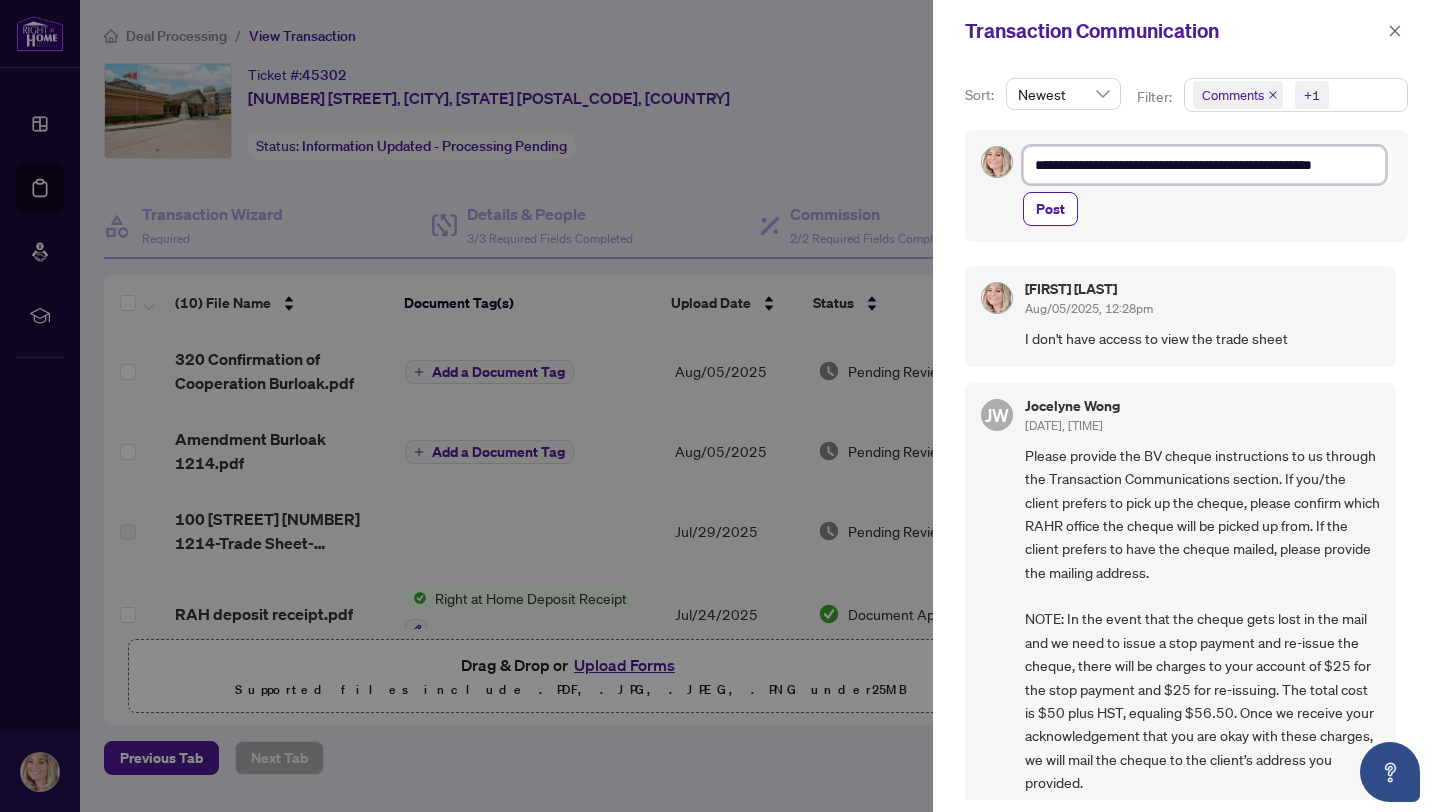 type on "**********" 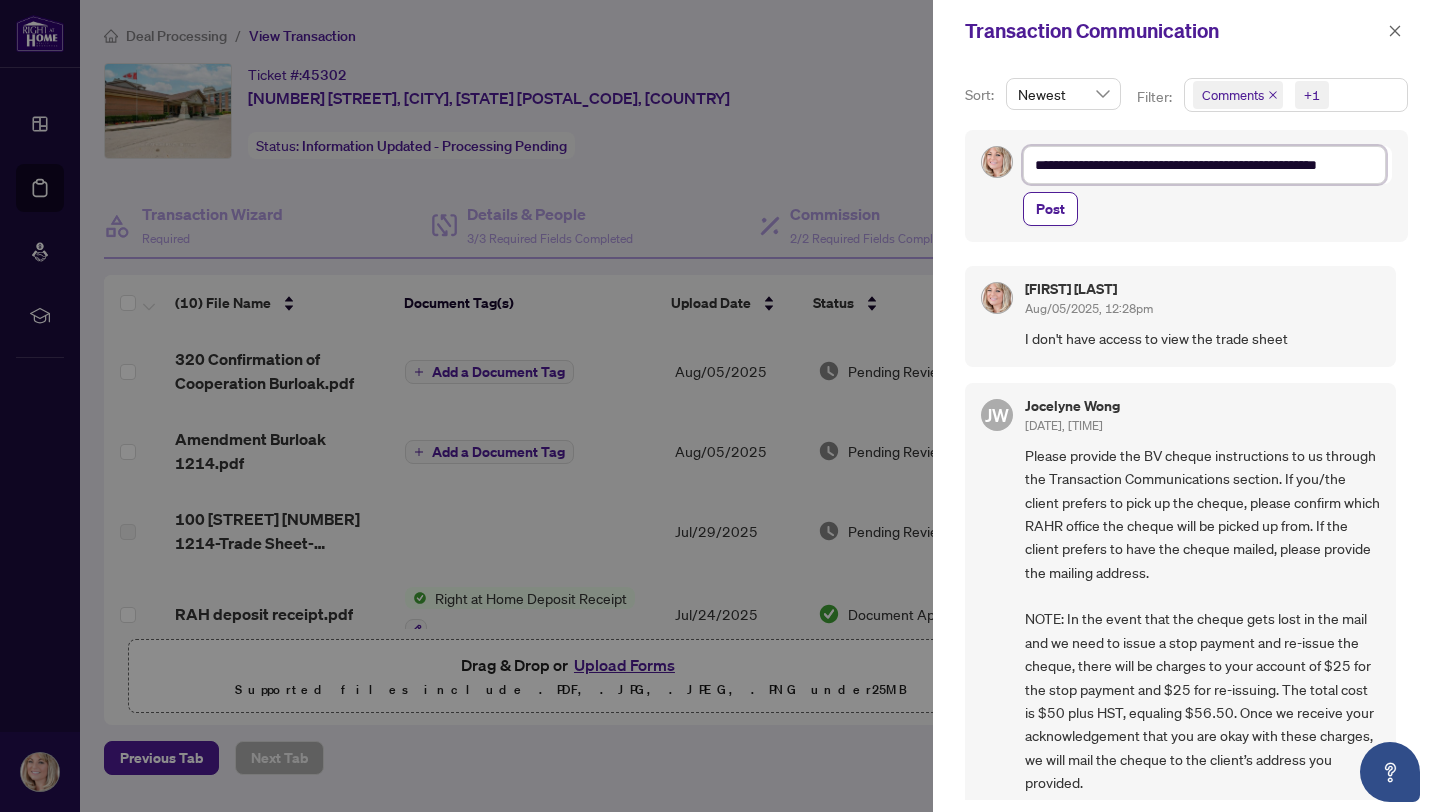 type on "**********" 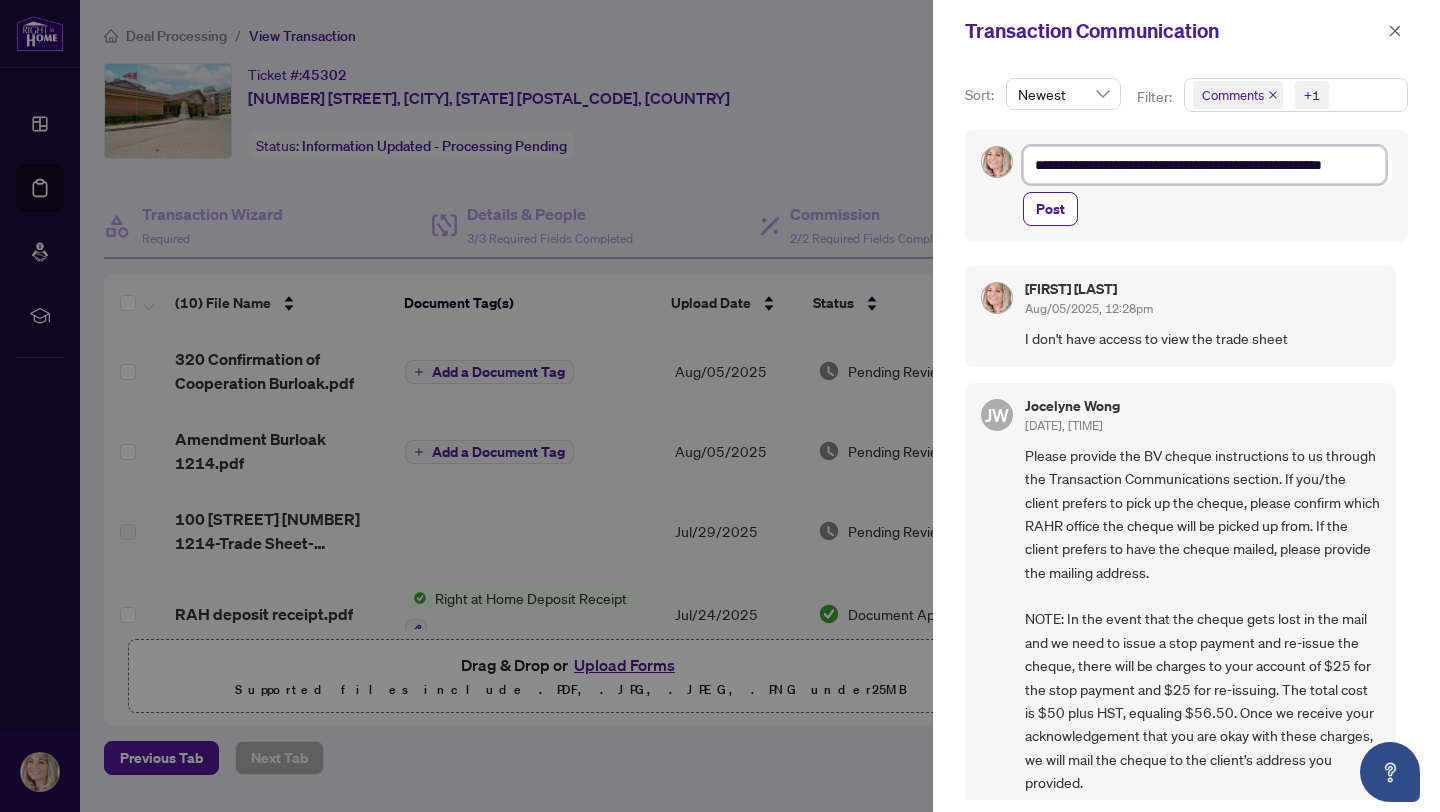 type on "**********" 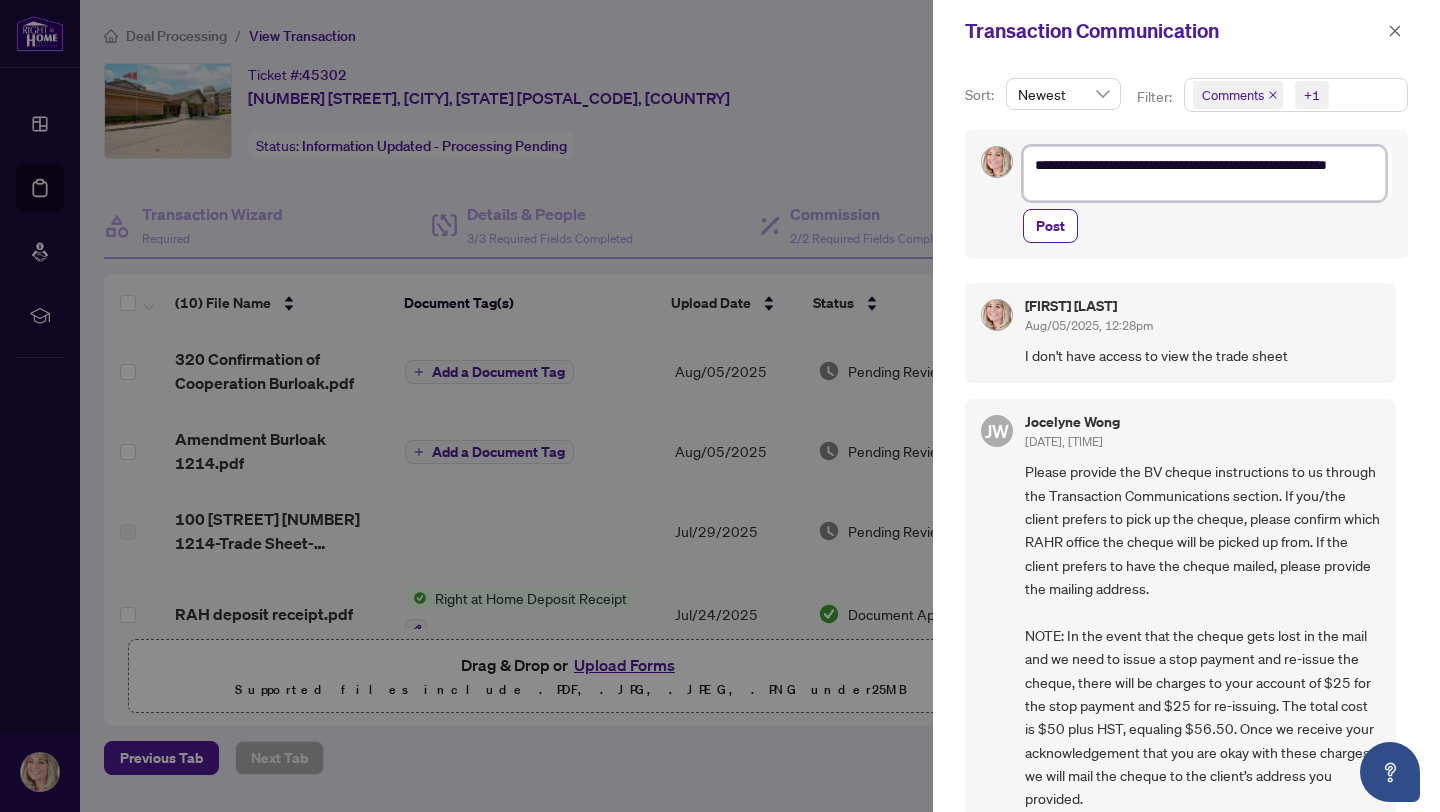 scroll, scrollTop: 2, scrollLeft: 0, axis: vertical 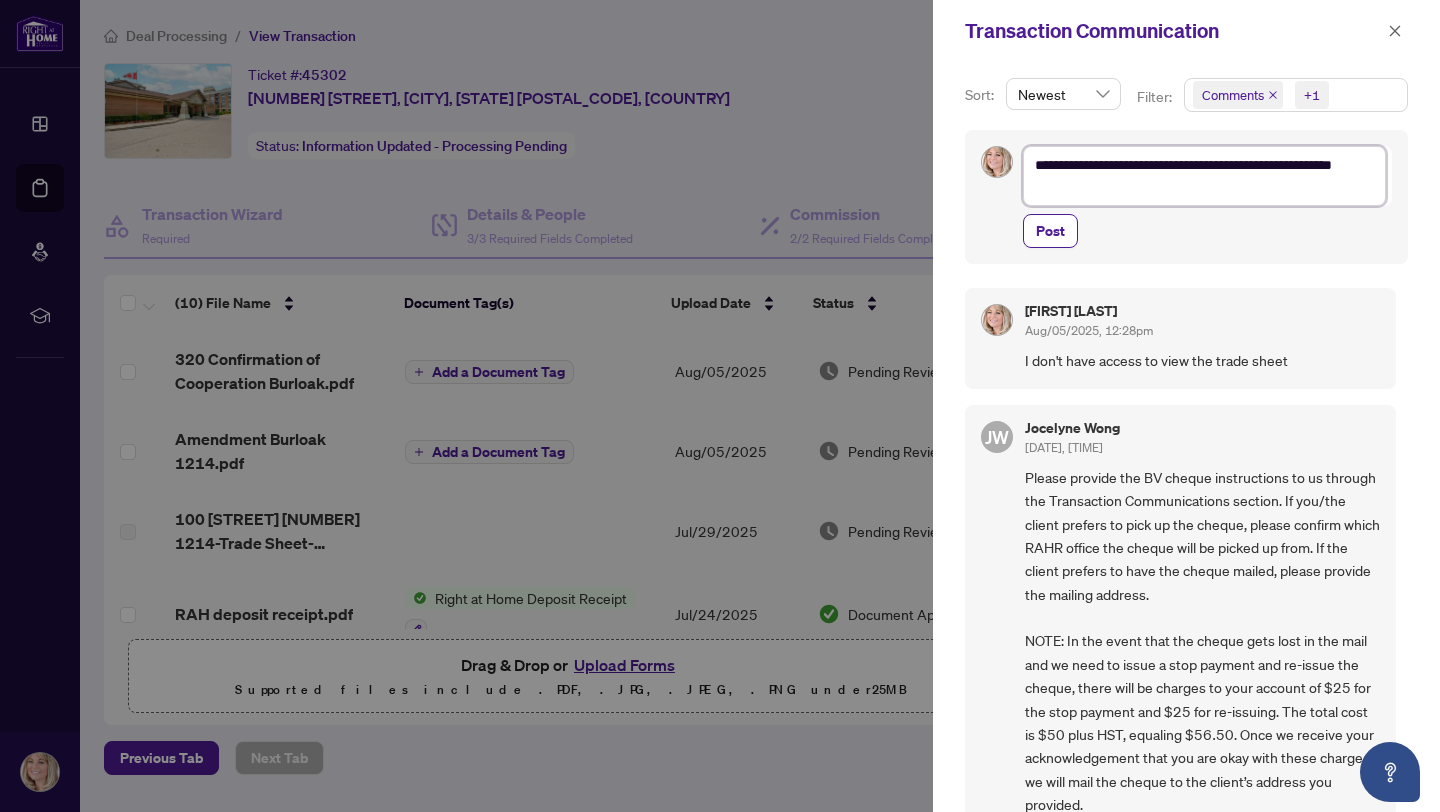 type on "**********" 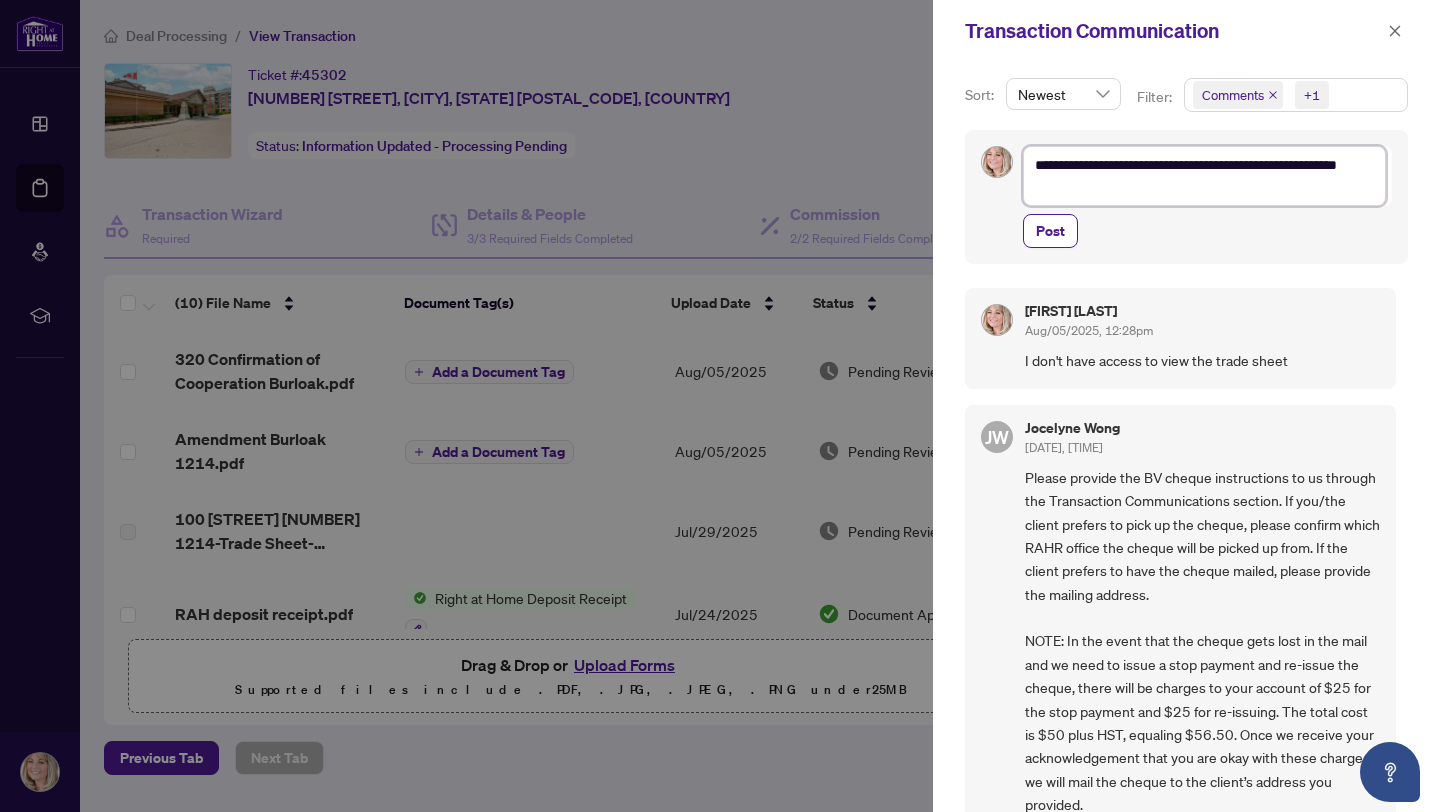 type on "**********" 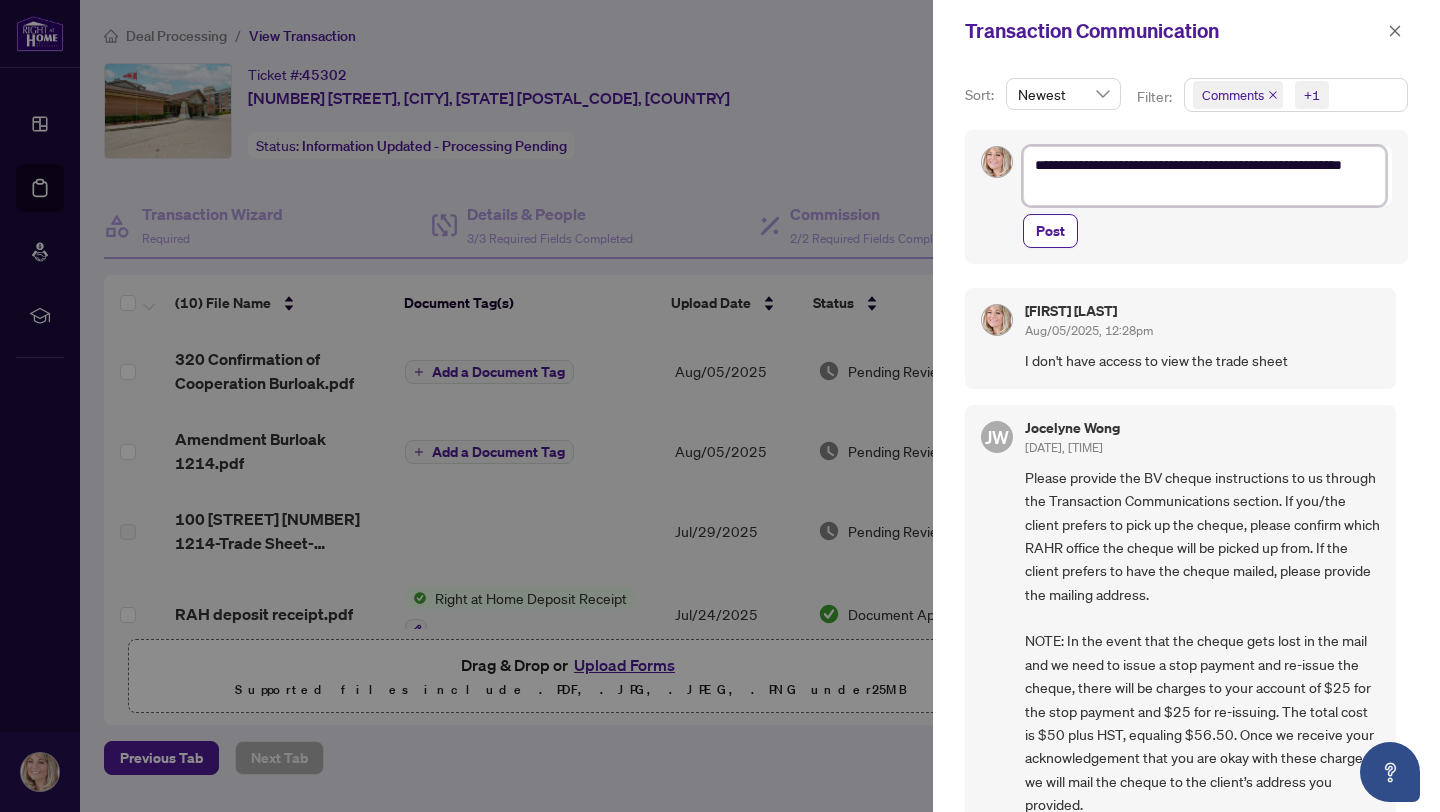 type on "**********" 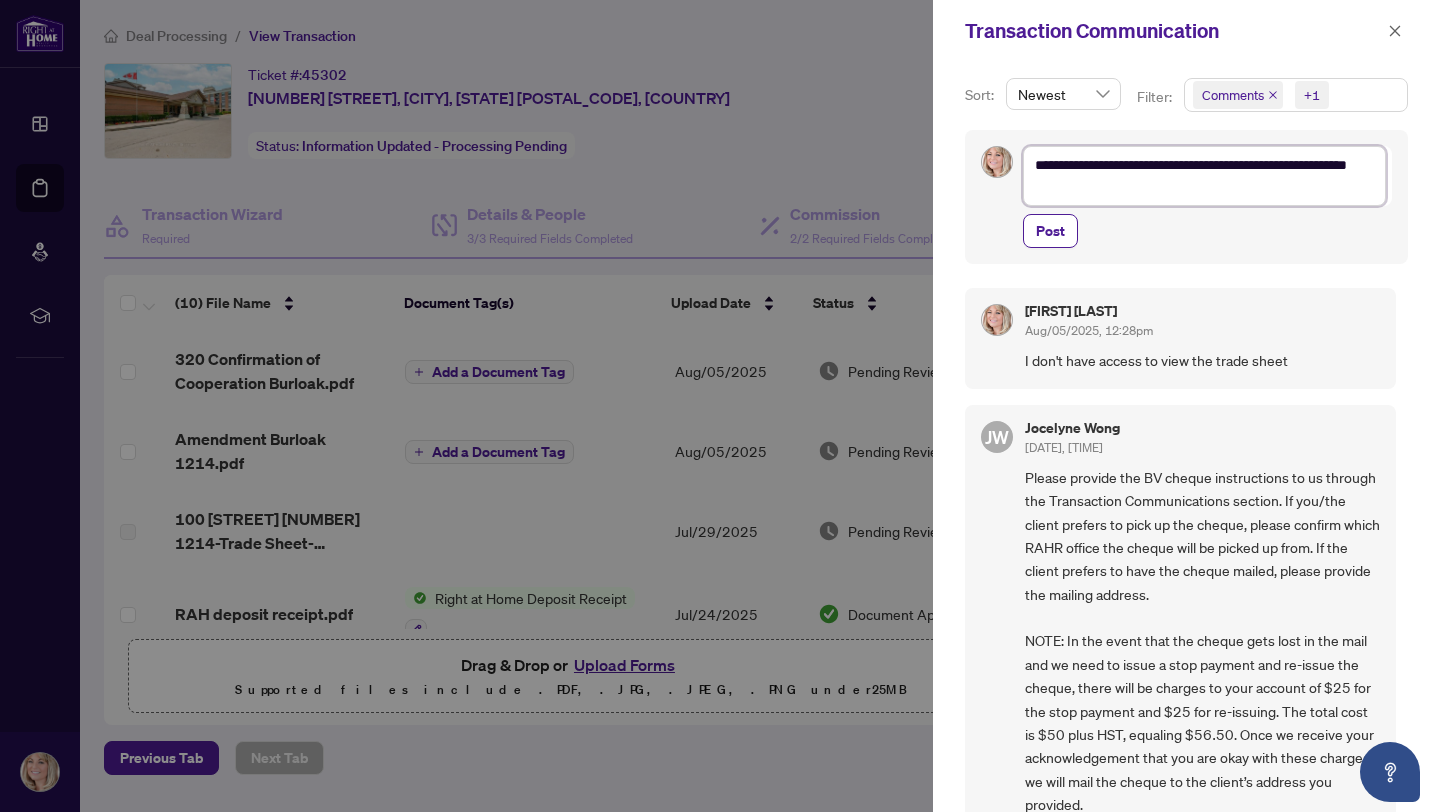 type on "**********" 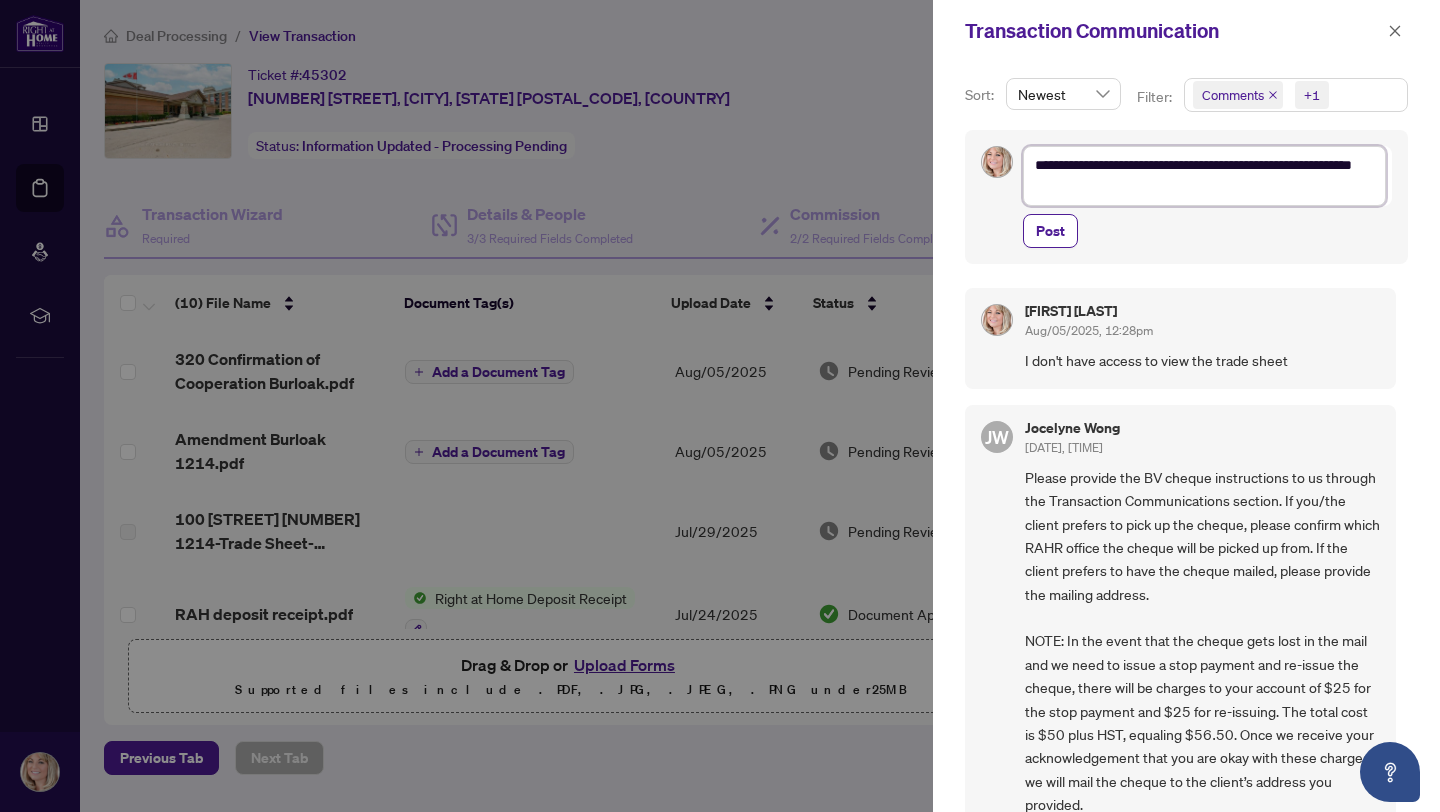 type on "**********" 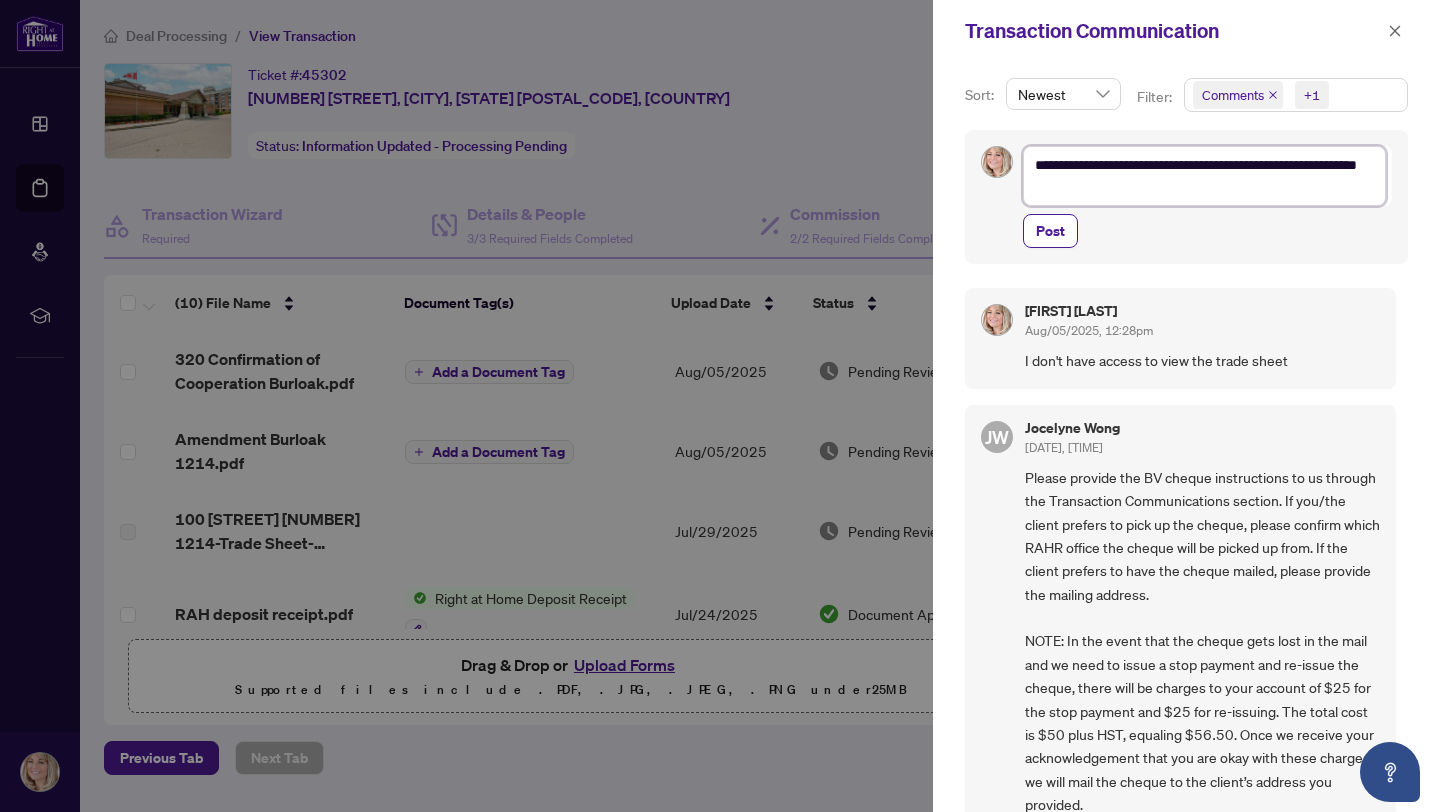 type on "**********" 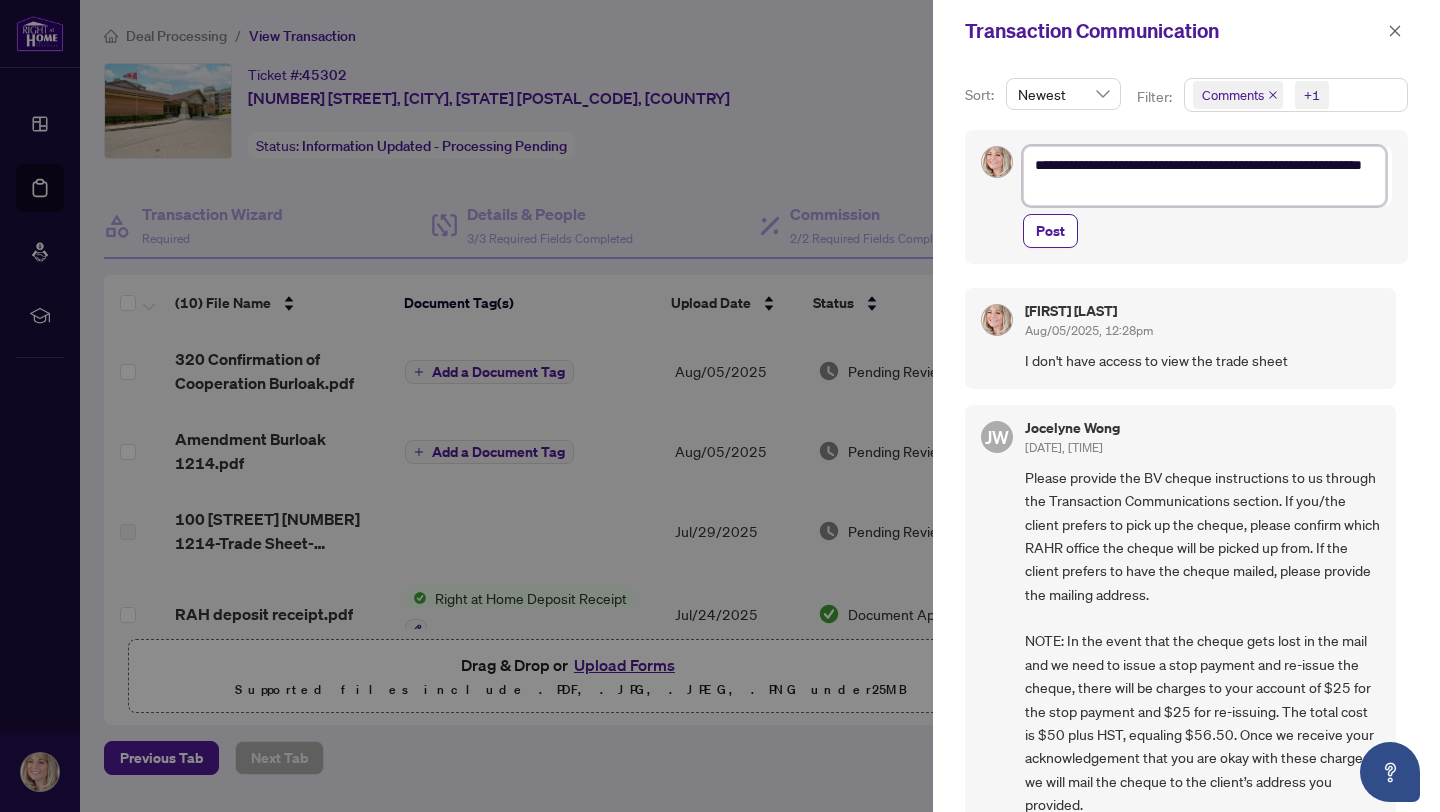type on "**********" 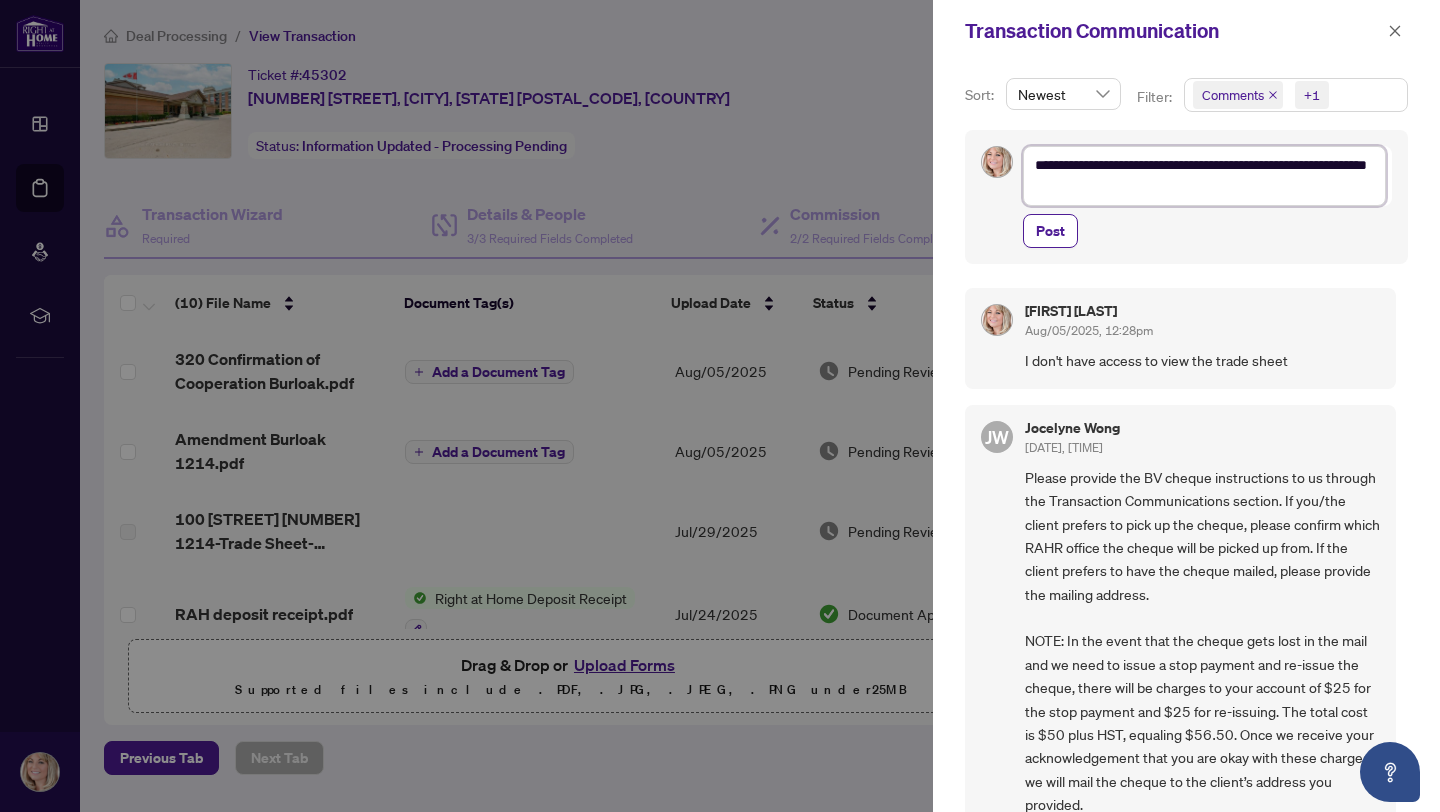 type on "**********" 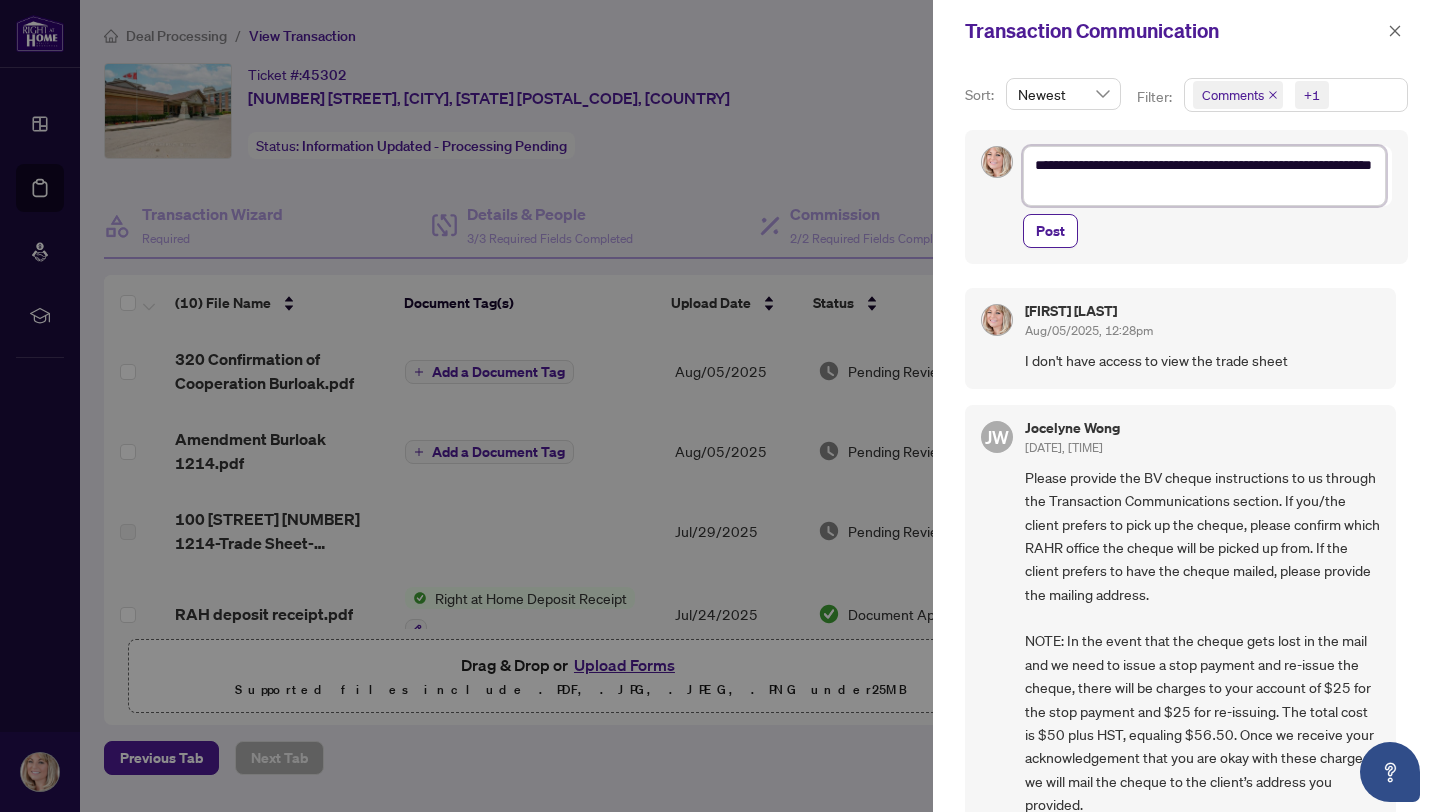 type on "**********" 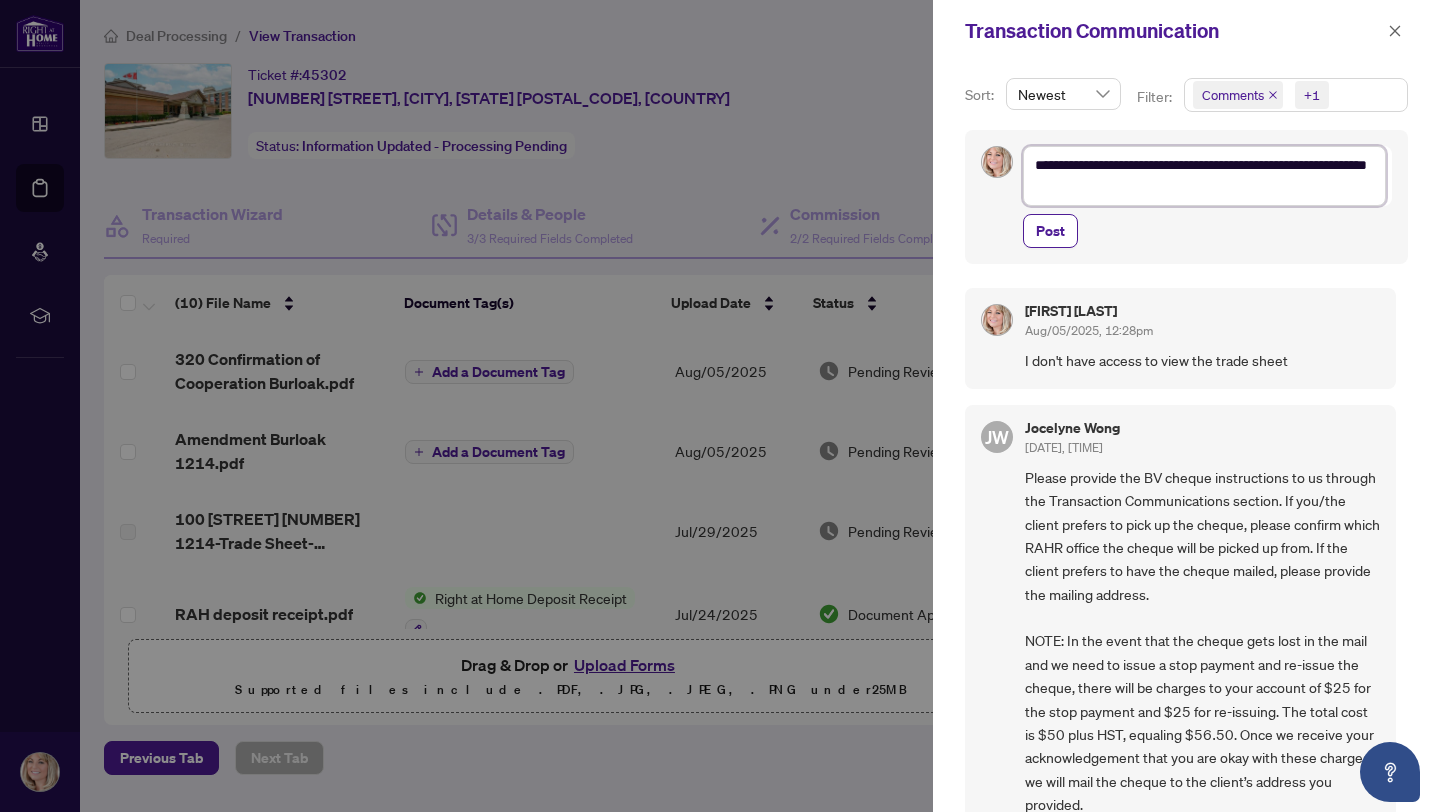 type on "**********" 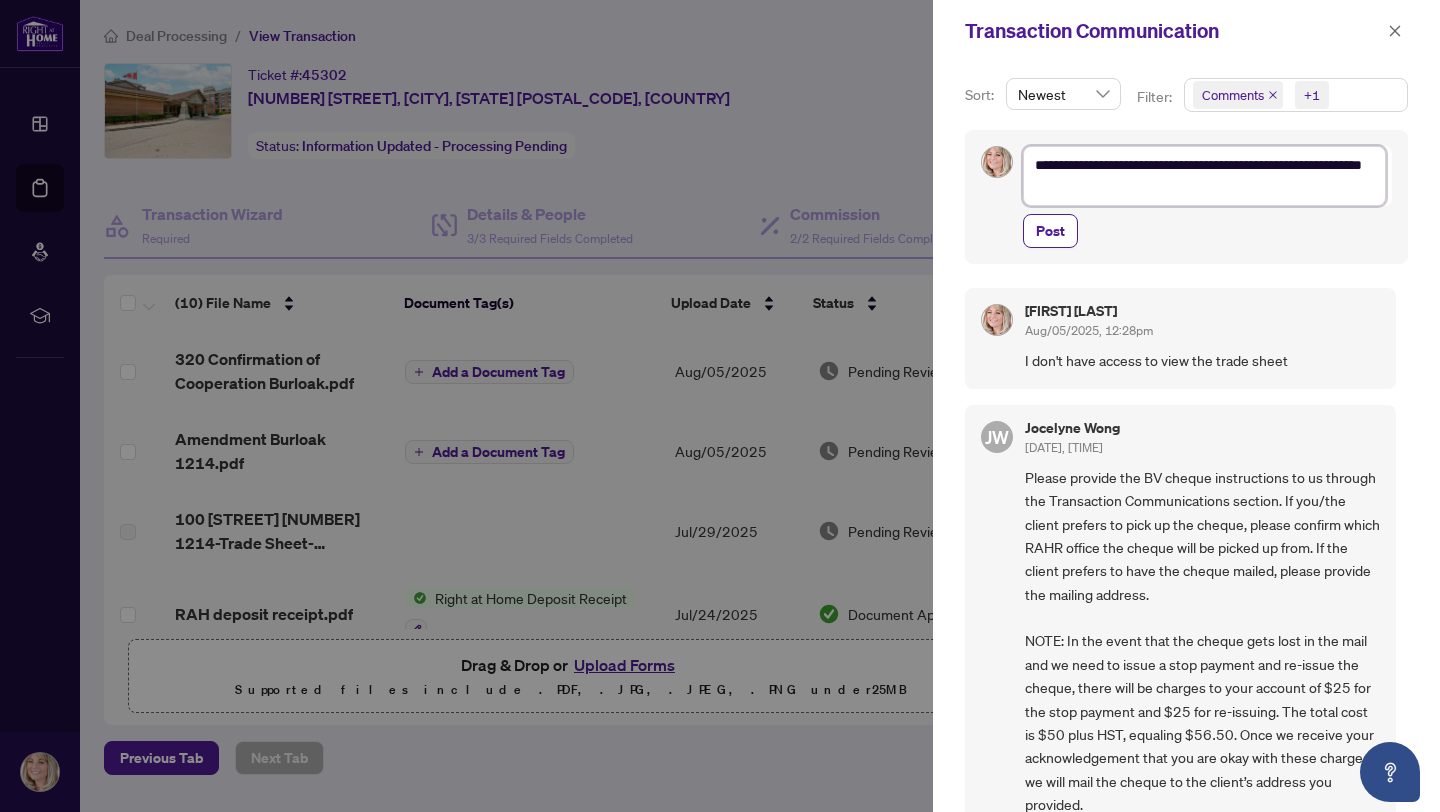 type on "**********" 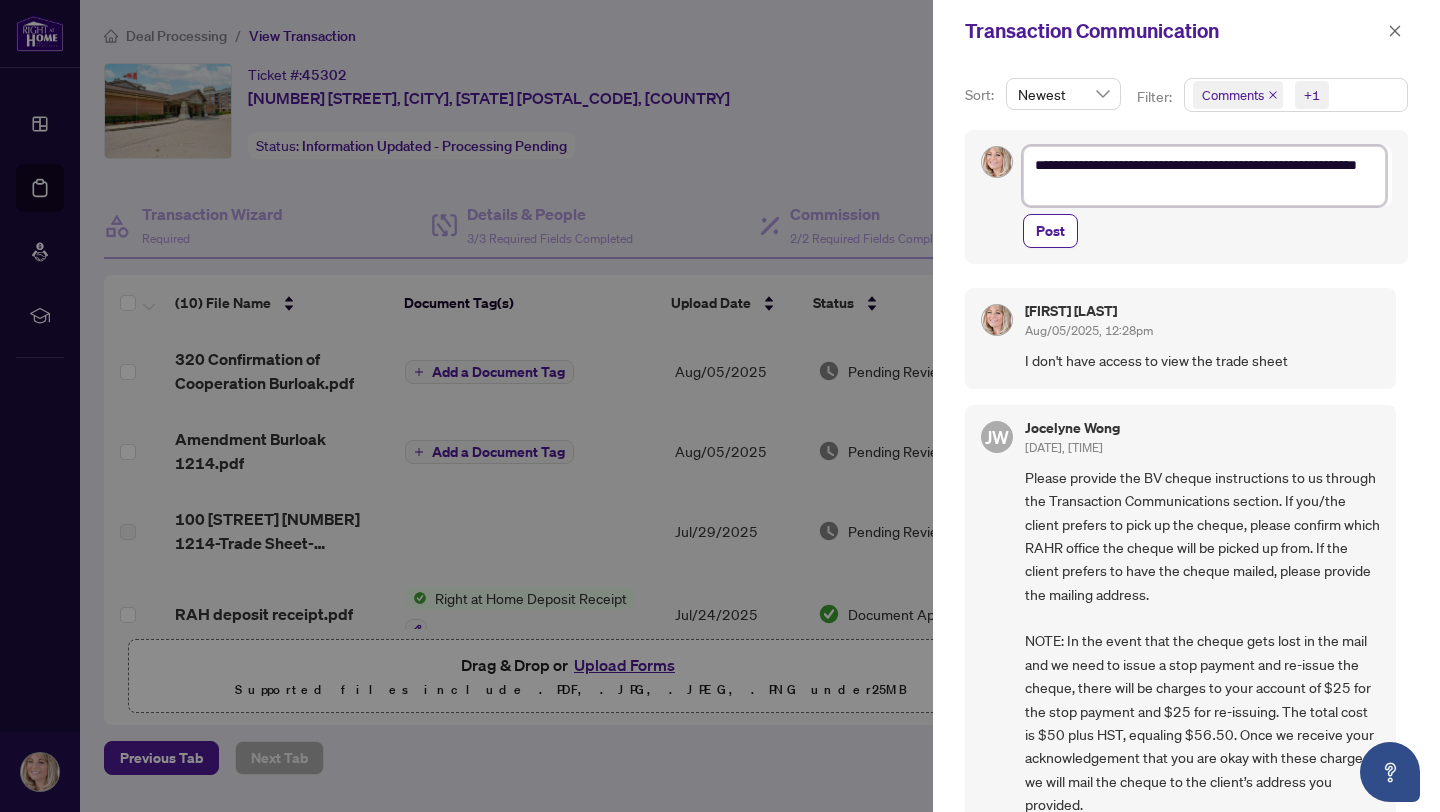 type on "**********" 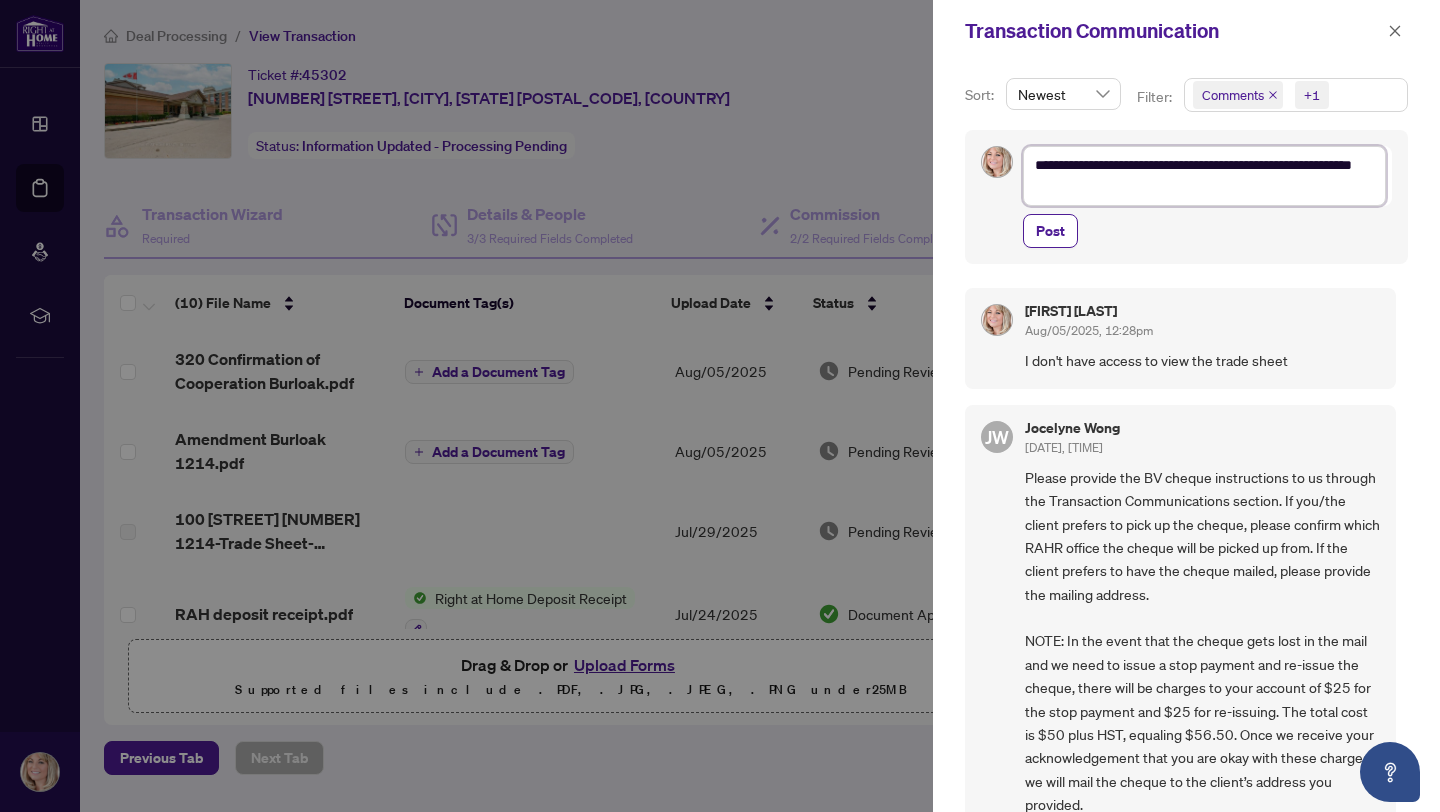 type on "**********" 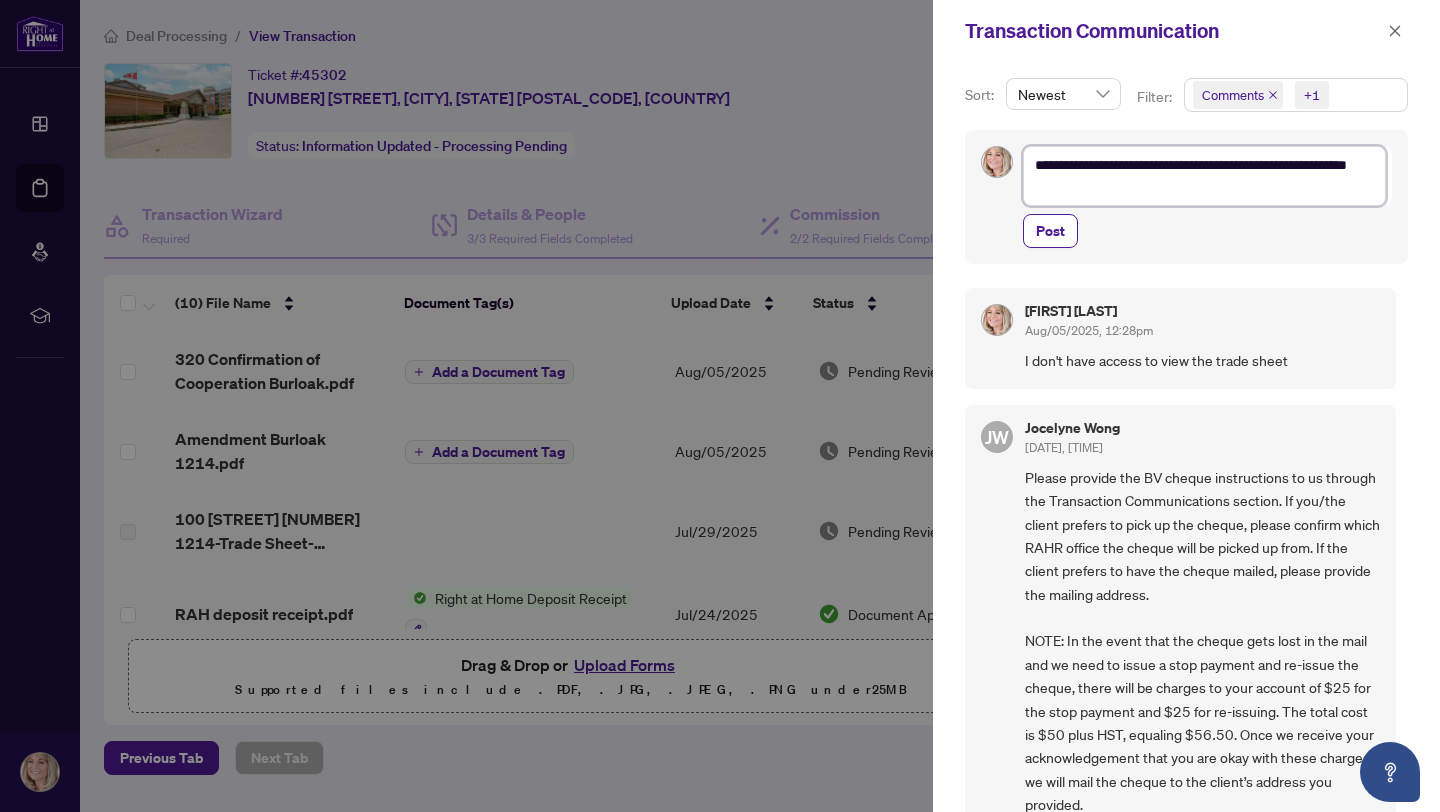 type on "**********" 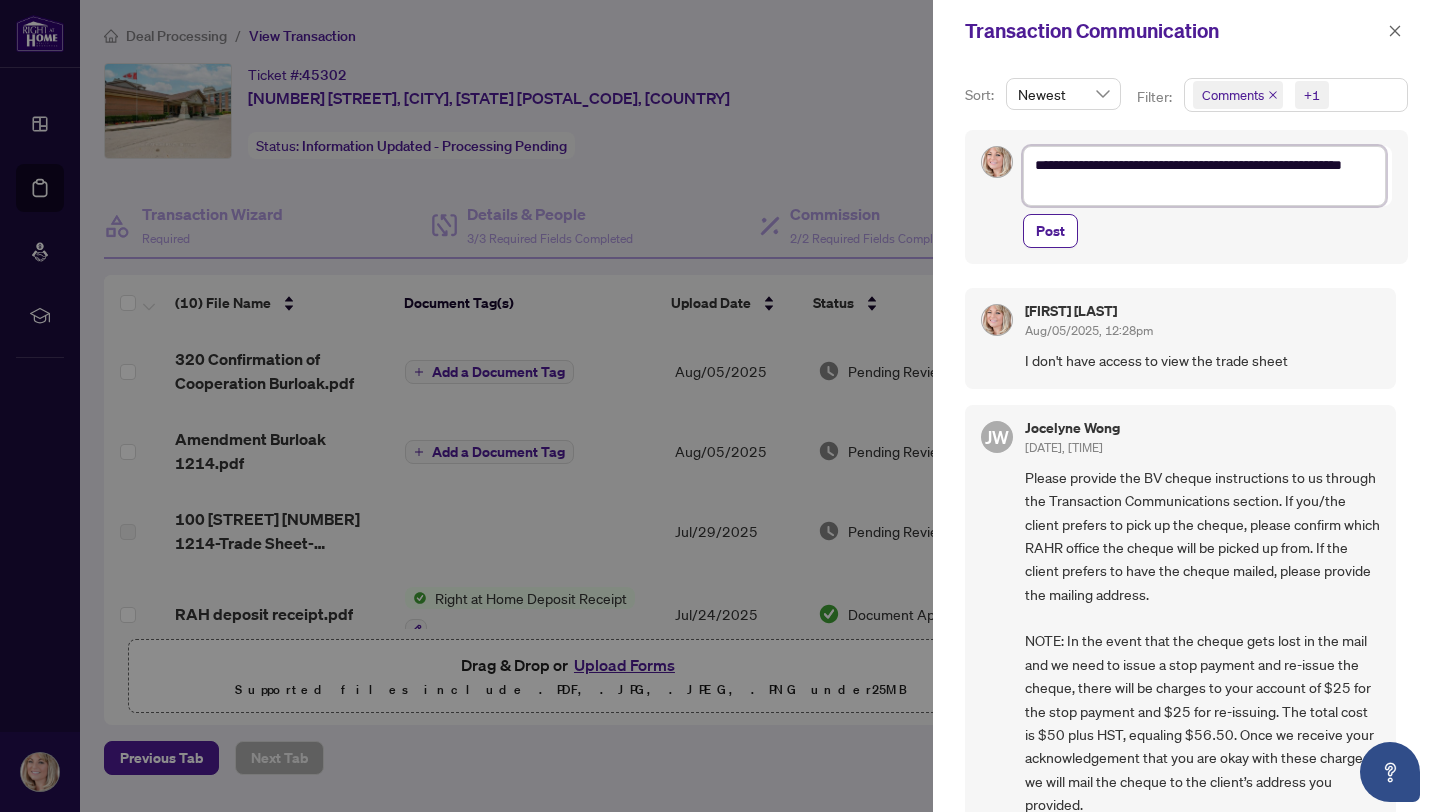 type on "**********" 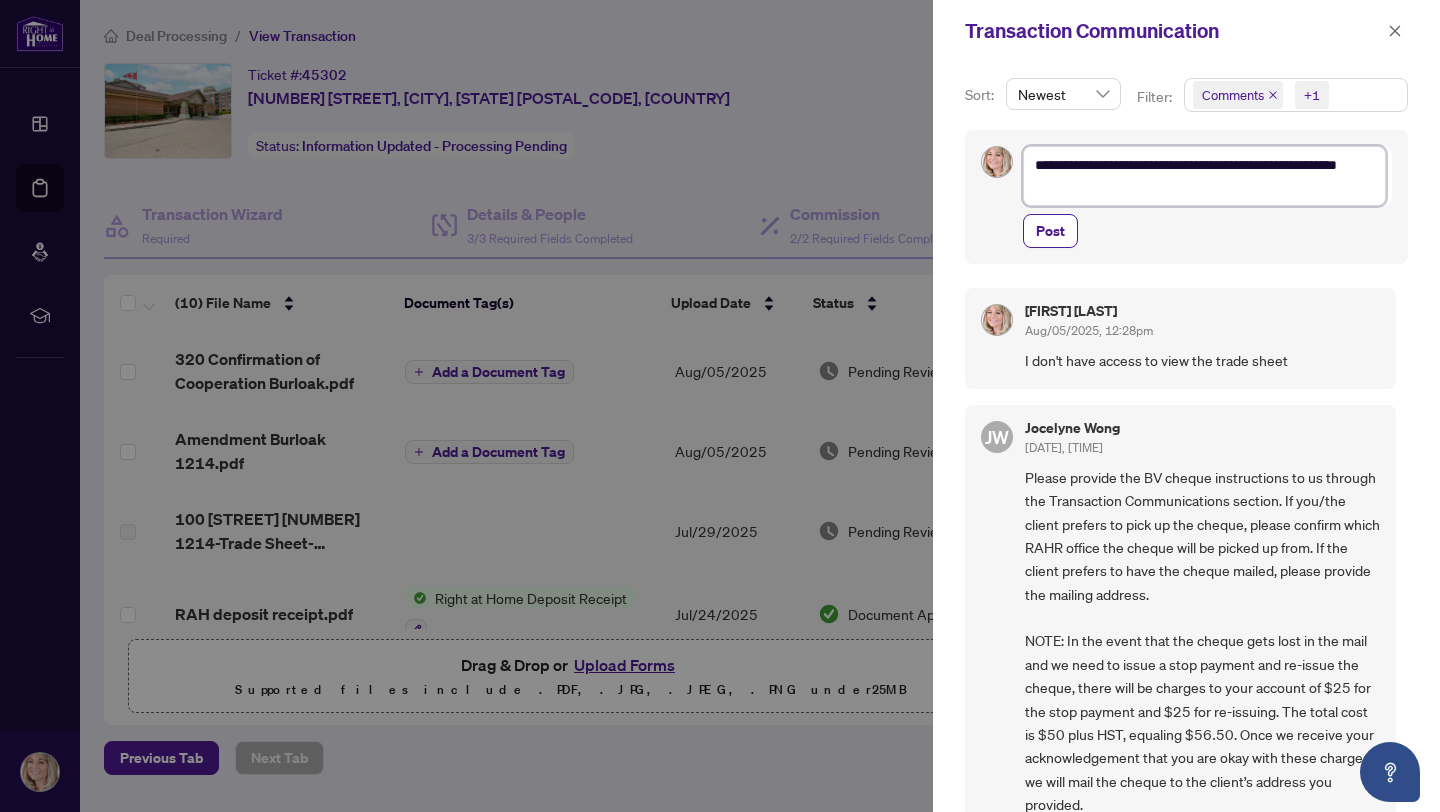 type on "**********" 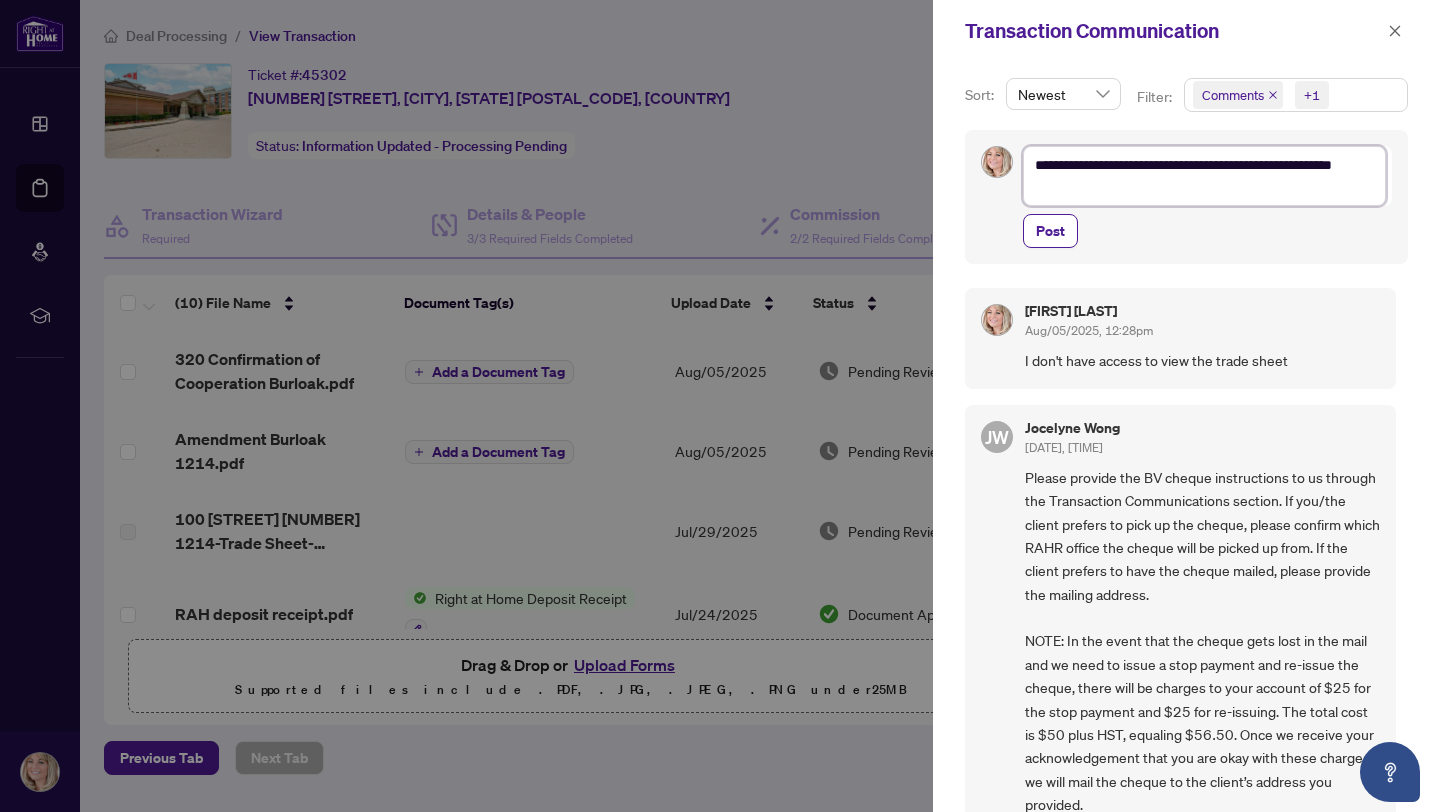 type on "**********" 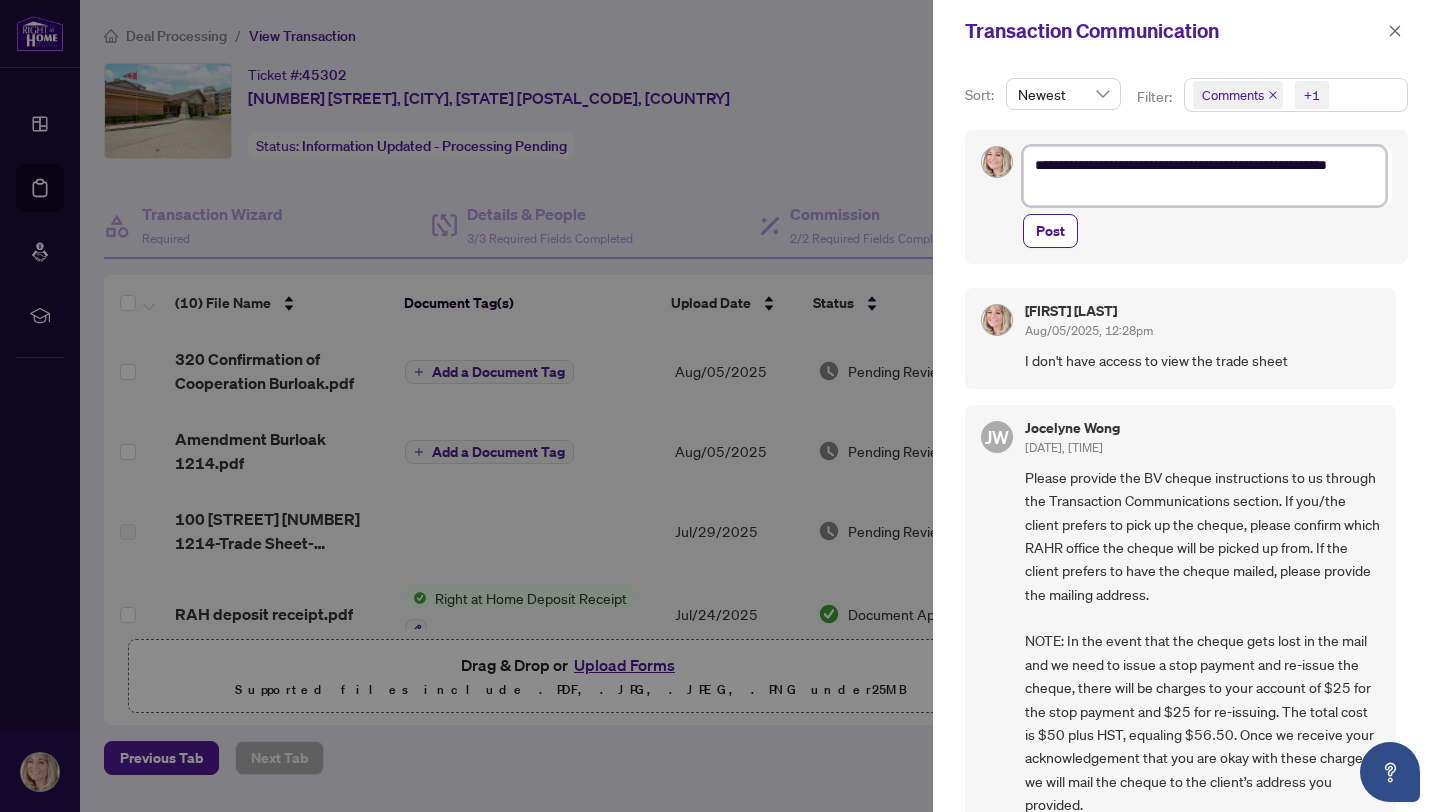 type on "**********" 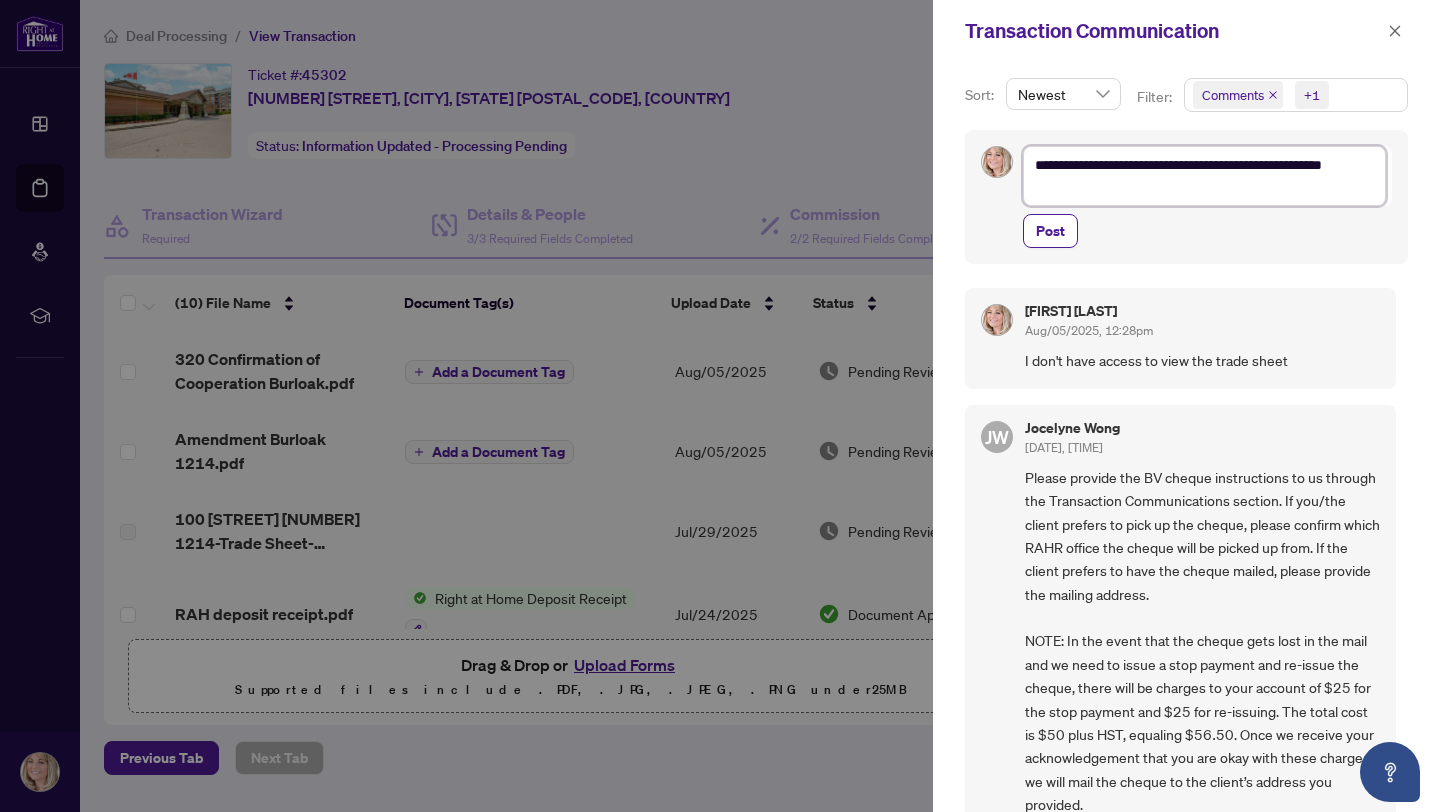 type on "**********" 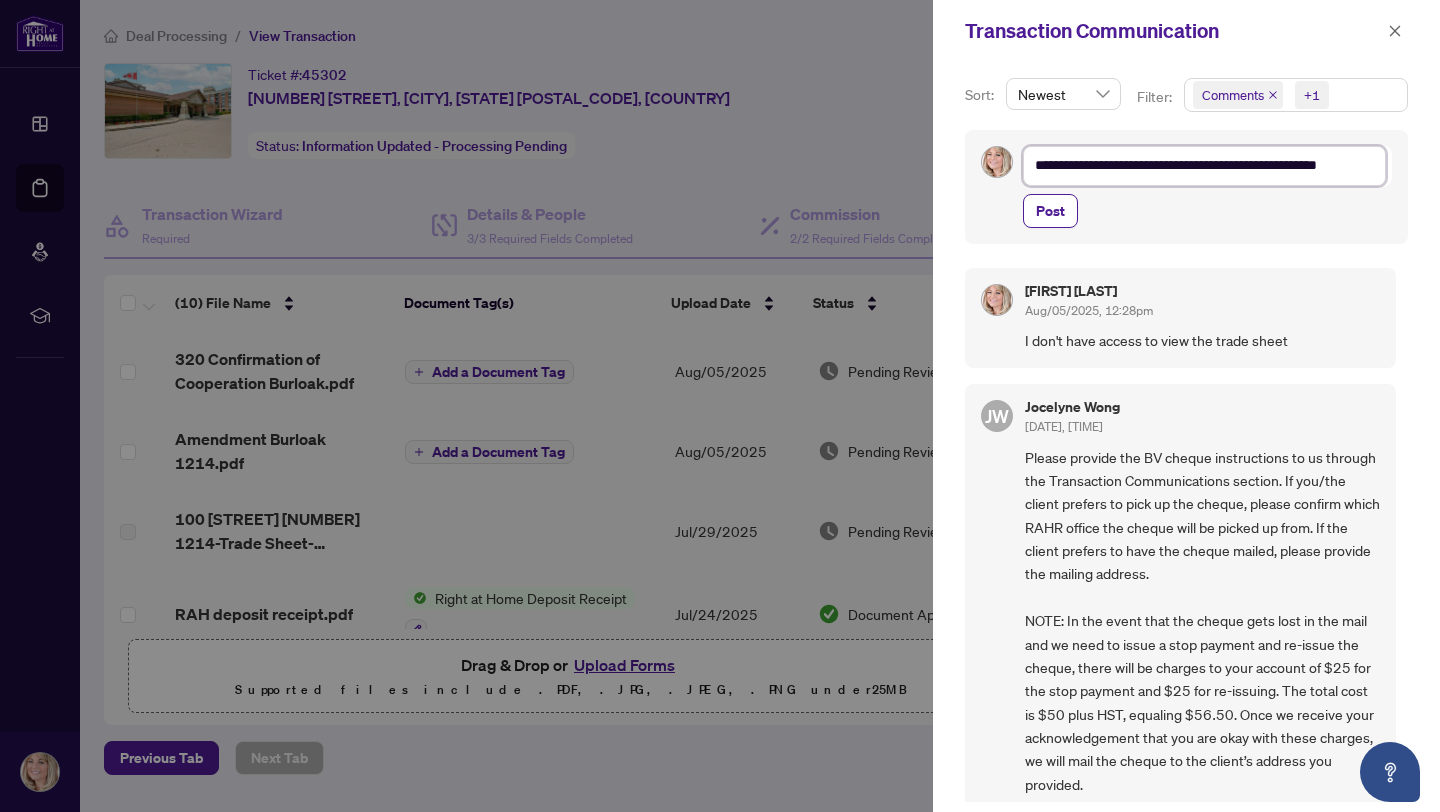 type on "**********" 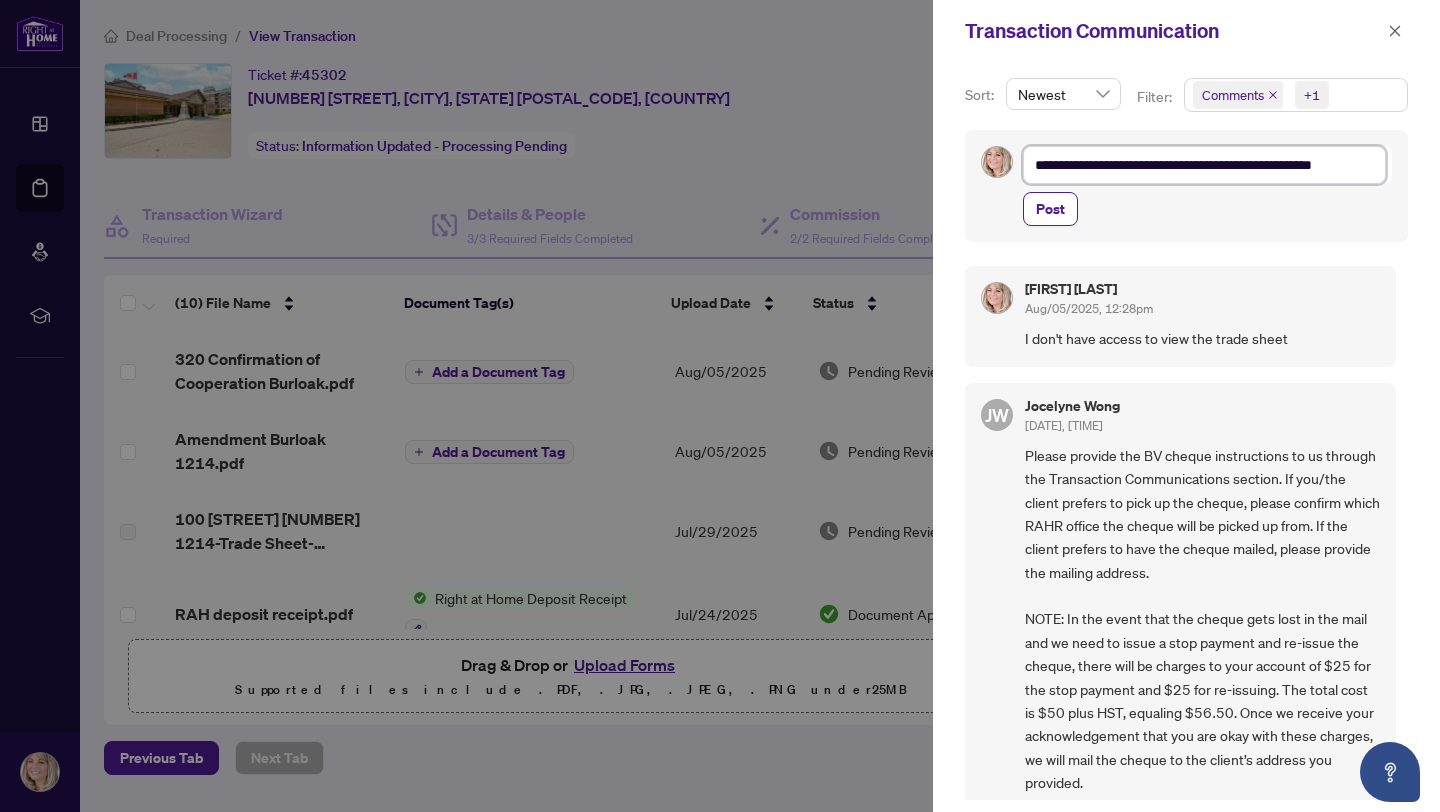 type on "**********" 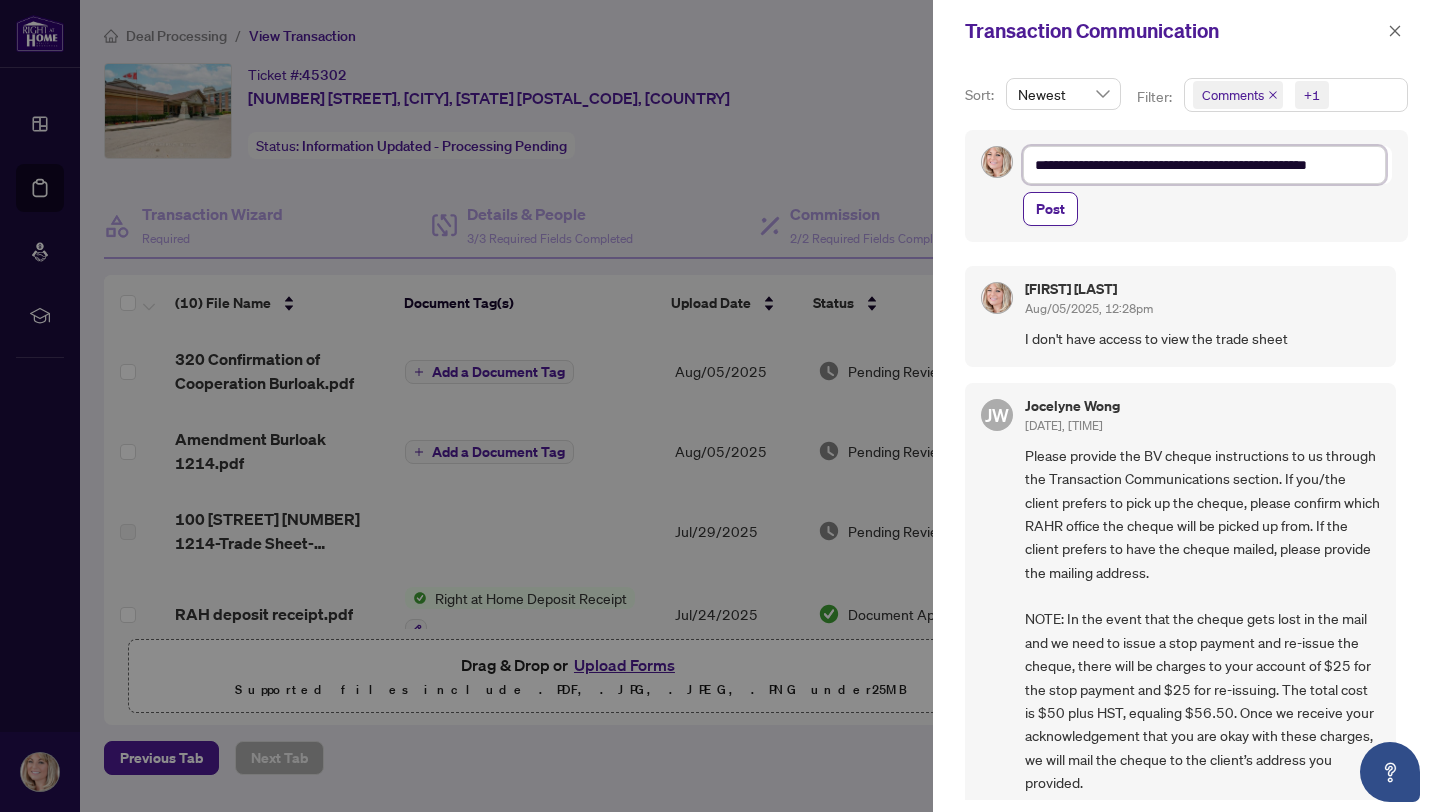 type on "**********" 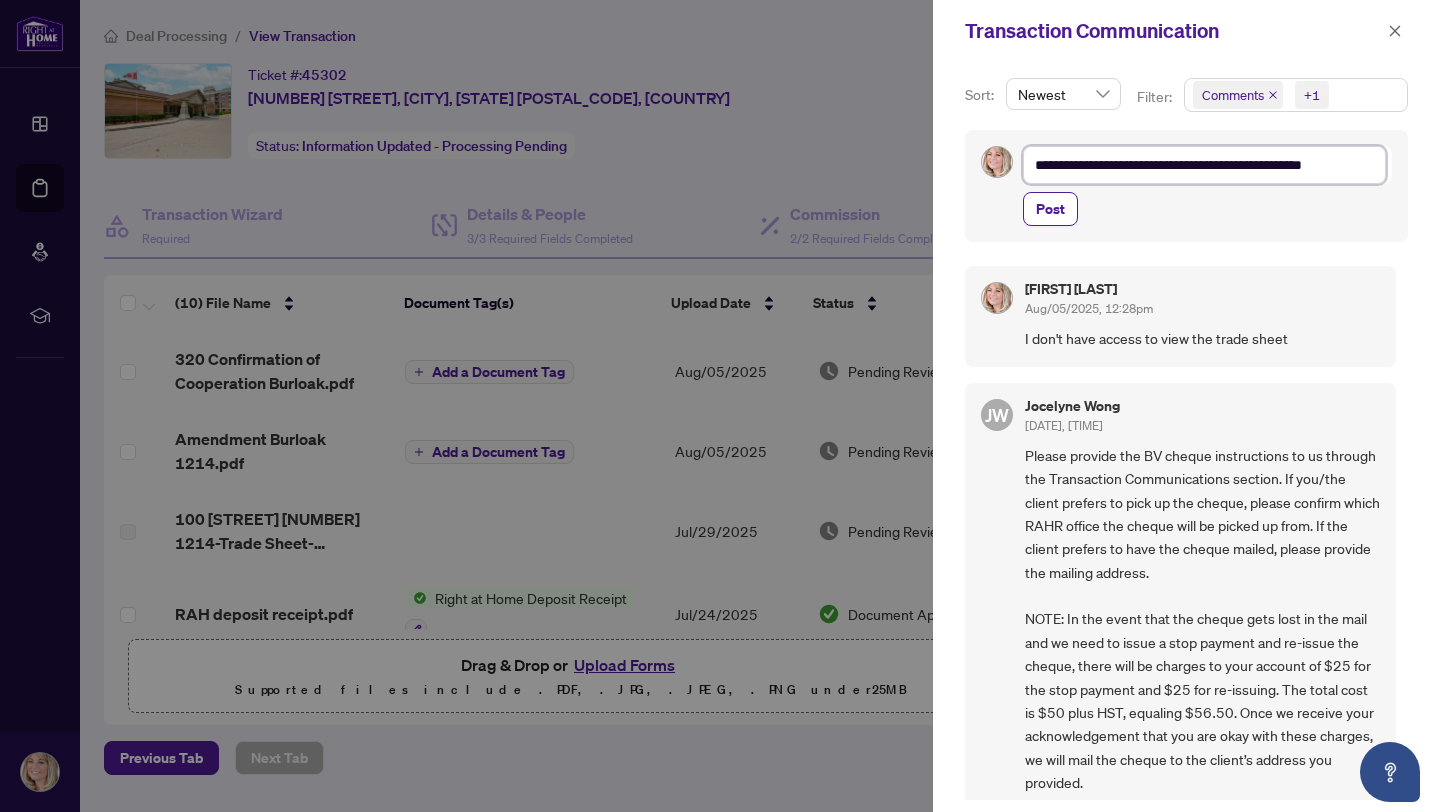 type on "**********" 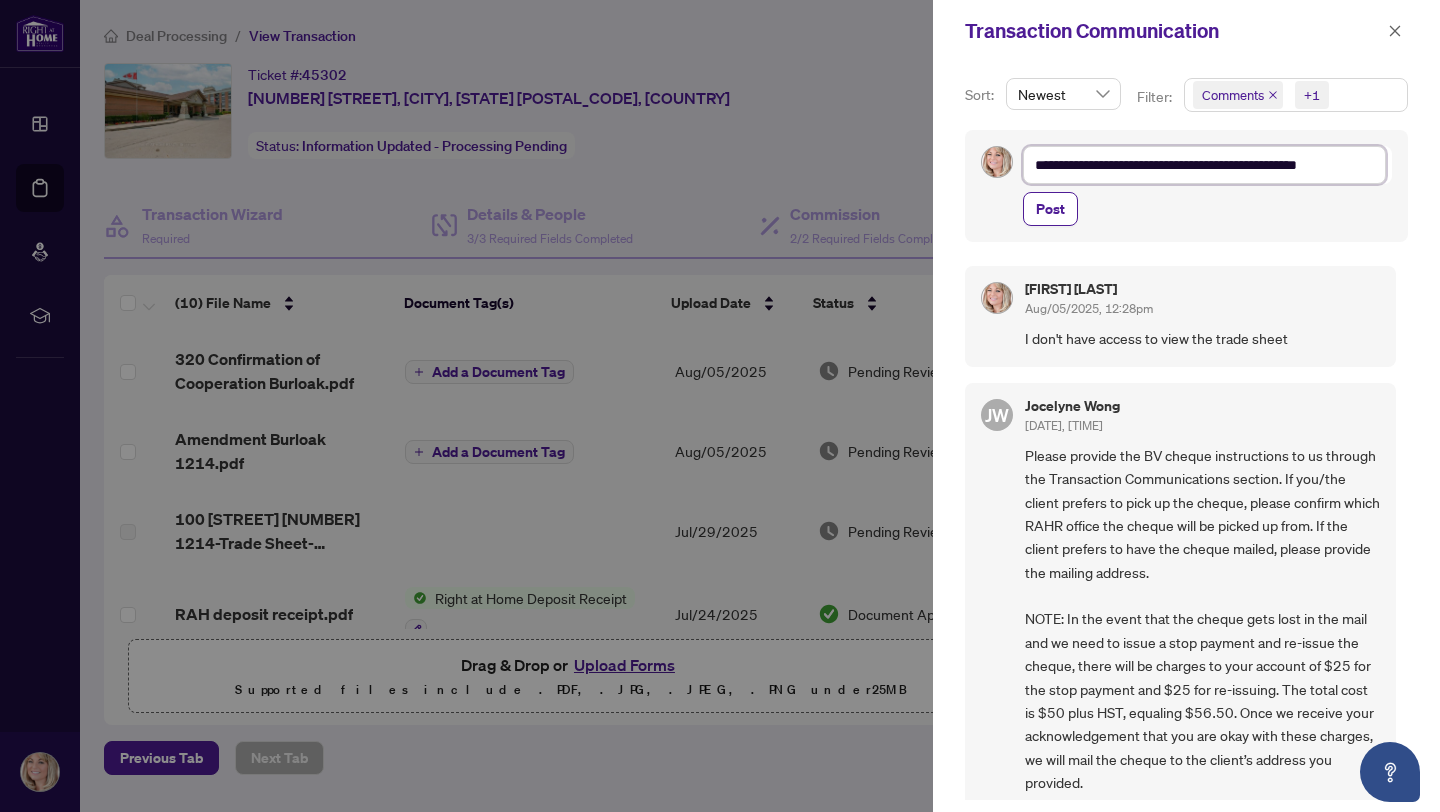 type on "**********" 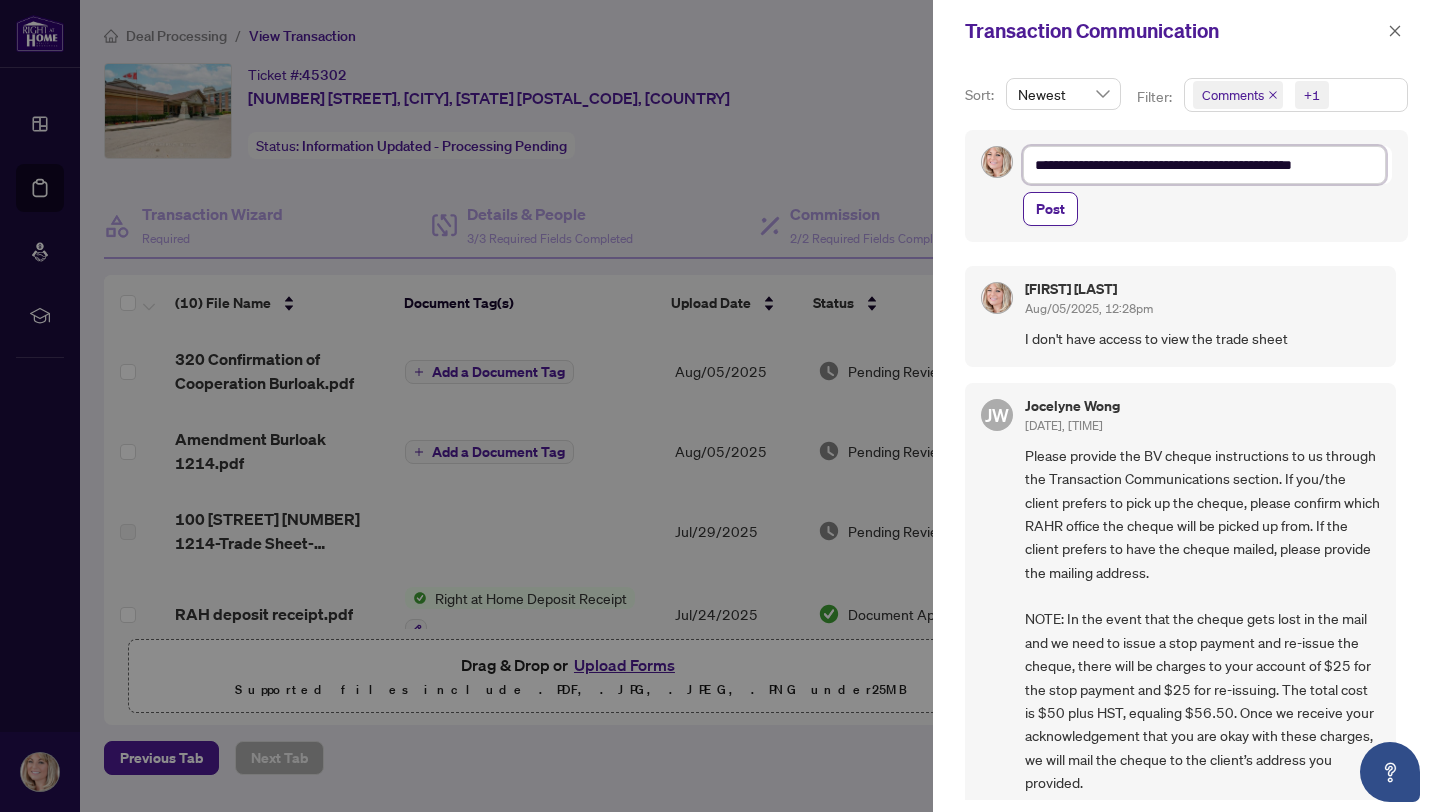 type on "**********" 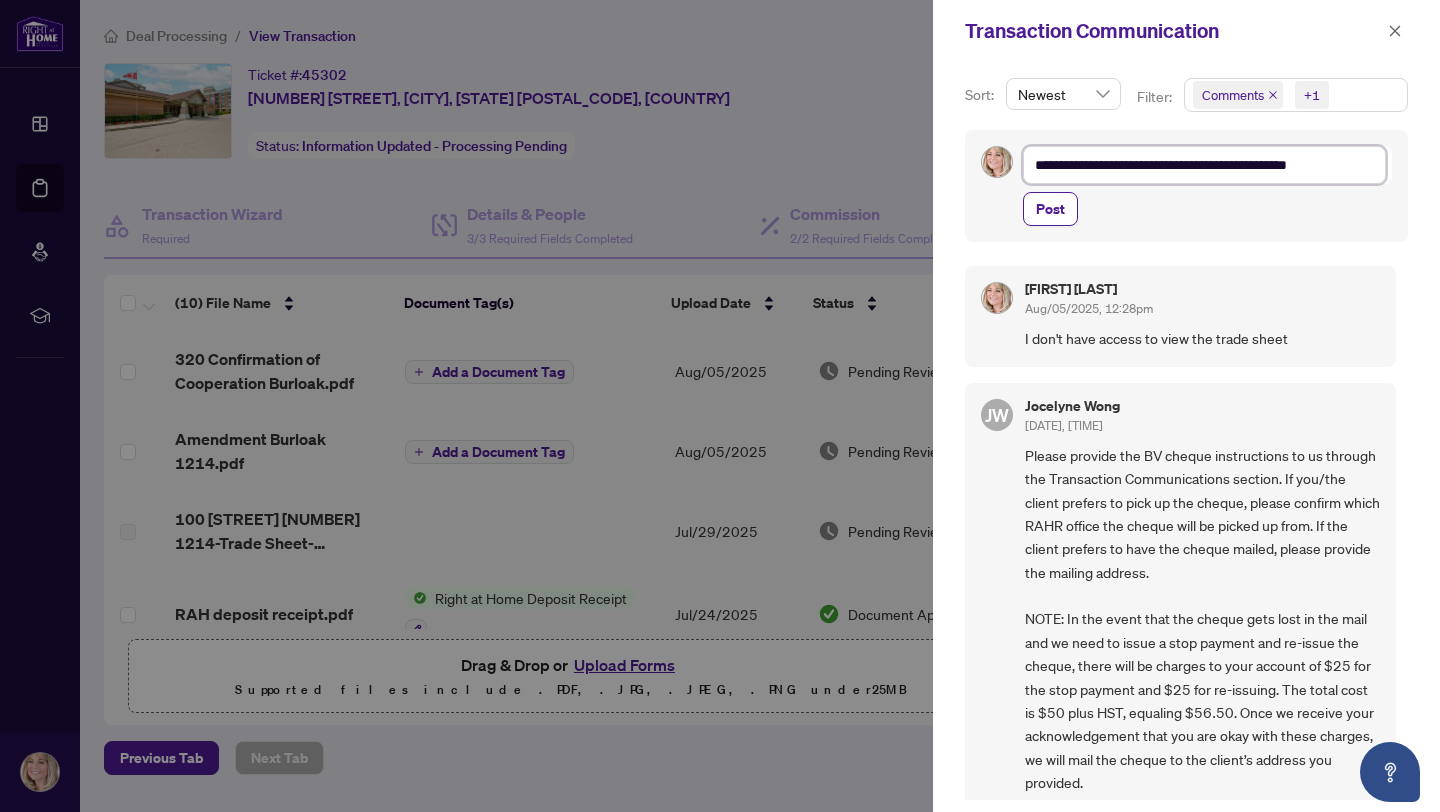 type on "**********" 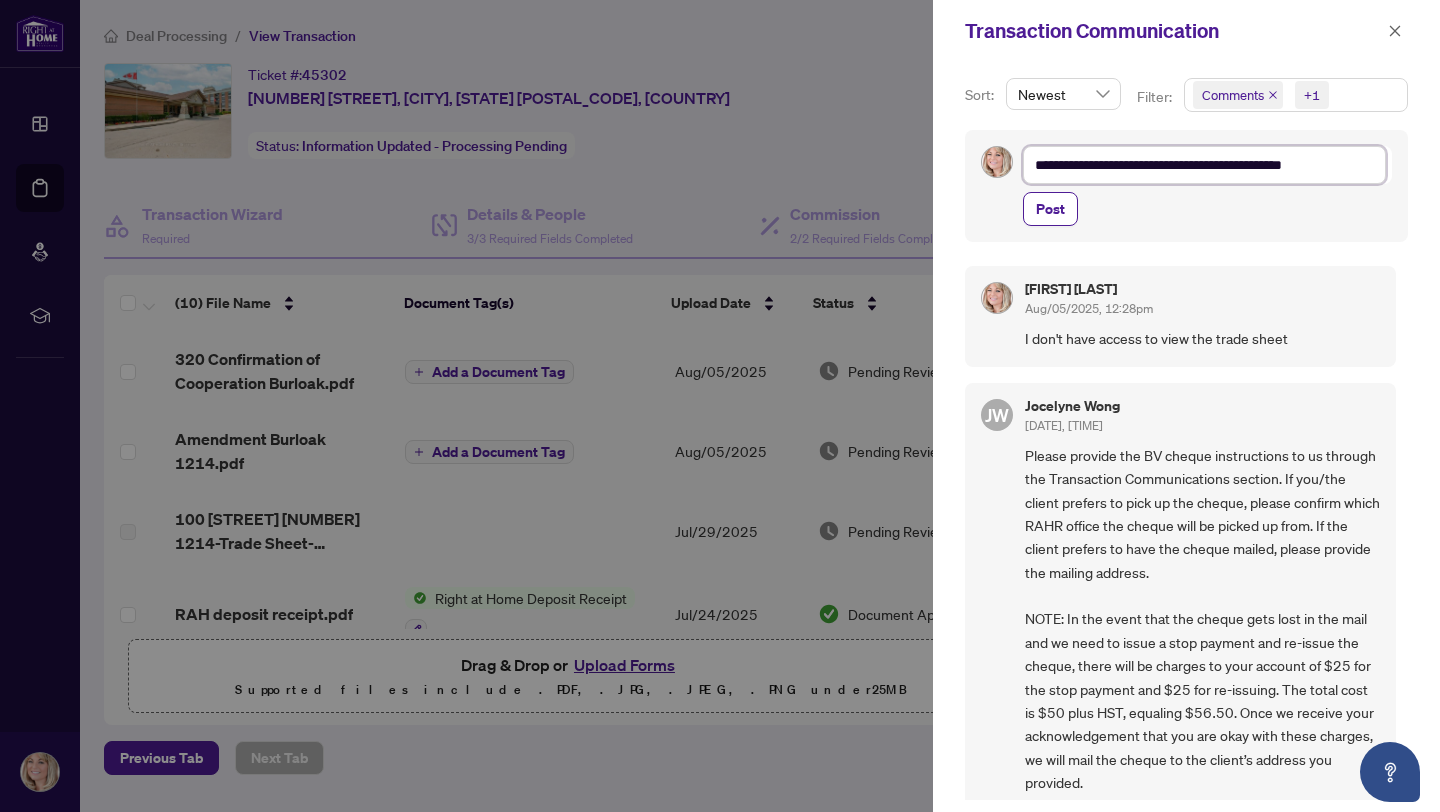 type on "**********" 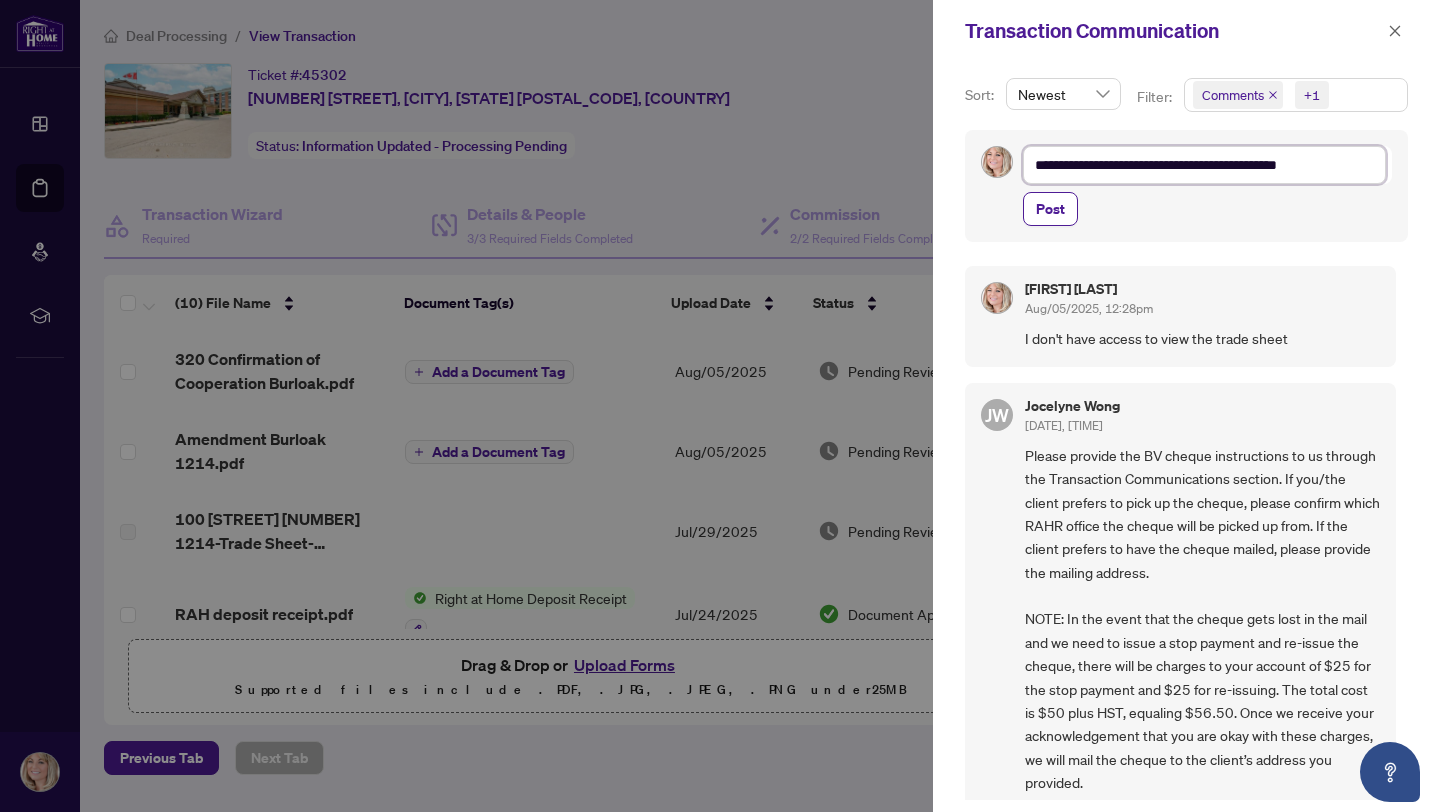 type on "**********" 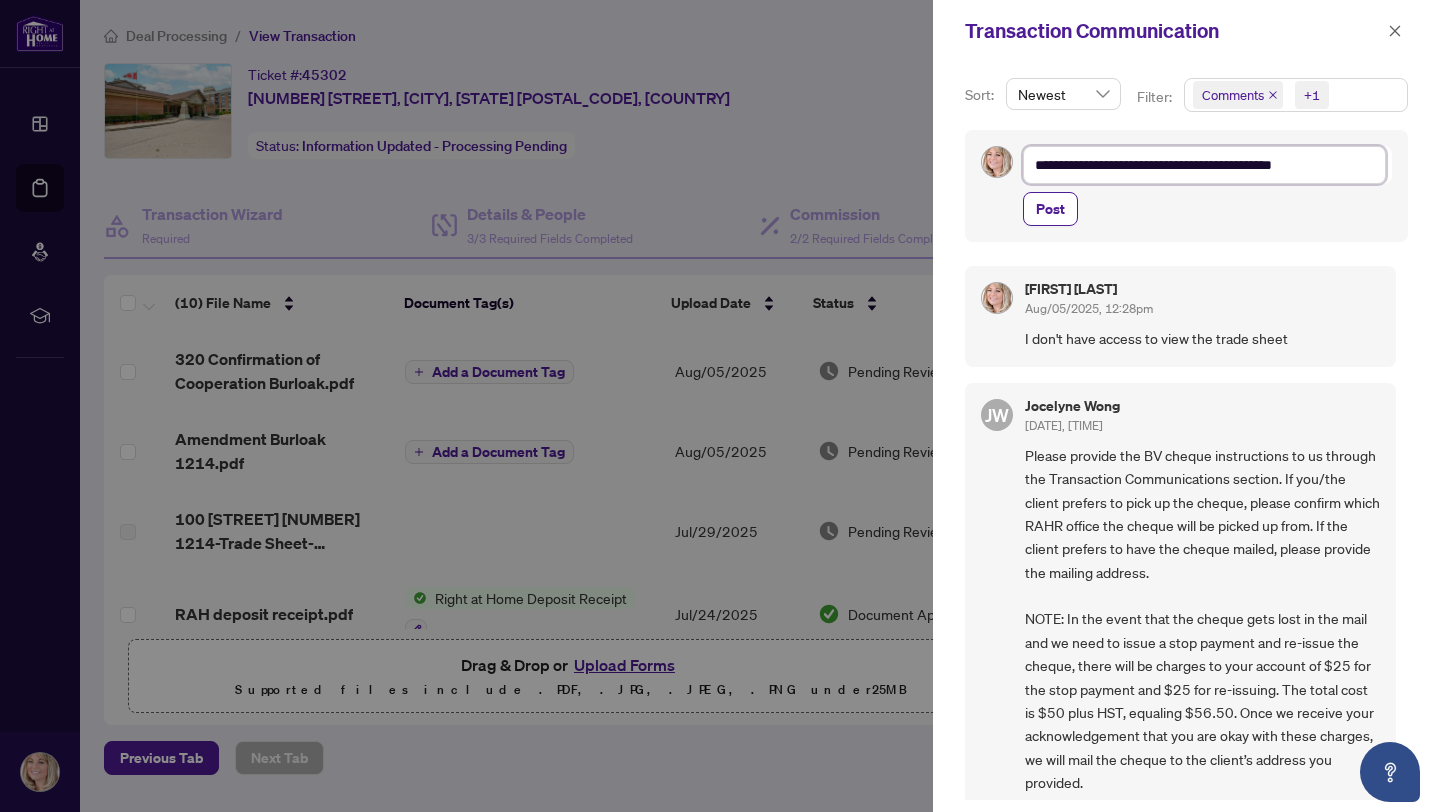 type on "**********" 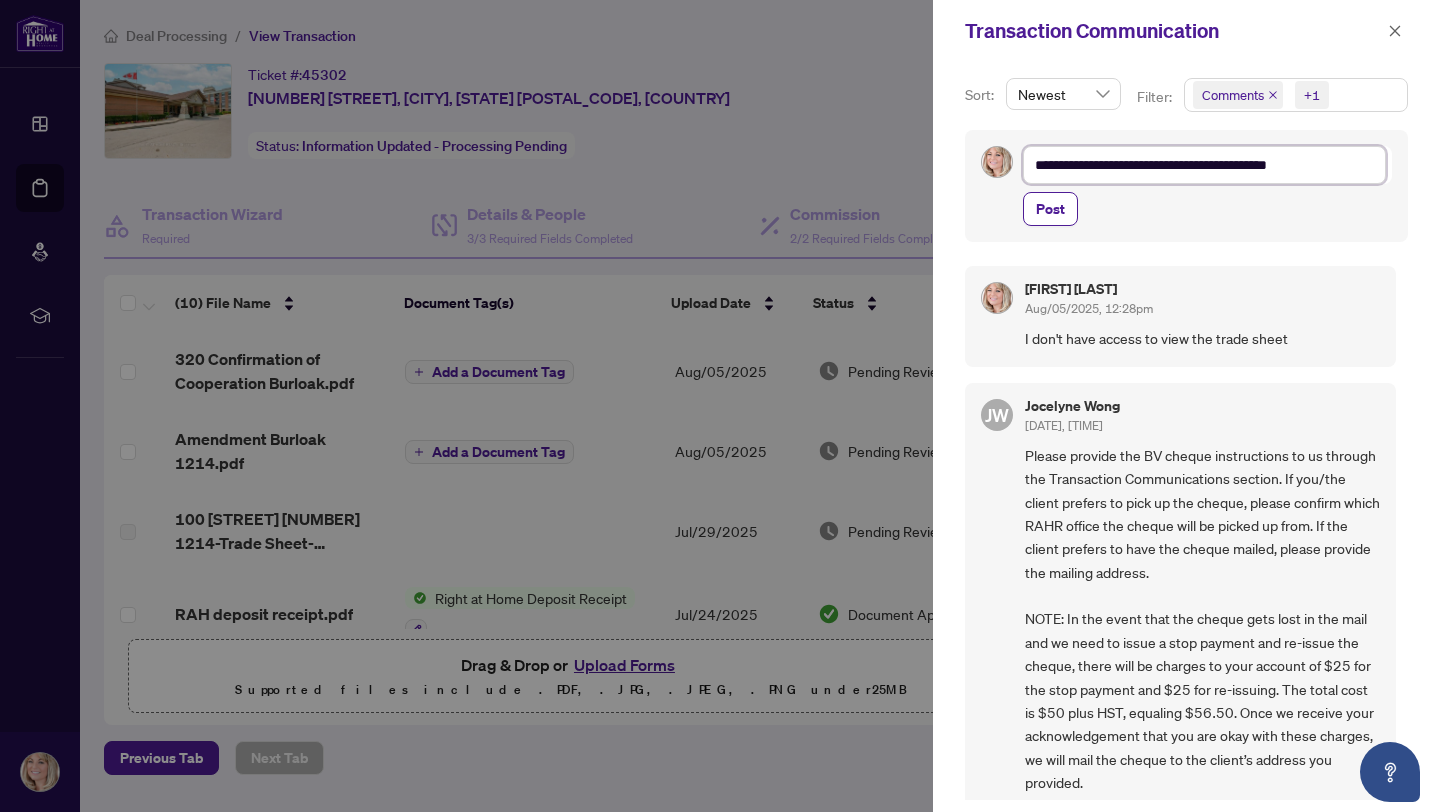 type on "**********" 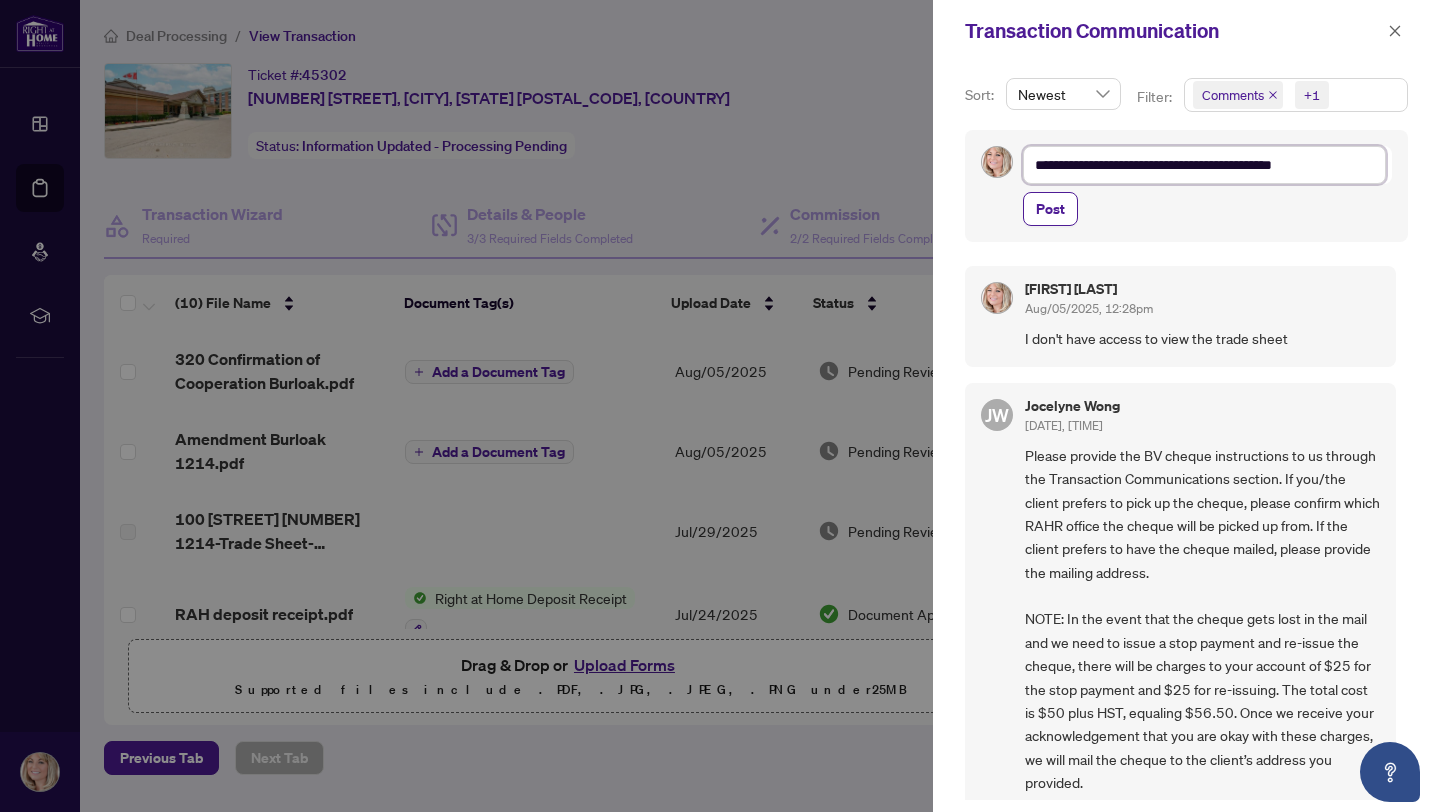 type on "**********" 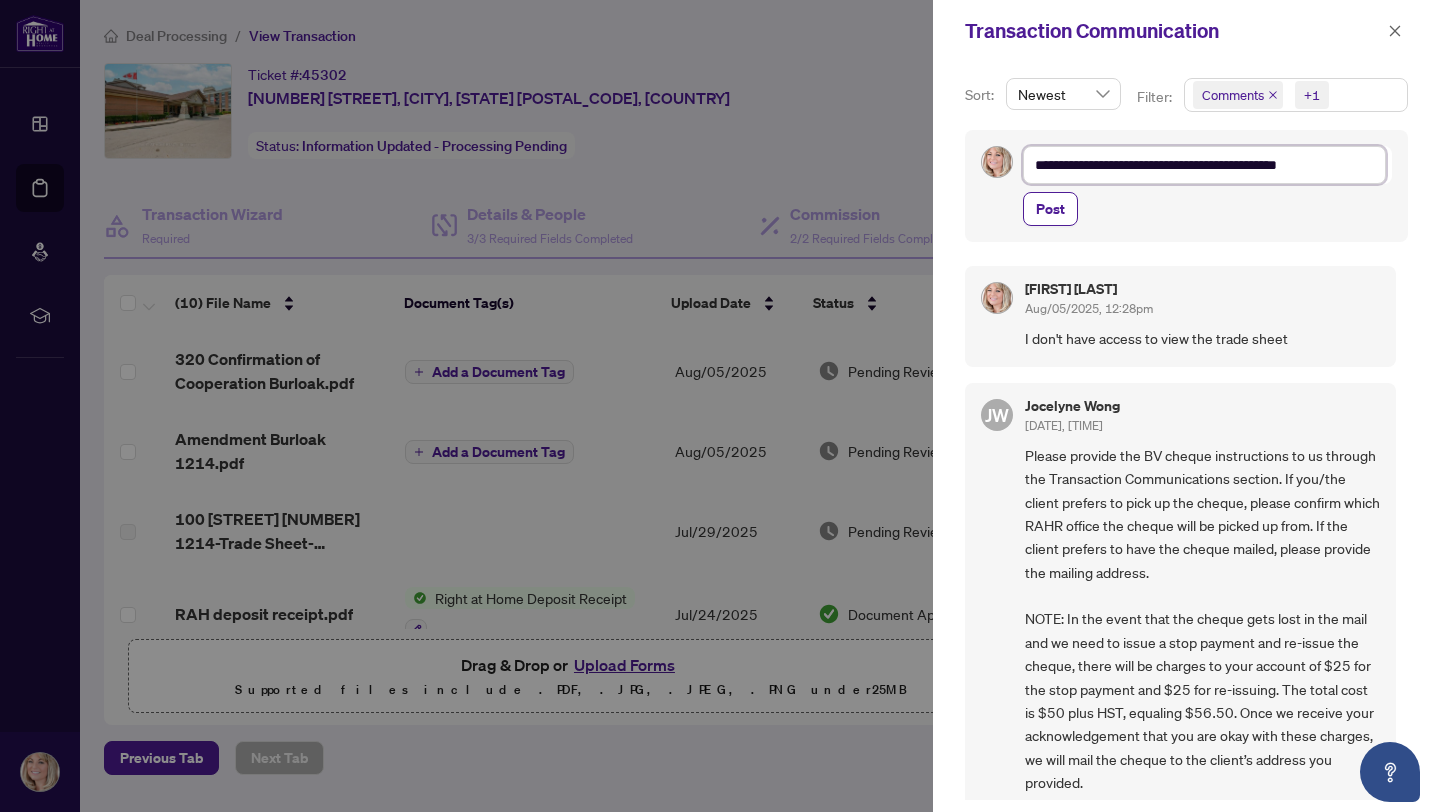 type on "**********" 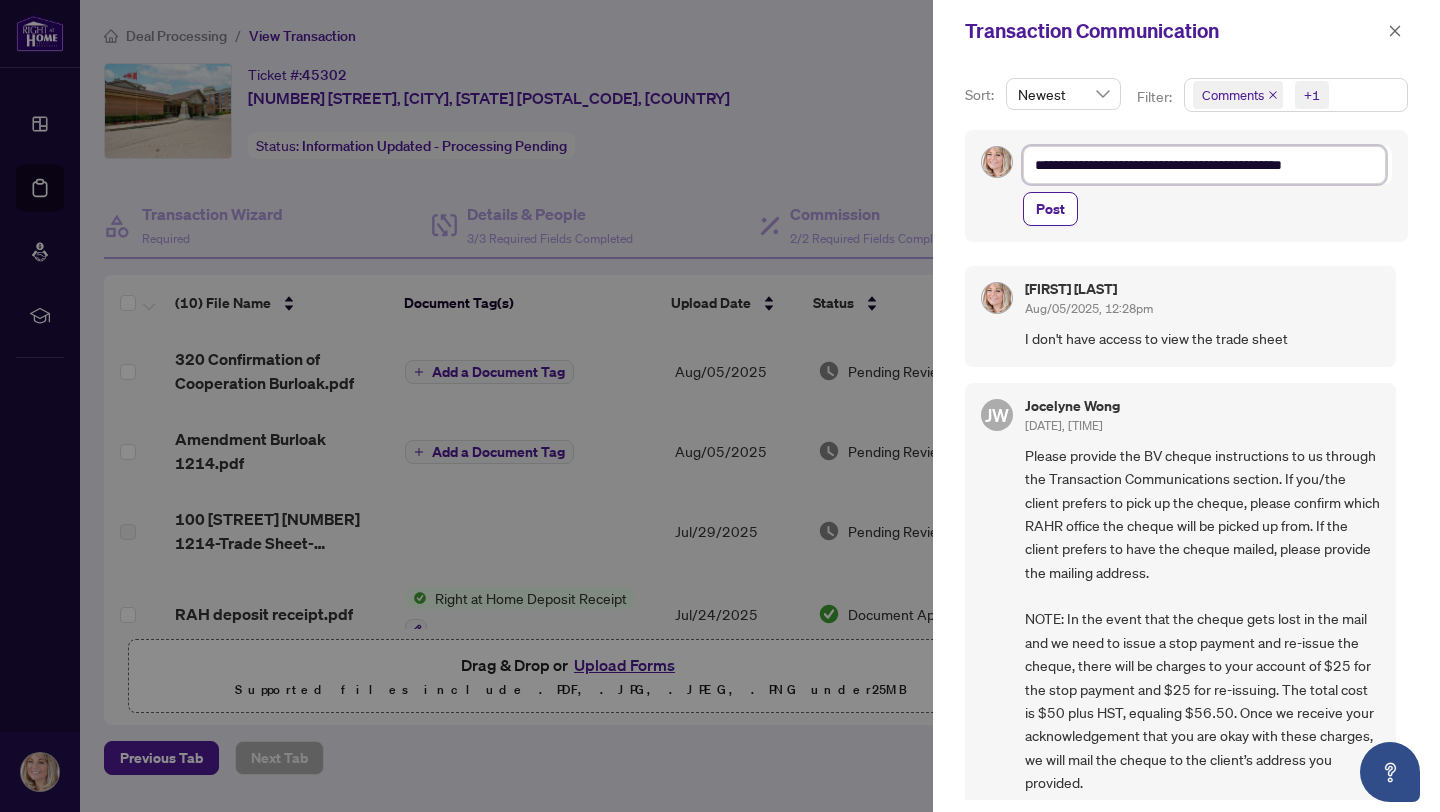type on "**********" 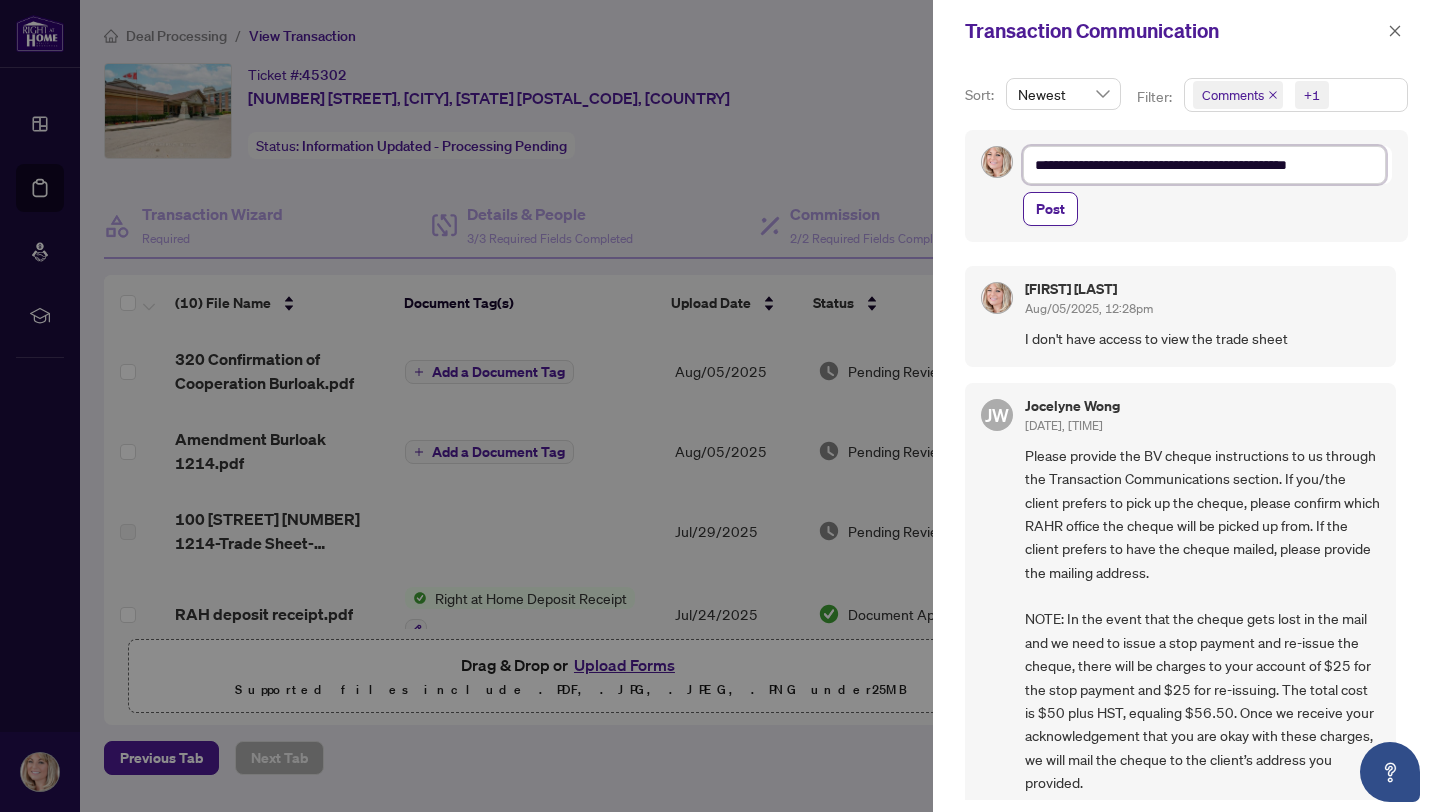 type on "**********" 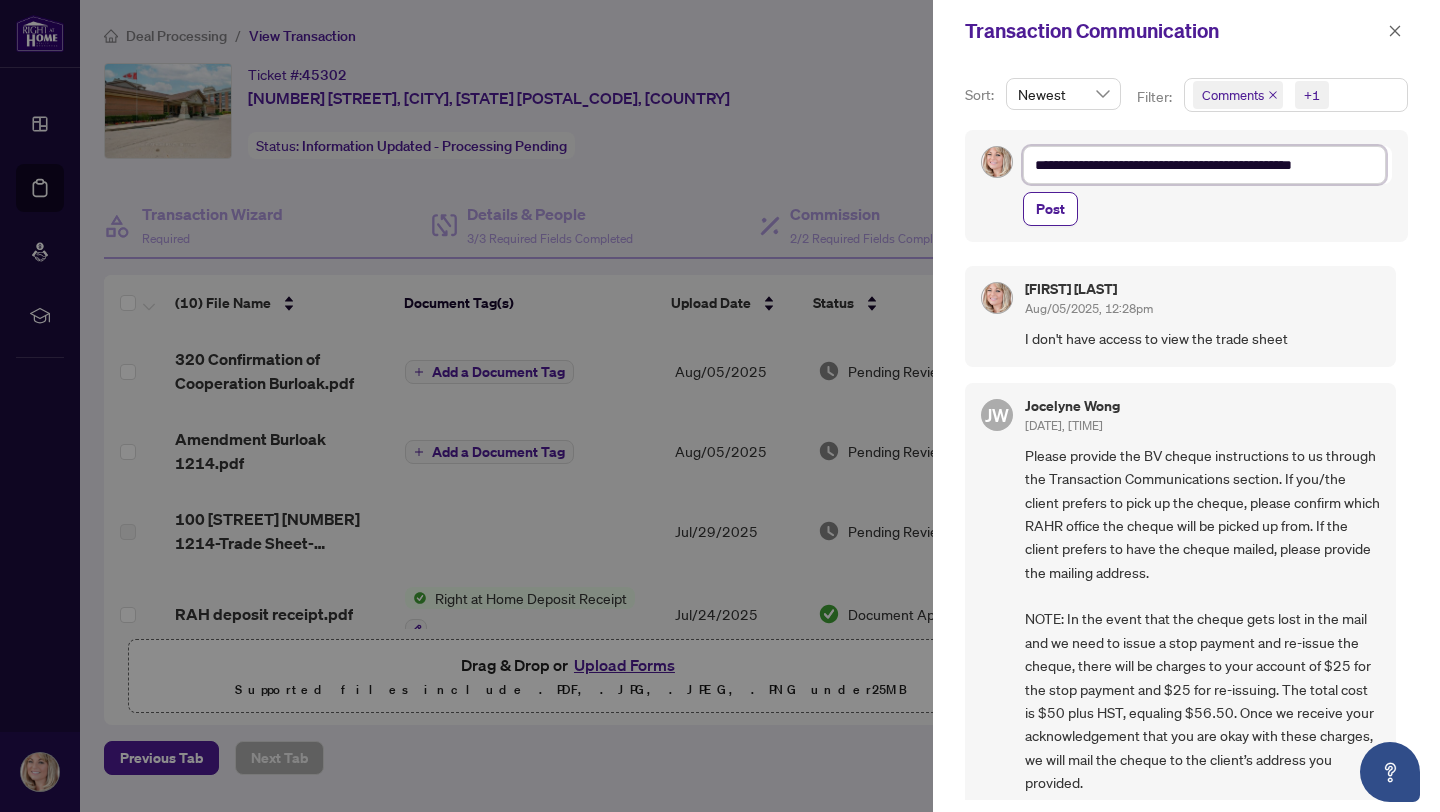 type on "**********" 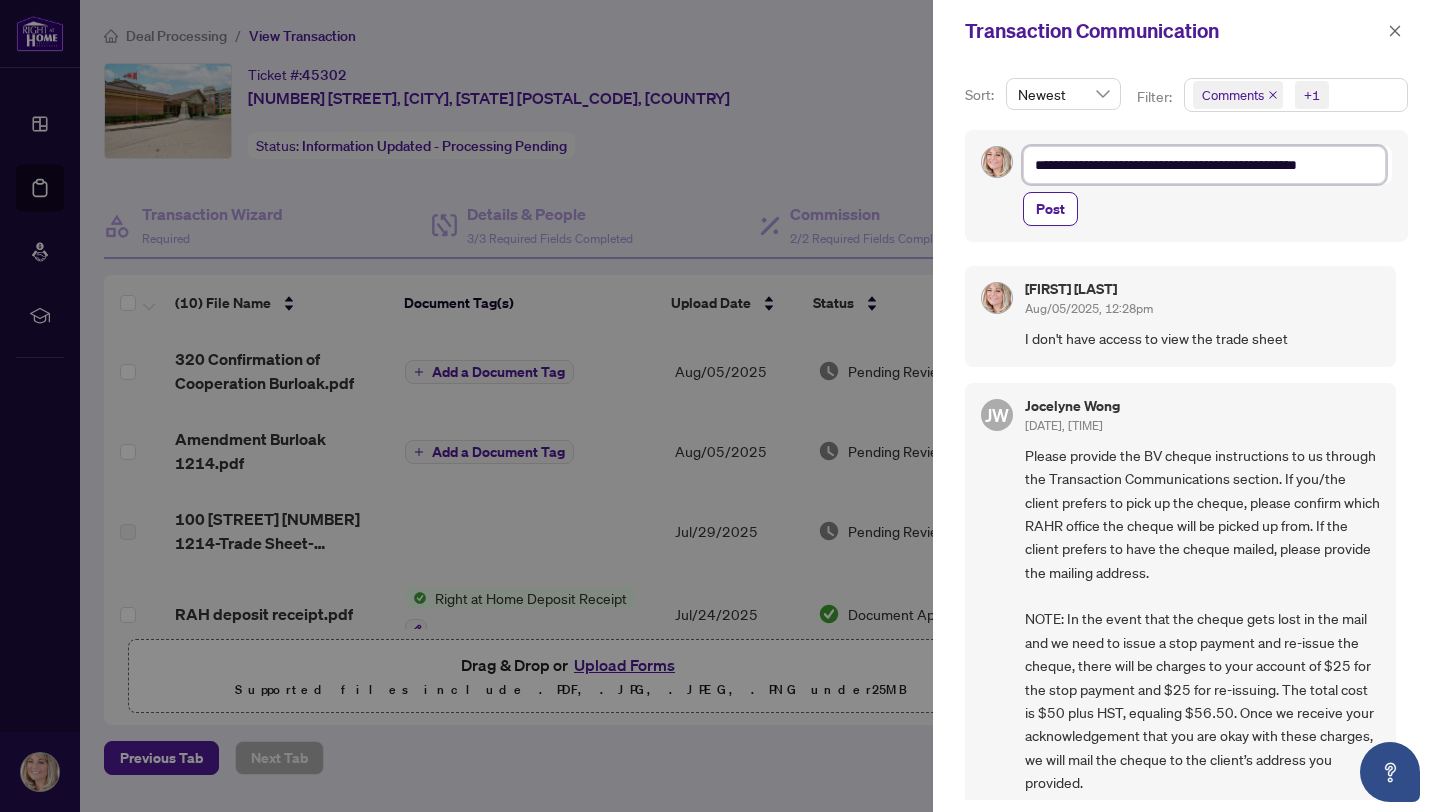 type on "**********" 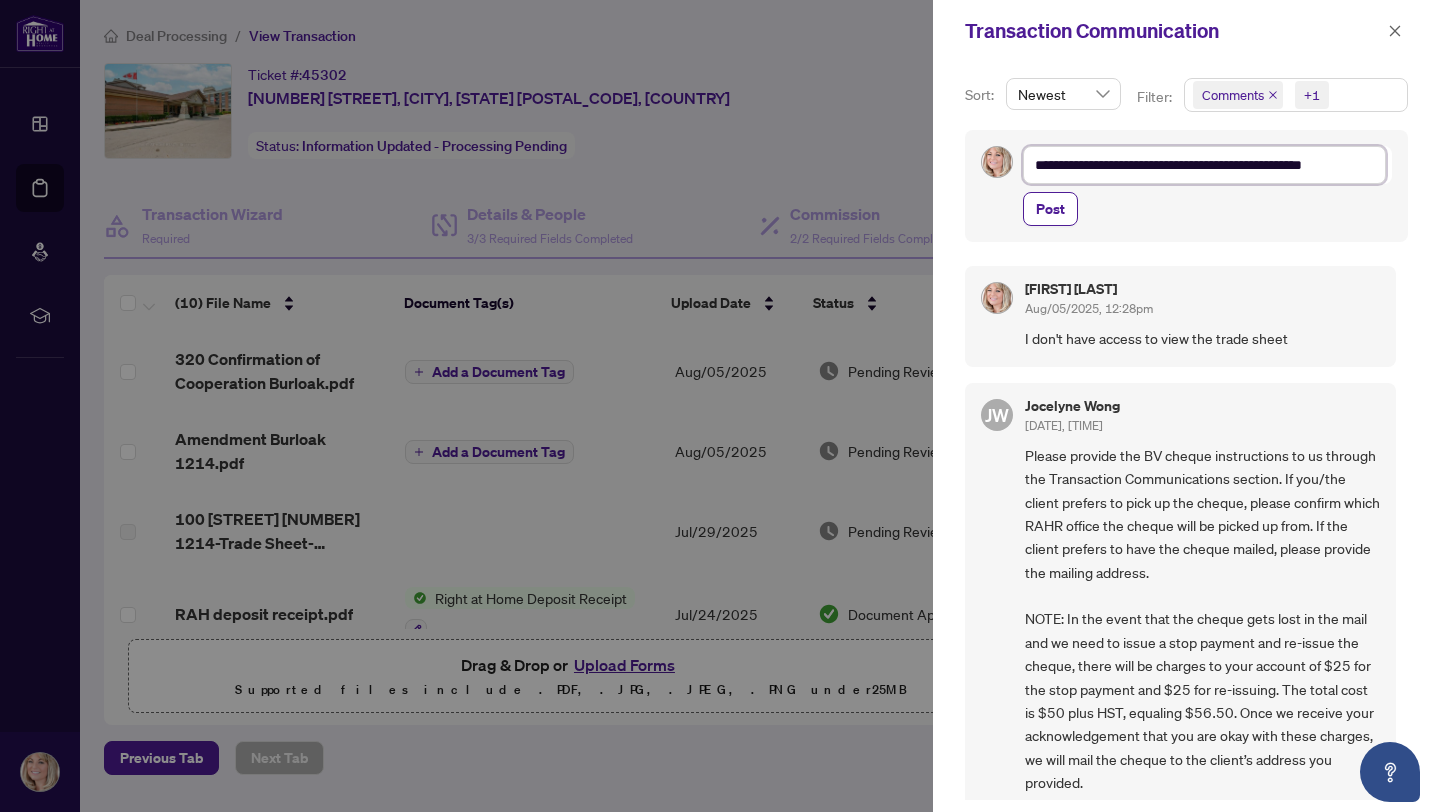 type 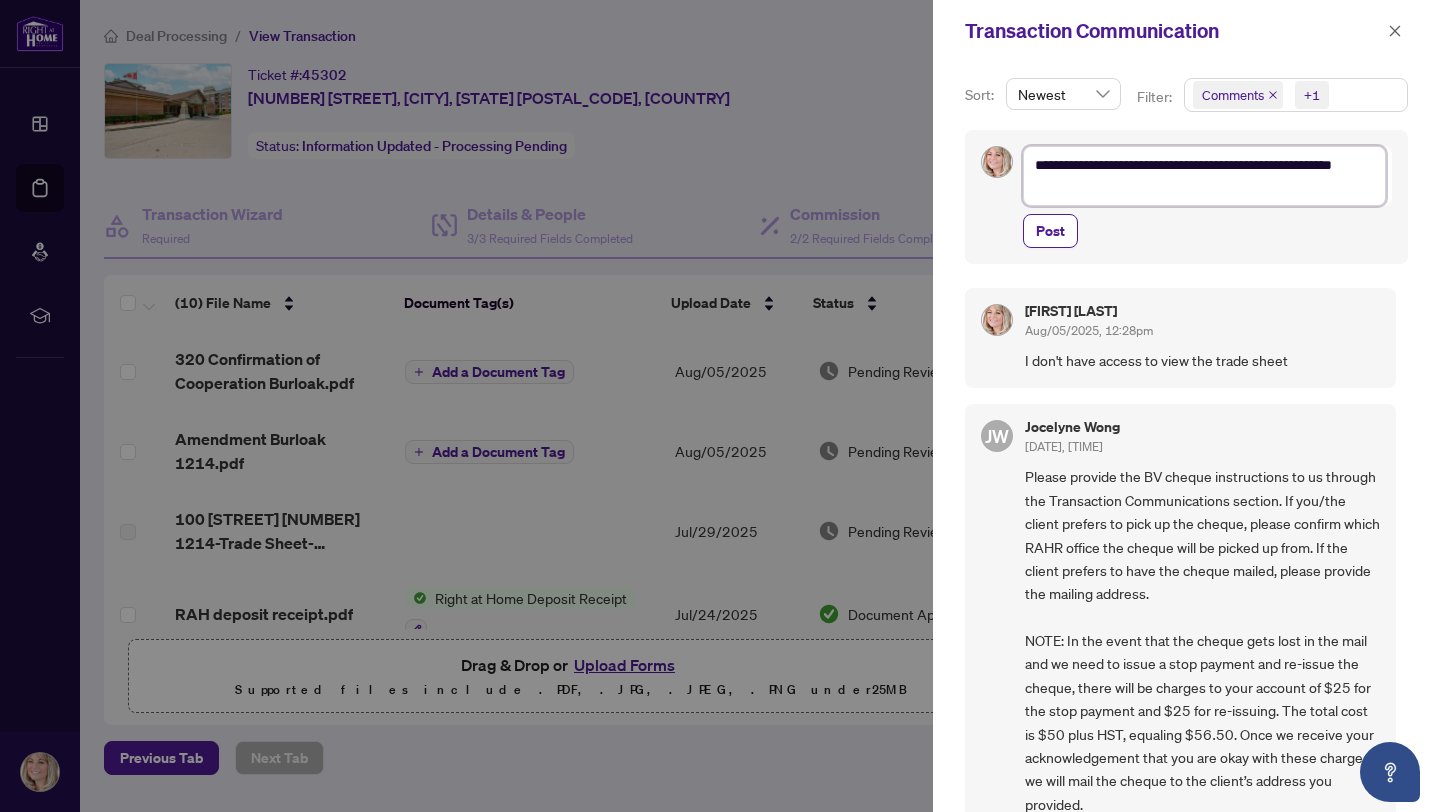scroll, scrollTop: 0, scrollLeft: 0, axis: both 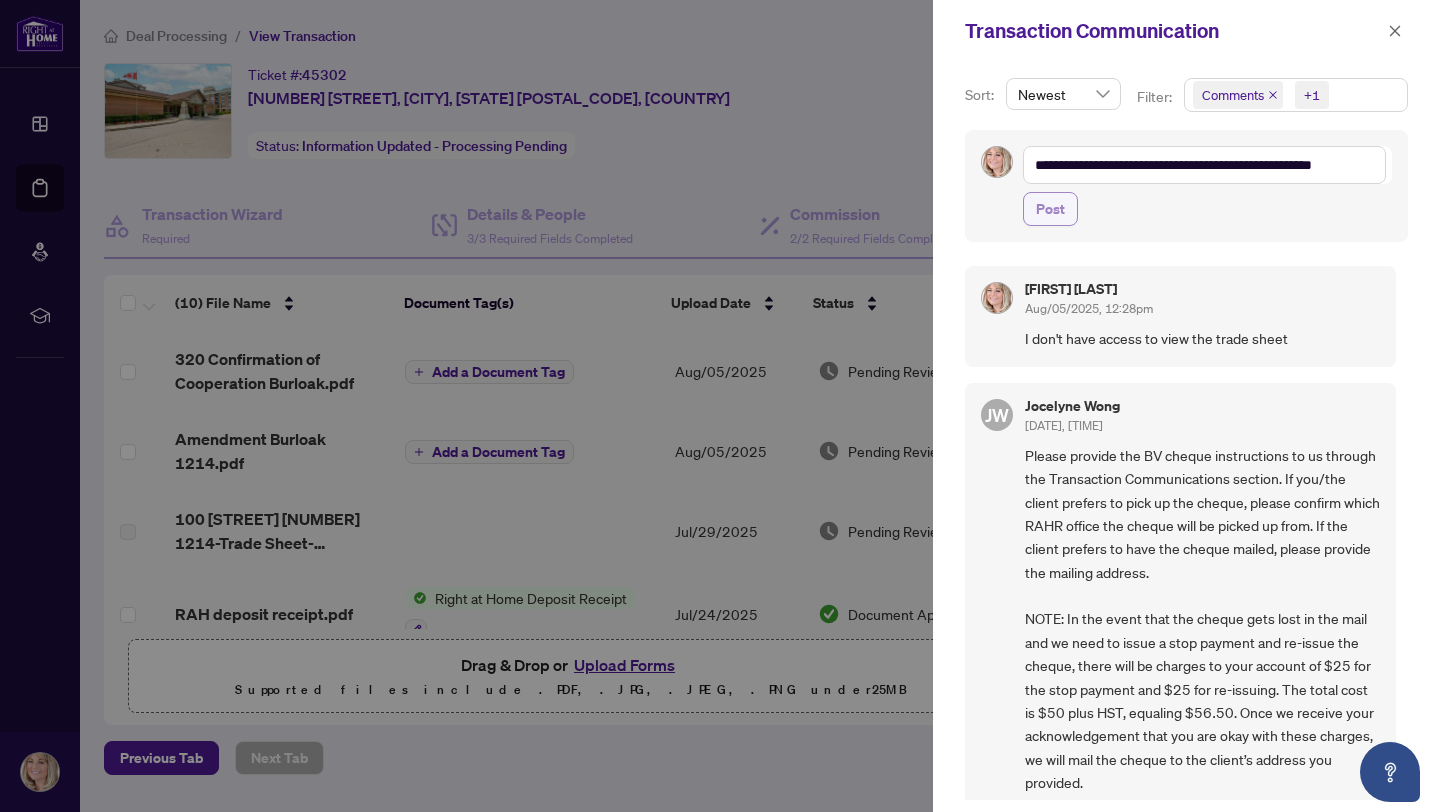 click on "Post" at bounding box center [1050, 209] 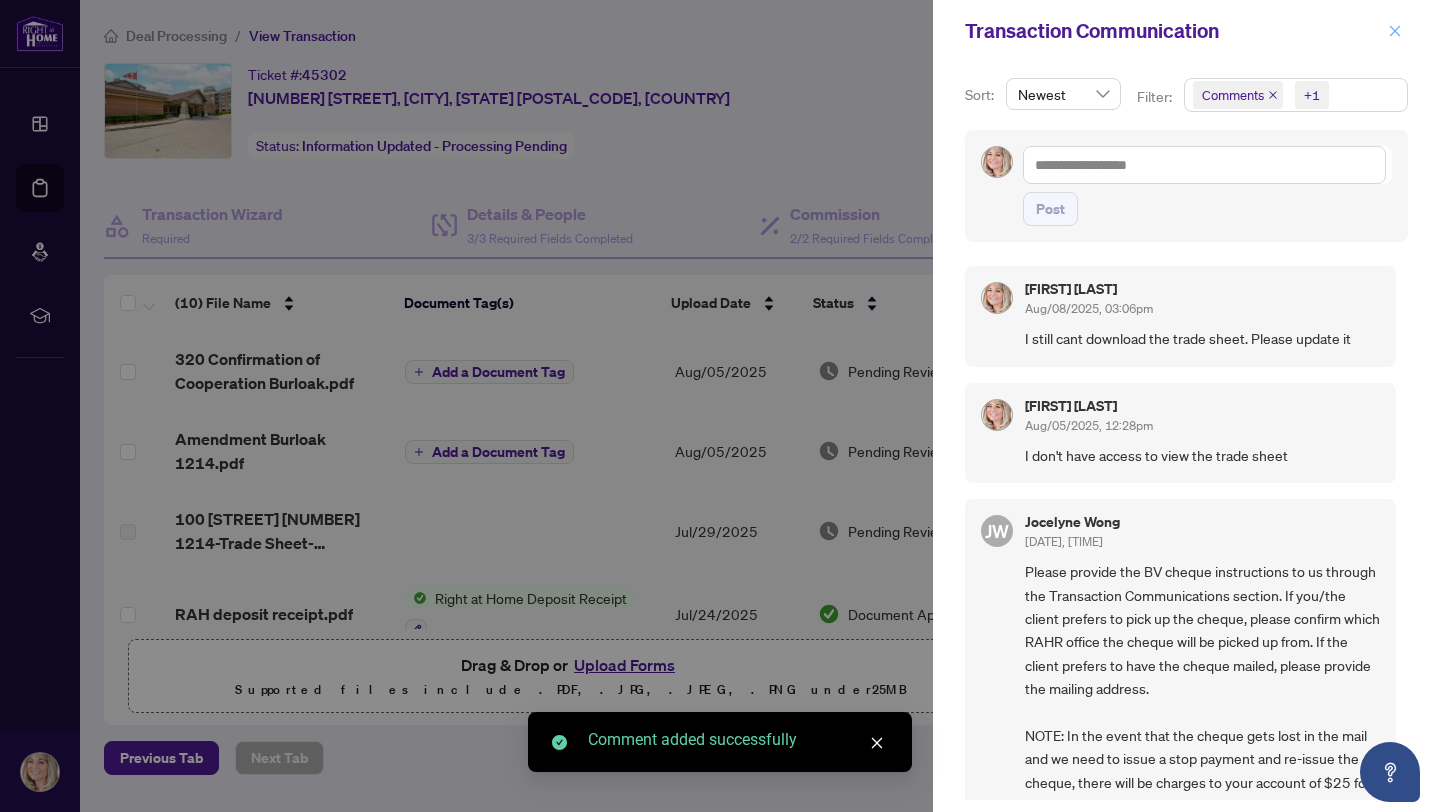 click 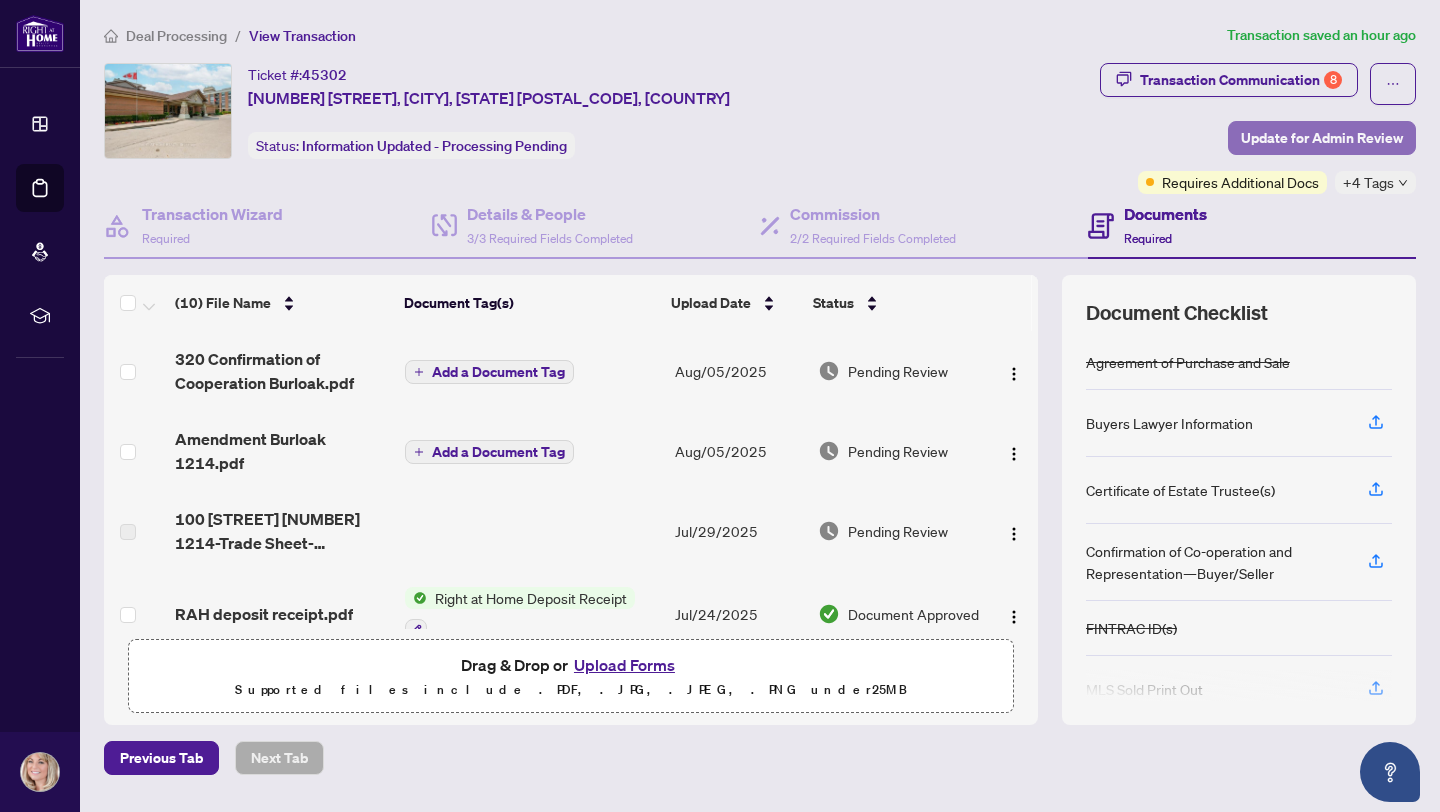 click on "Update for Admin Review" at bounding box center (1322, 138) 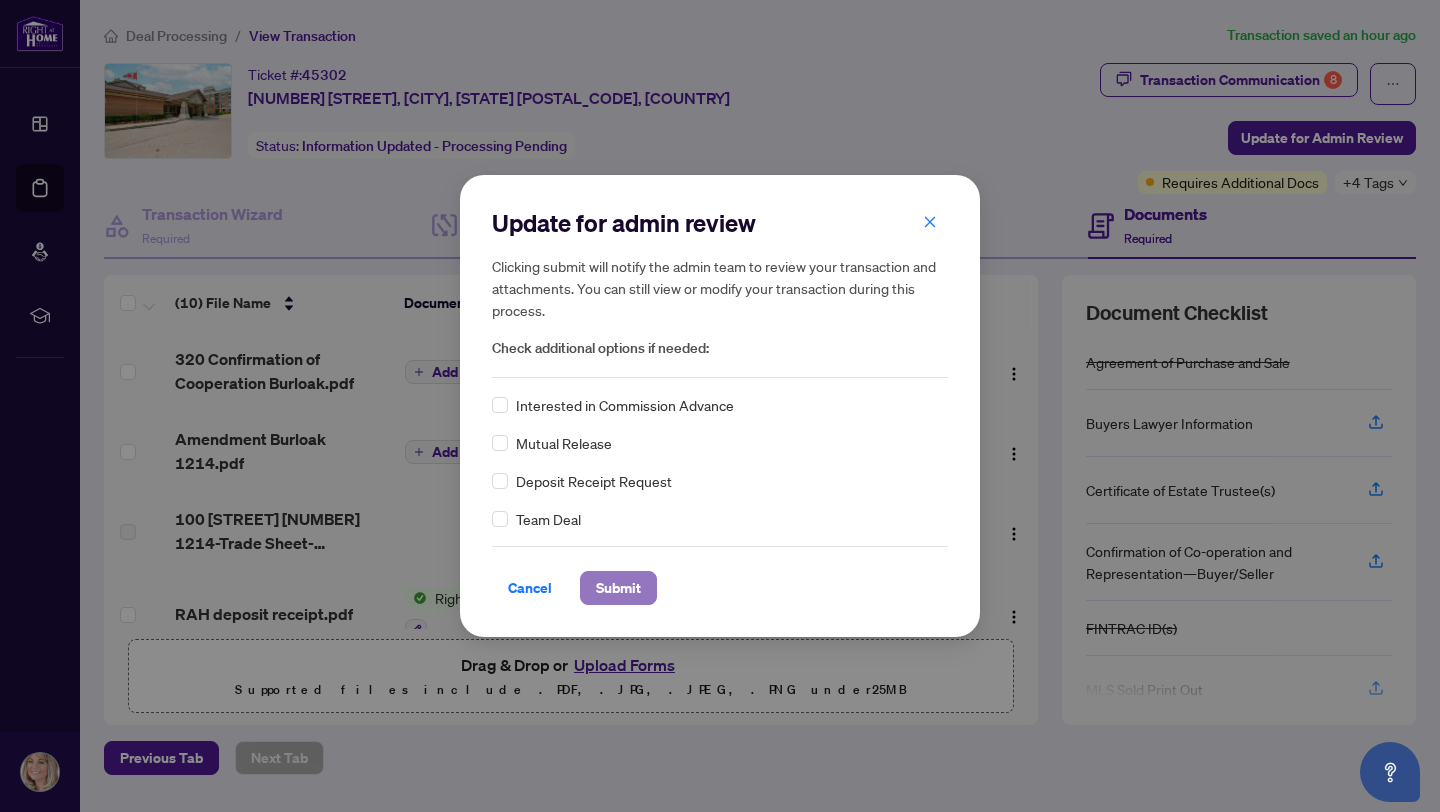 click on "Submit" at bounding box center [618, 588] 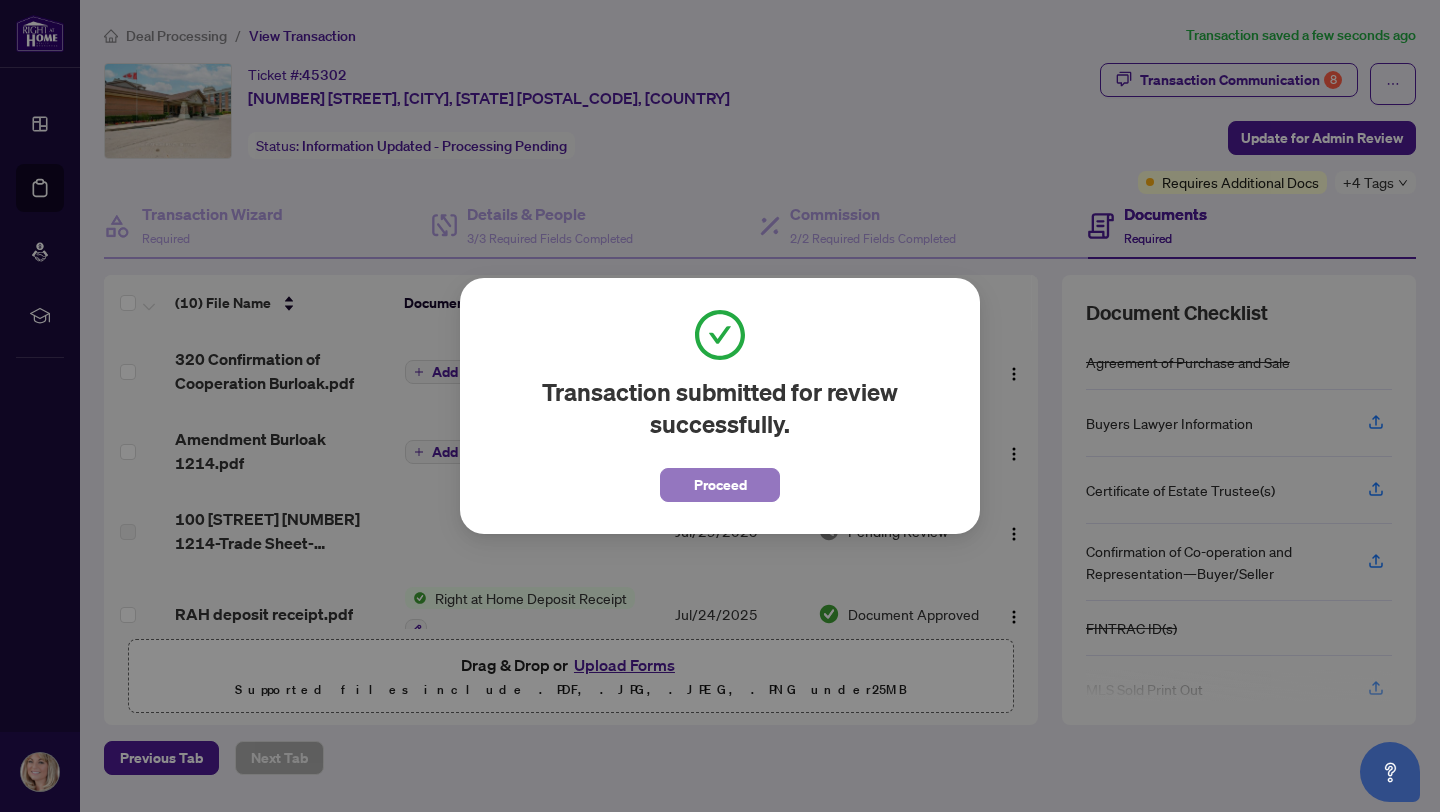 click on "Proceed" at bounding box center [720, 485] 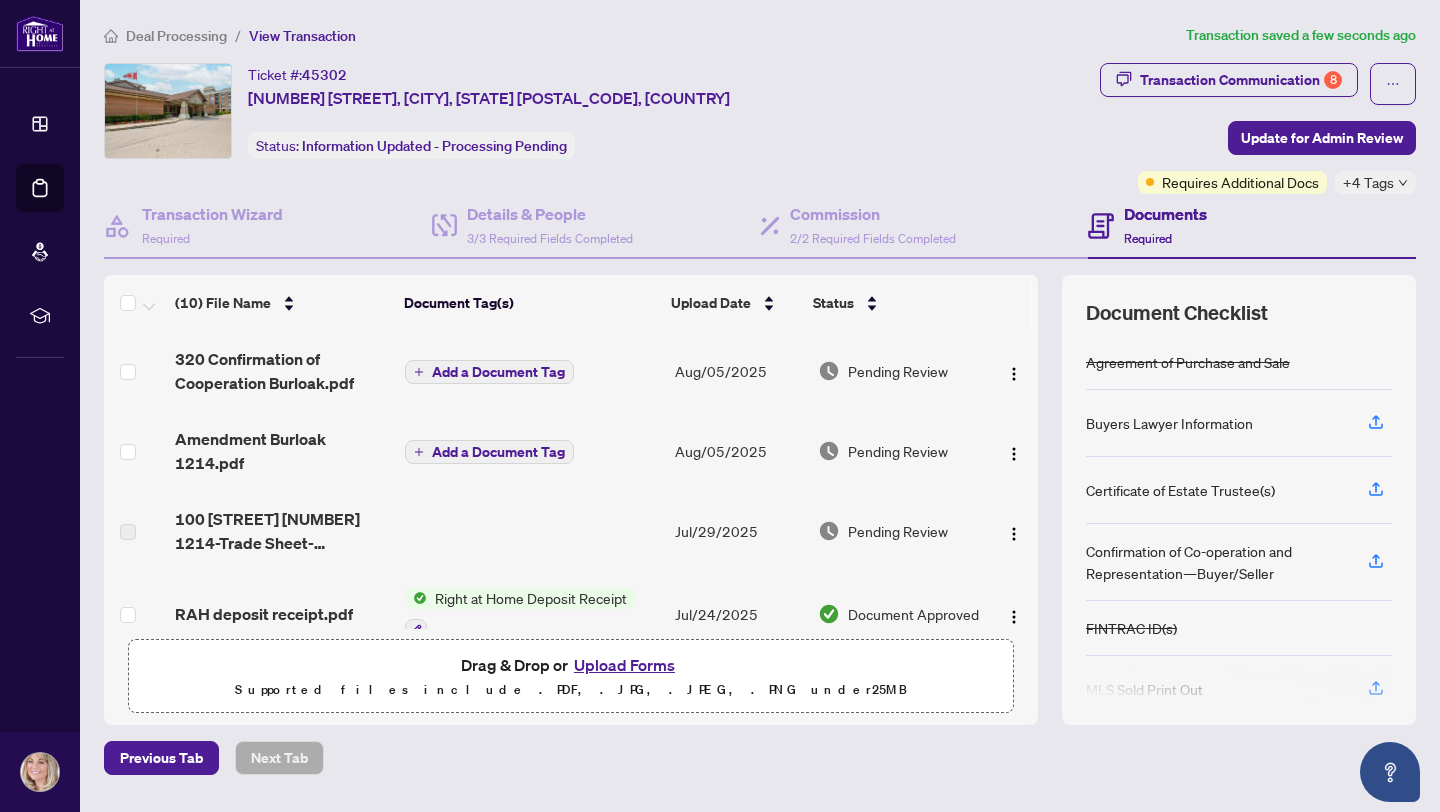 click 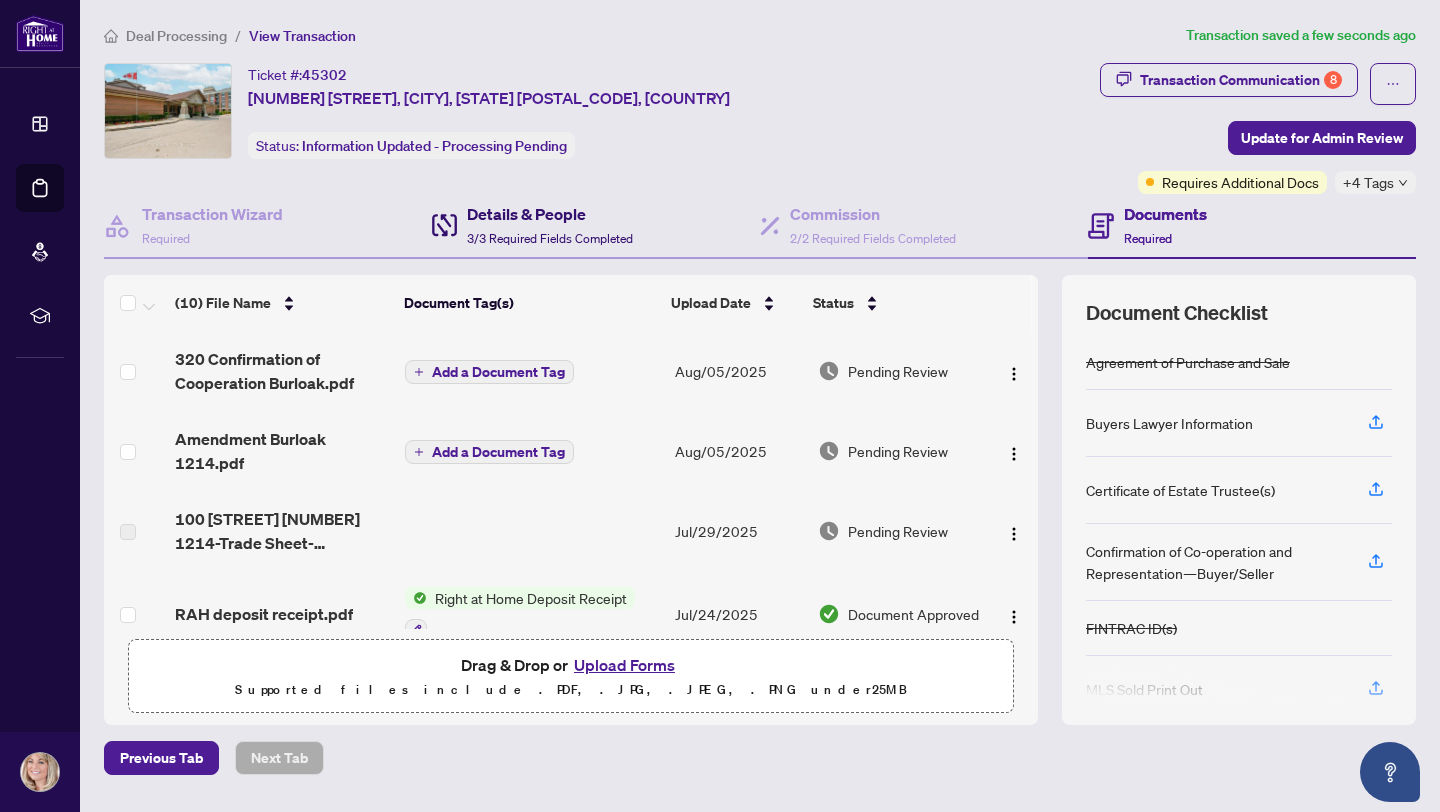 click on "Details & People" at bounding box center [550, 214] 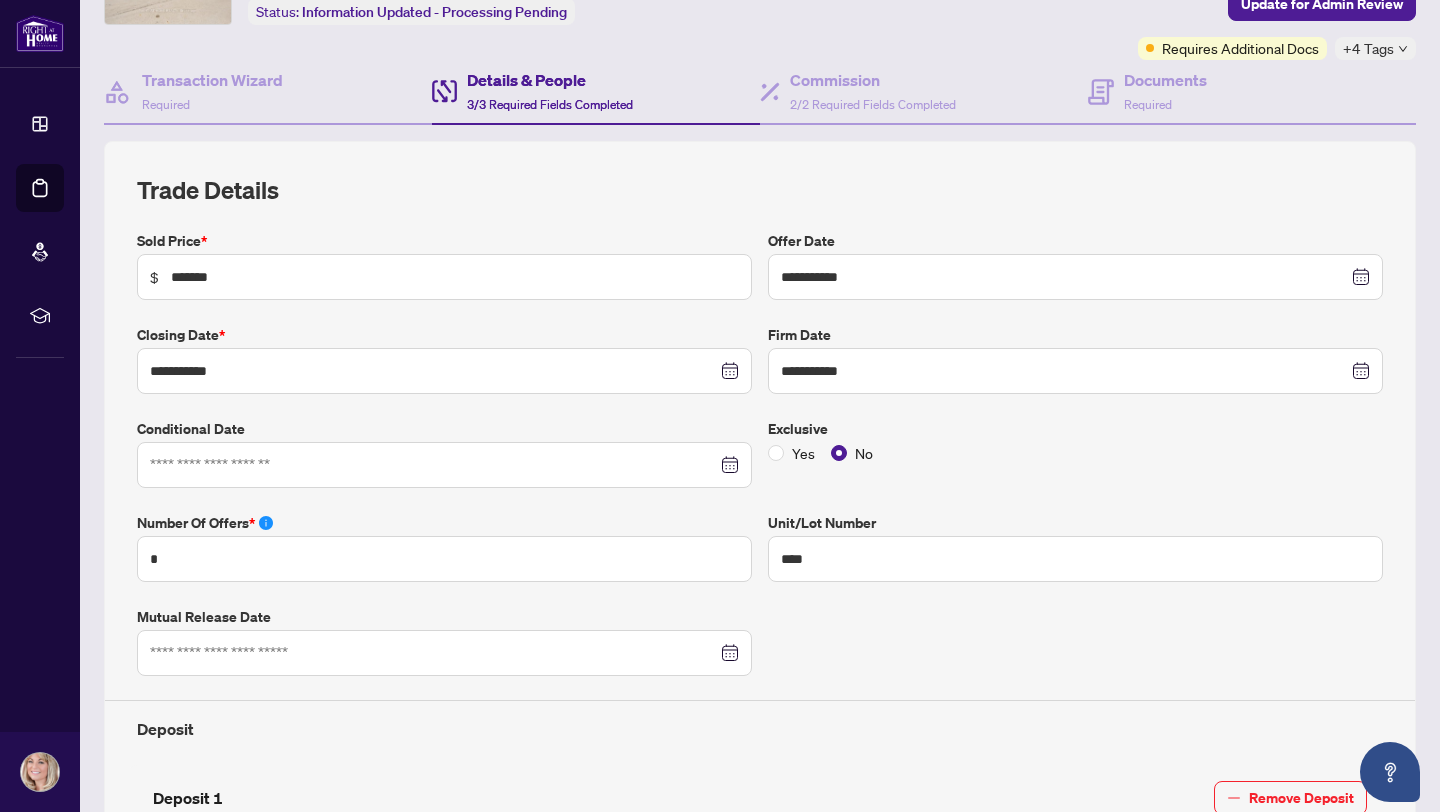 scroll, scrollTop: 0, scrollLeft: 0, axis: both 